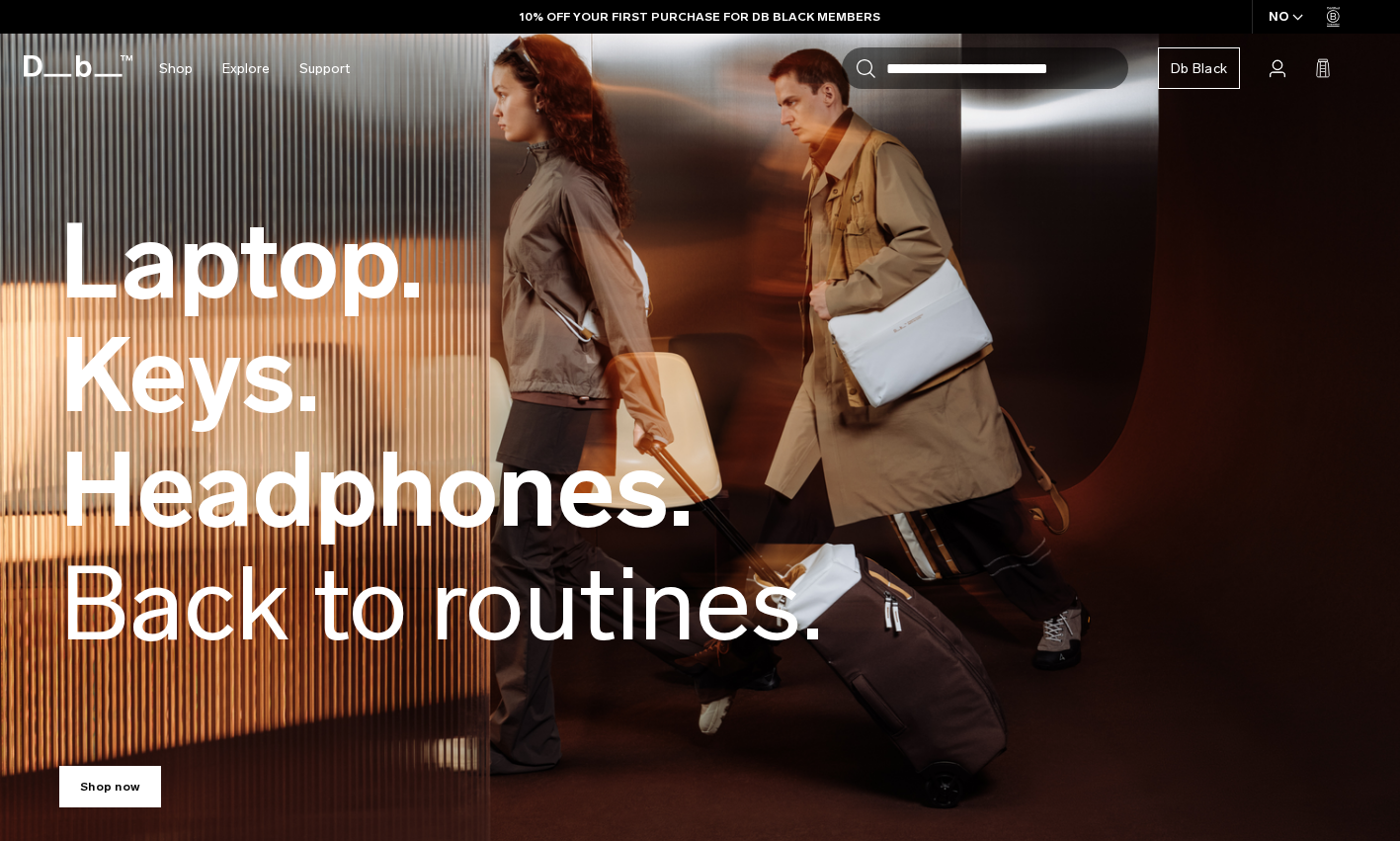 scroll, scrollTop: 0, scrollLeft: 0, axis: both 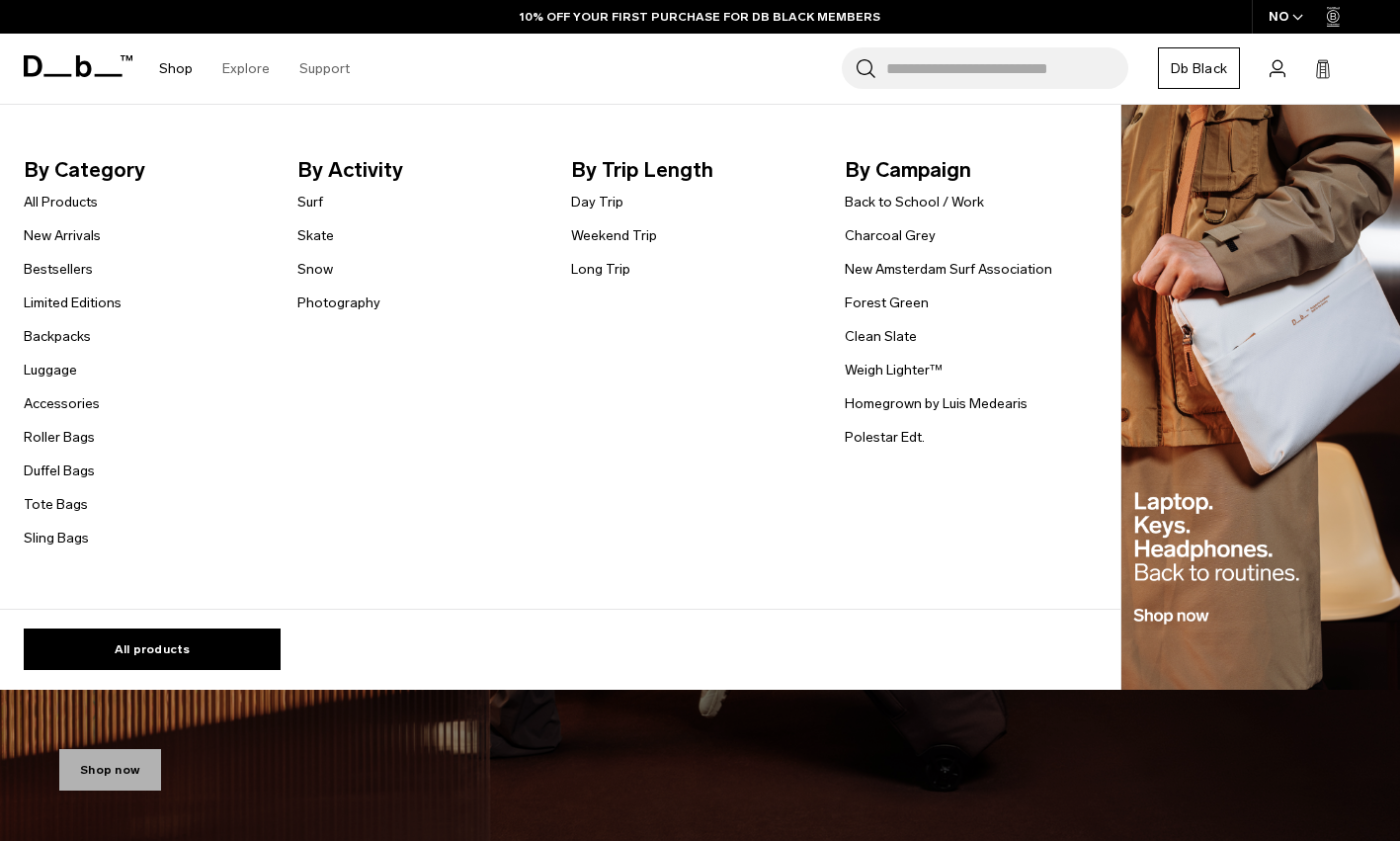 click on "Shop" at bounding box center (176, 68) 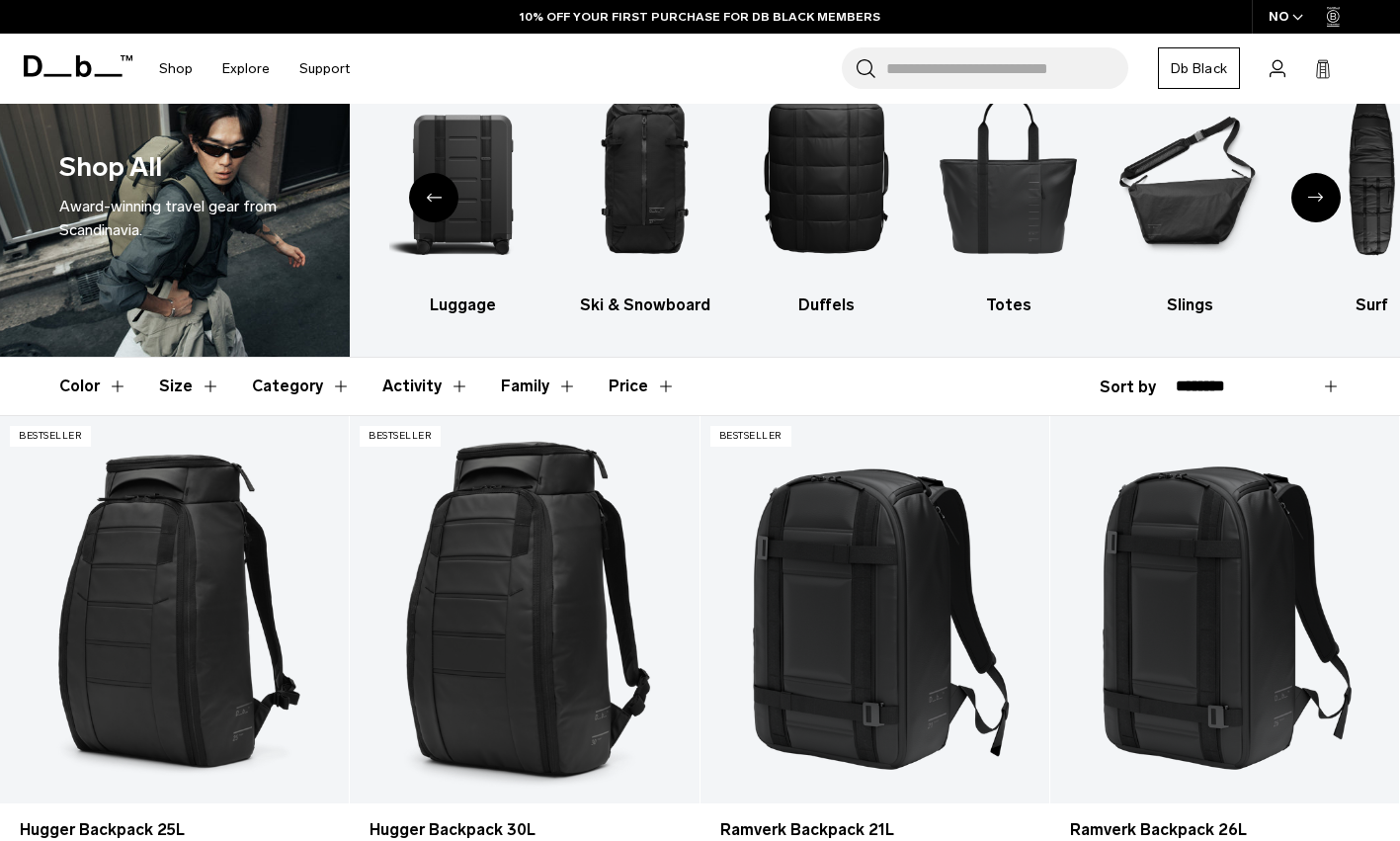 scroll, scrollTop: 101, scrollLeft: 1, axis: both 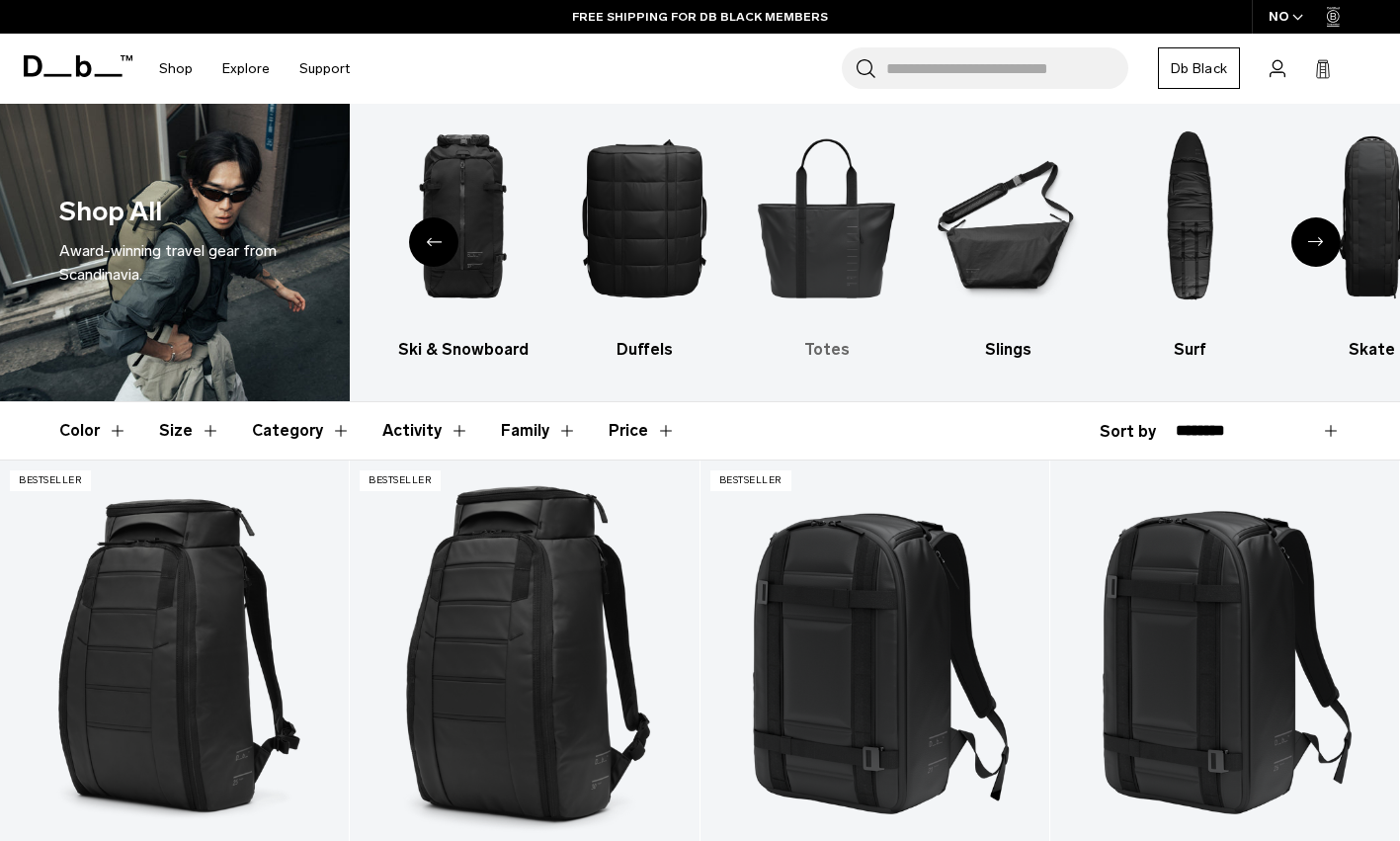 click at bounding box center [826, 217] 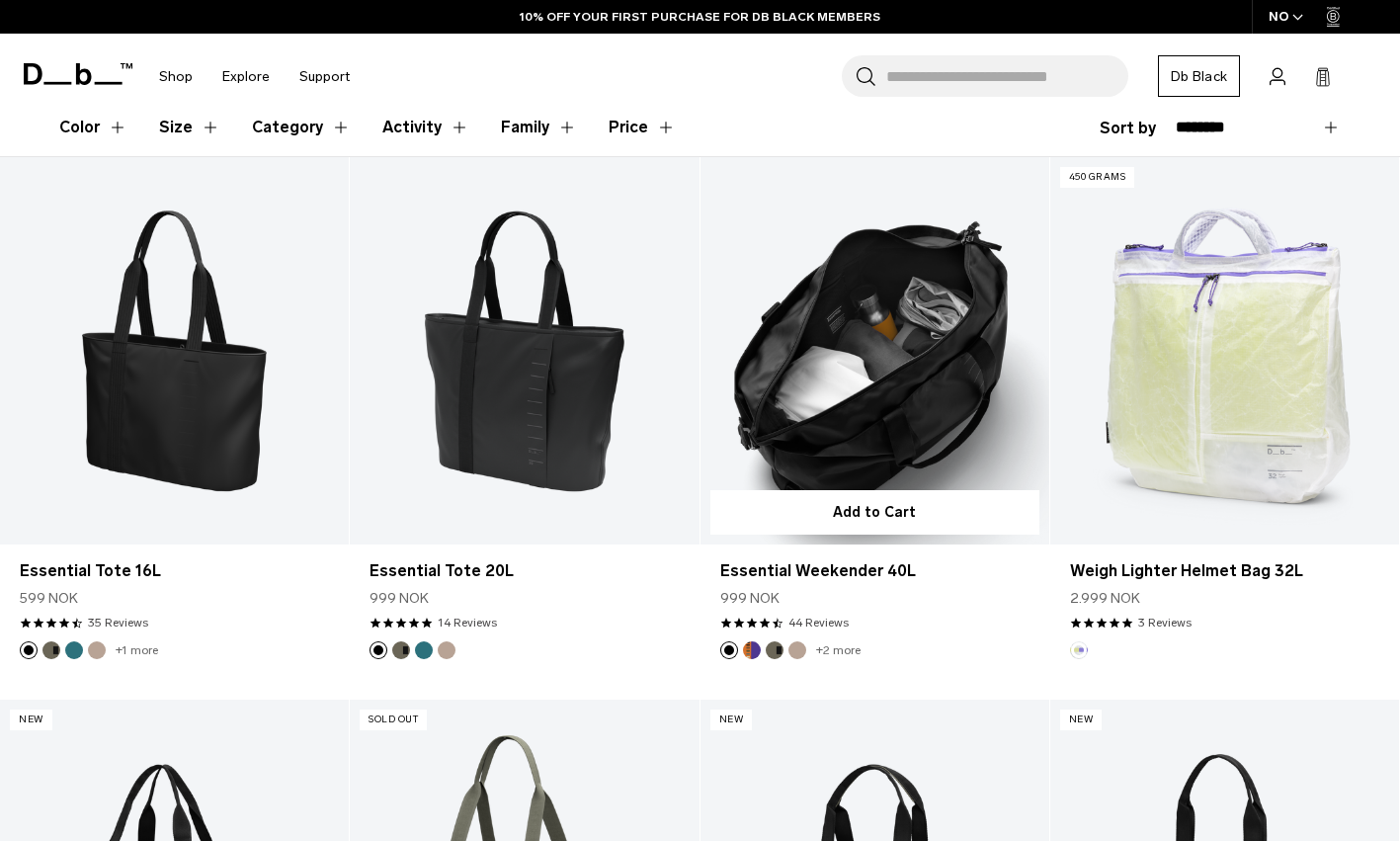scroll, scrollTop: 330, scrollLeft: 0, axis: vertical 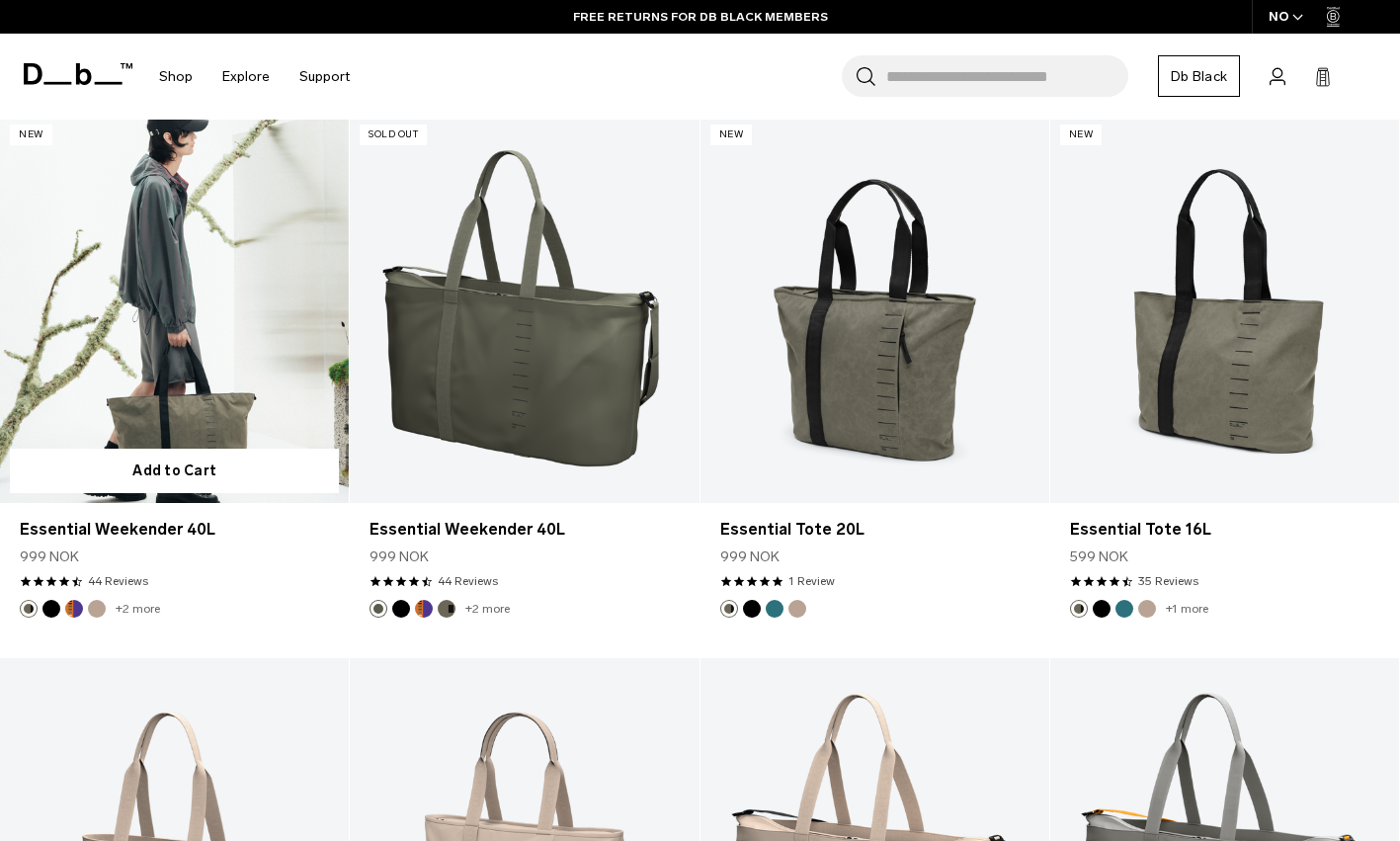 click at bounding box center [74, 609] 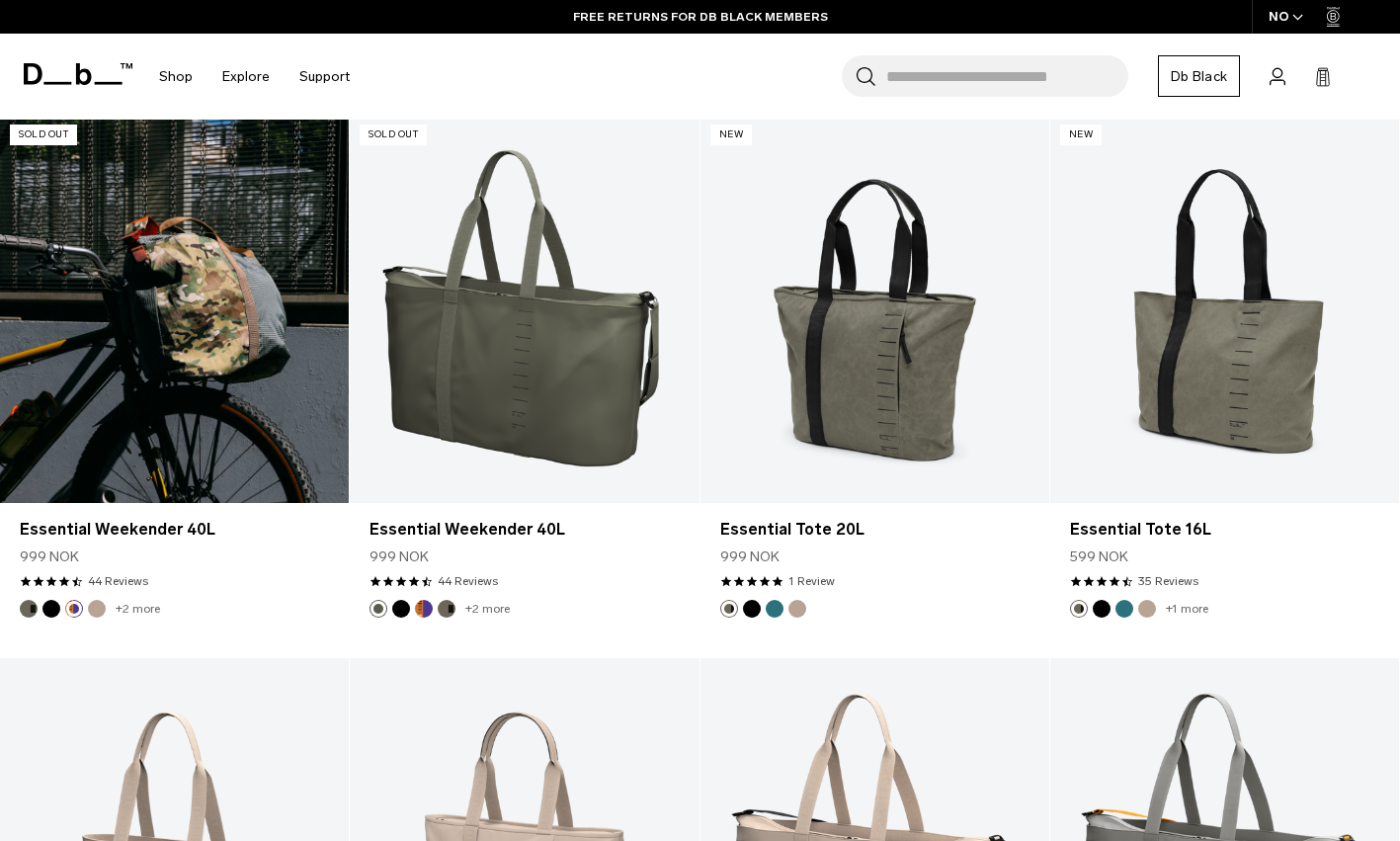 click at bounding box center (51, 609) 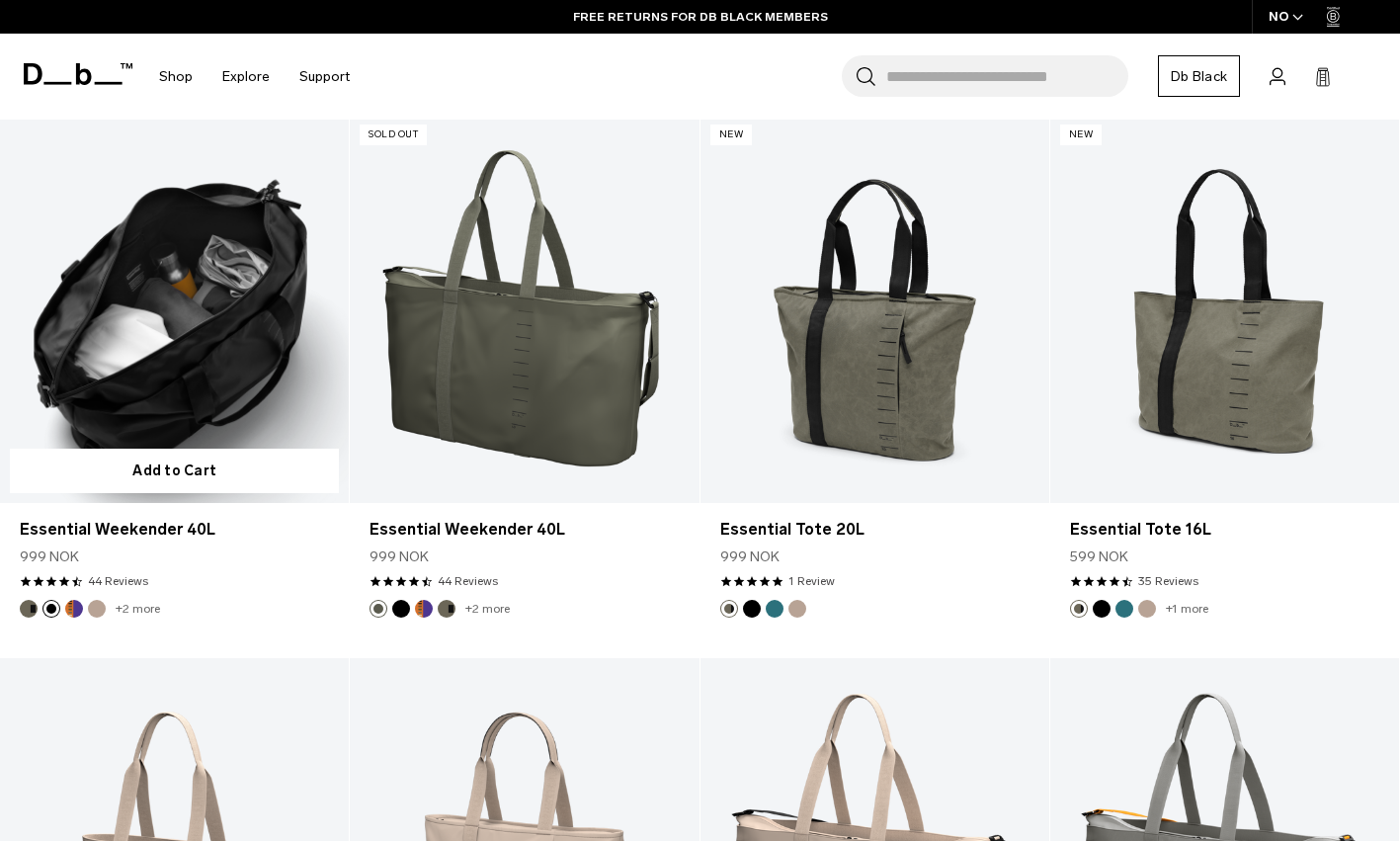 click on "+2 more" at bounding box center [90, 609] 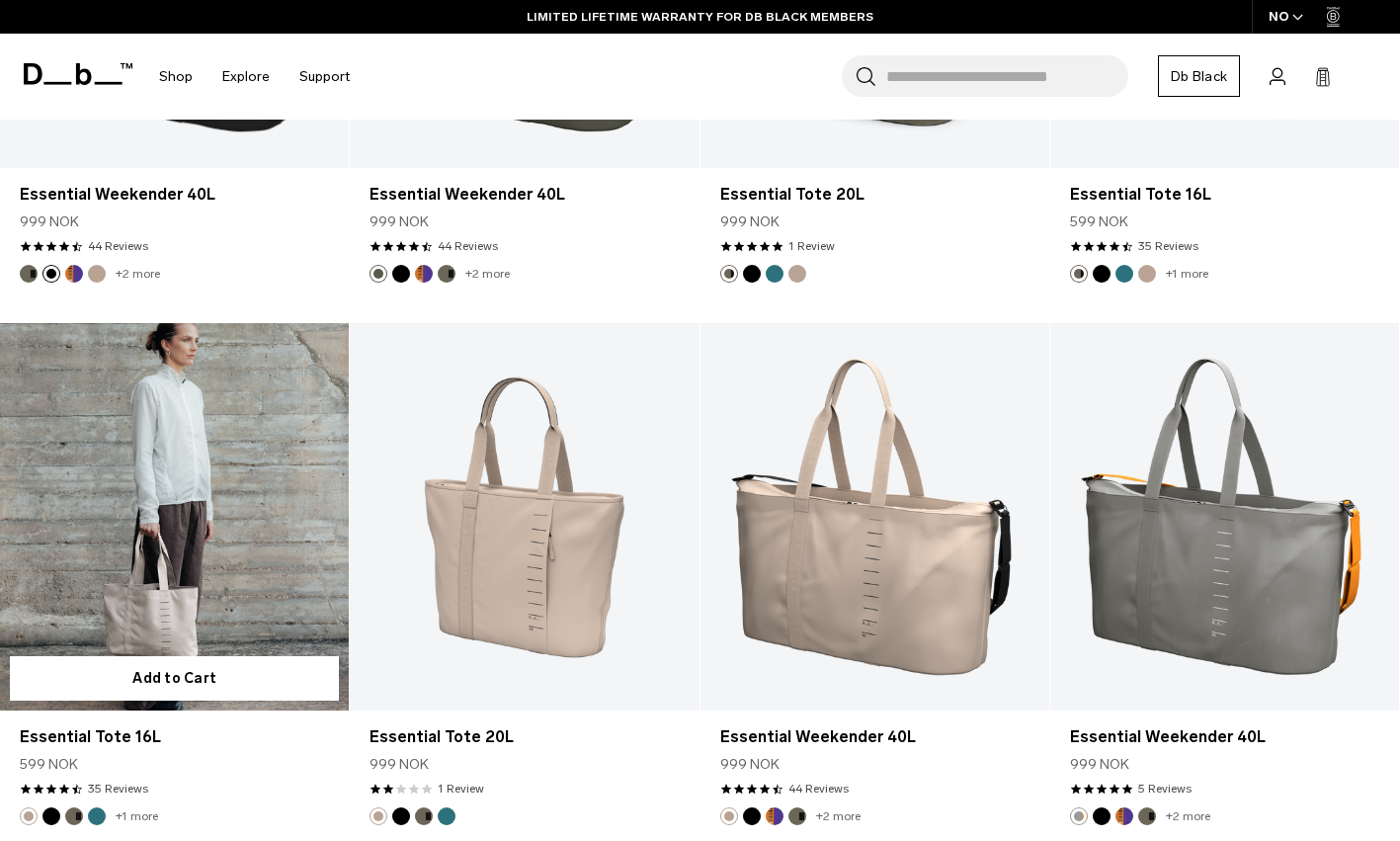 scroll, scrollTop: 862, scrollLeft: 0, axis: vertical 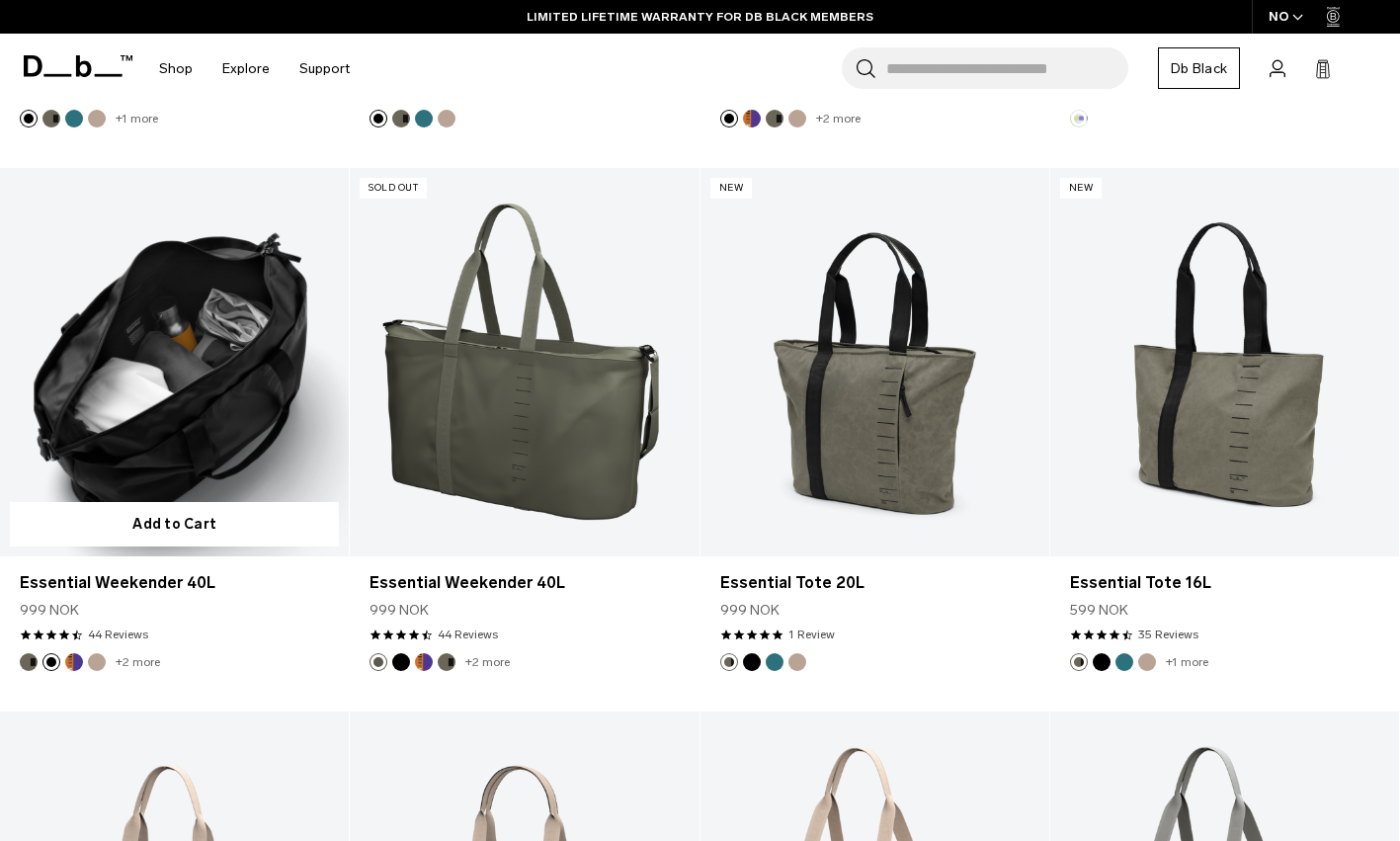 click at bounding box center [174, 362] 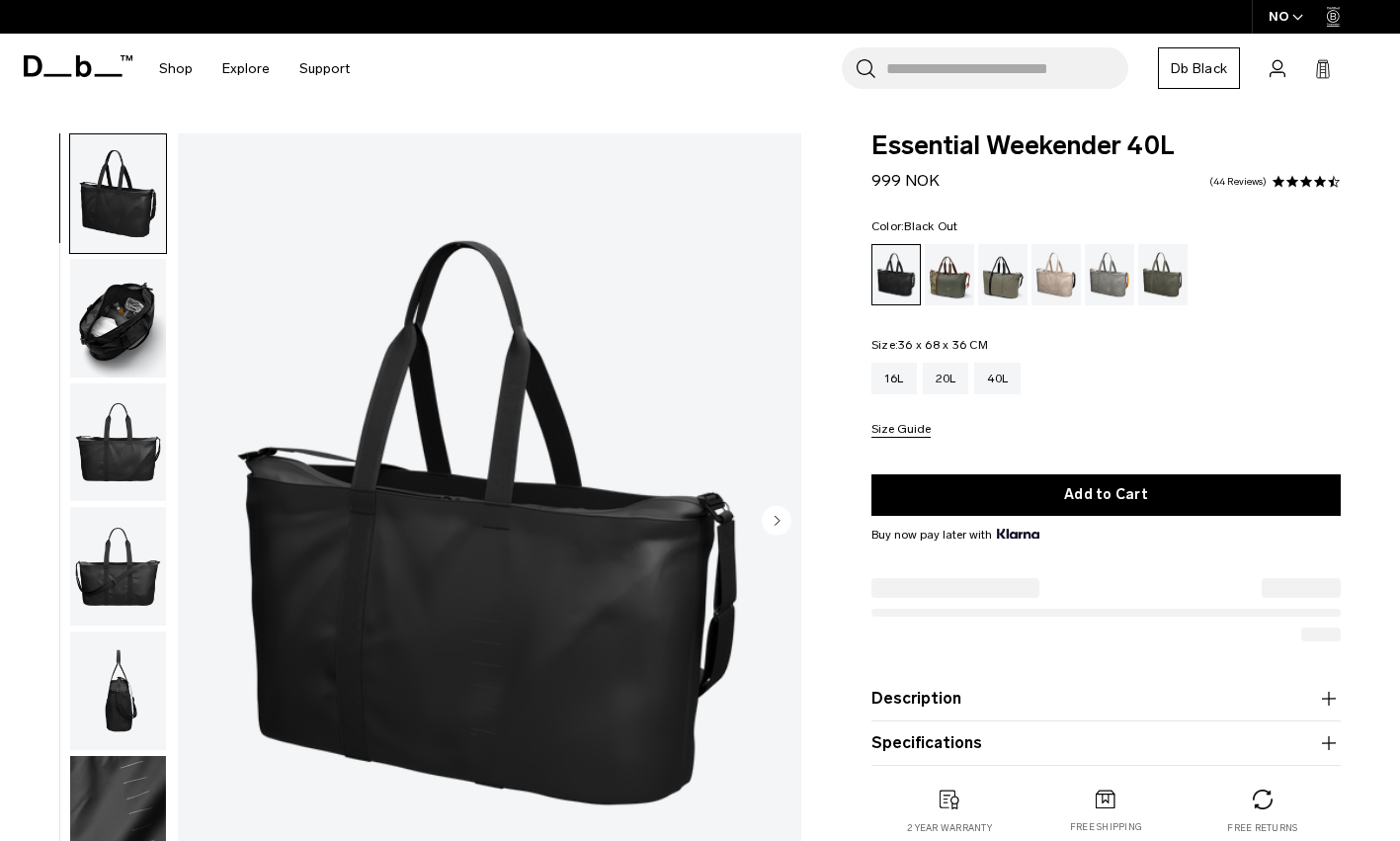 scroll, scrollTop: 0, scrollLeft: 0, axis: both 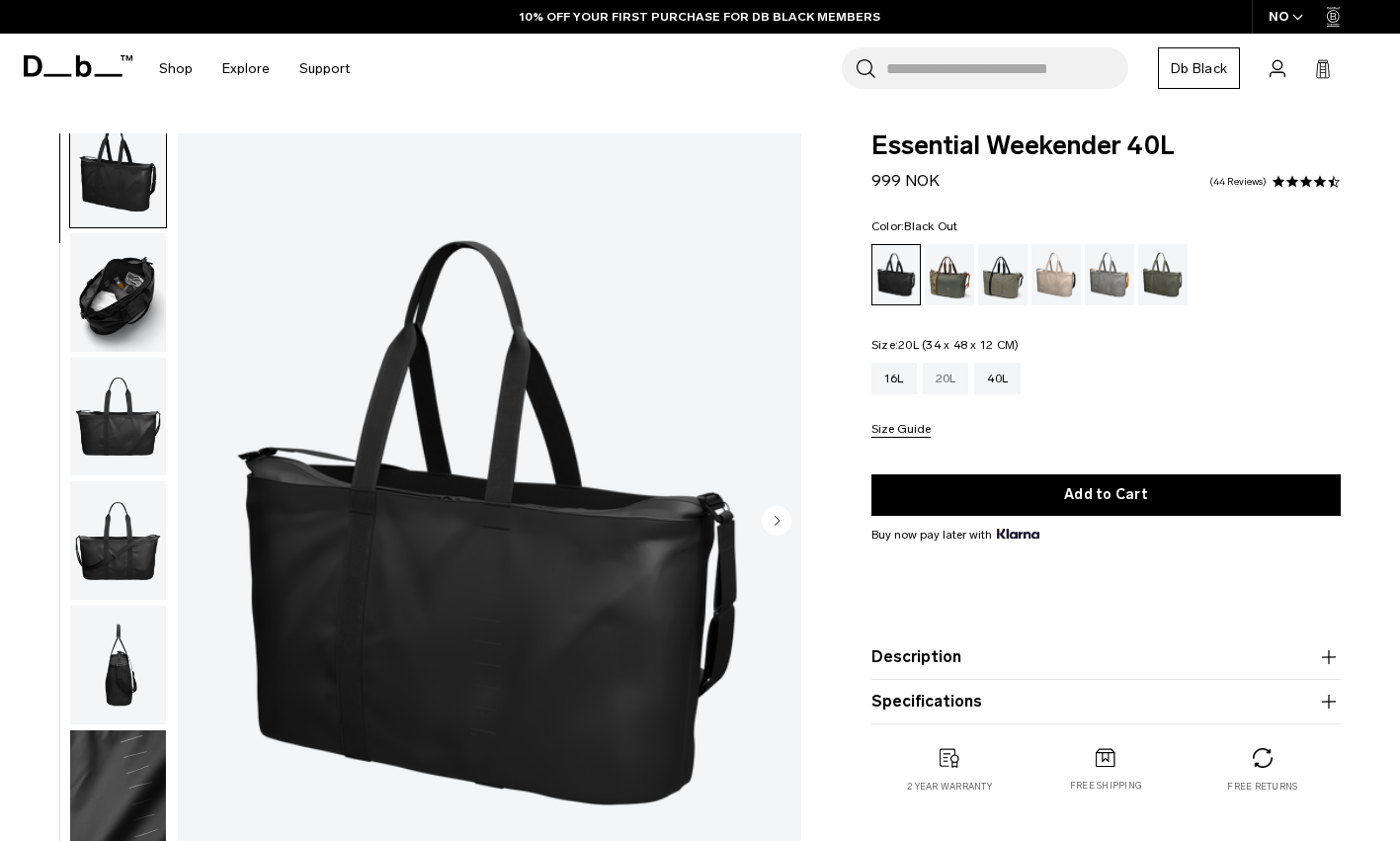 click on "20L" at bounding box center [946, 378] 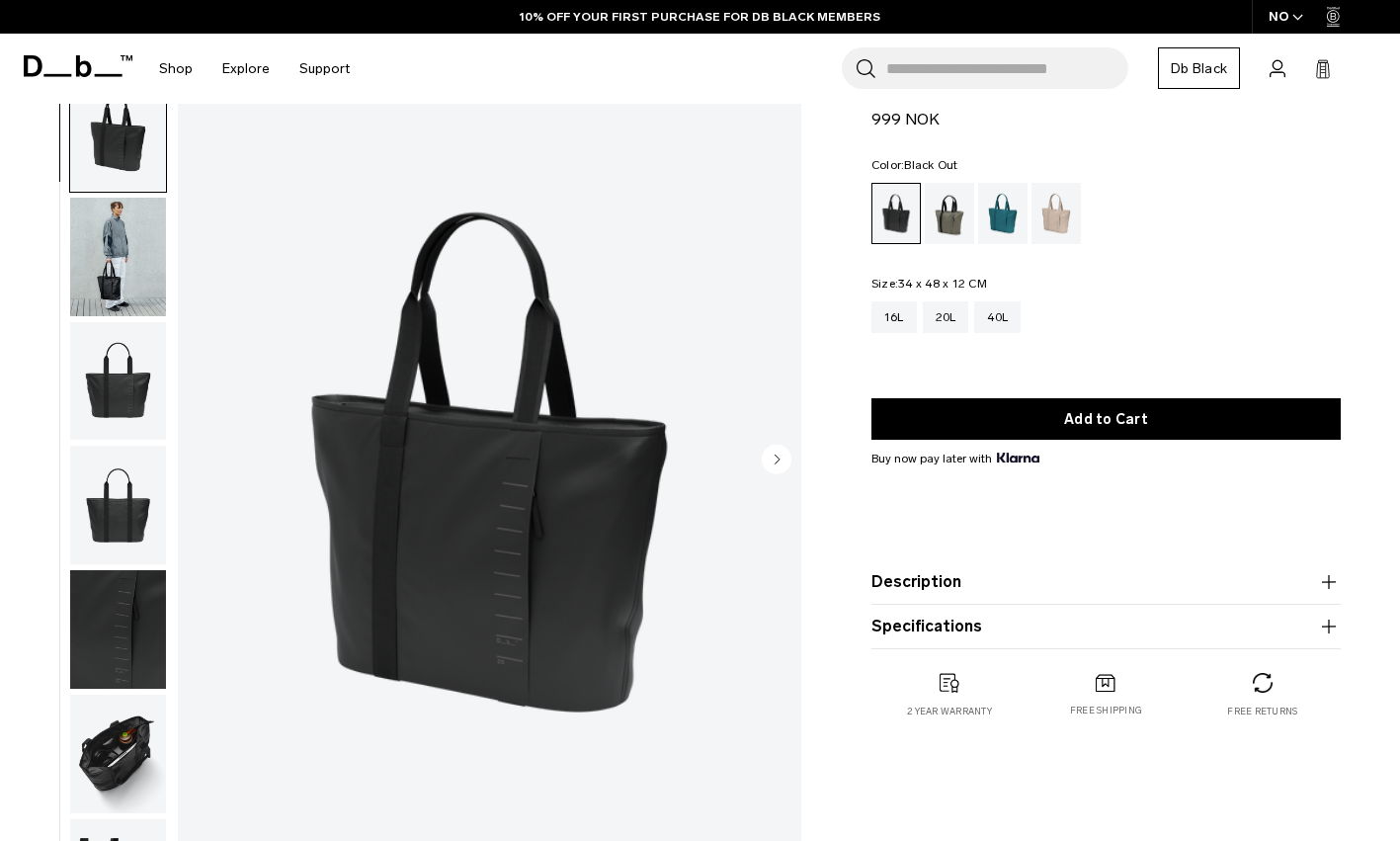 click 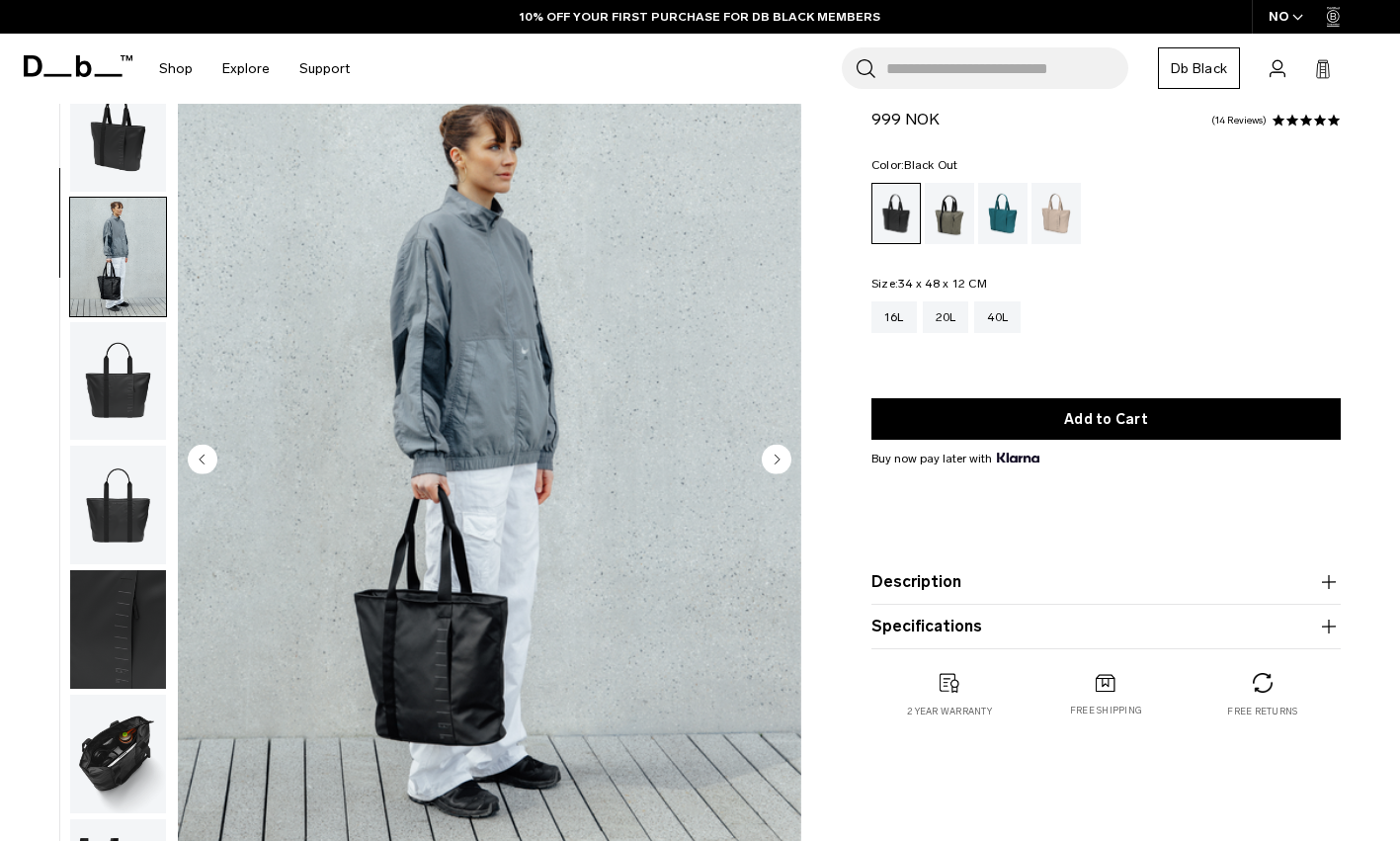 scroll, scrollTop: 61, scrollLeft: 0, axis: vertical 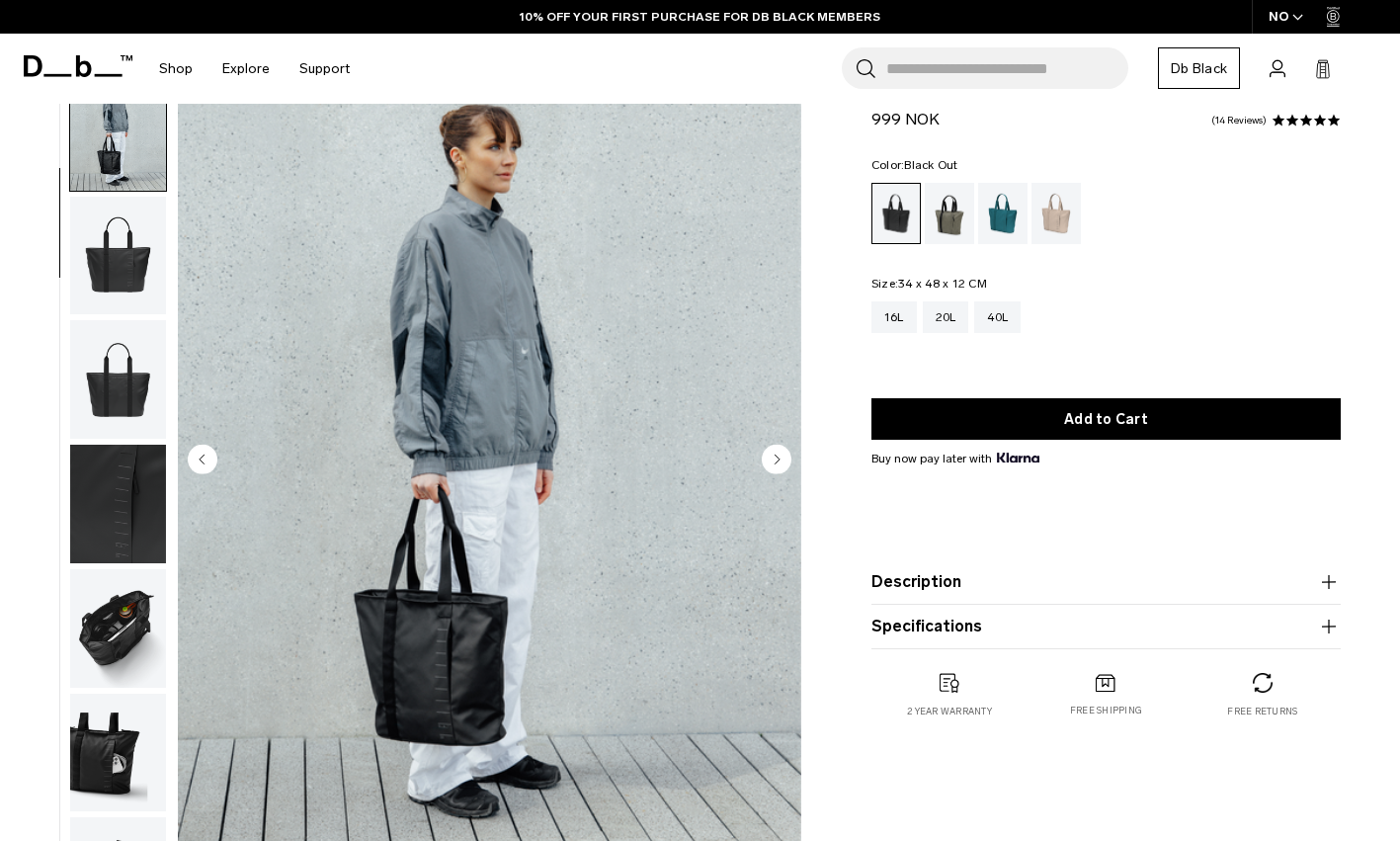 click 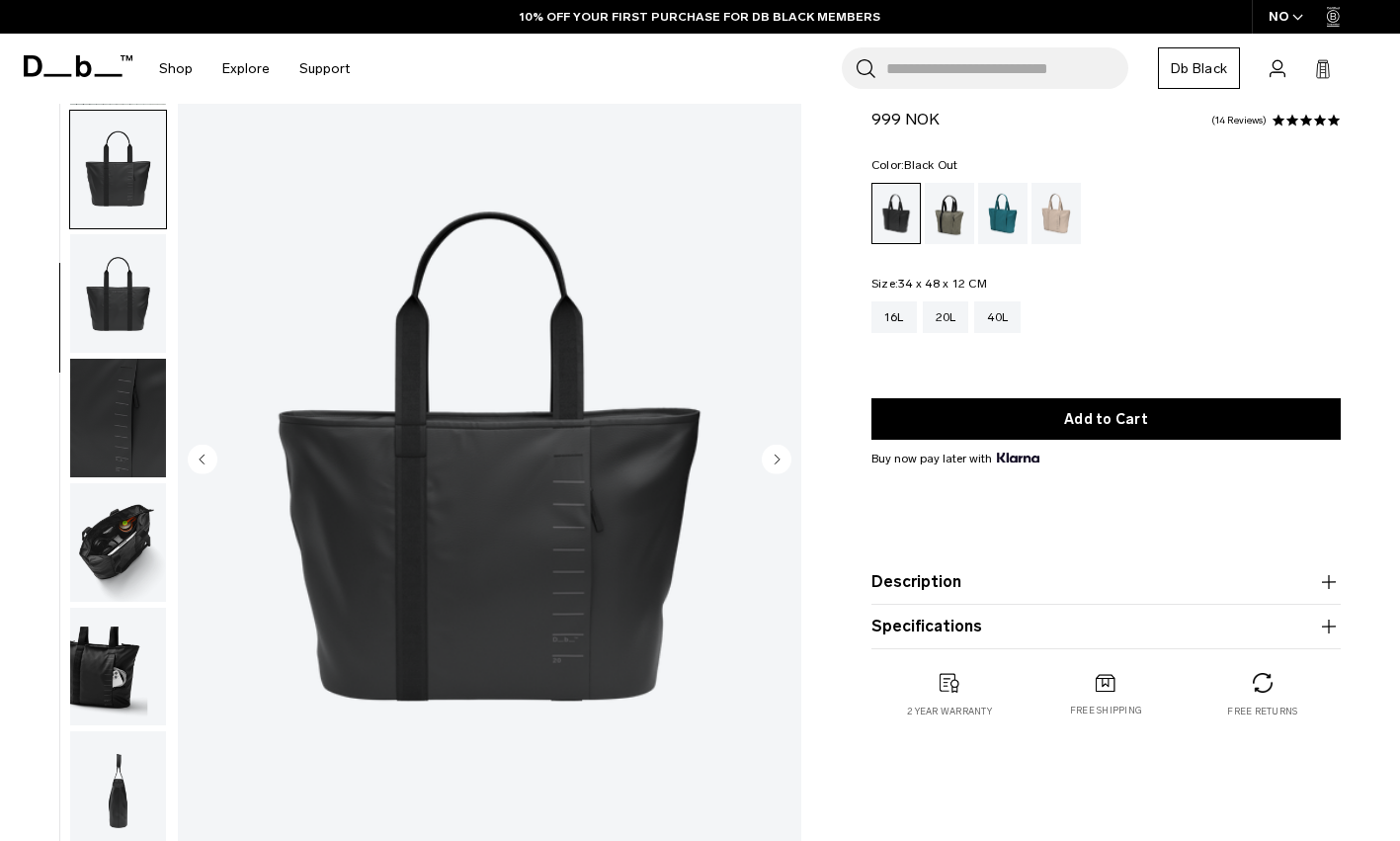 click 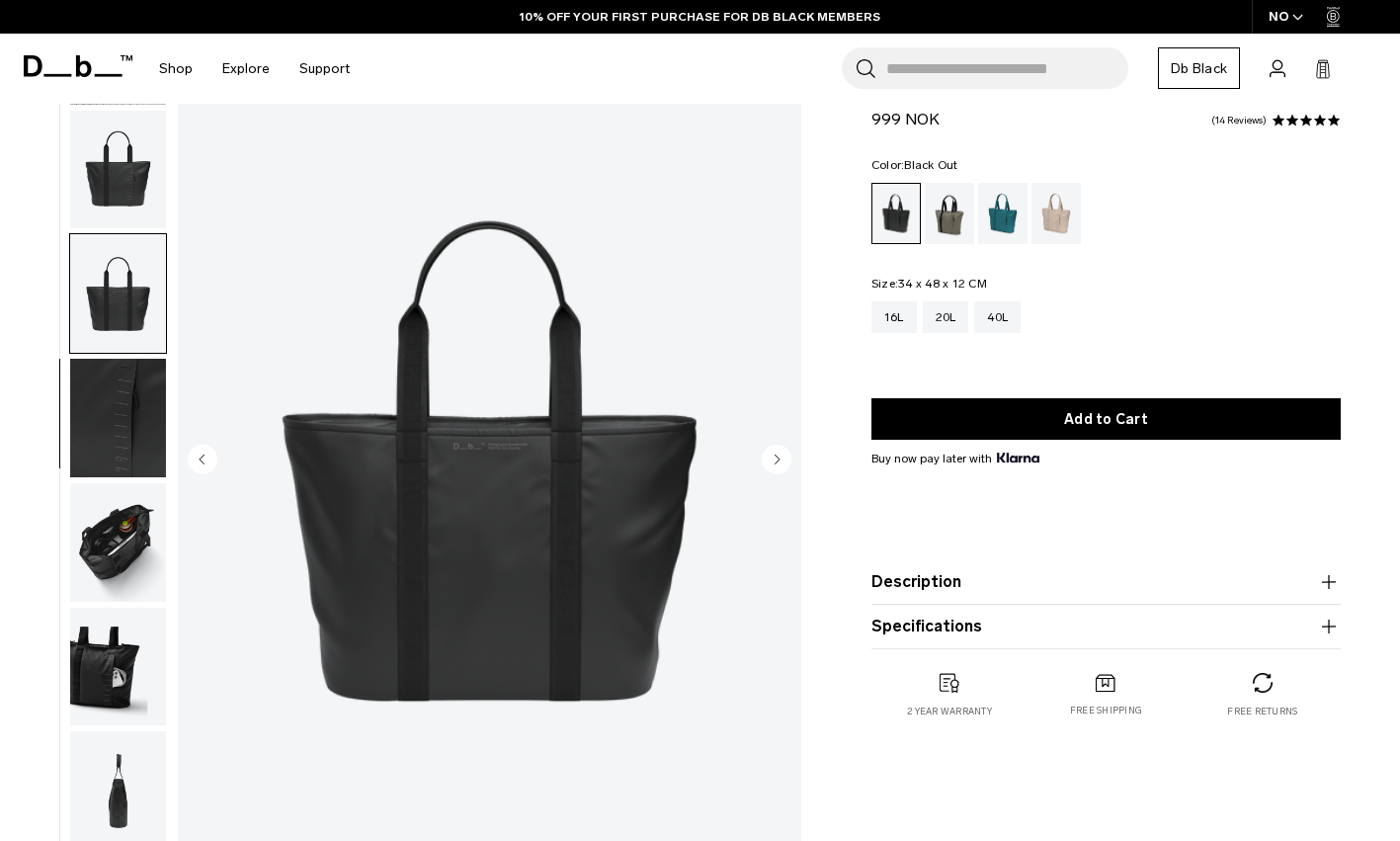 click 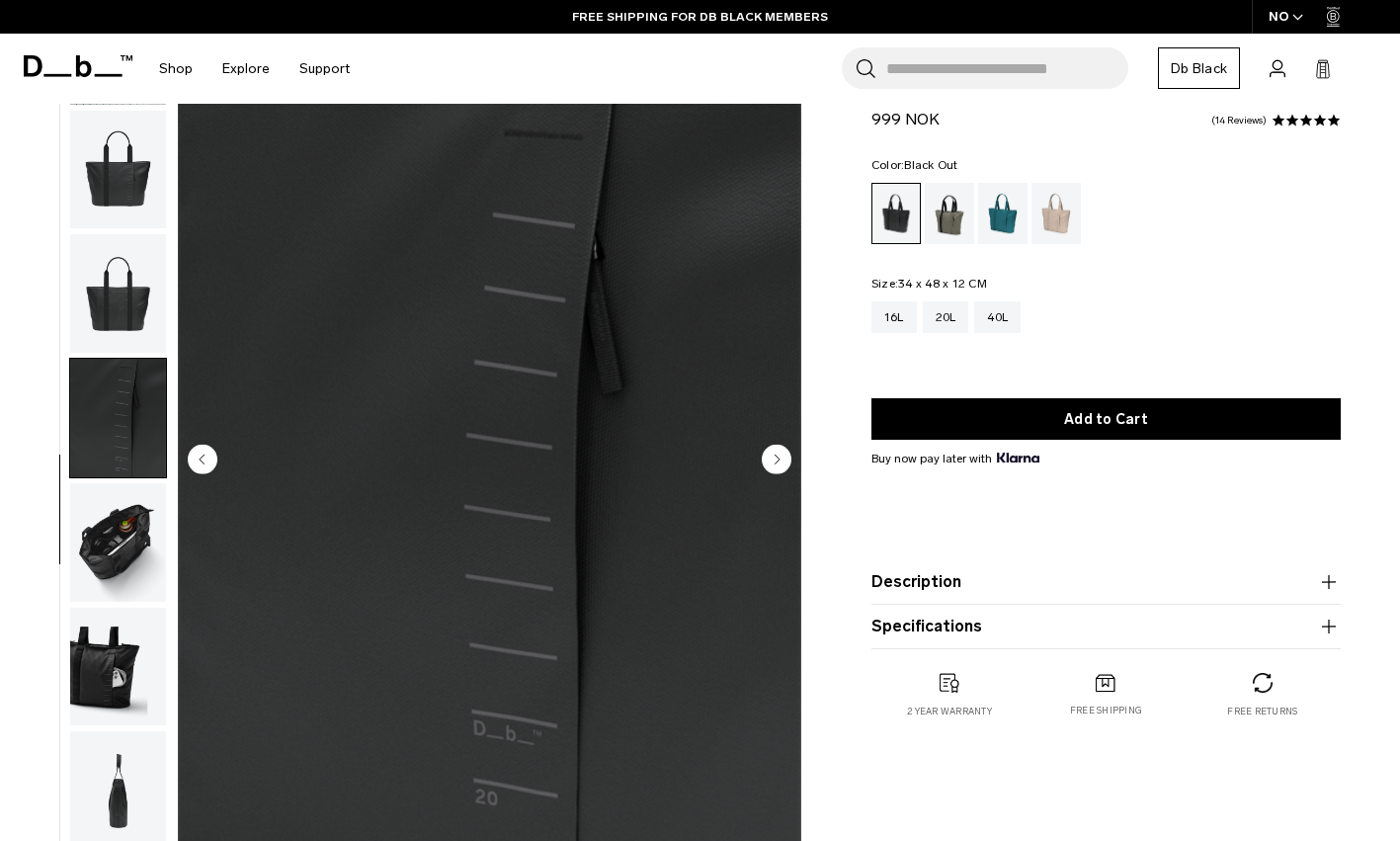 click 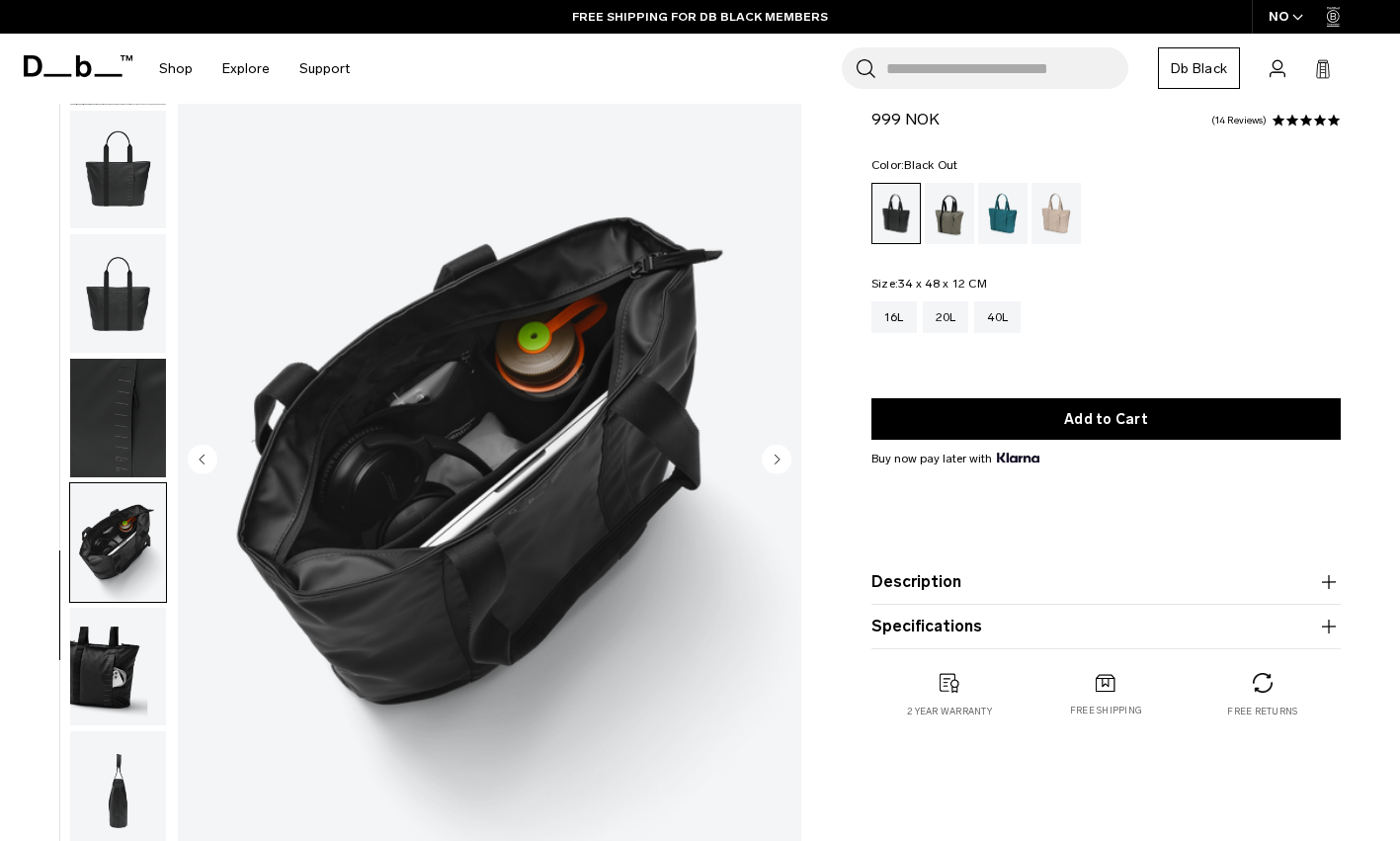 click 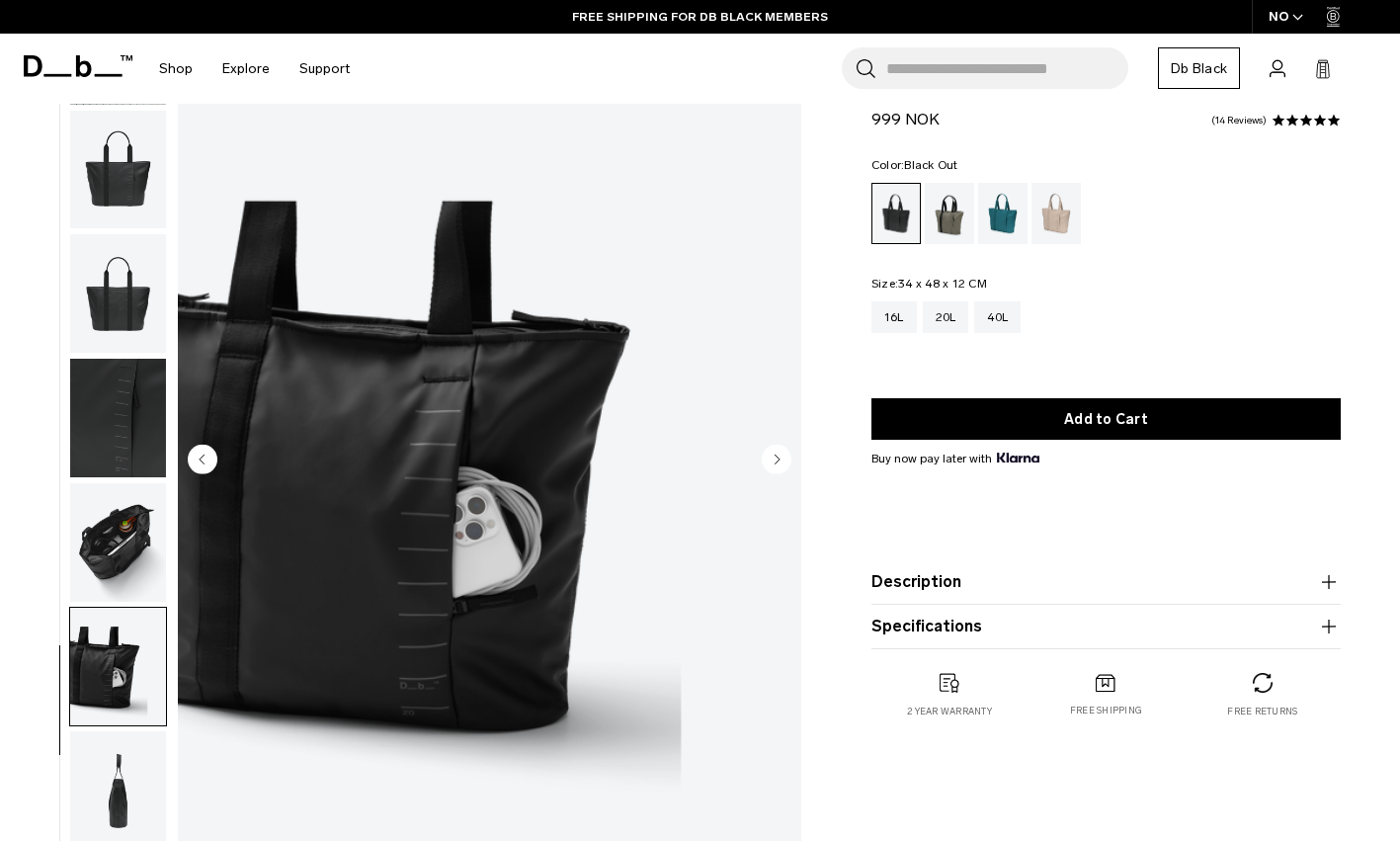 click 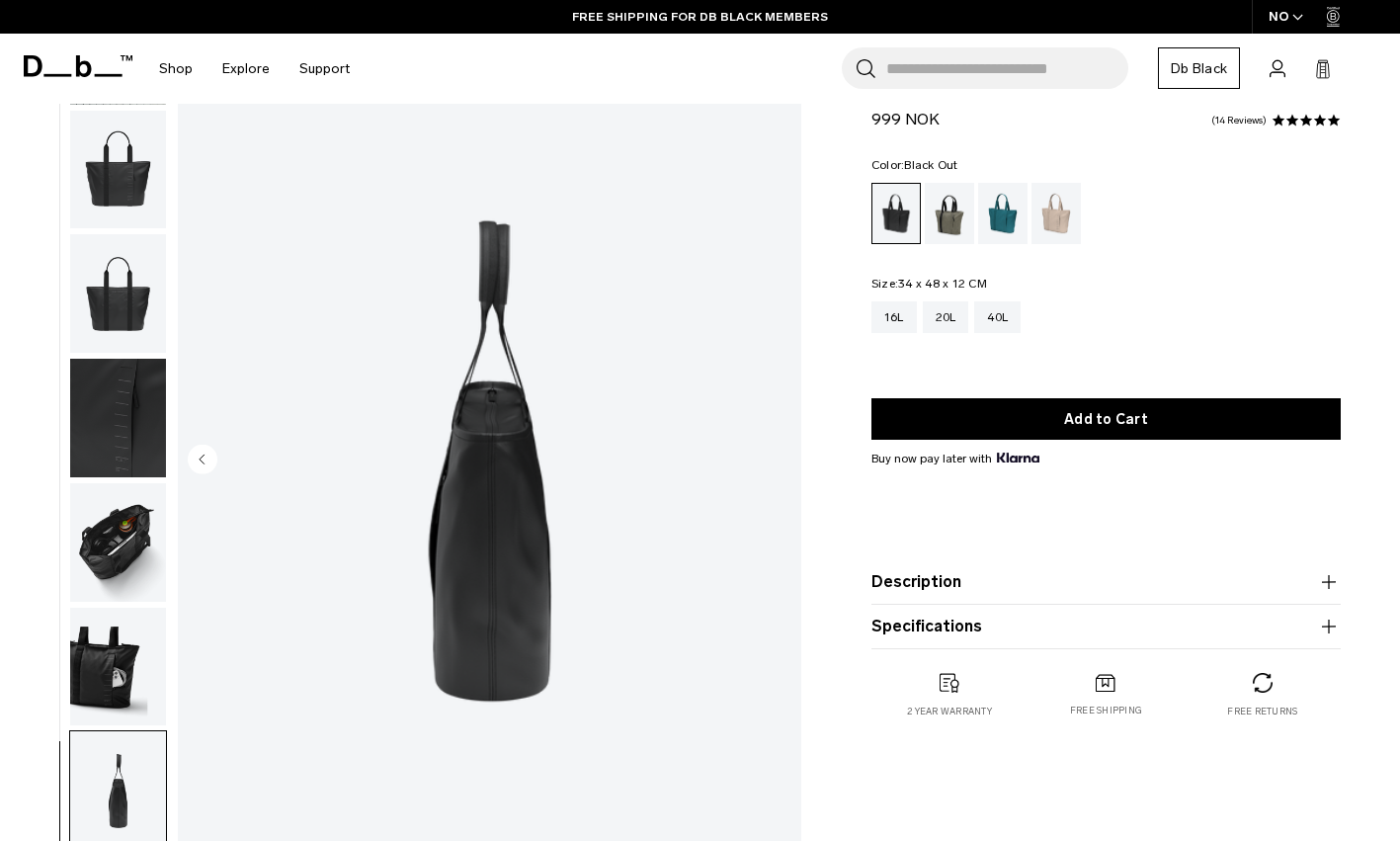 click at bounding box center (489, 462) 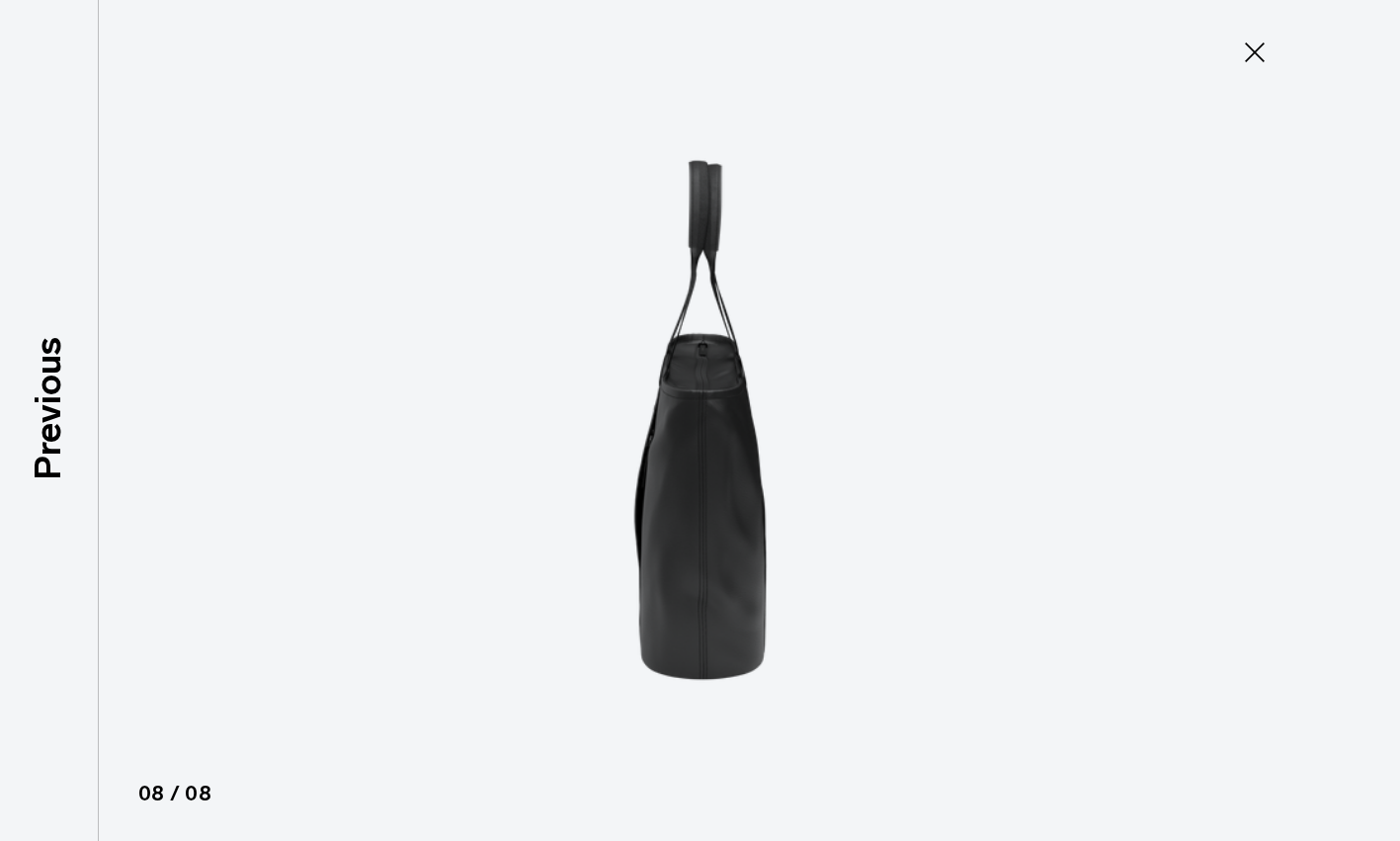 click at bounding box center [700, 420] 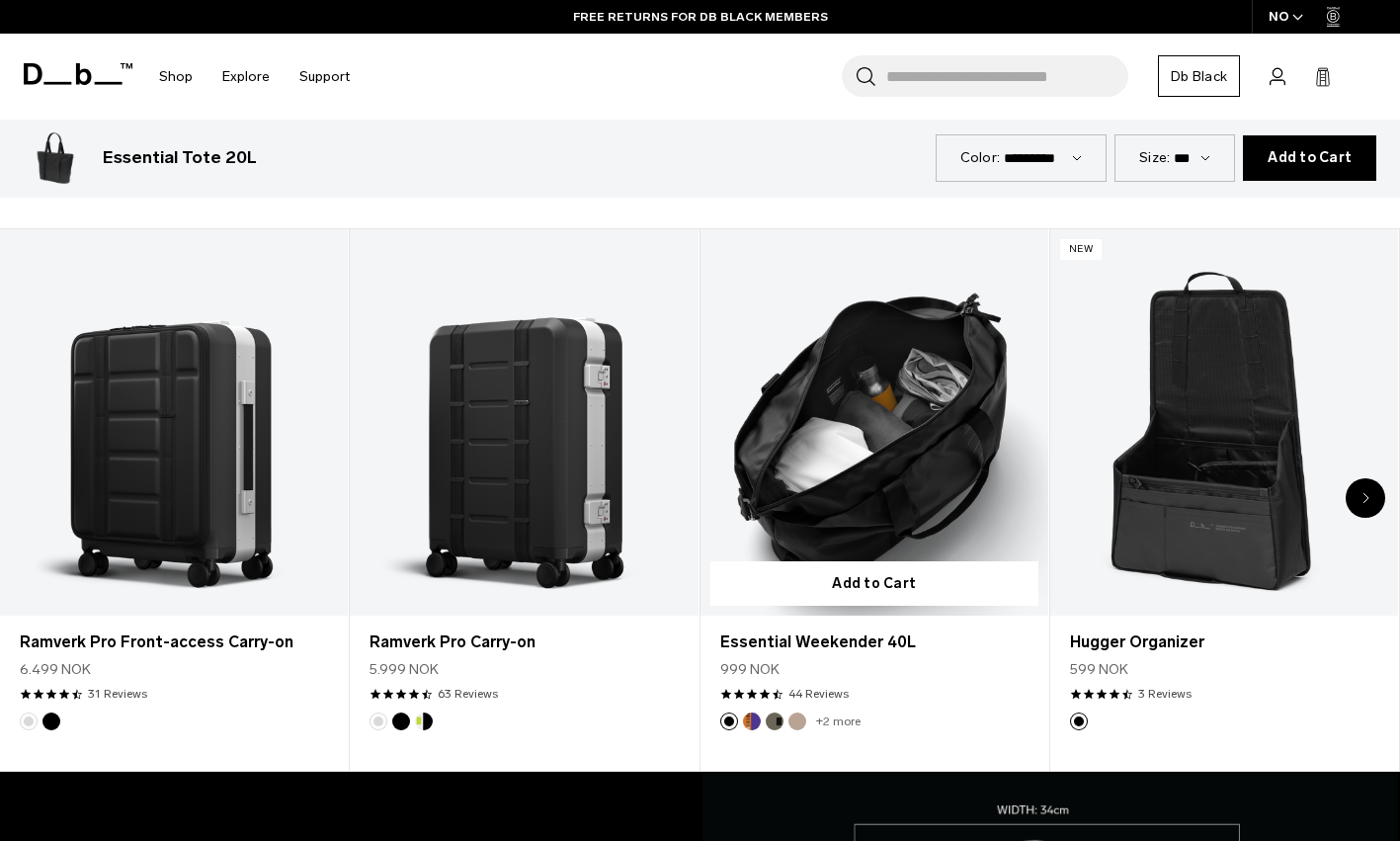 scroll, scrollTop: 860, scrollLeft: 0, axis: vertical 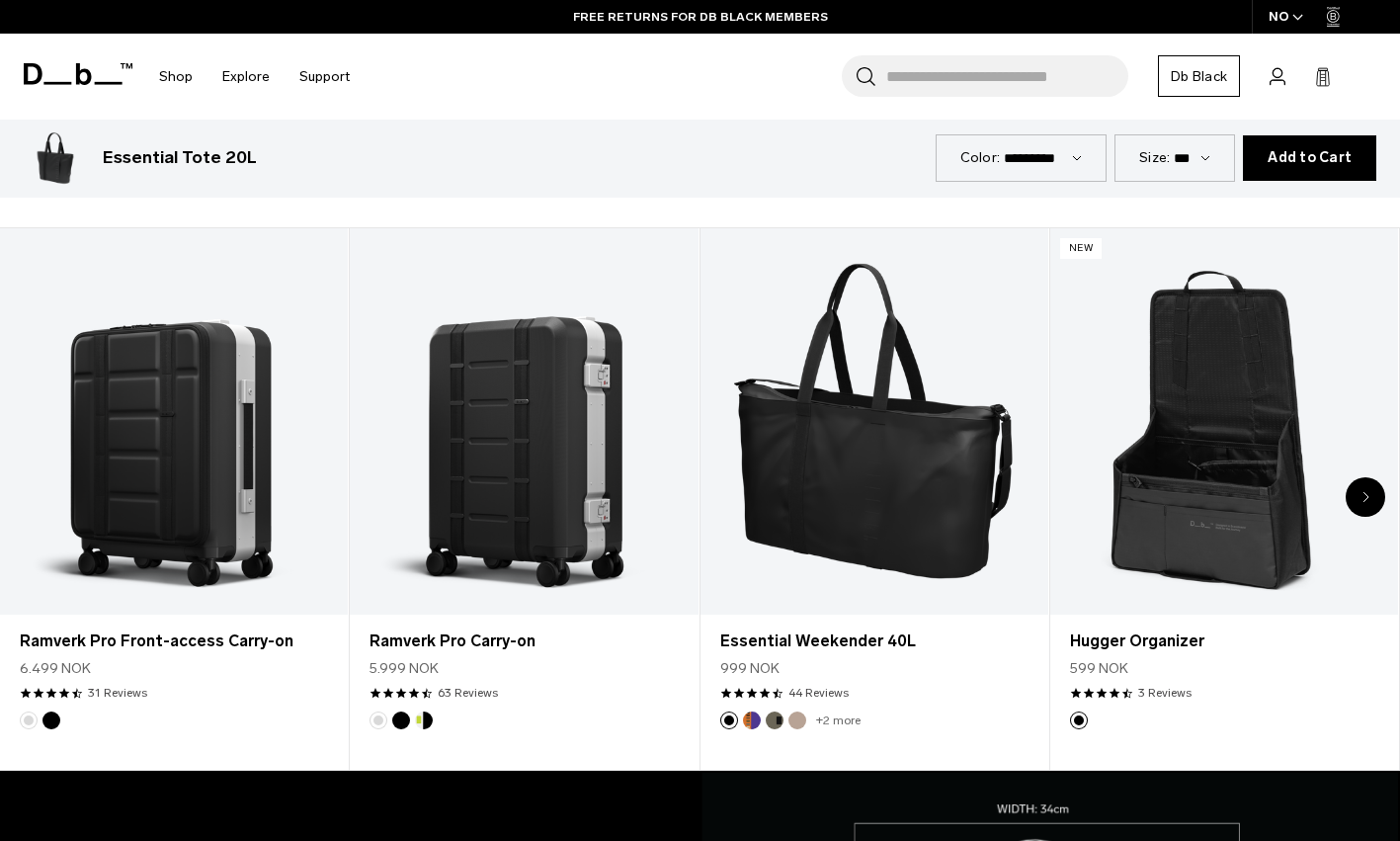 click at bounding box center (1365, 497) 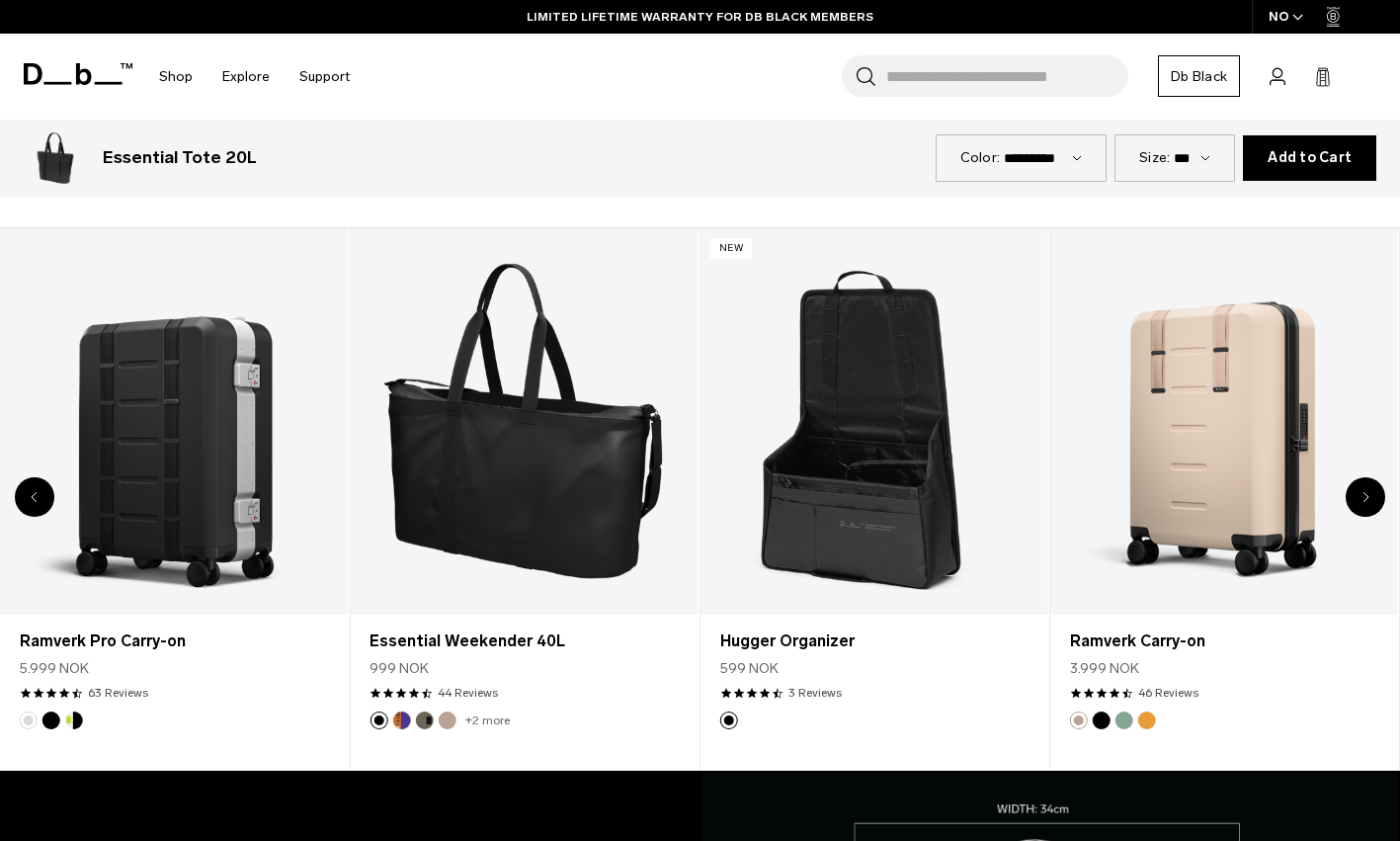 click at bounding box center [1365, 497] 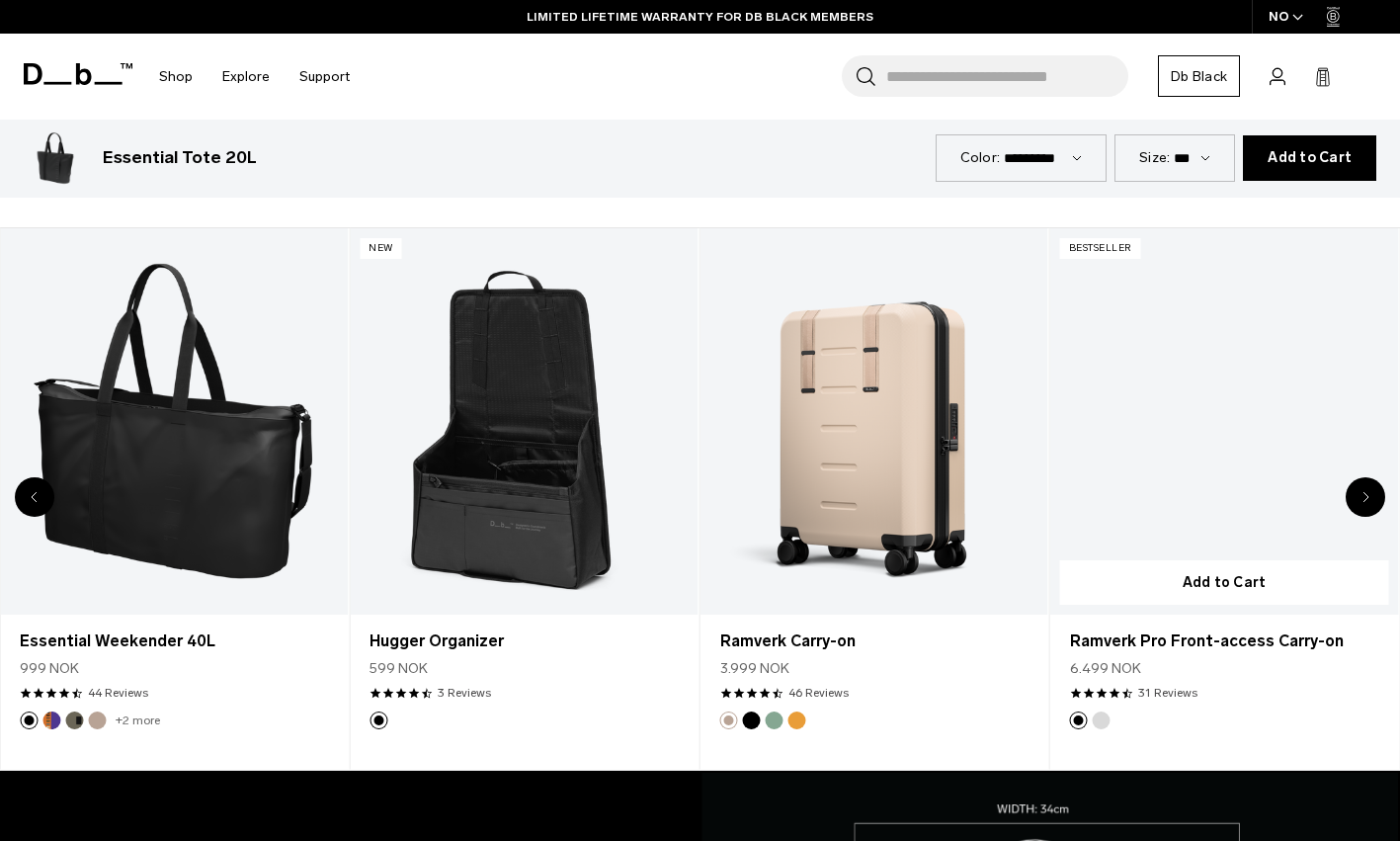 click at bounding box center [1224, 421] 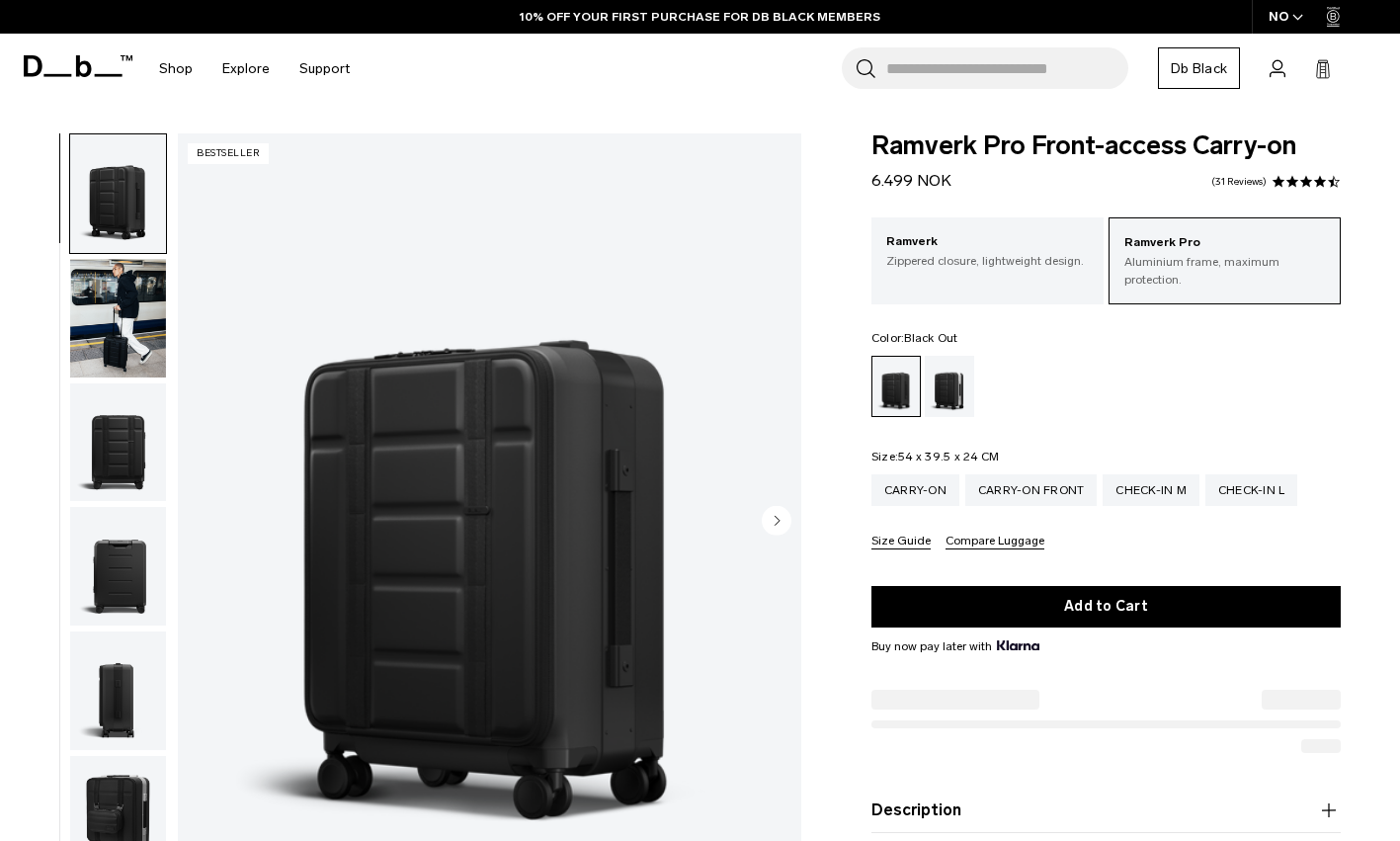 scroll, scrollTop: 61, scrollLeft: 0, axis: vertical 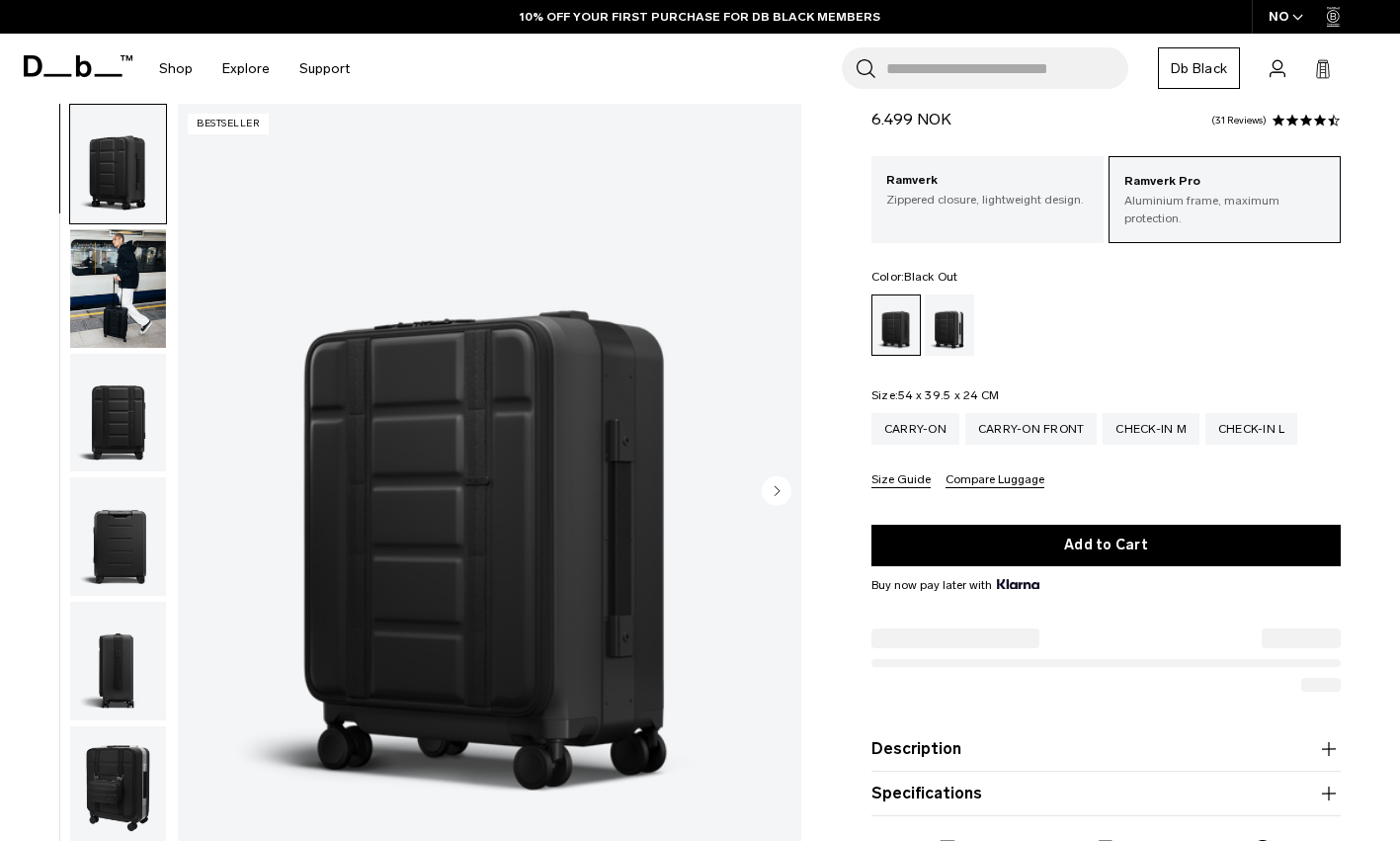 click at bounding box center [118, 413] 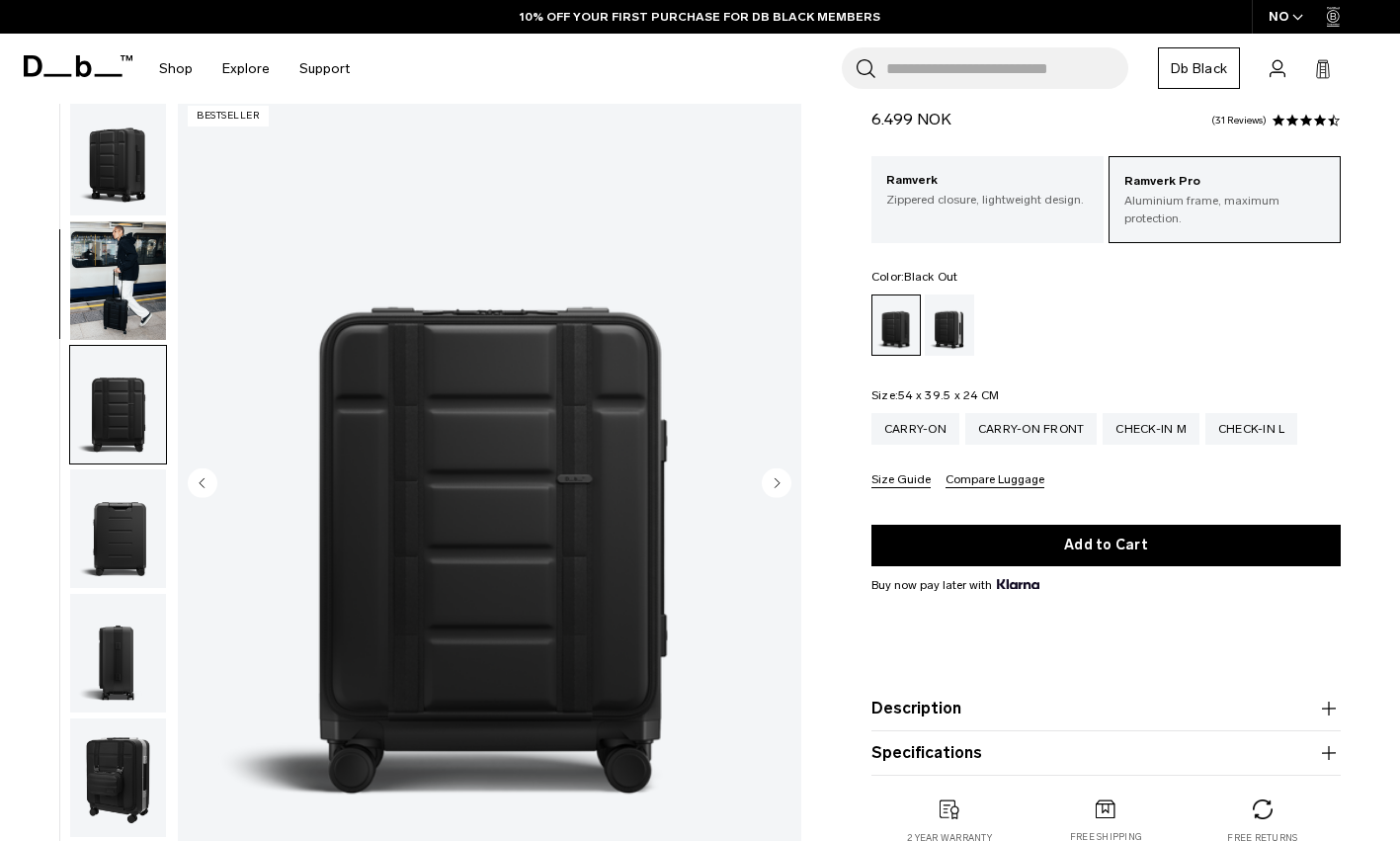 scroll, scrollTop: 61, scrollLeft: 0, axis: vertical 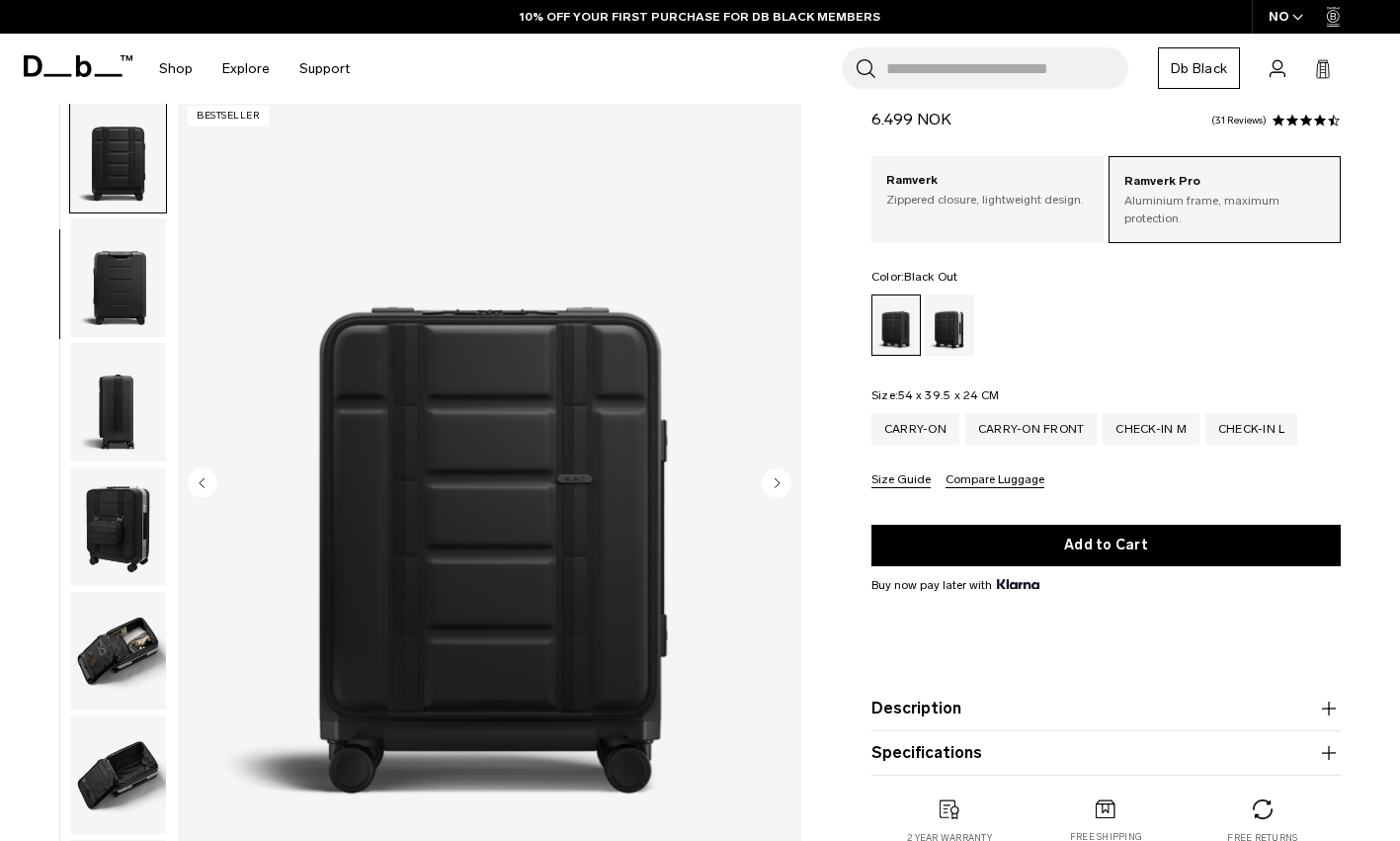 click at bounding box center [118, 402] 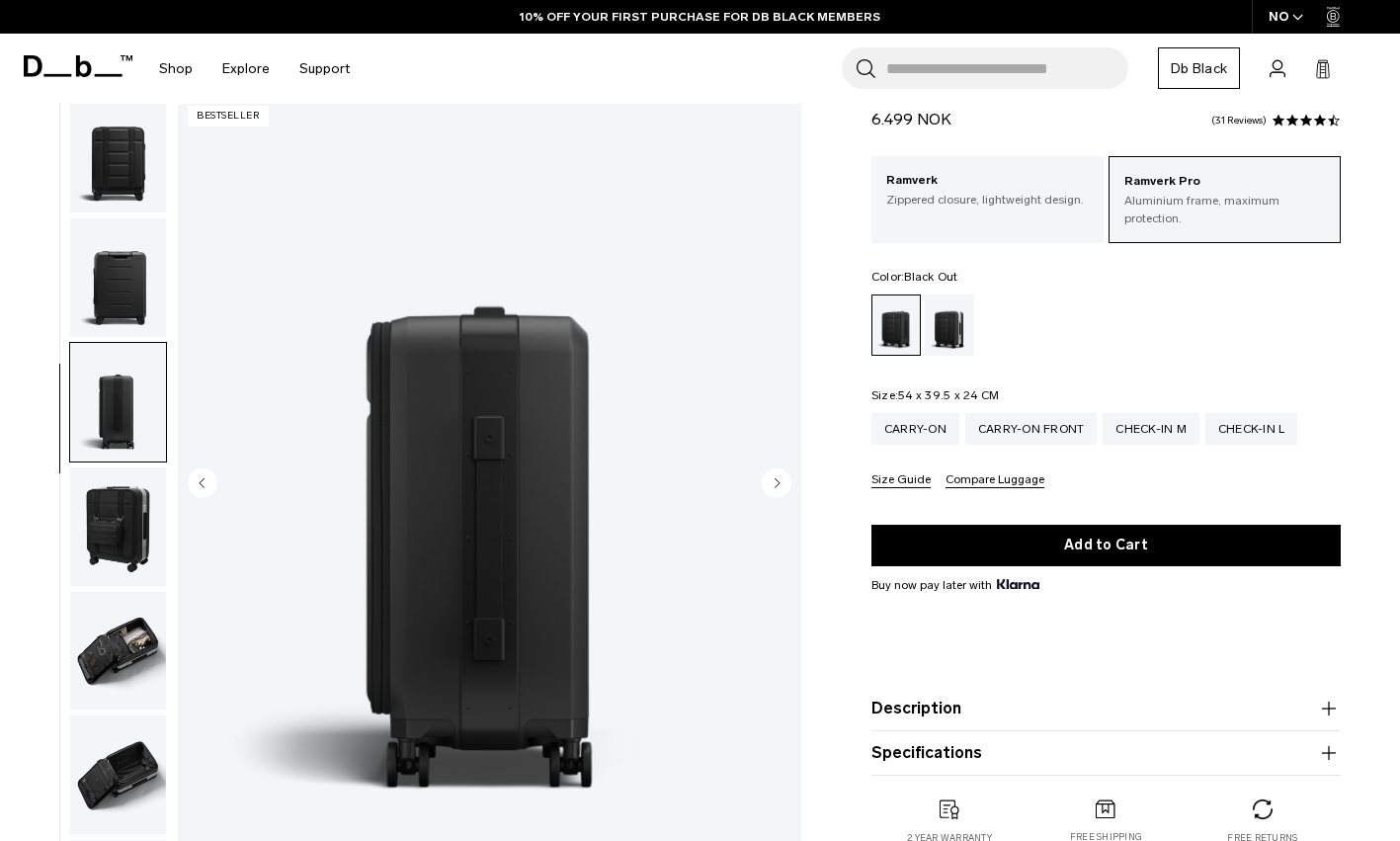 scroll, scrollTop: 503, scrollLeft: 0, axis: vertical 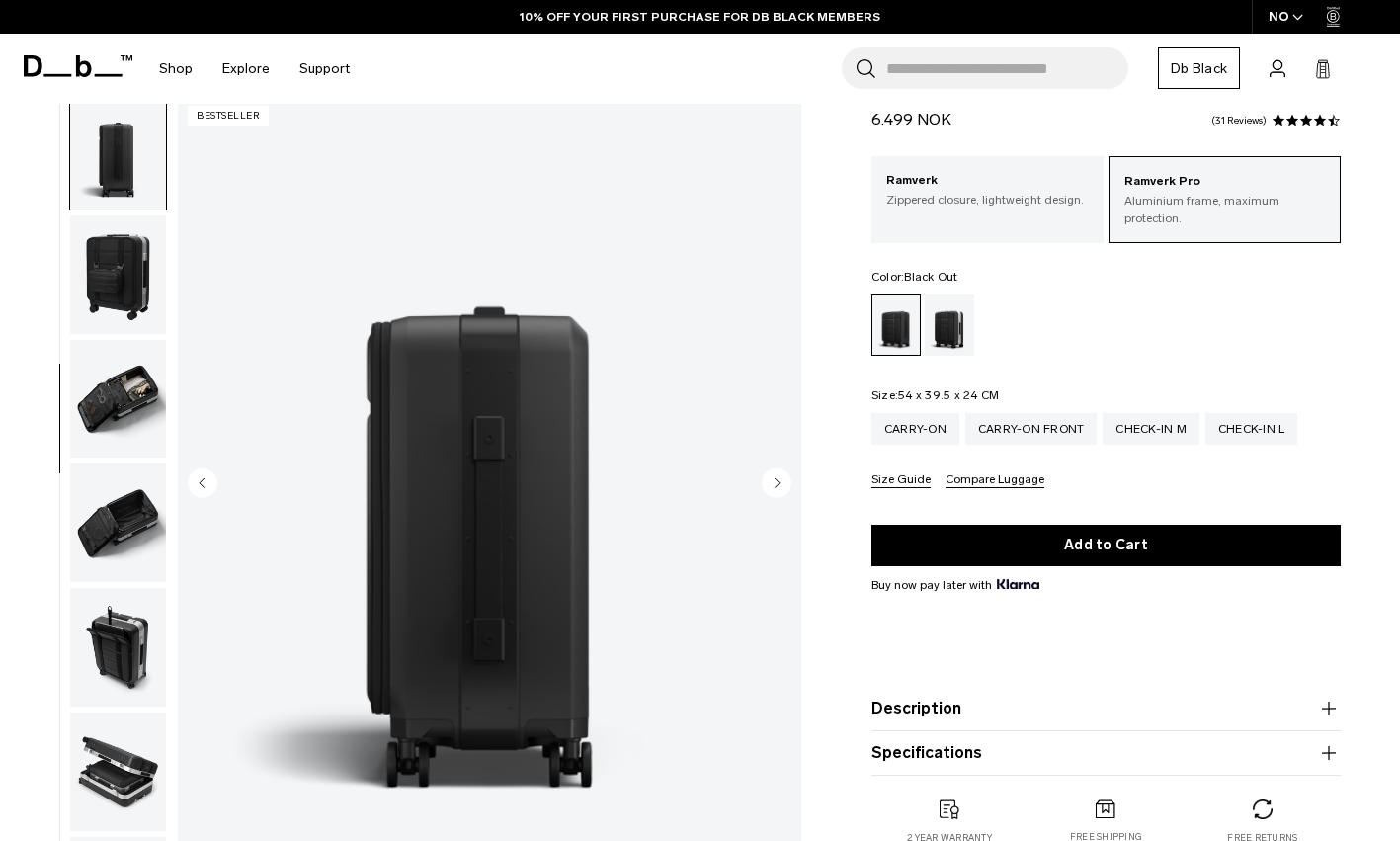click at bounding box center (118, 523) 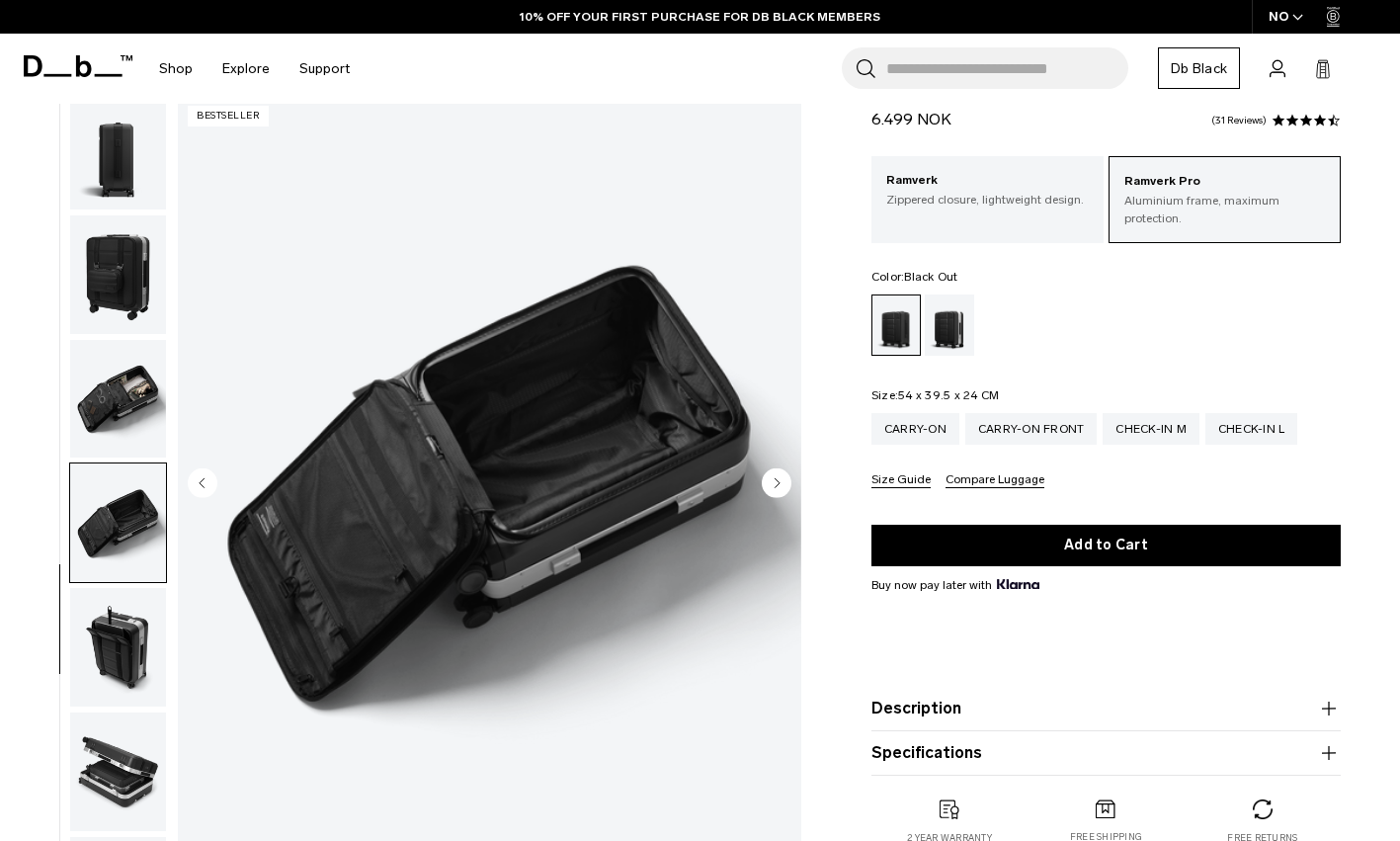 scroll, scrollTop: 601, scrollLeft: 0, axis: vertical 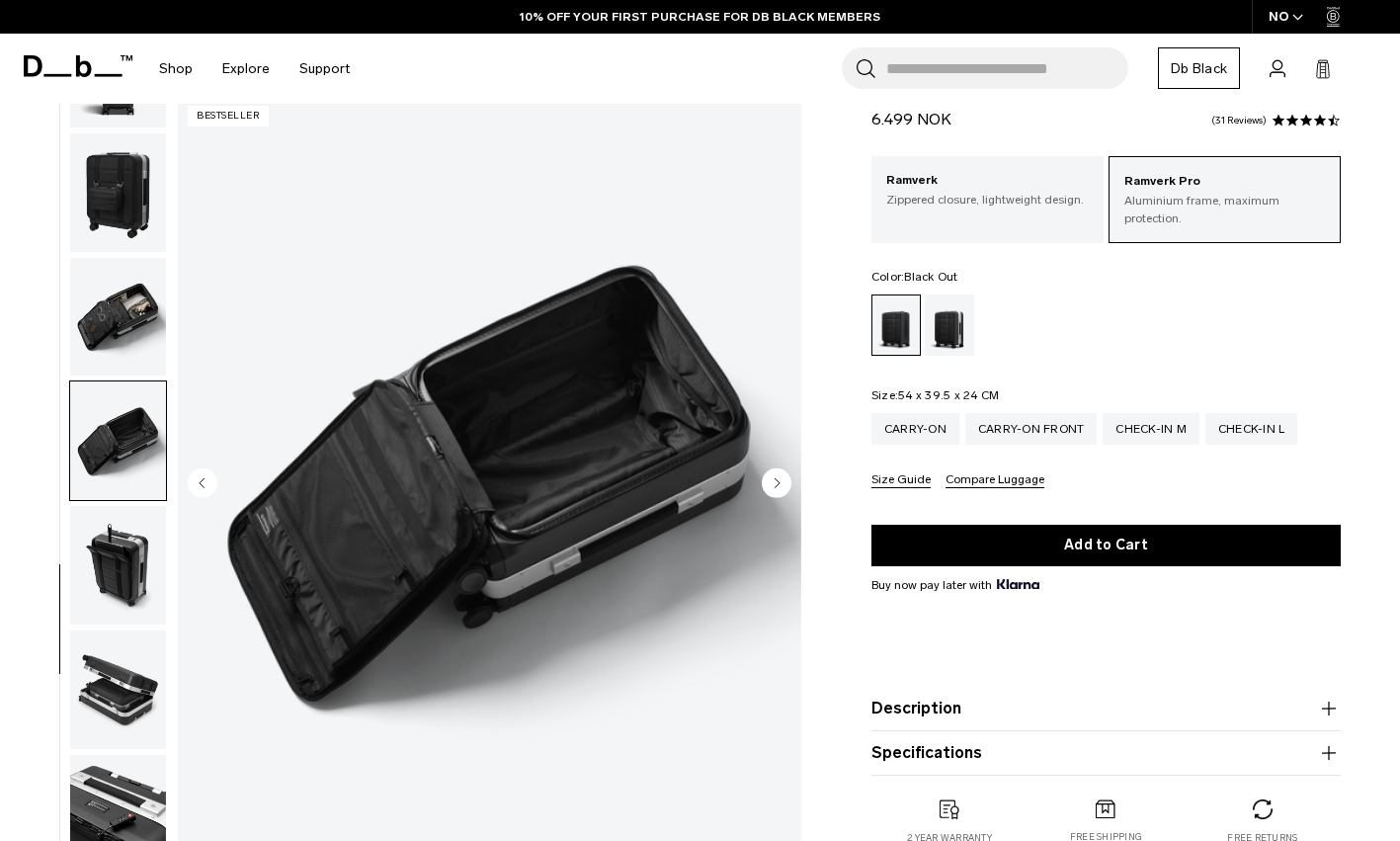 click at bounding box center (118, 565) 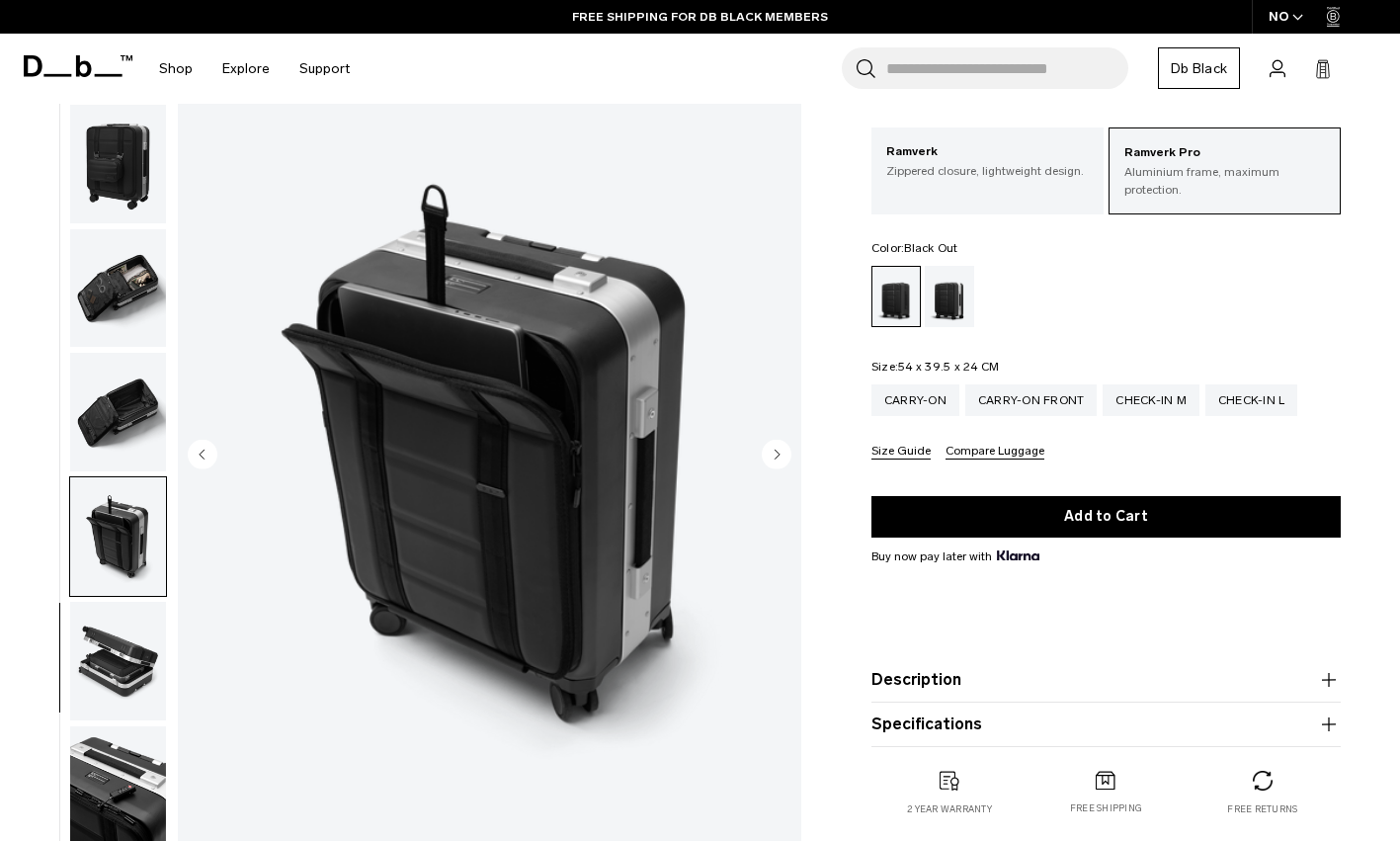scroll, scrollTop: 93, scrollLeft: 0, axis: vertical 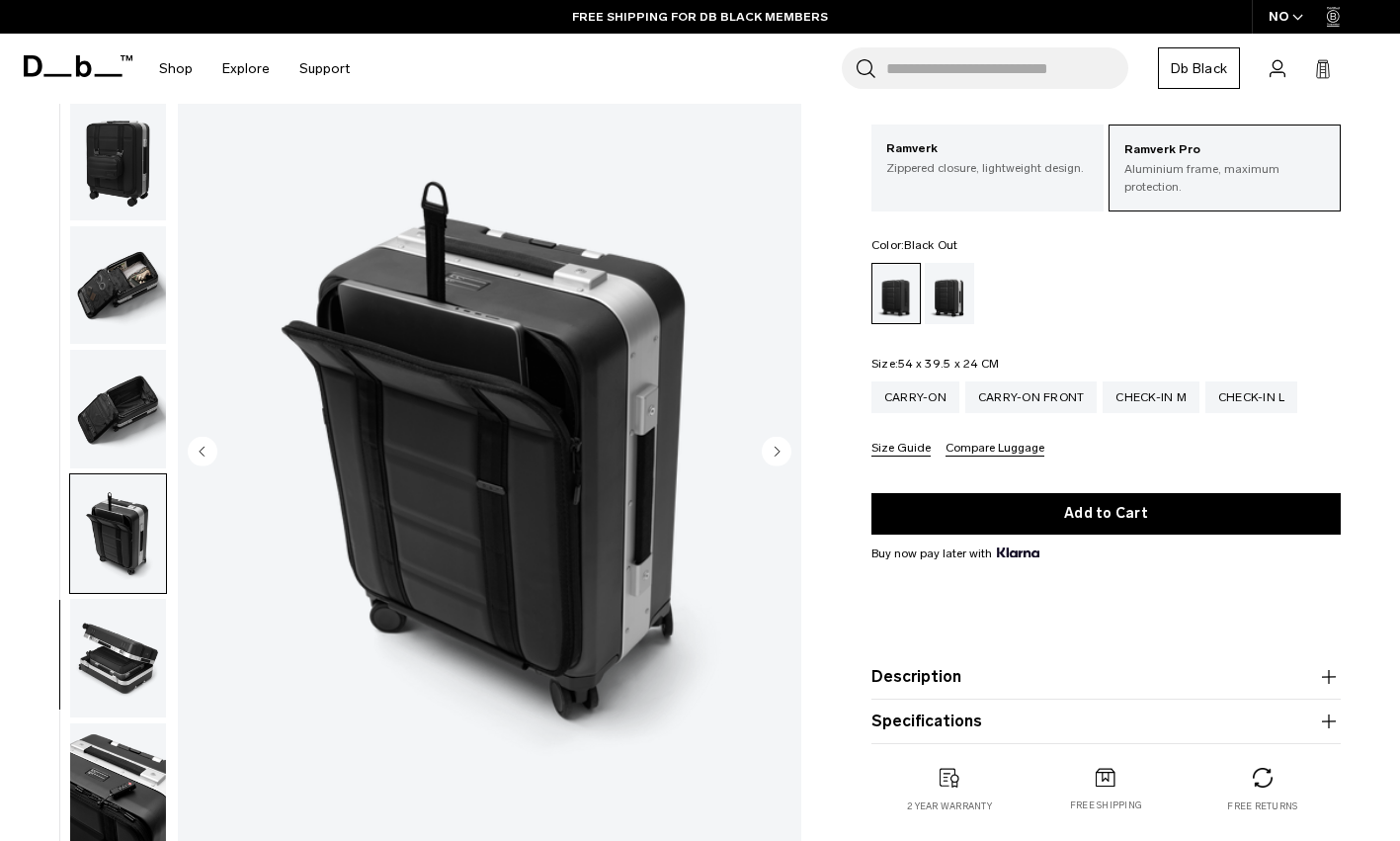 click at bounding box center [118, 658] 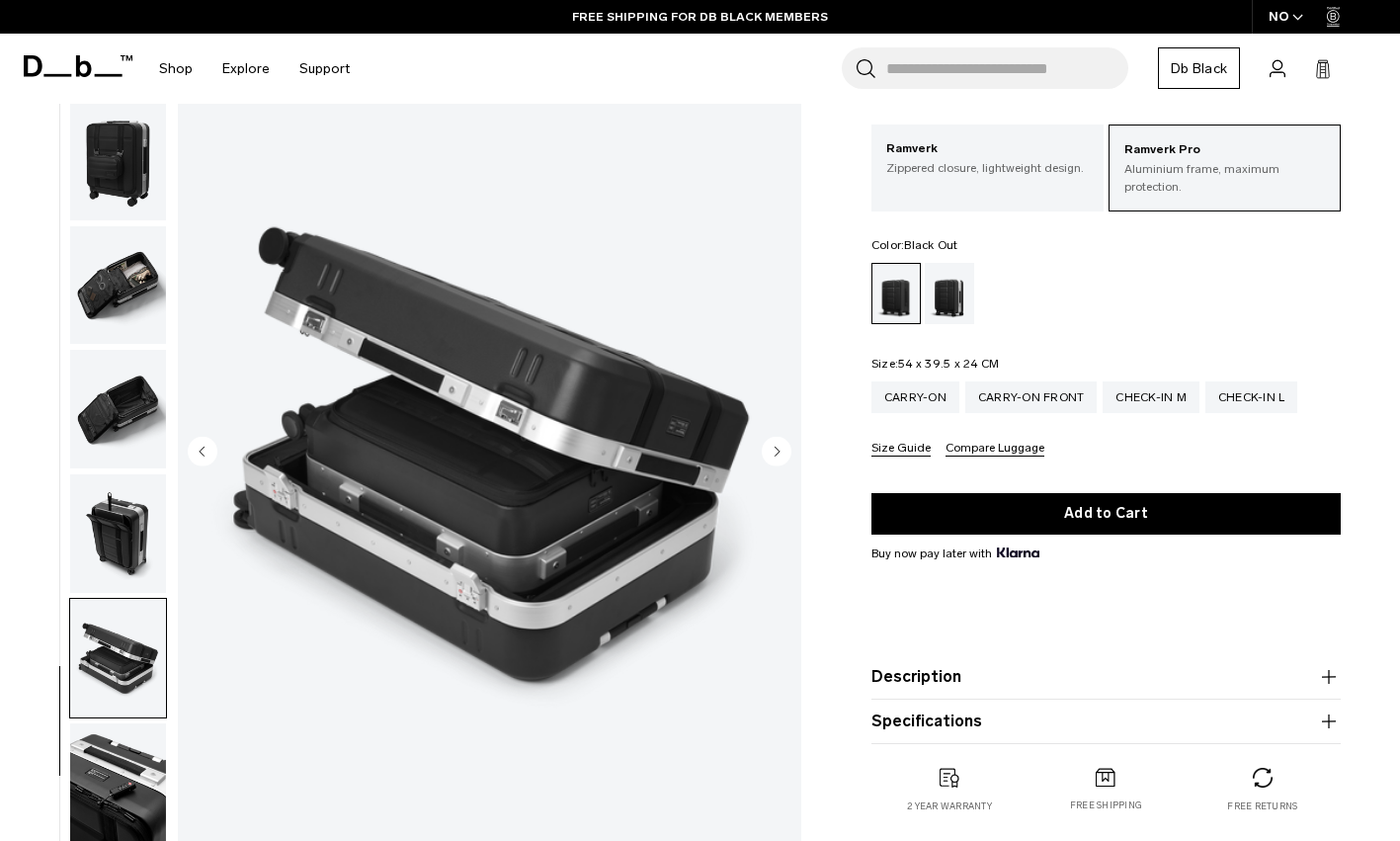 click at bounding box center [118, 783] 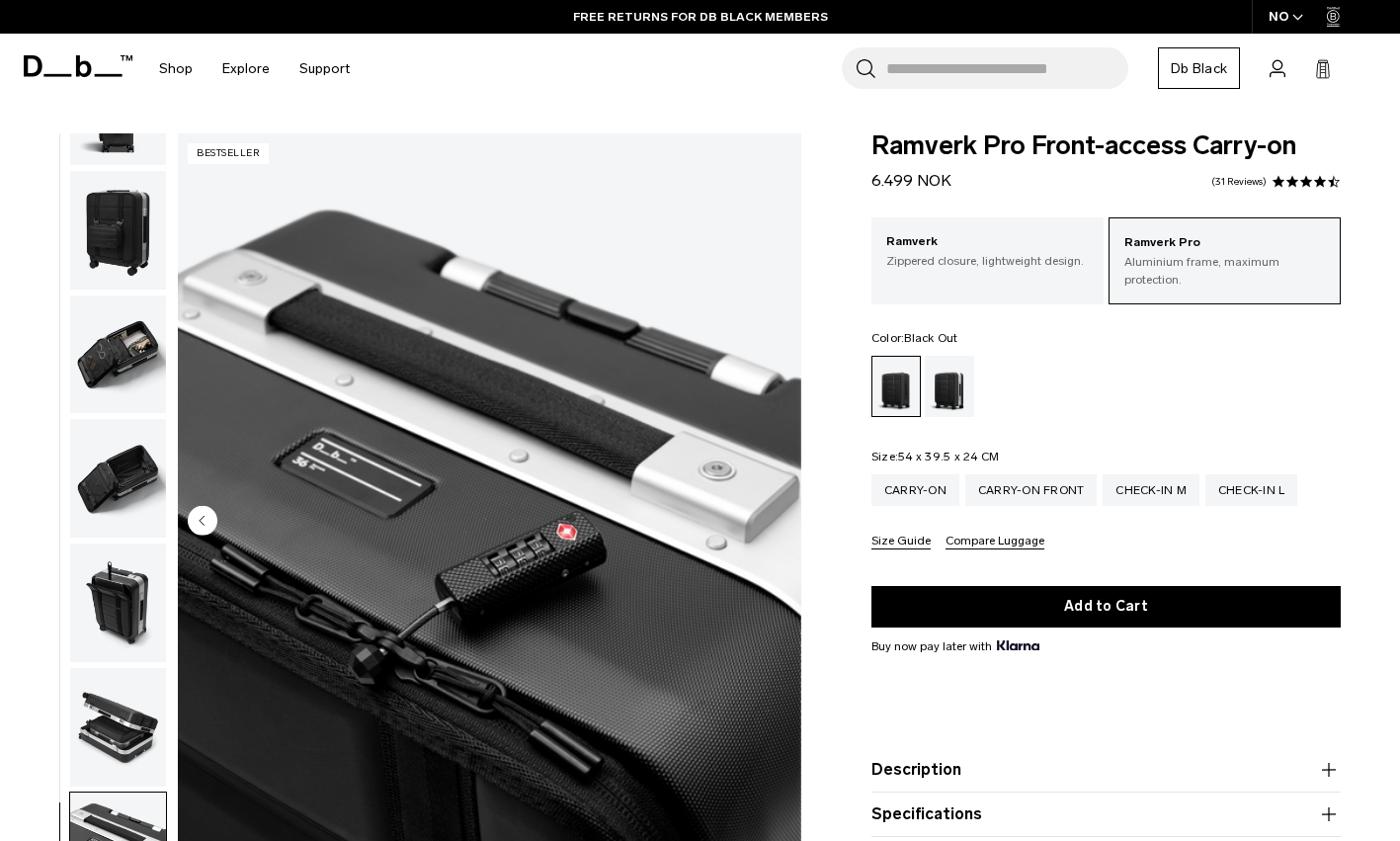 scroll, scrollTop: 0, scrollLeft: 0, axis: both 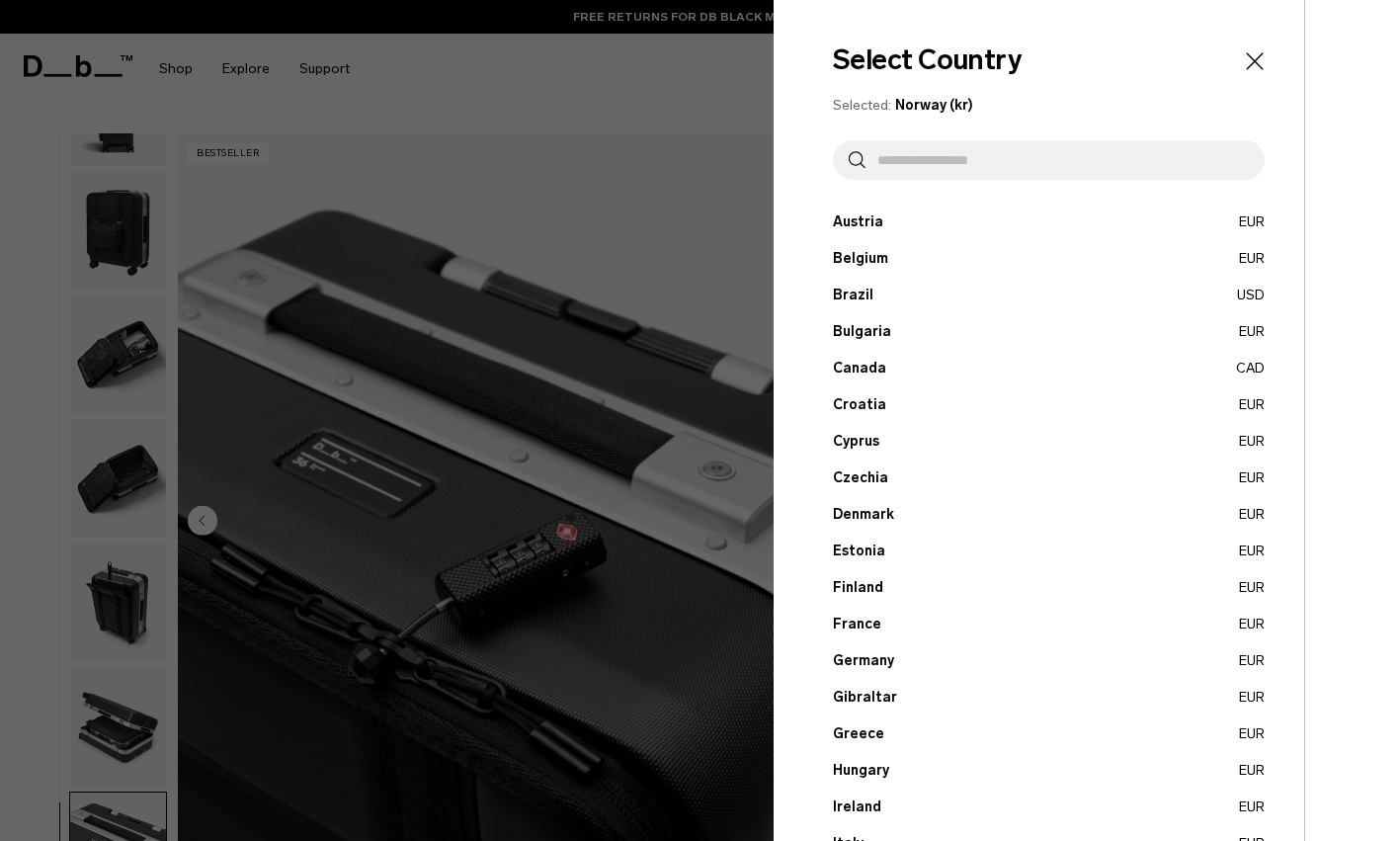 click at bounding box center [1057, 160] 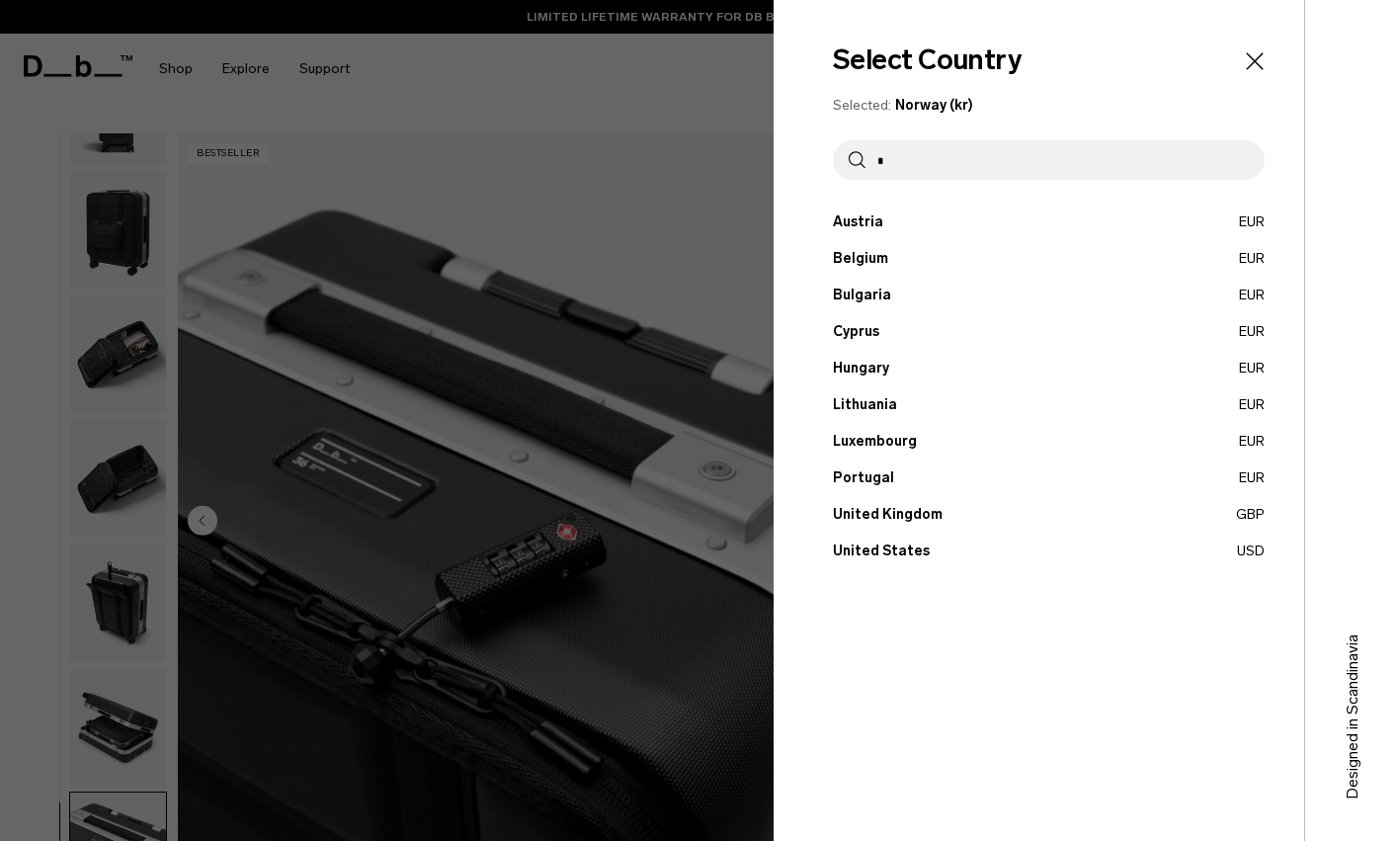type on "*" 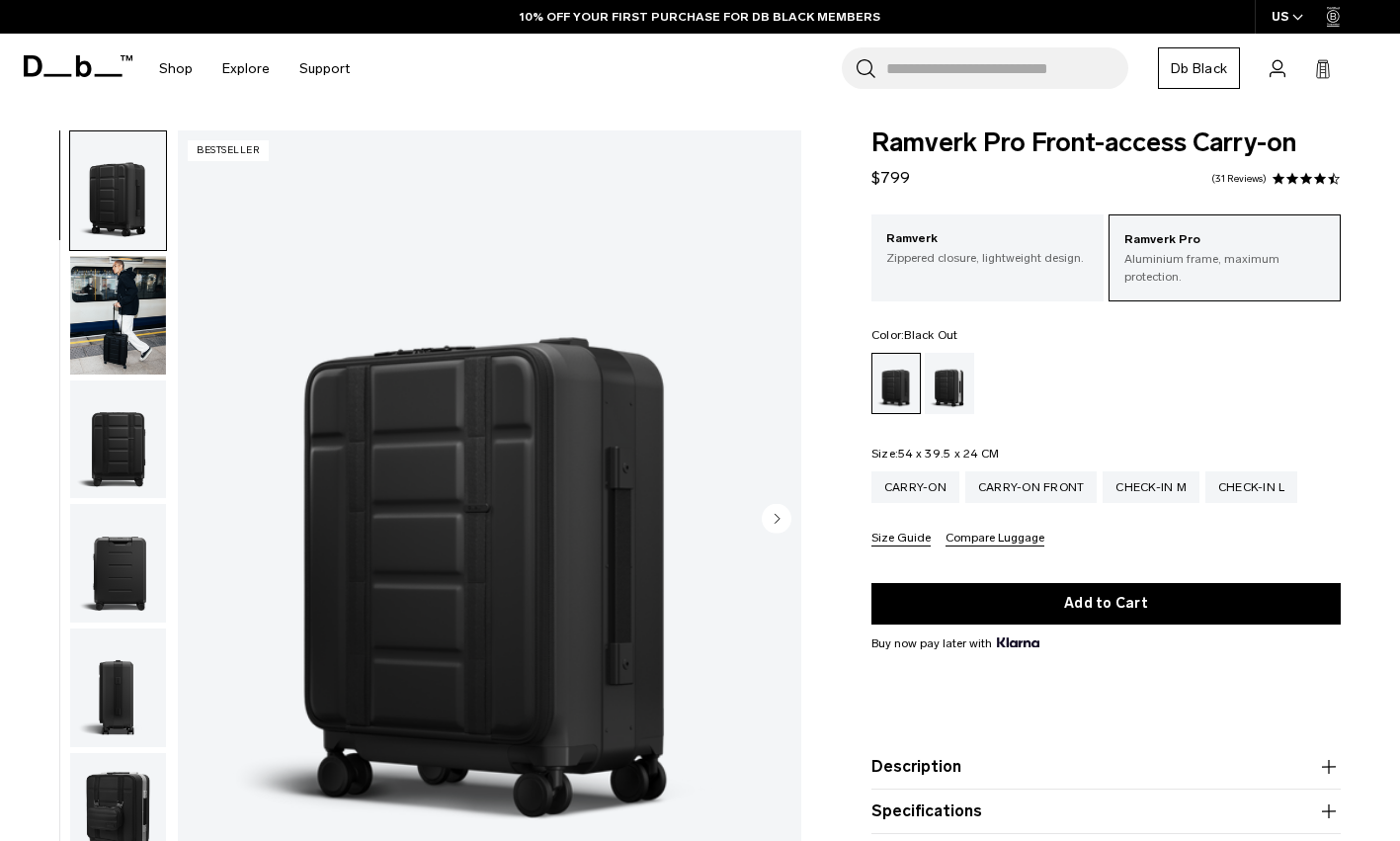 scroll, scrollTop: 0, scrollLeft: 0, axis: both 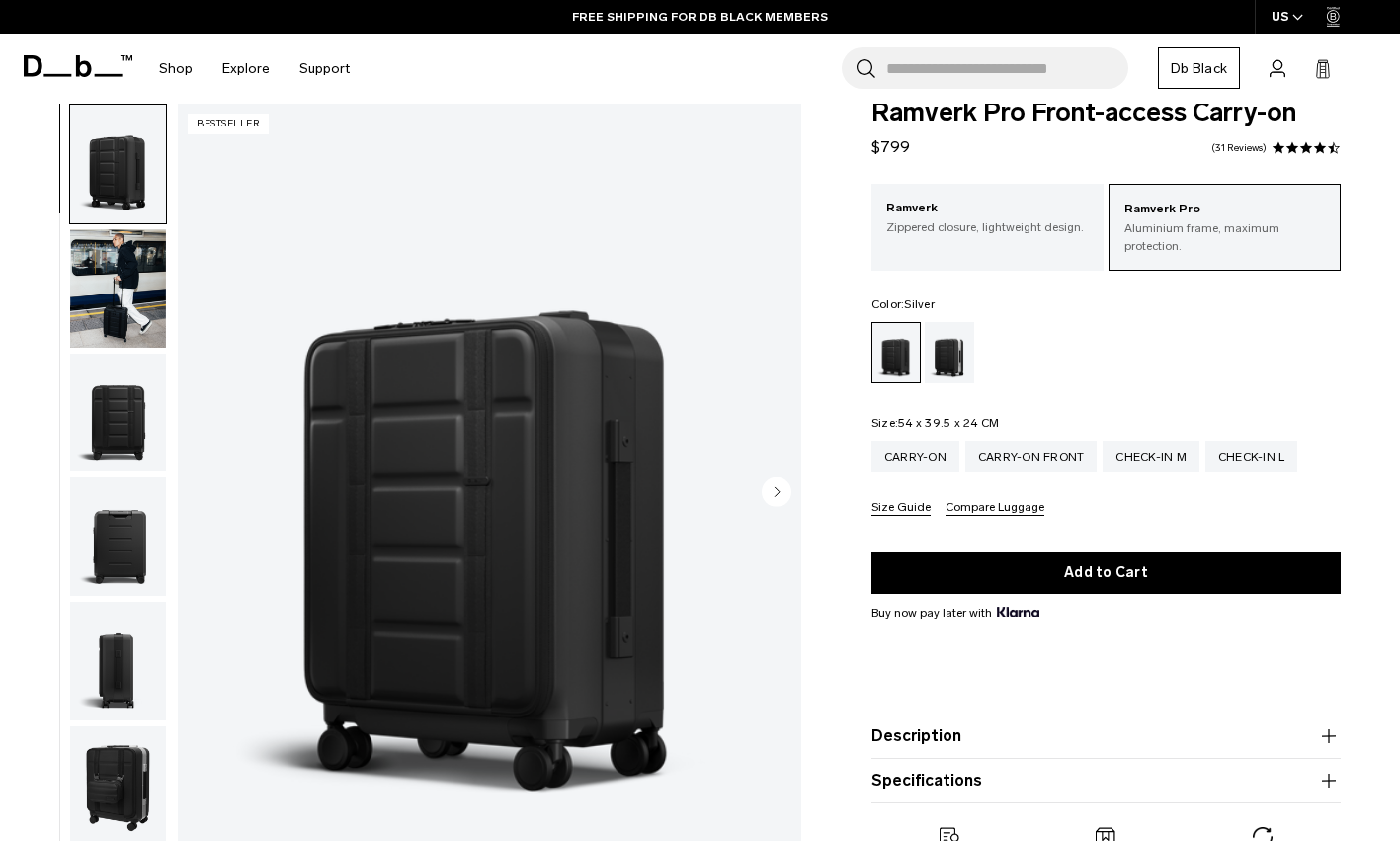 click at bounding box center (949, 353) 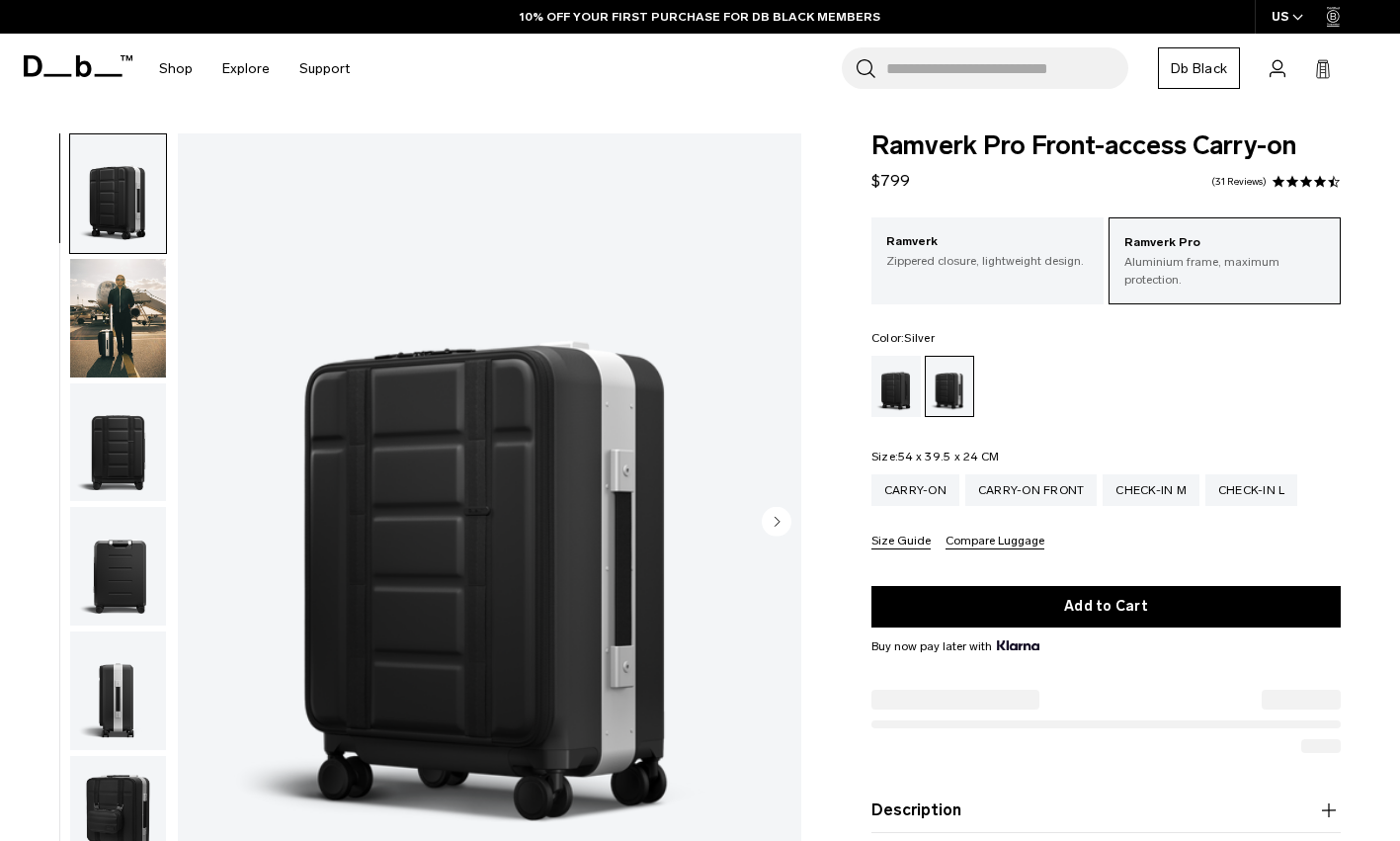 scroll, scrollTop: 139, scrollLeft: 0, axis: vertical 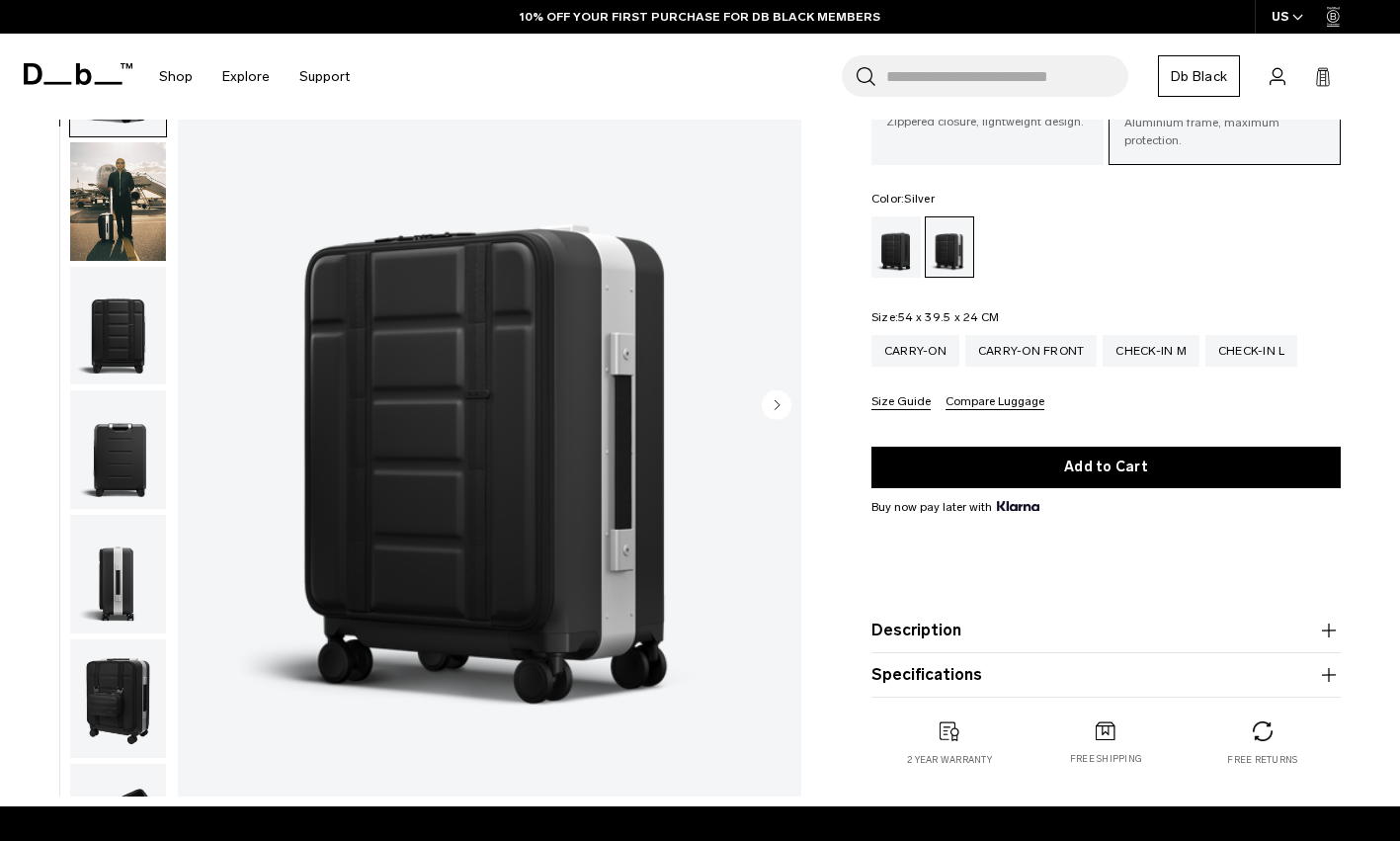 click at bounding box center [489, 406] 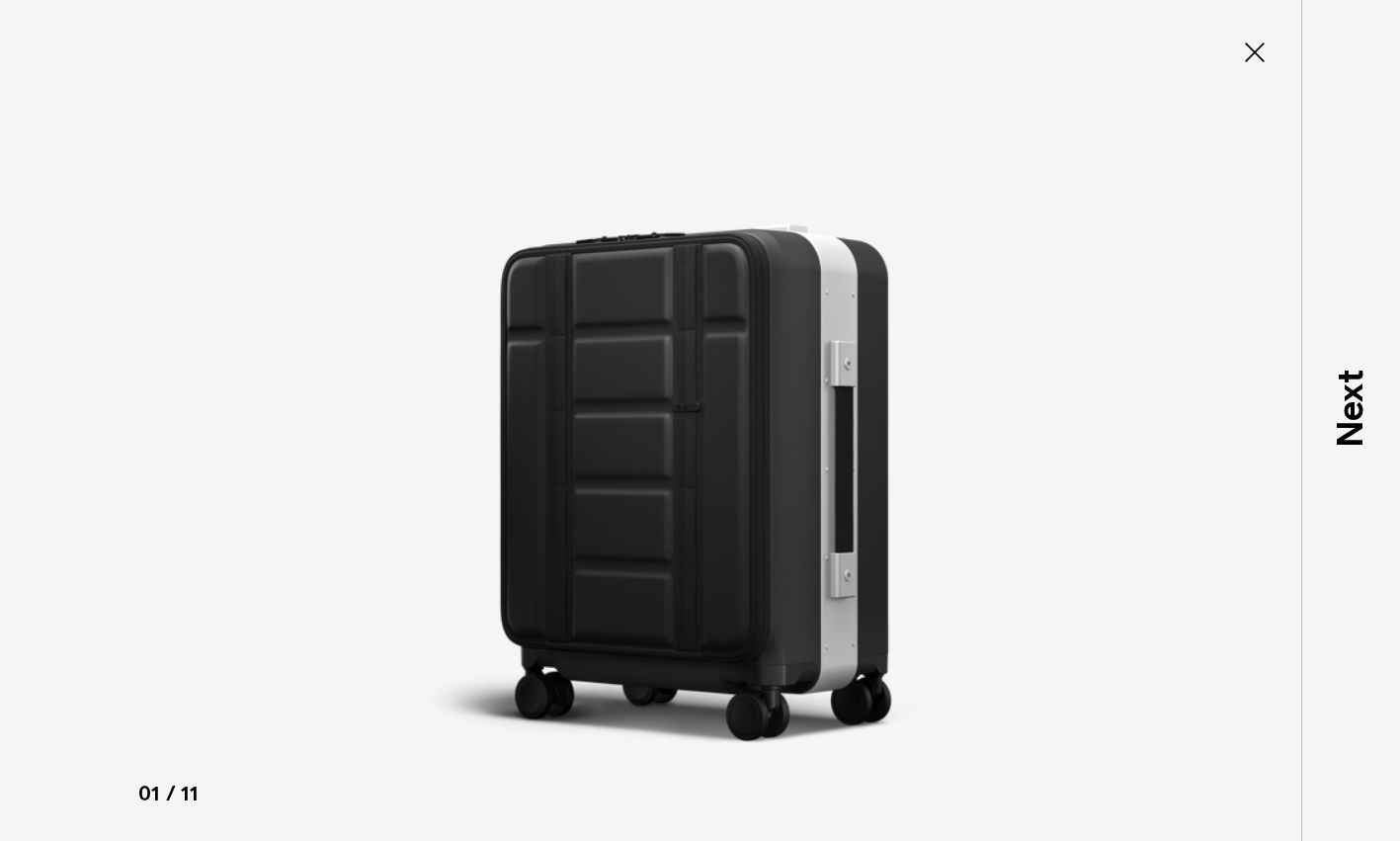 click at bounding box center [700, 420] 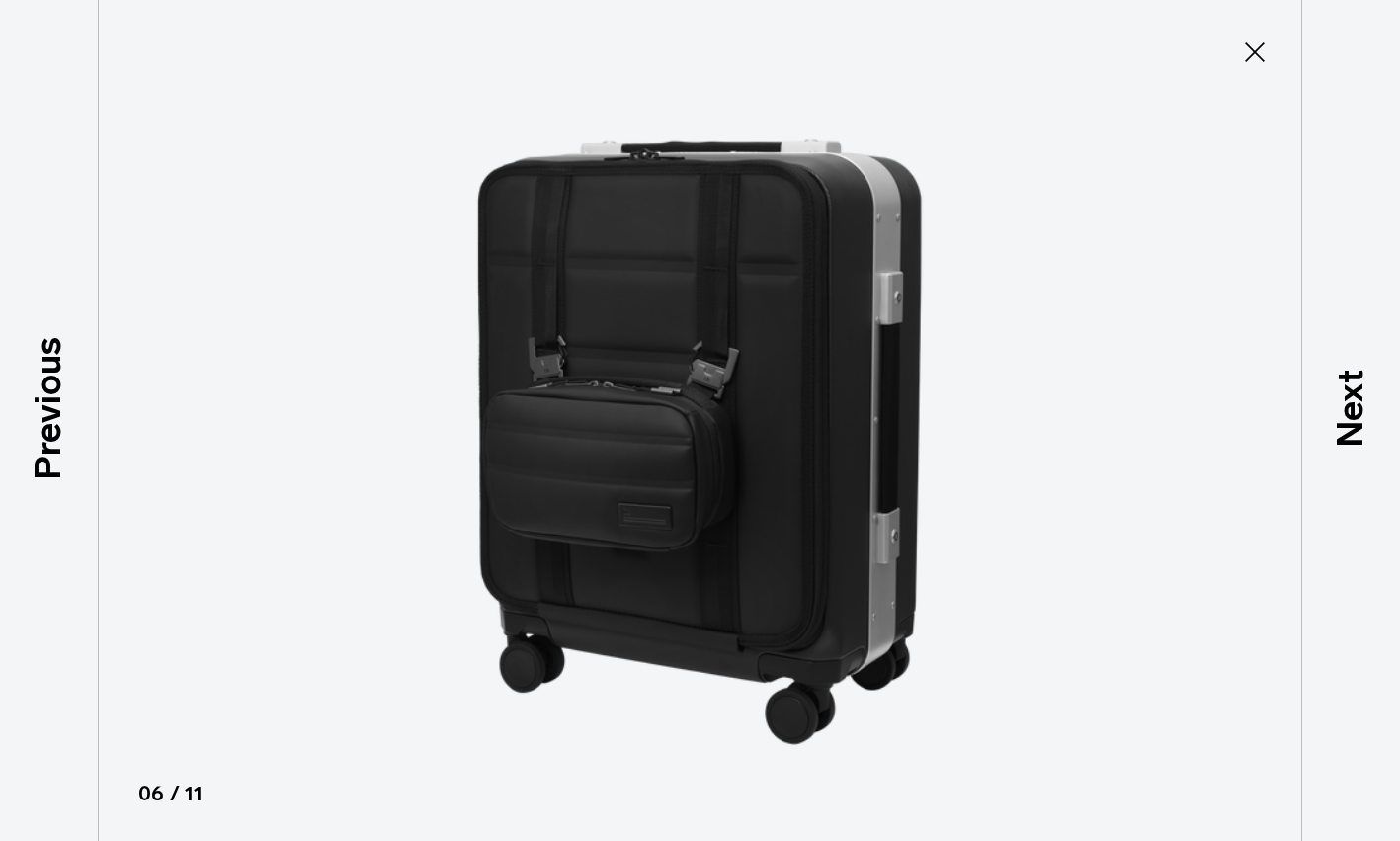 scroll, scrollTop: 601, scrollLeft: 0, axis: vertical 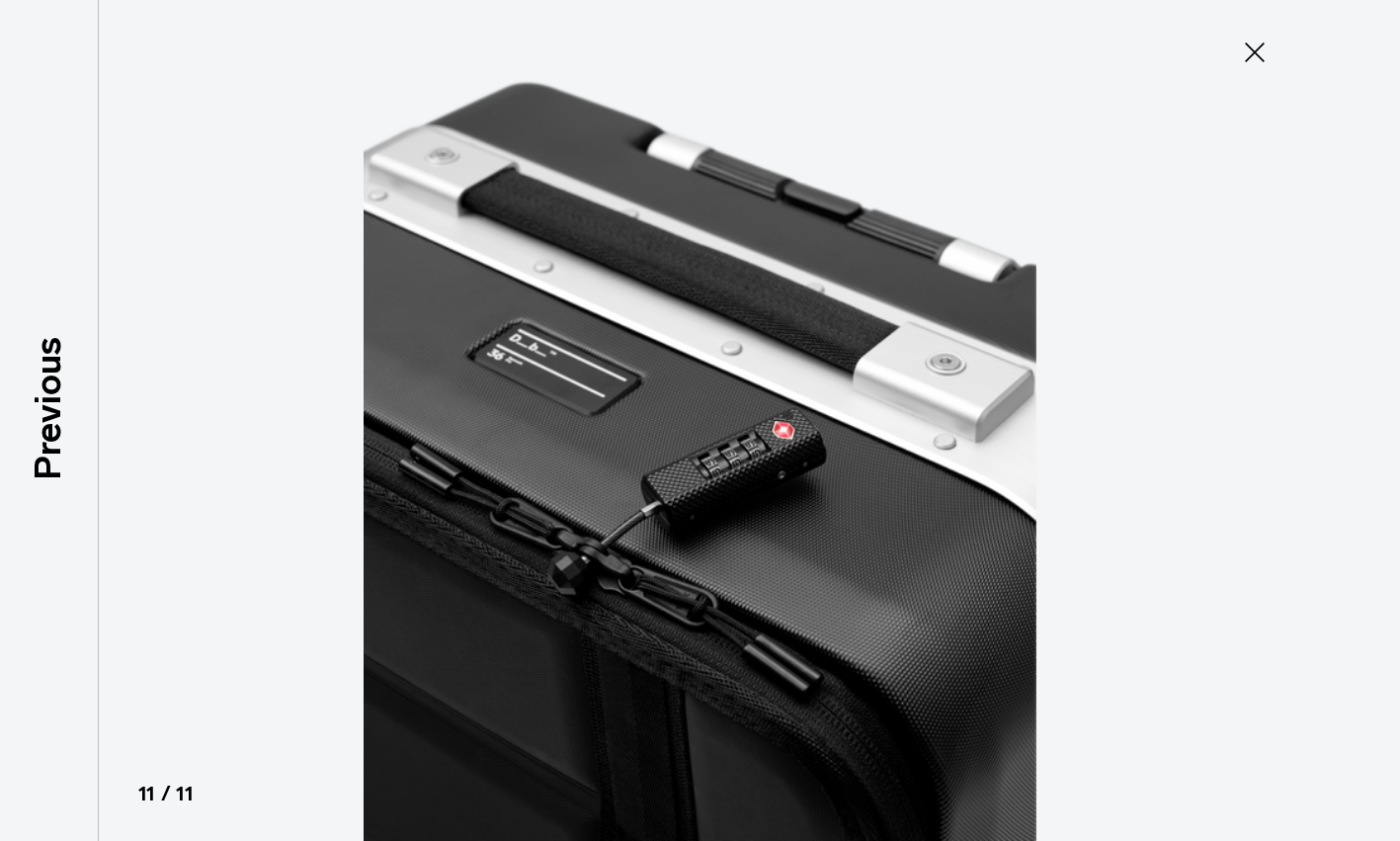 click 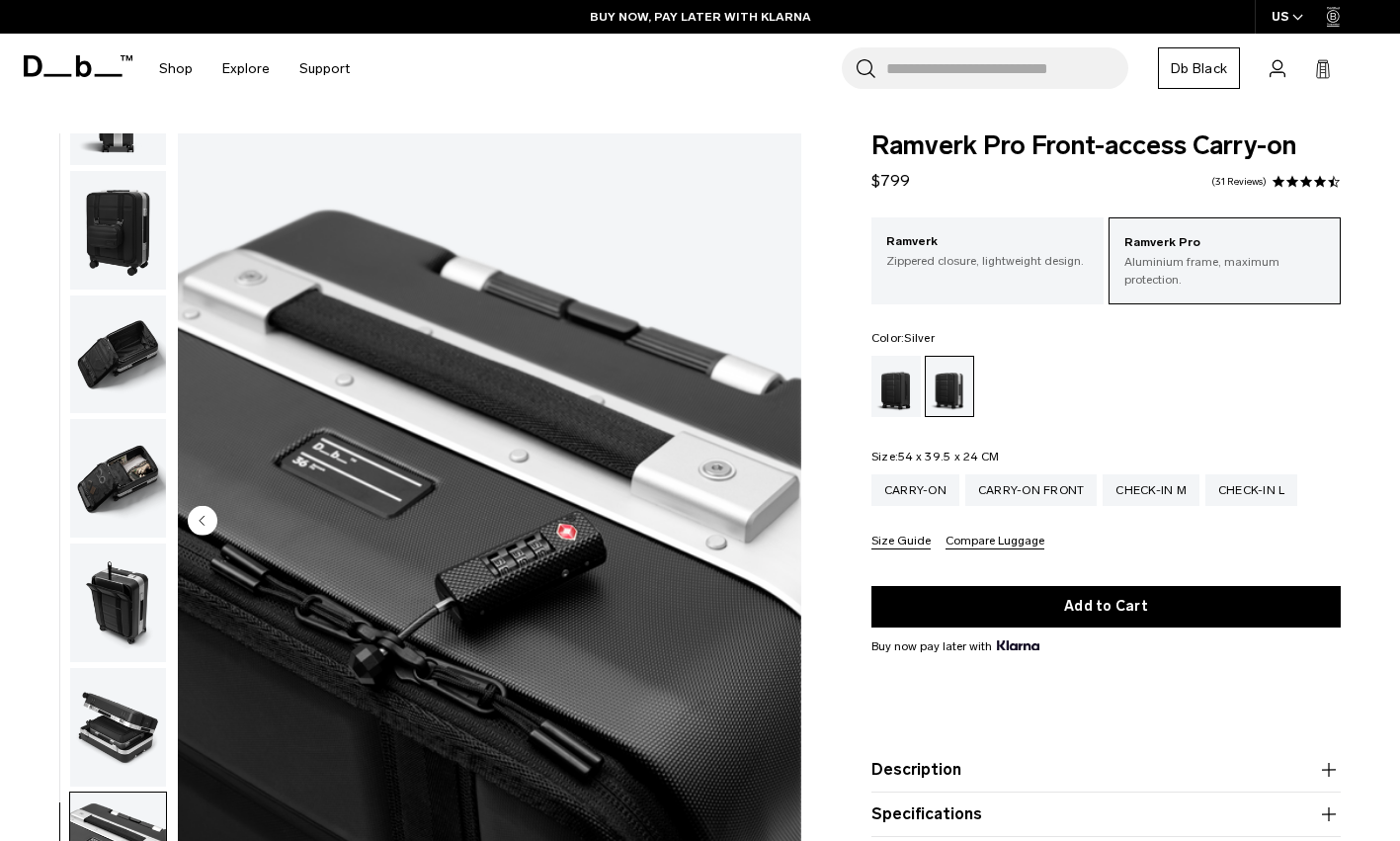 scroll, scrollTop: 0, scrollLeft: 0, axis: both 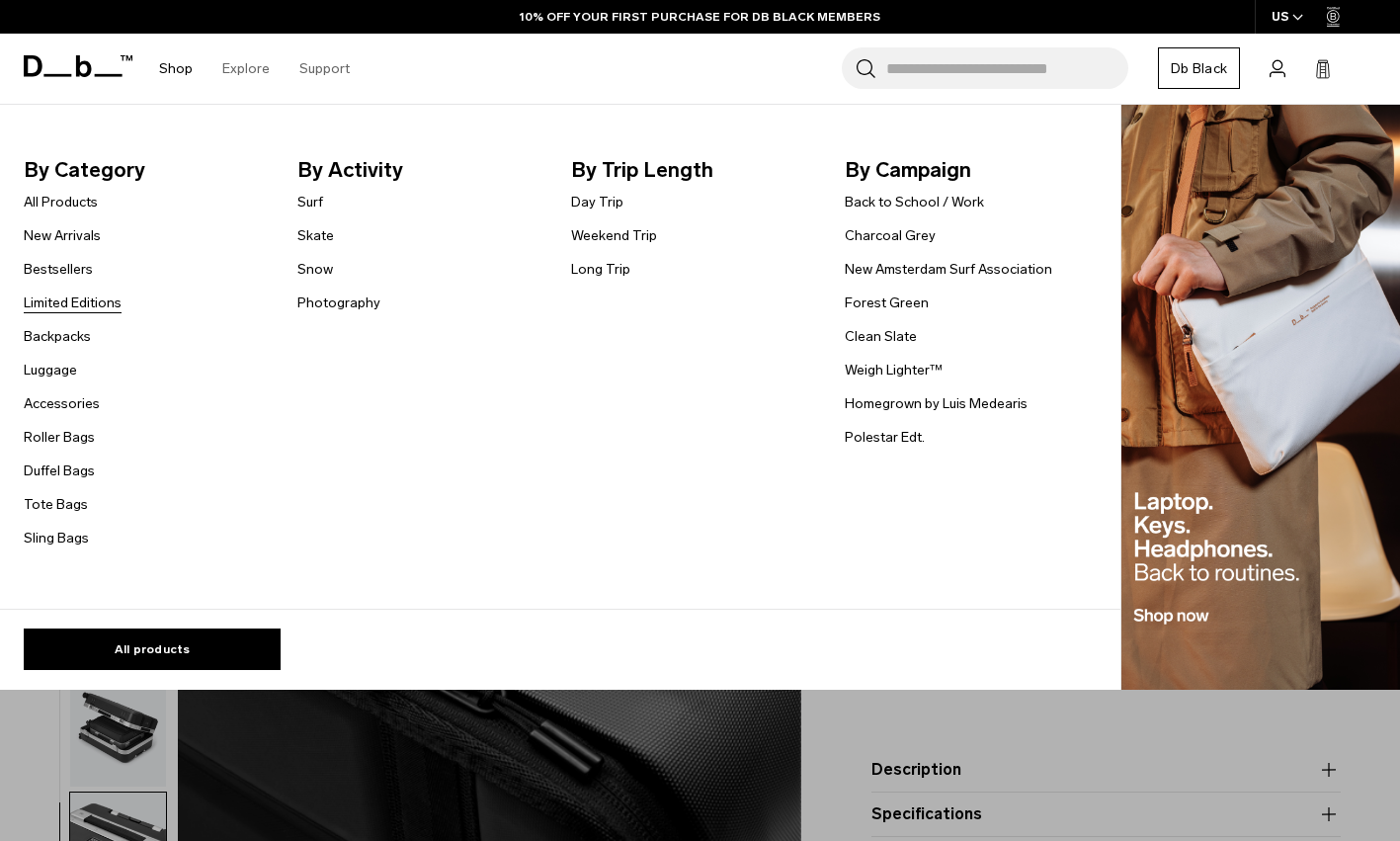 click on "Limited Editions" at bounding box center [72, 302] 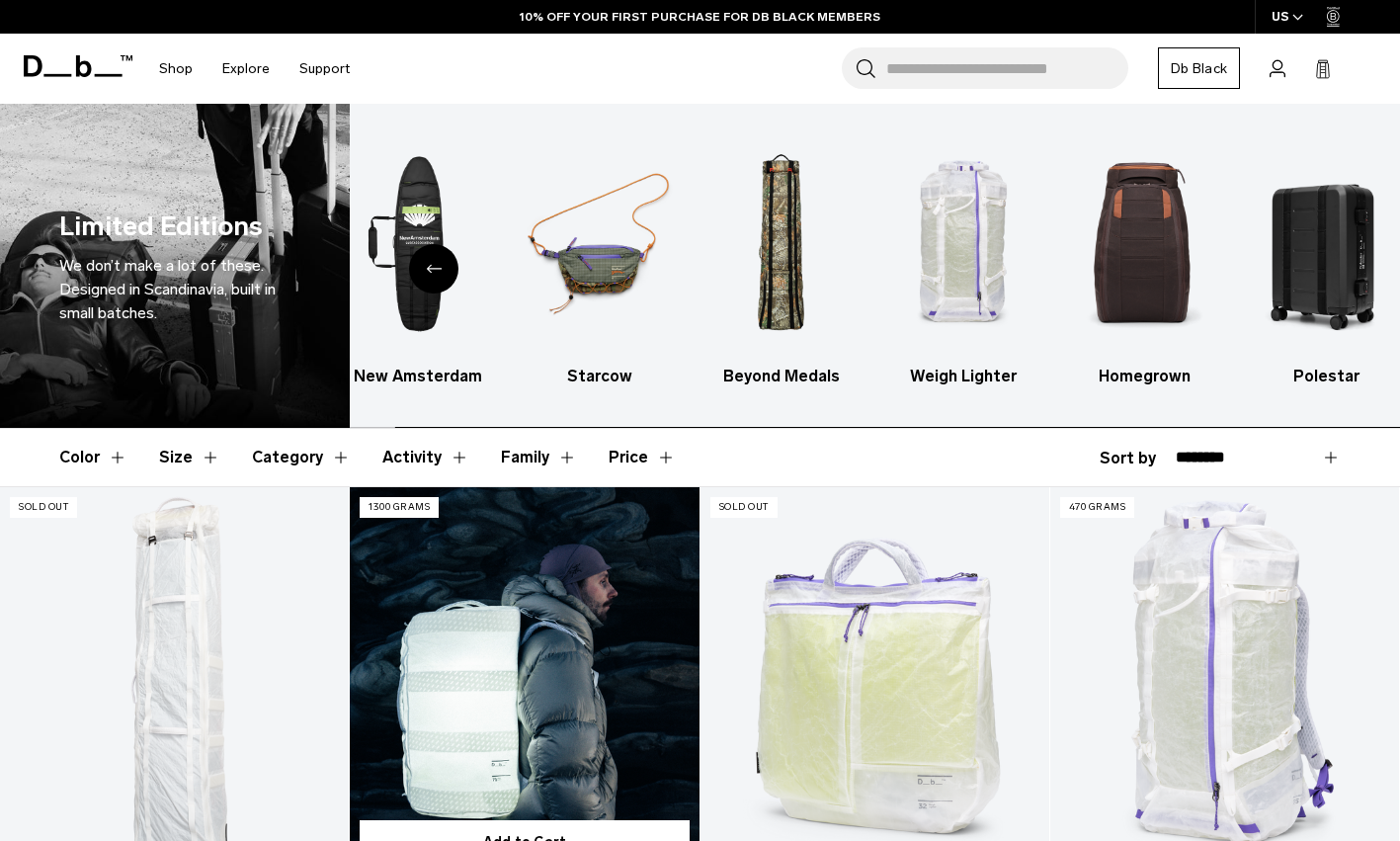 scroll, scrollTop: 18, scrollLeft: 0, axis: vertical 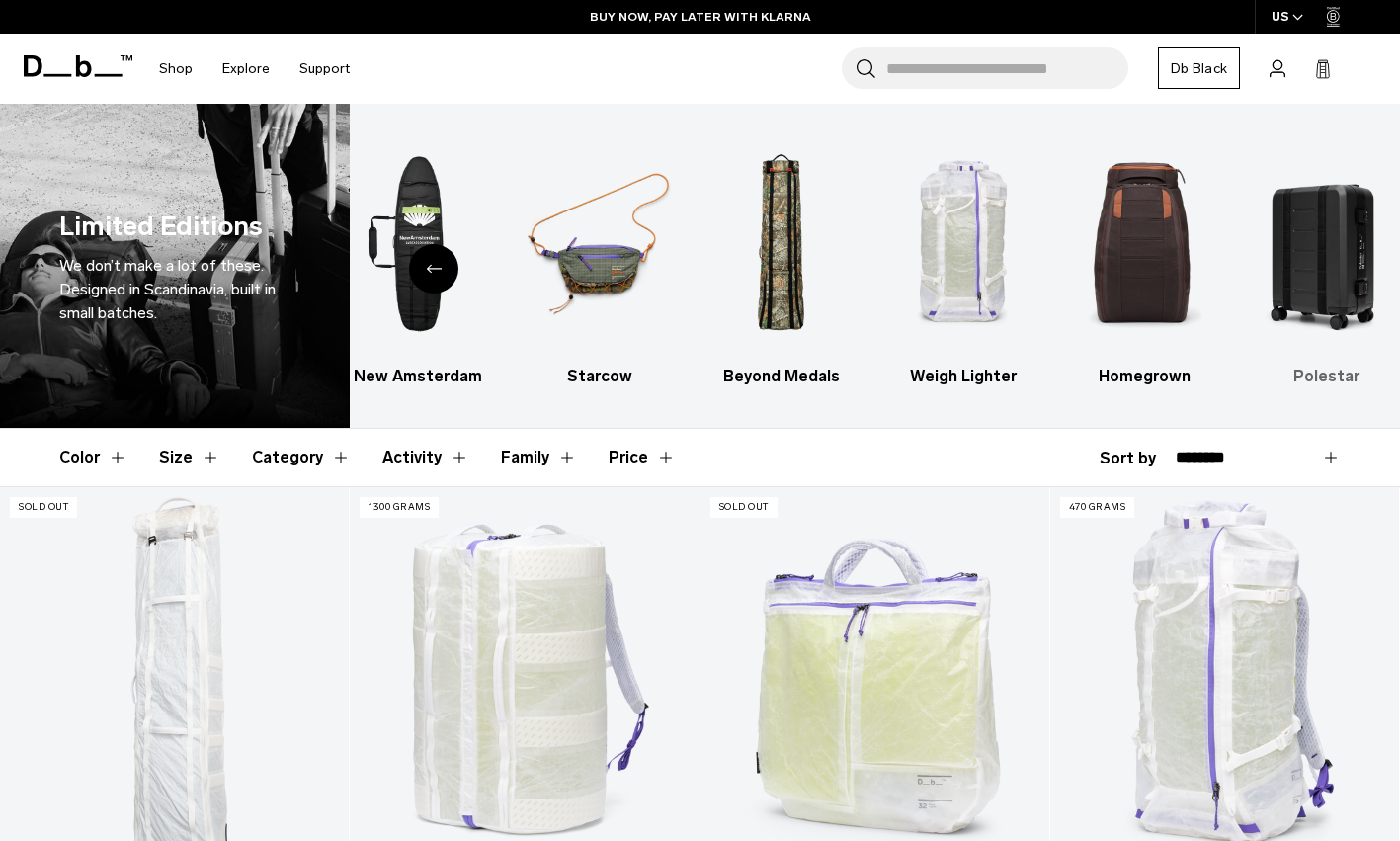 click at bounding box center (1326, 244) 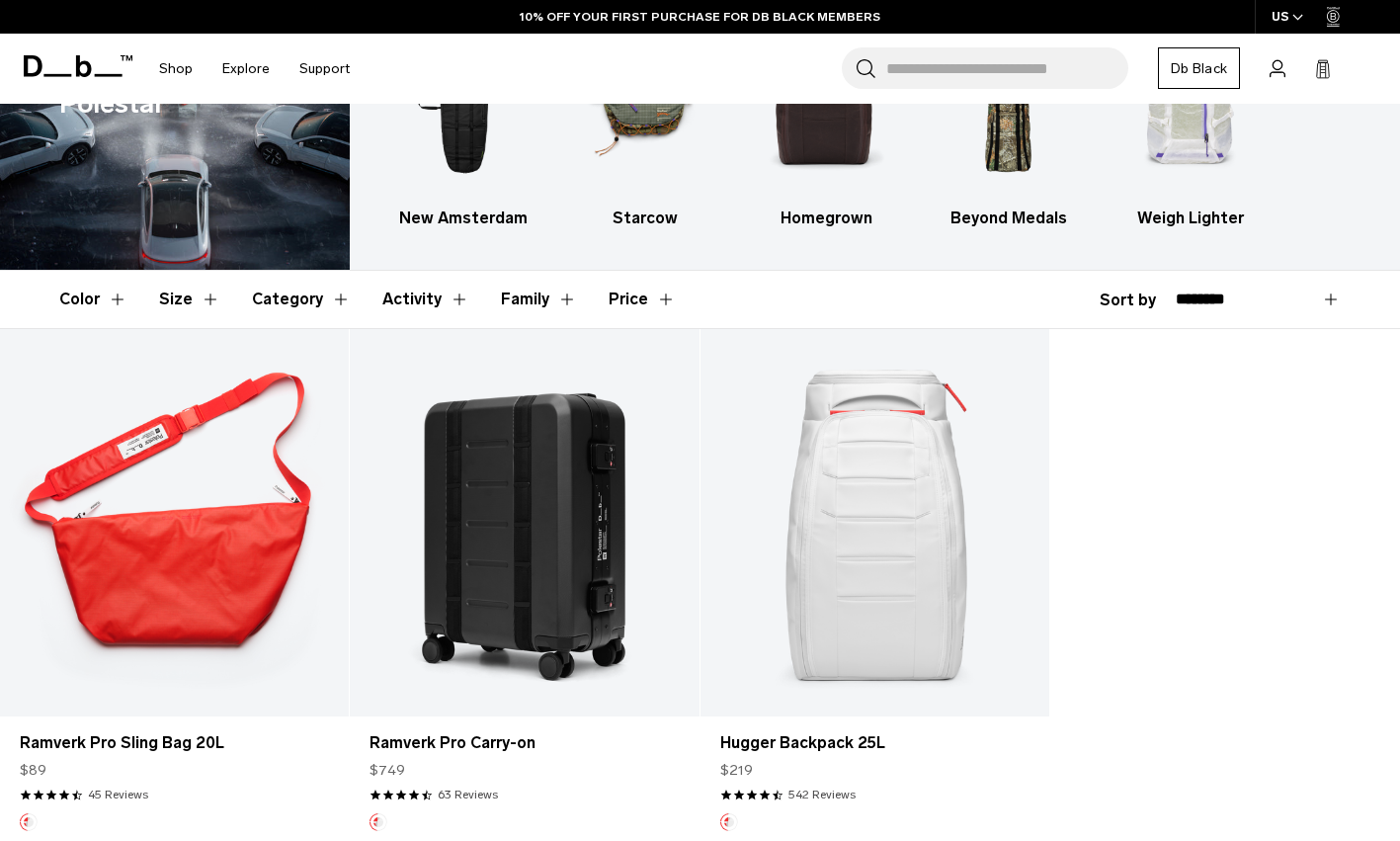 scroll, scrollTop: 0, scrollLeft: 0, axis: both 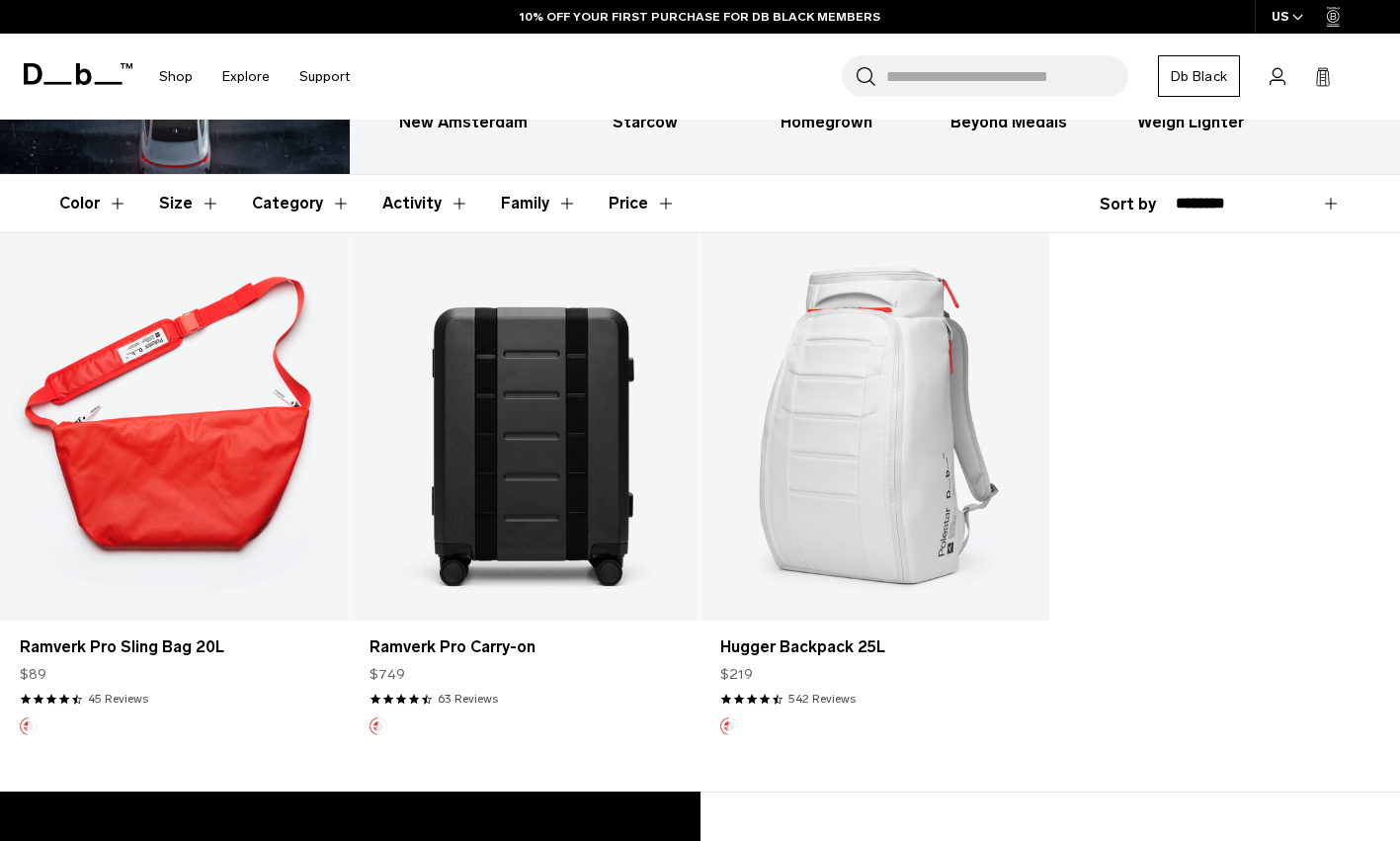 click at bounding box center (524, 427) 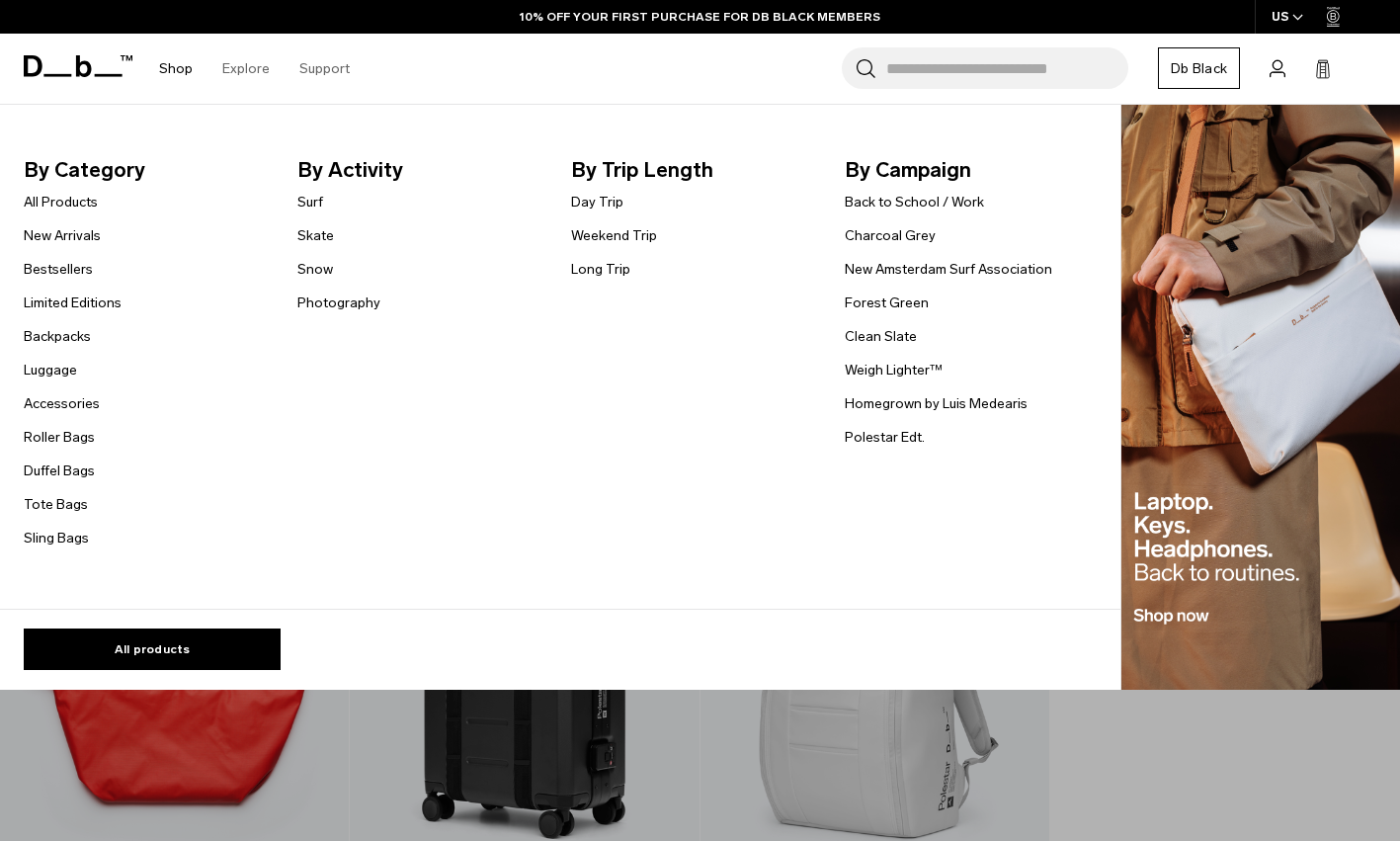 scroll, scrollTop: 0, scrollLeft: 0, axis: both 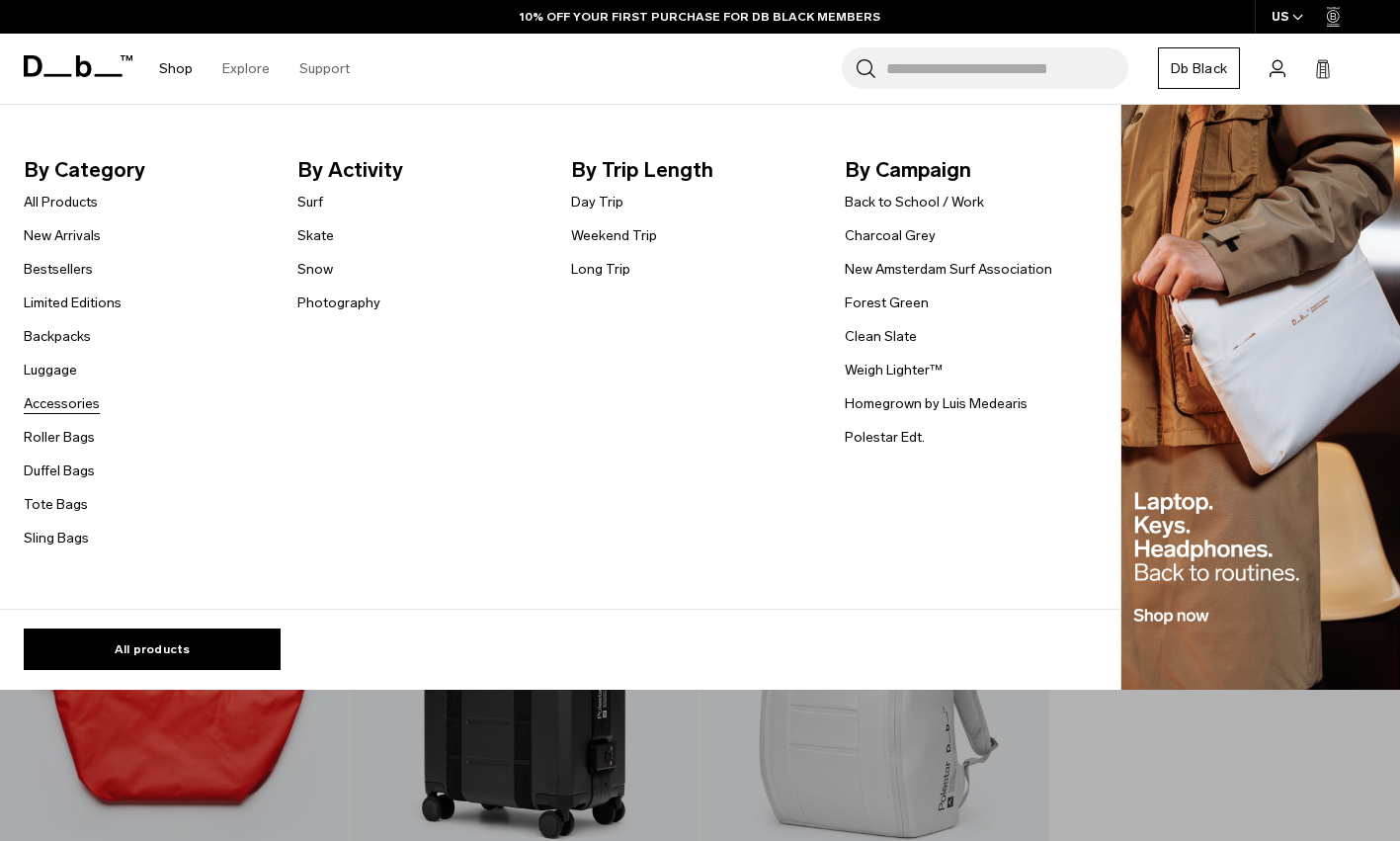 click on "Accessories" at bounding box center [61, 403] 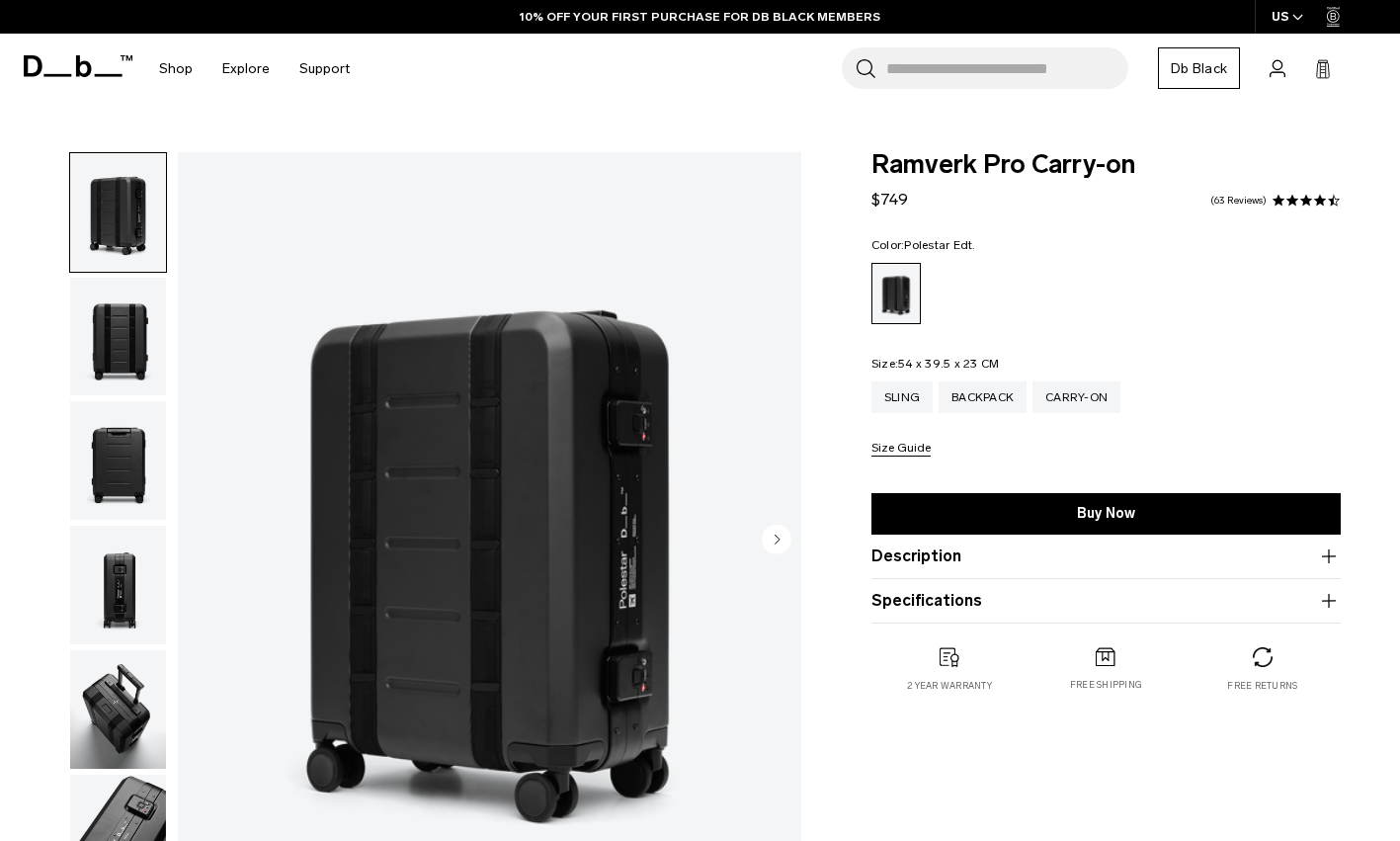 scroll, scrollTop: 91, scrollLeft: 0, axis: vertical 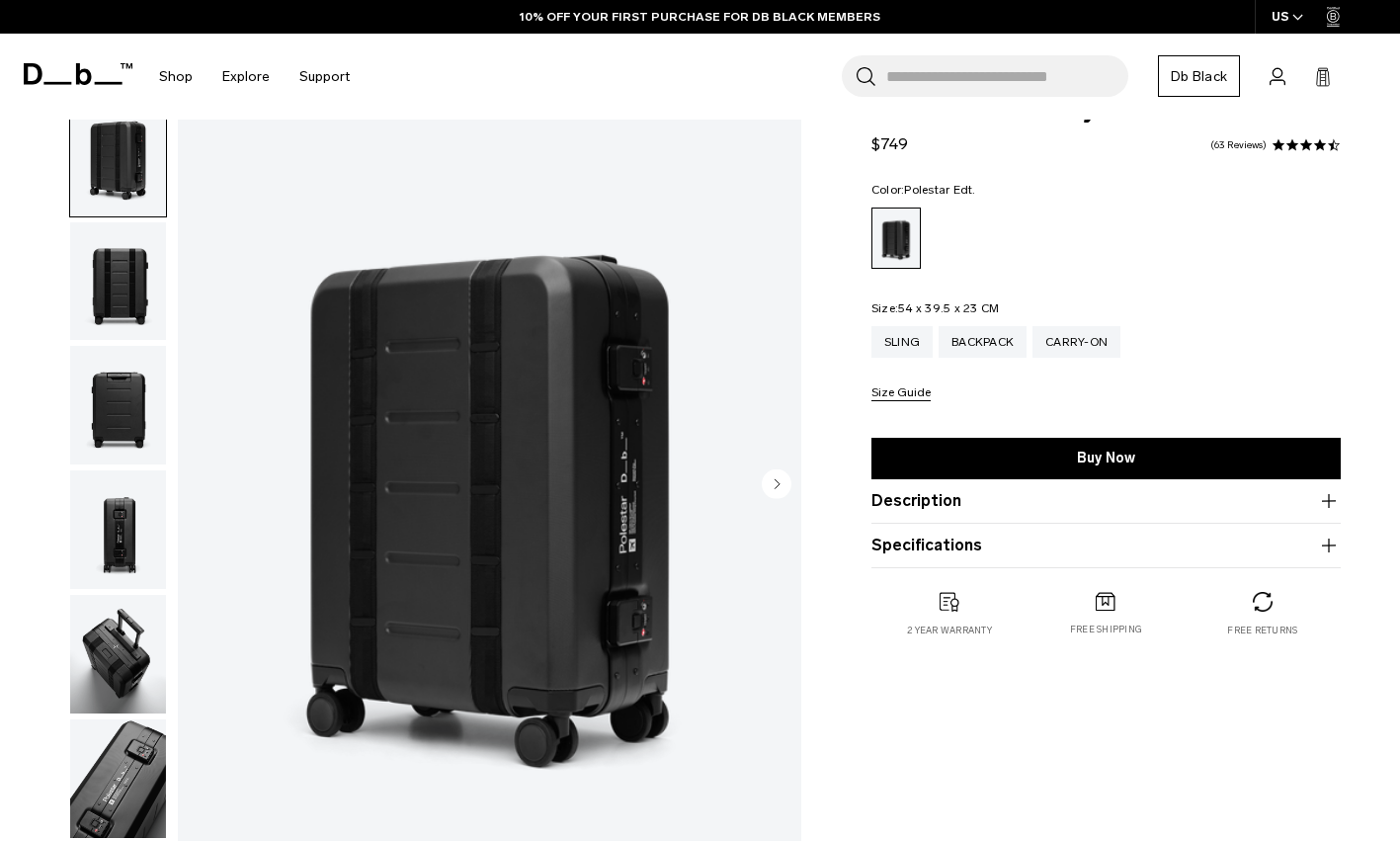 click at bounding box center (118, 282) 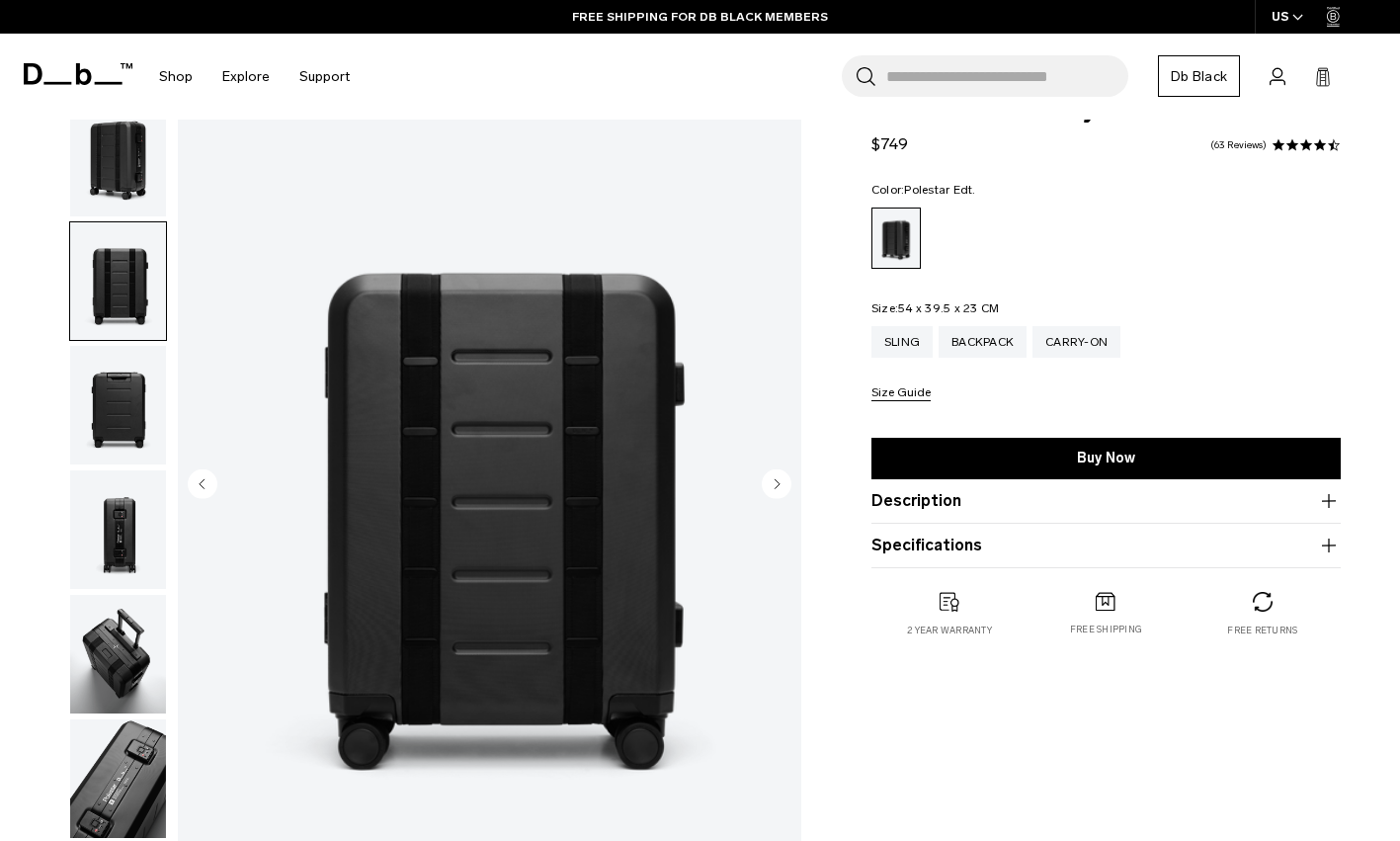 click at bounding box center (118, 405) 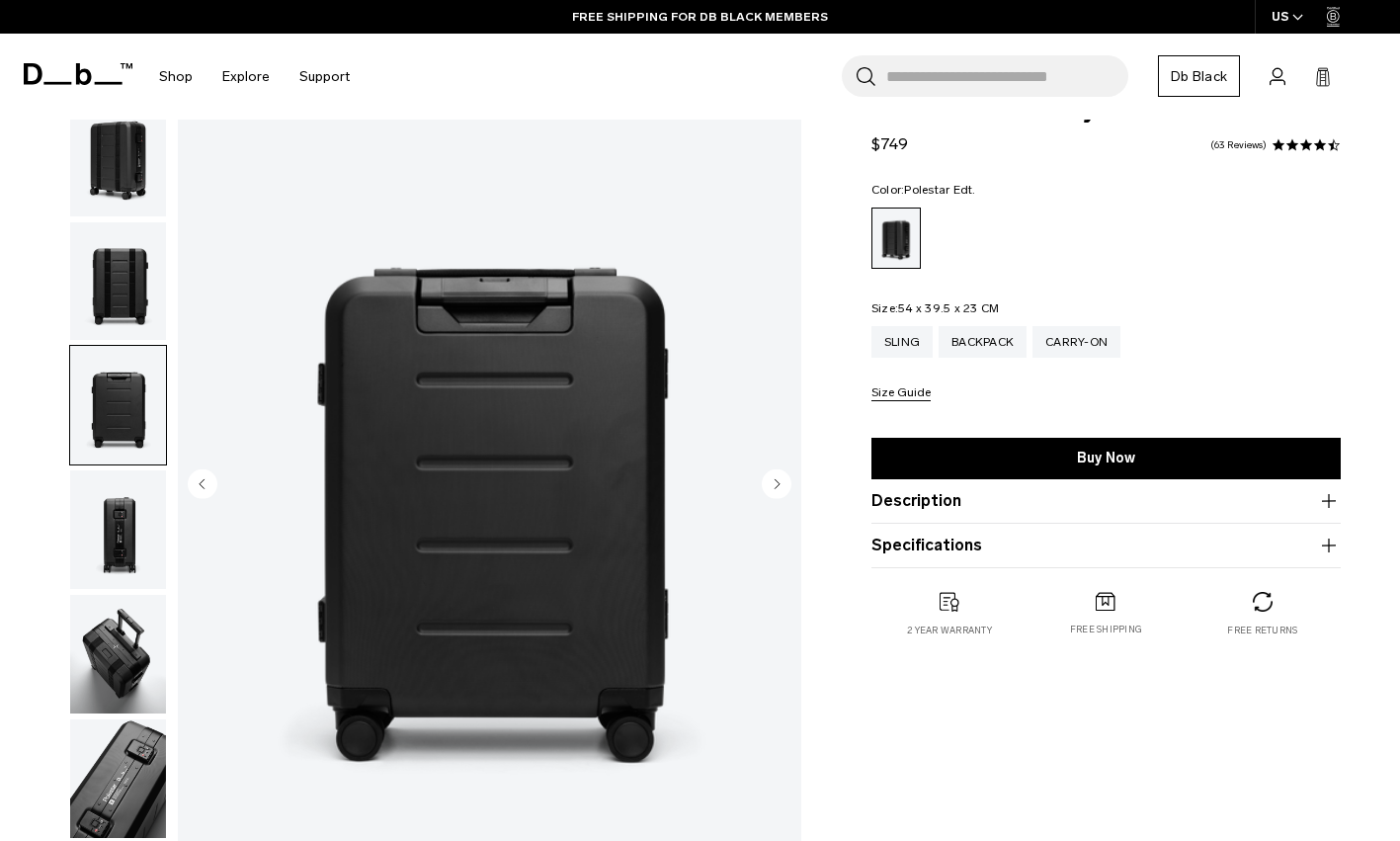 click at bounding box center (118, 530) 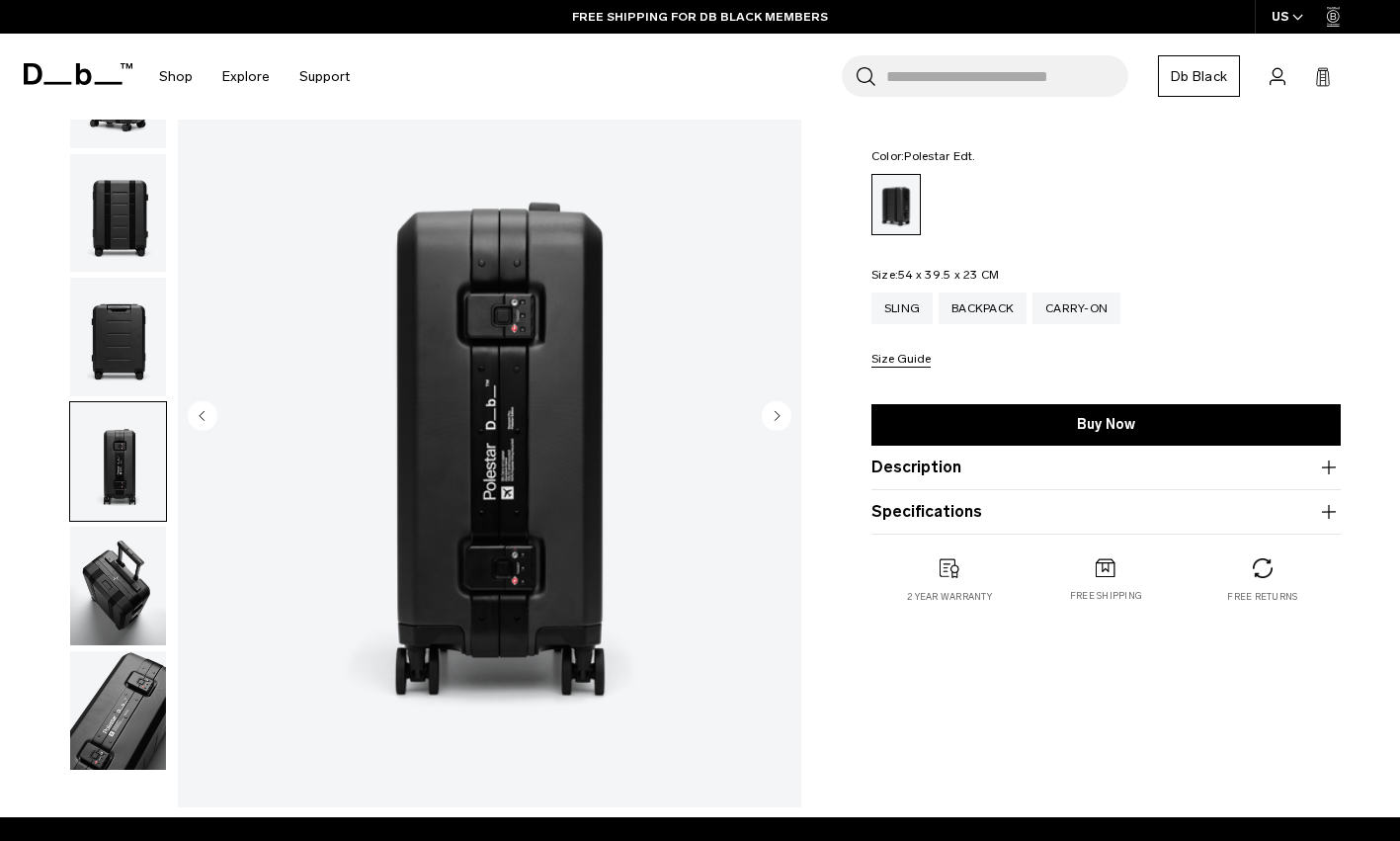 scroll, scrollTop: 220, scrollLeft: 0, axis: vertical 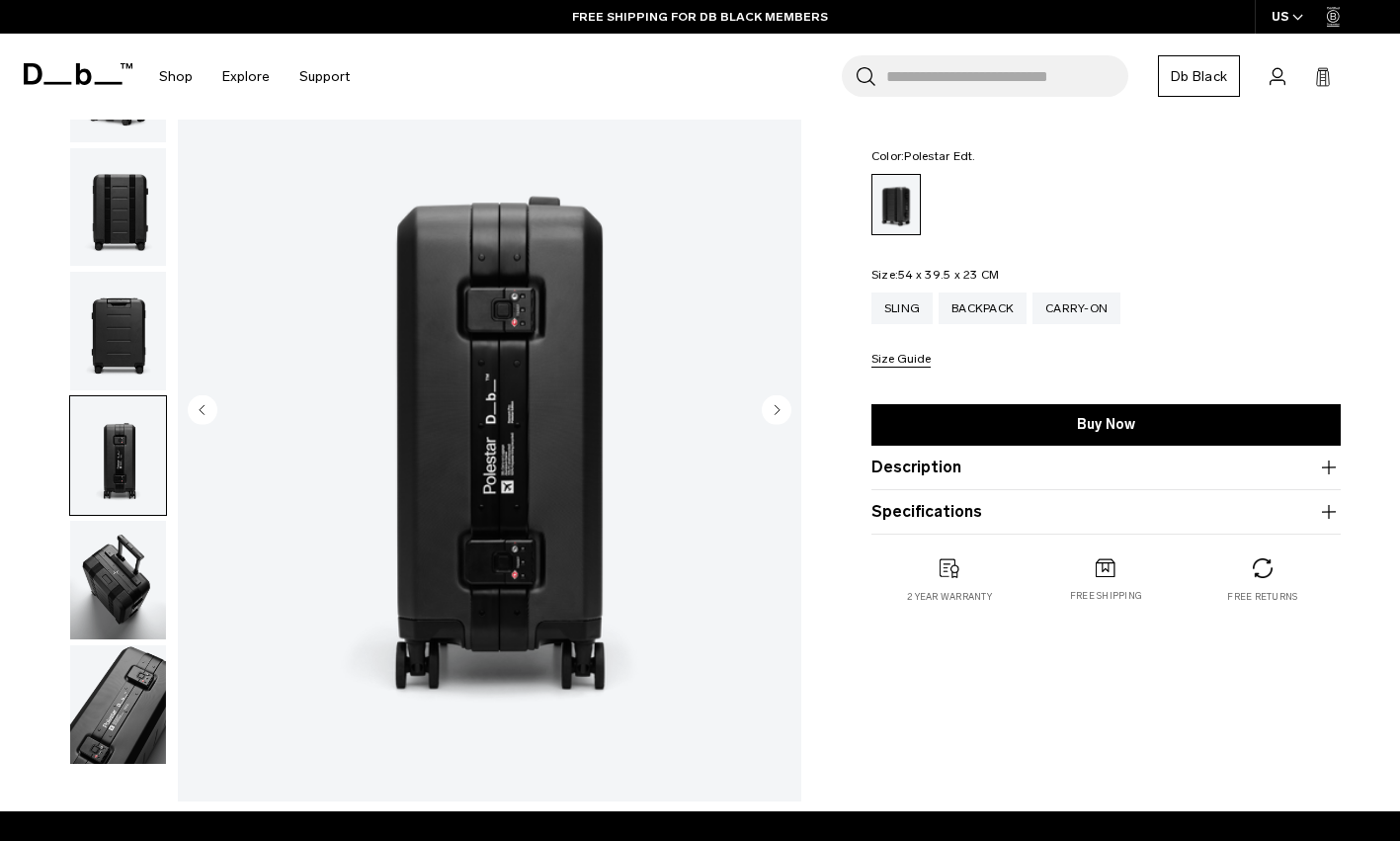 click at bounding box center (118, 580) 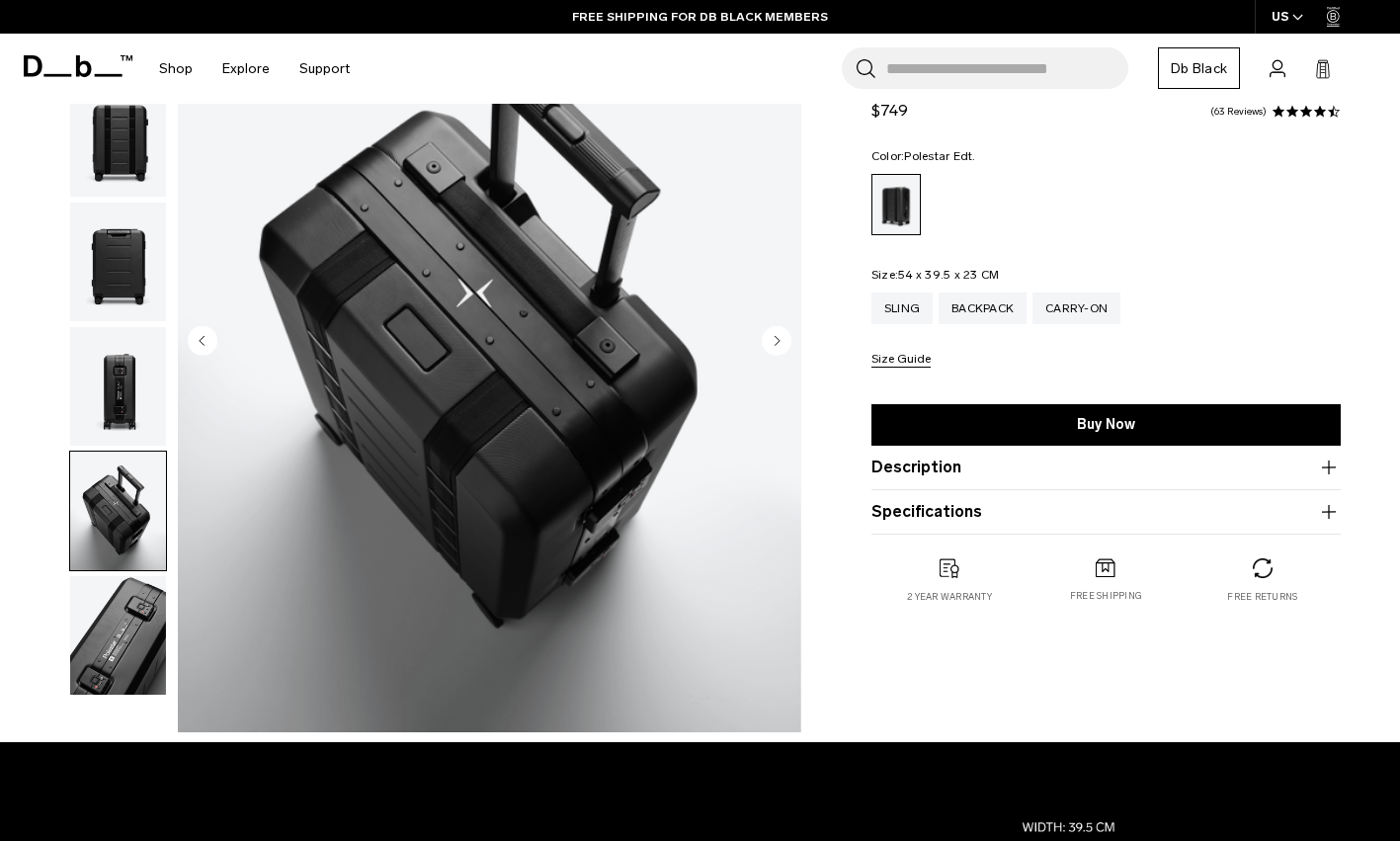 scroll, scrollTop: 282, scrollLeft: 0, axis: vertical 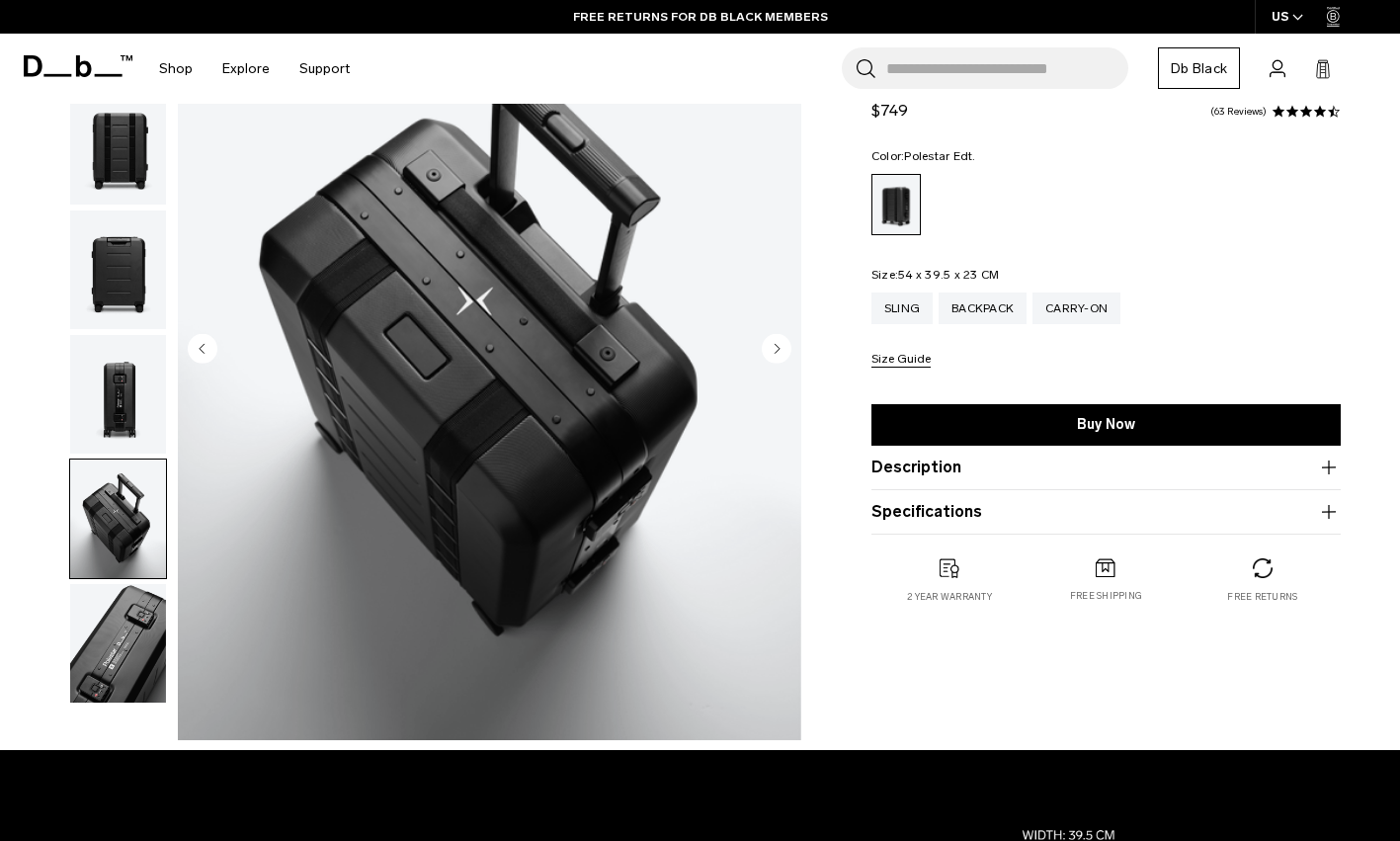 click on "Description" at bounding box center (1106, 467) 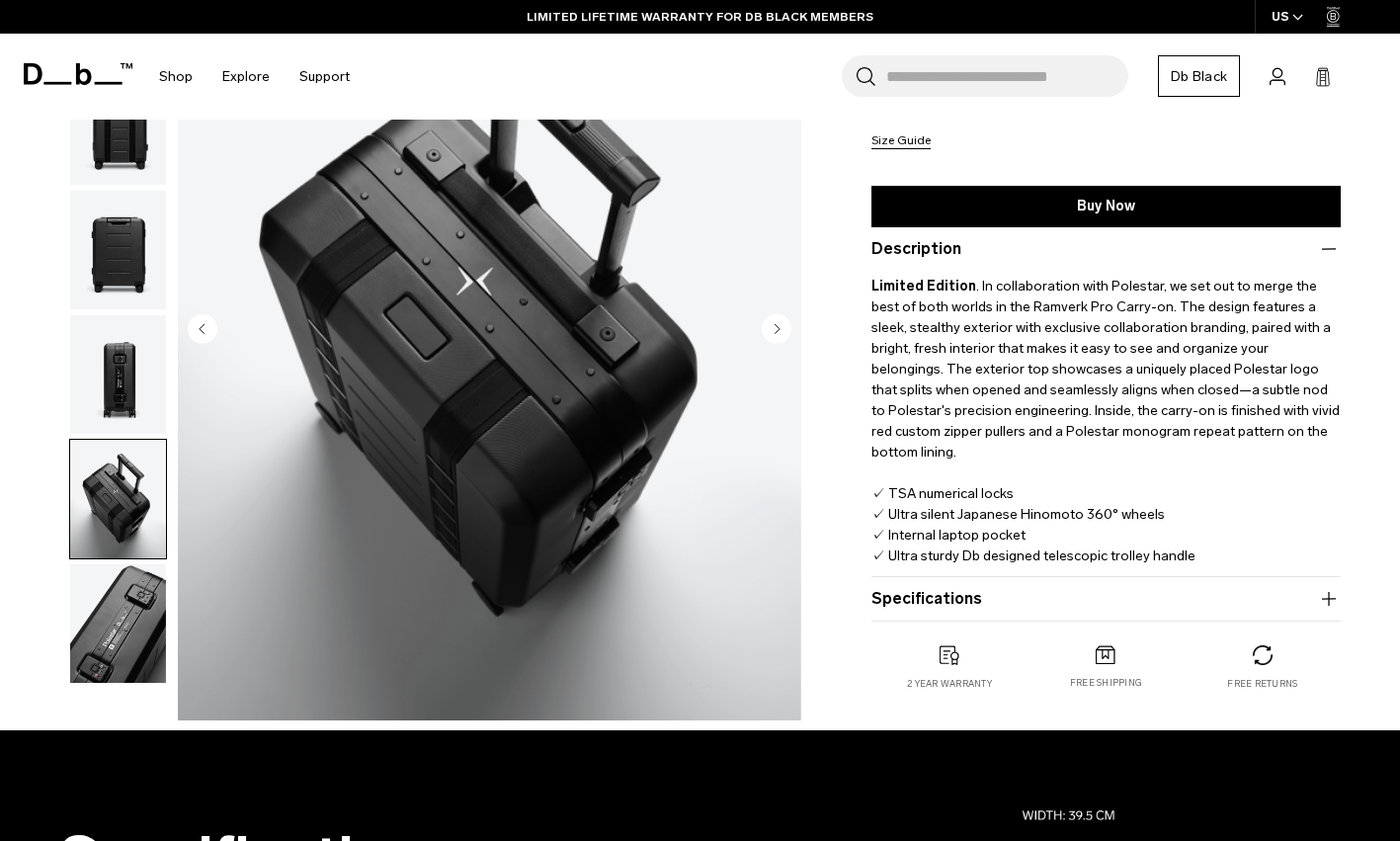 scroll, scrollTop: 394, scrollLeft: 0, axis: vertical 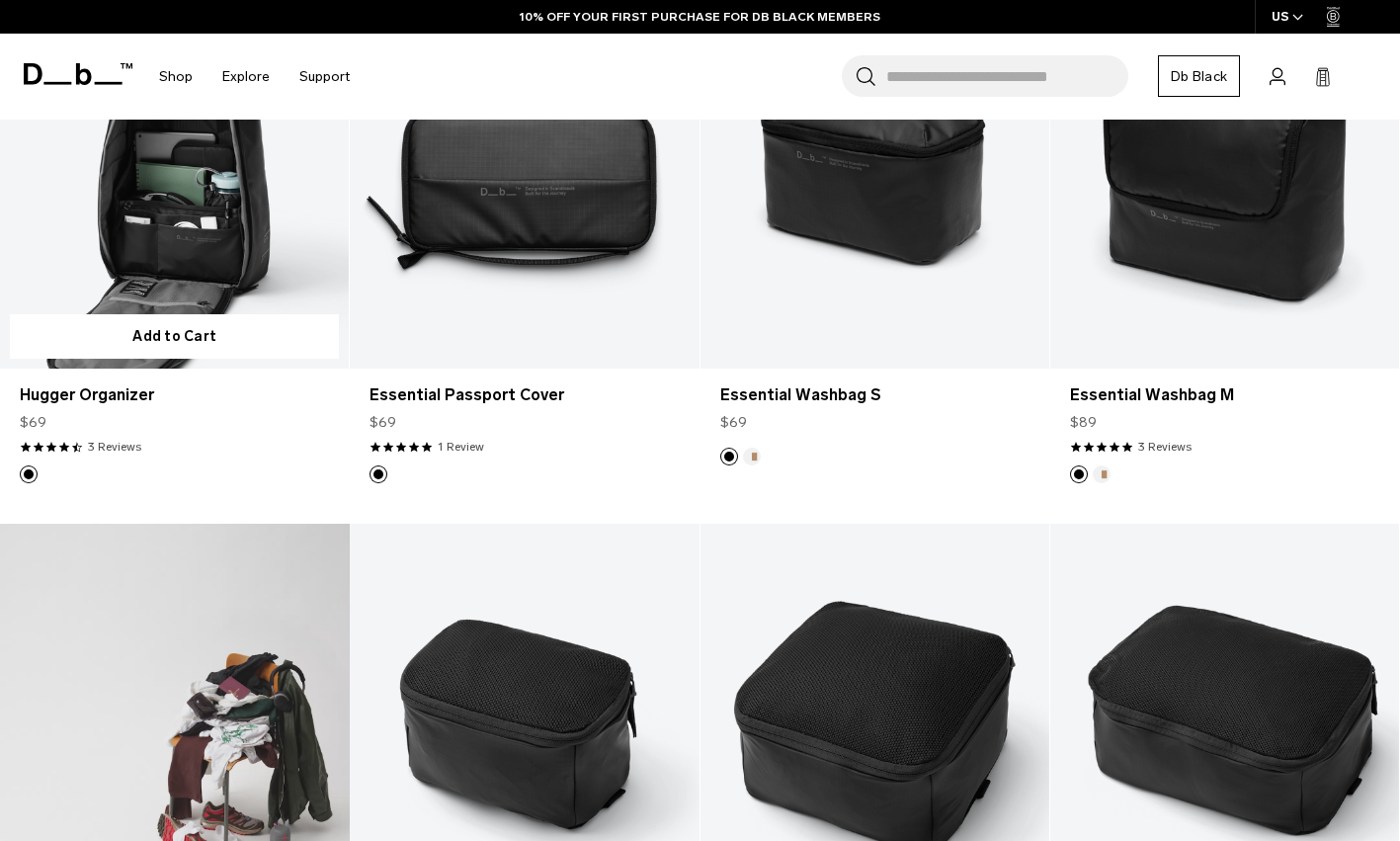 click at bounding box center (174, 175) 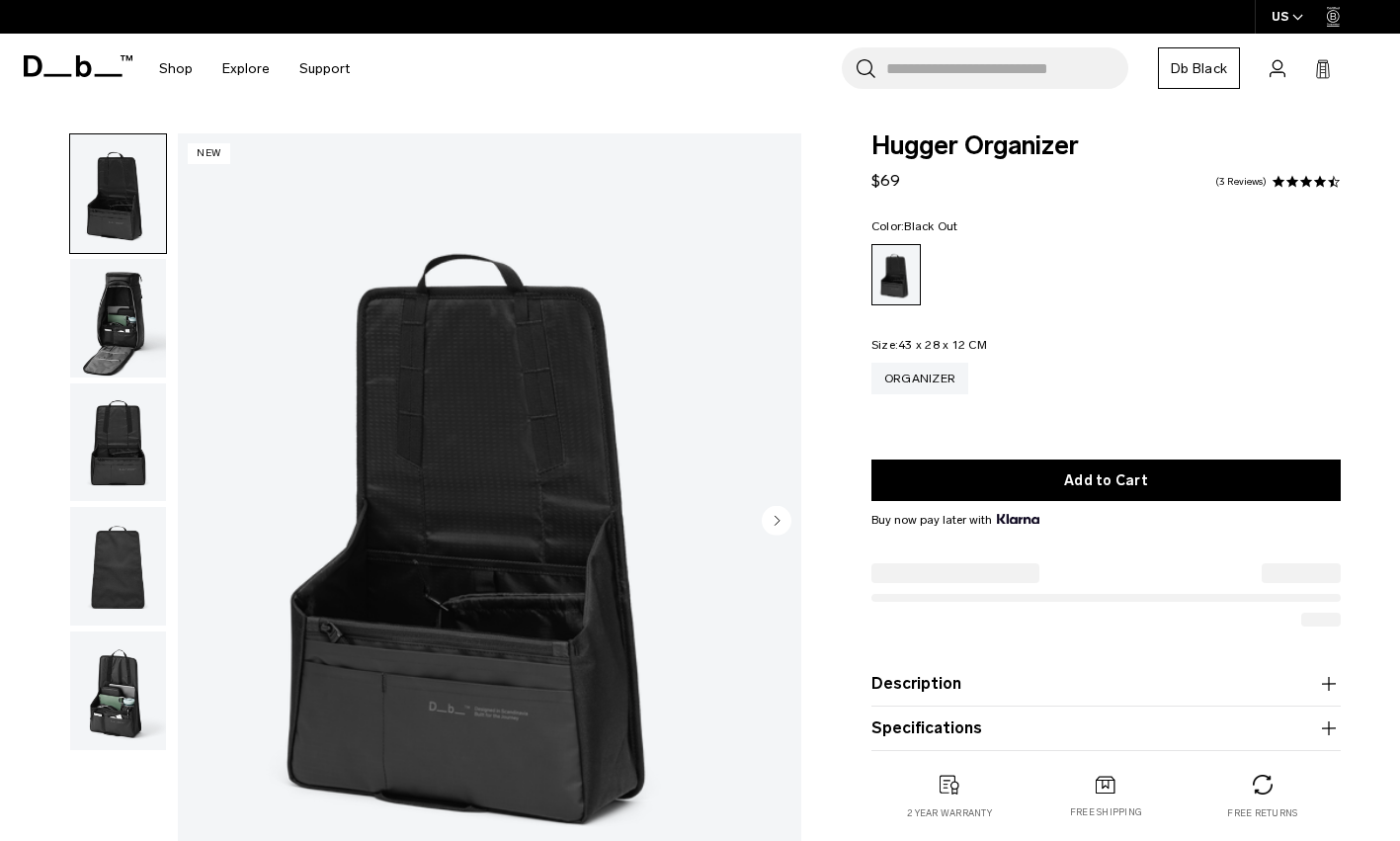 scroll, scrollTop: 90, scrollLeft: 0, axis: vertical 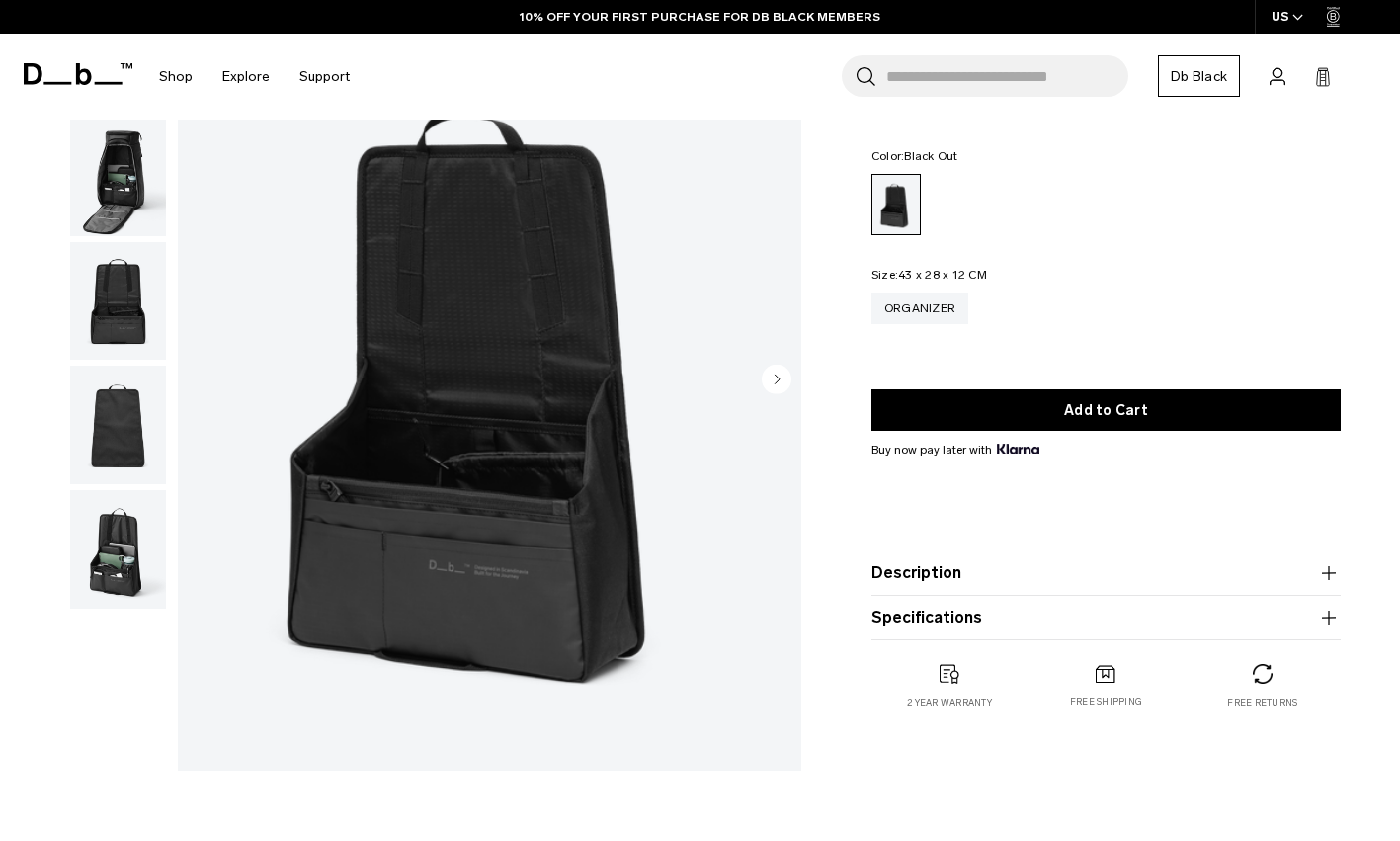 click 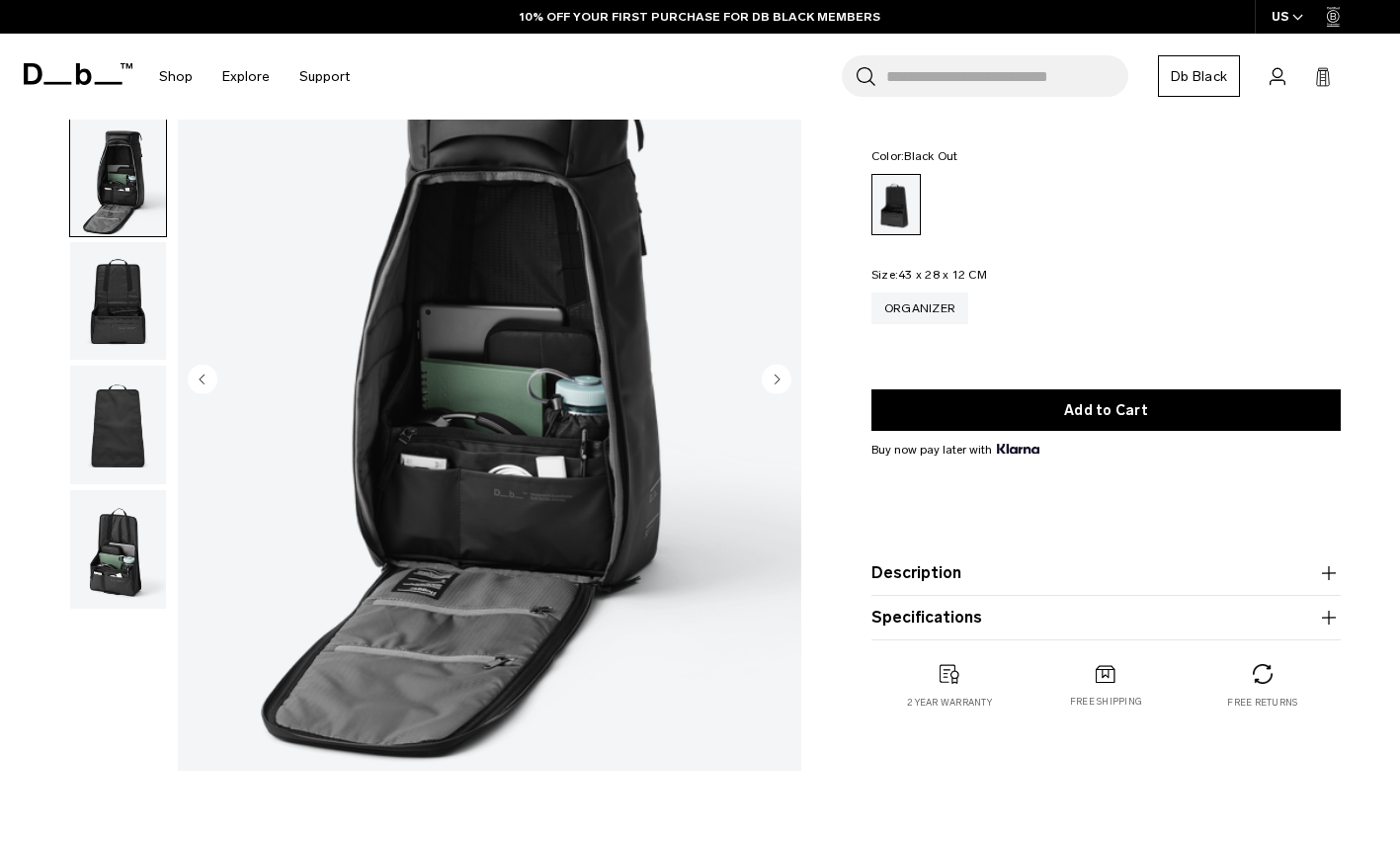click 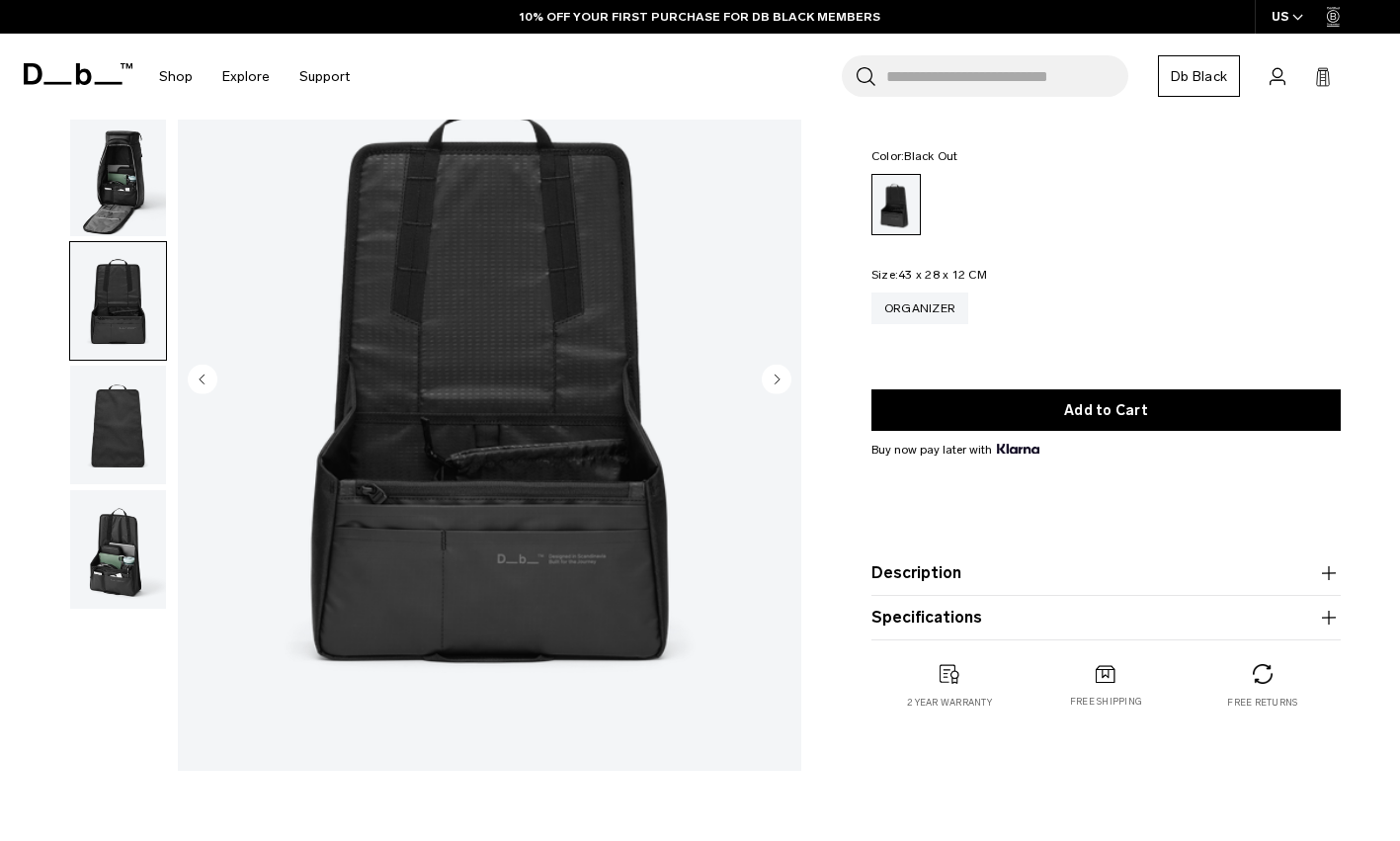 click 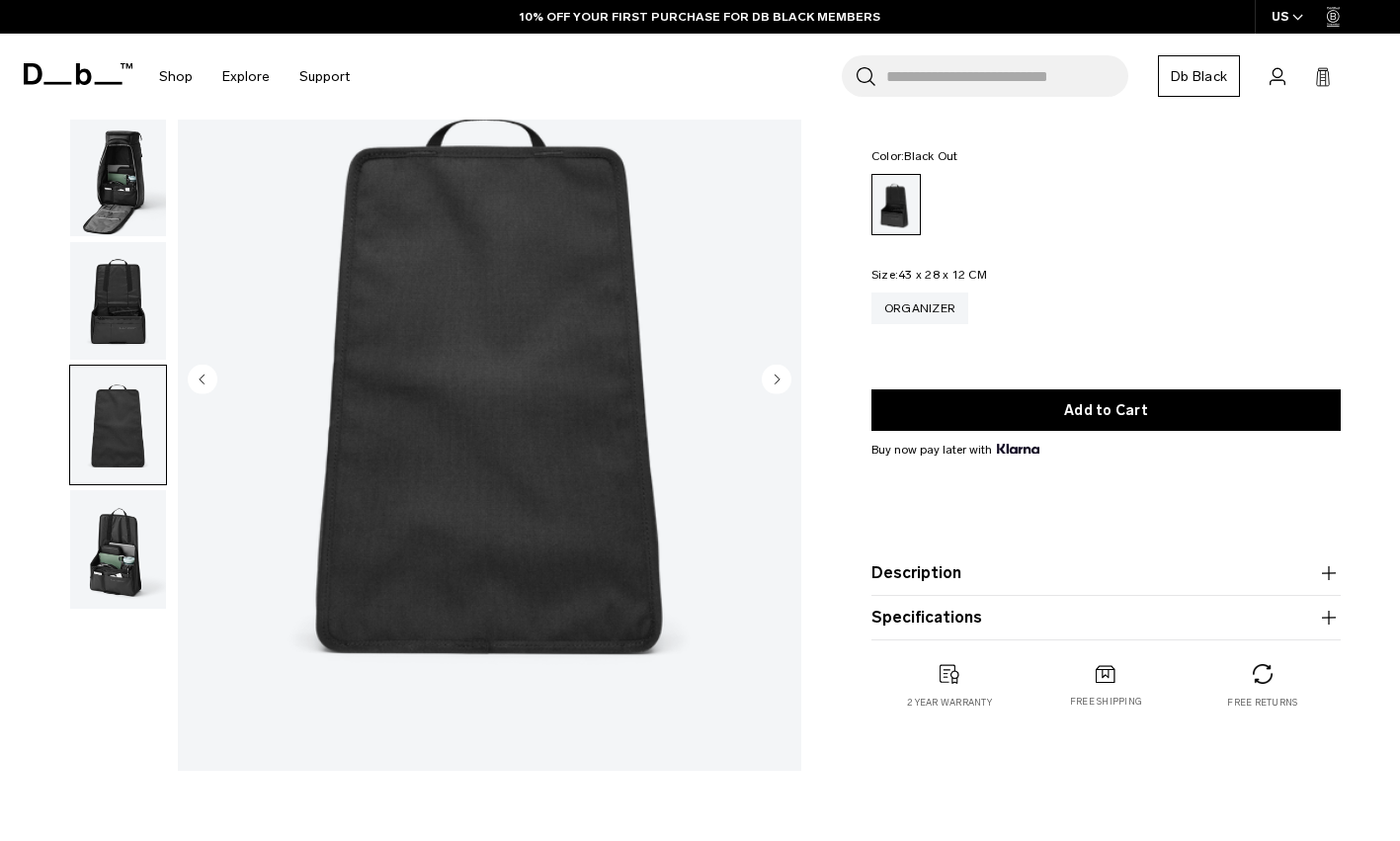 click 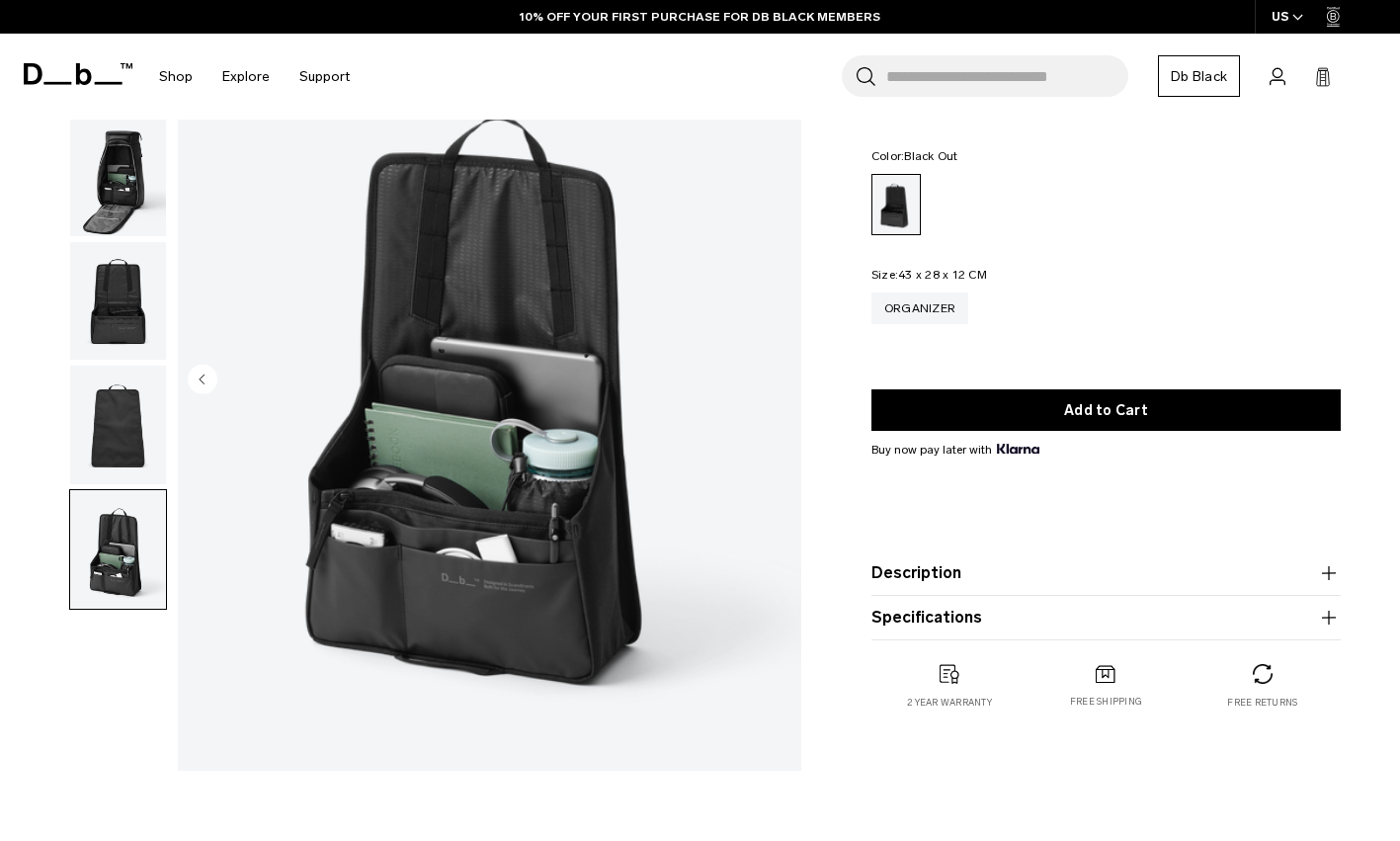 click at bounding box center [489, 381] 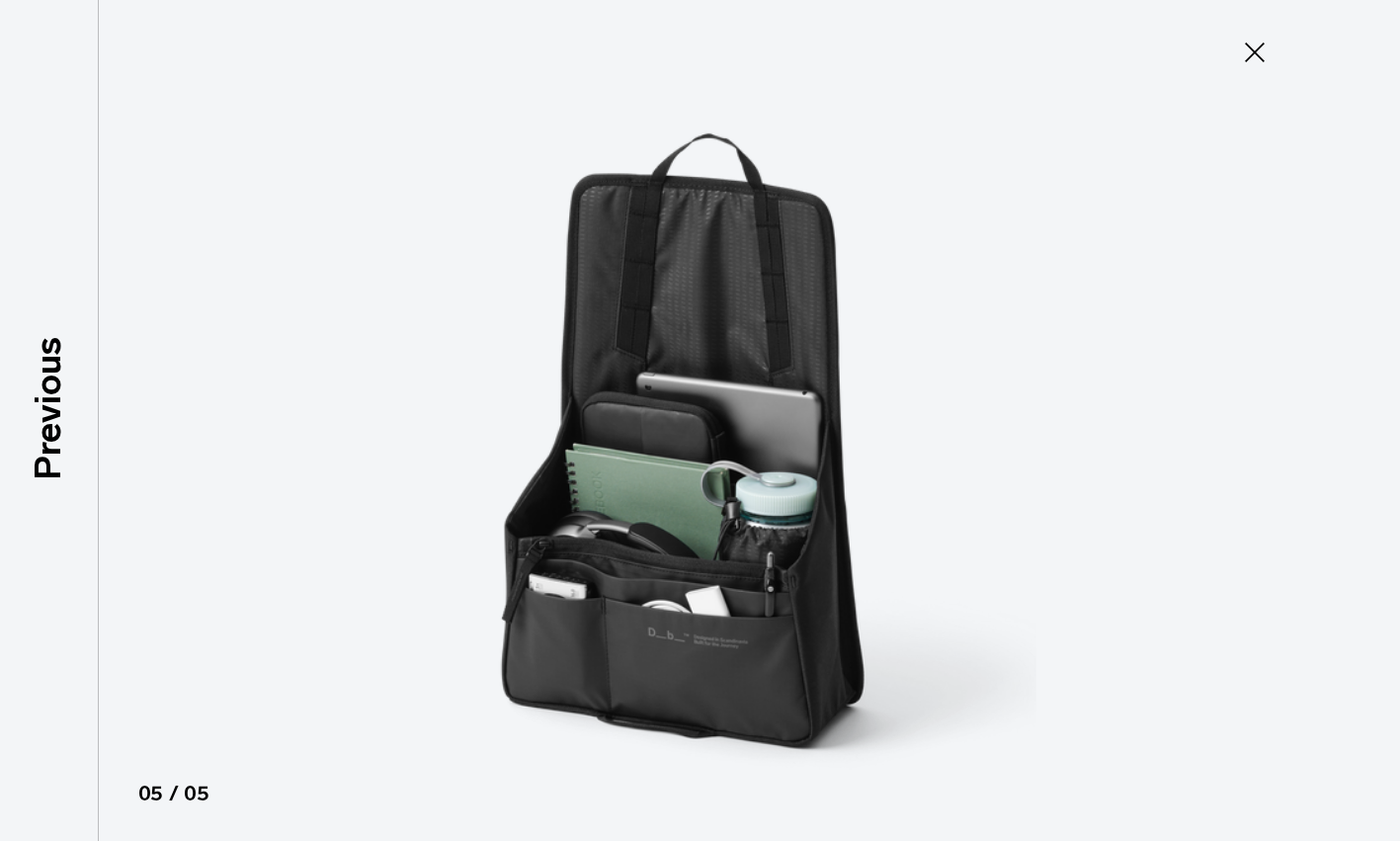 click 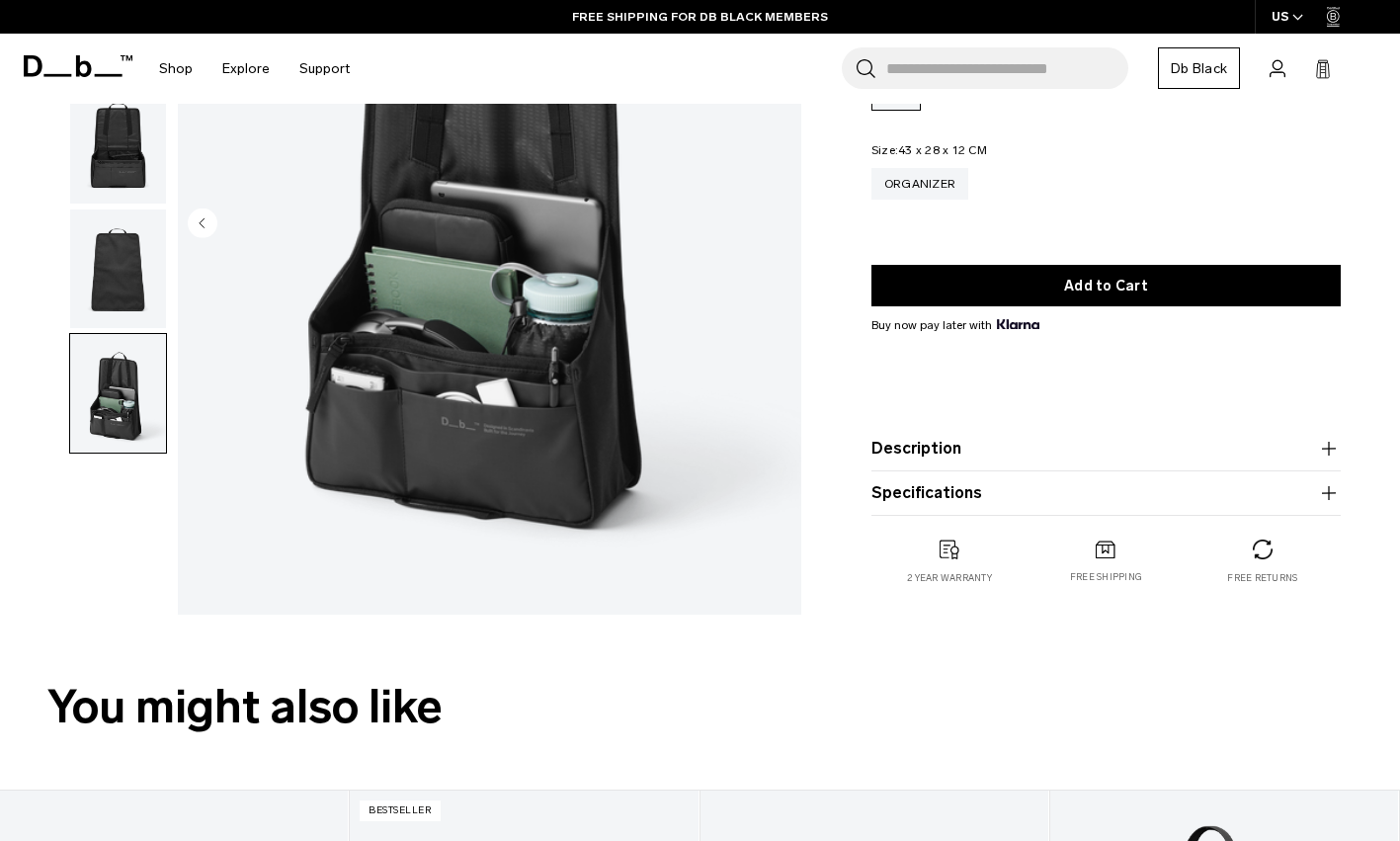 scroll, scrollTop: 276, scrollLeft: 0, axis: vertical 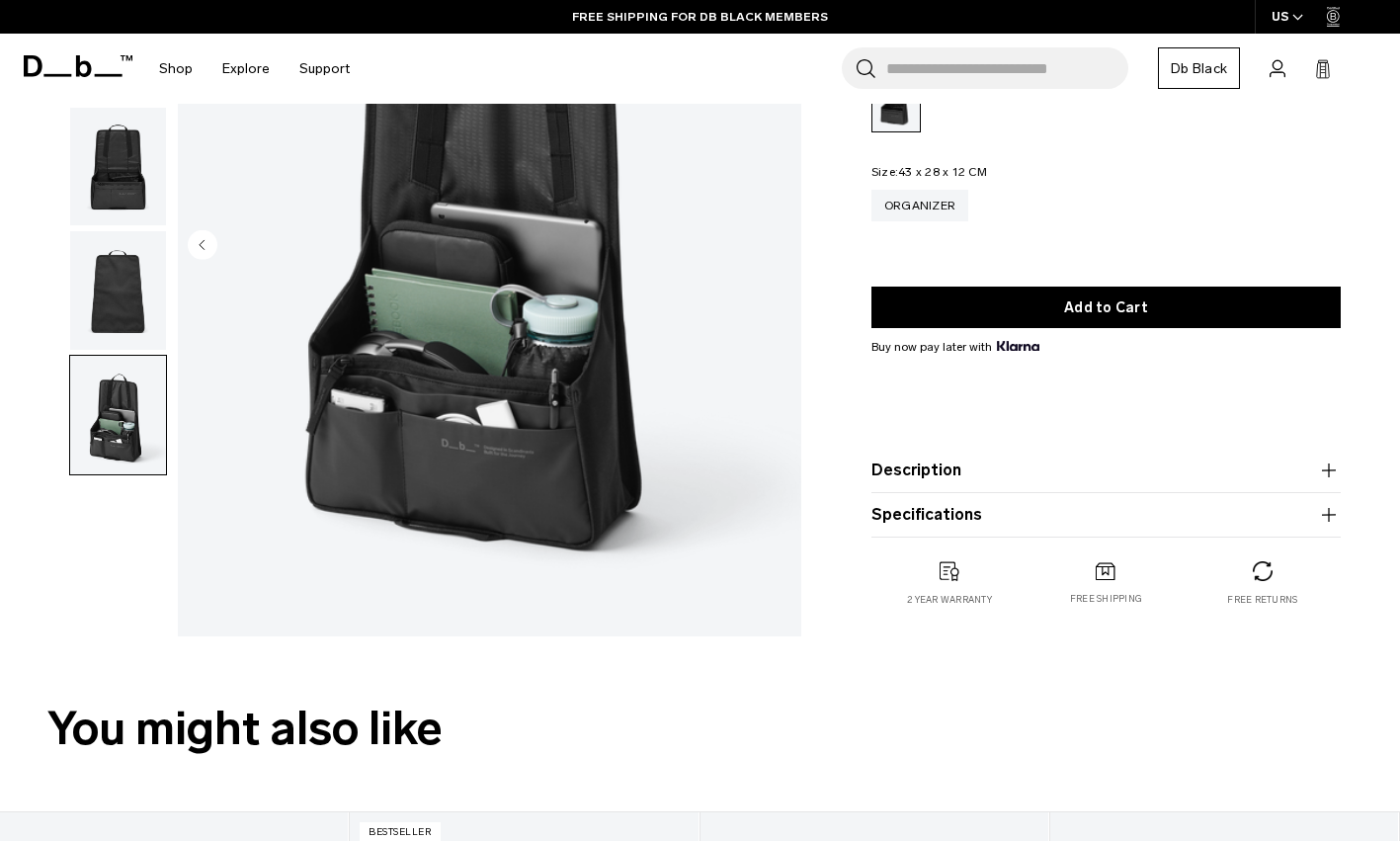 click 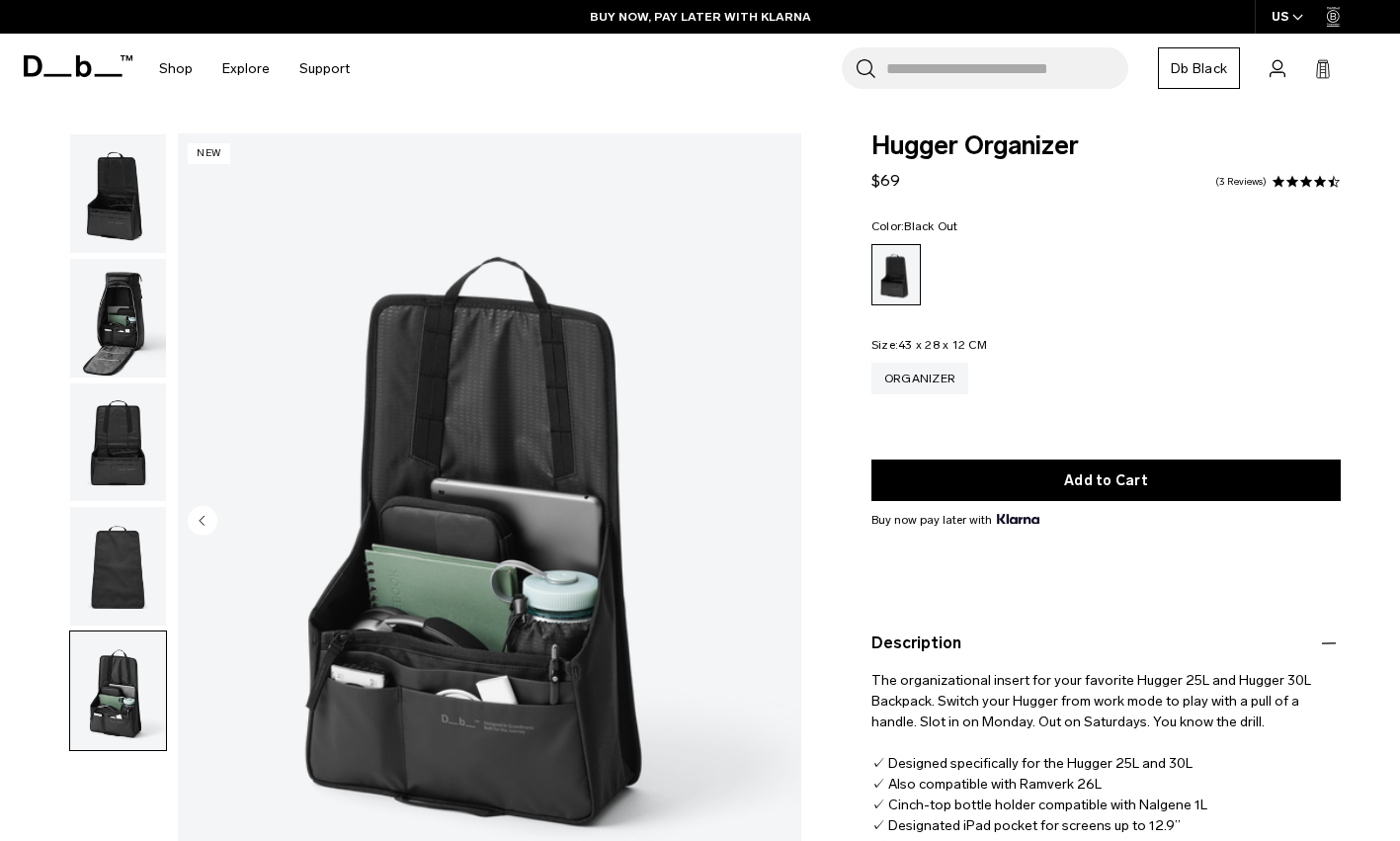 scroll, scrollTop: 0, scrollLeft: 0, axis: both 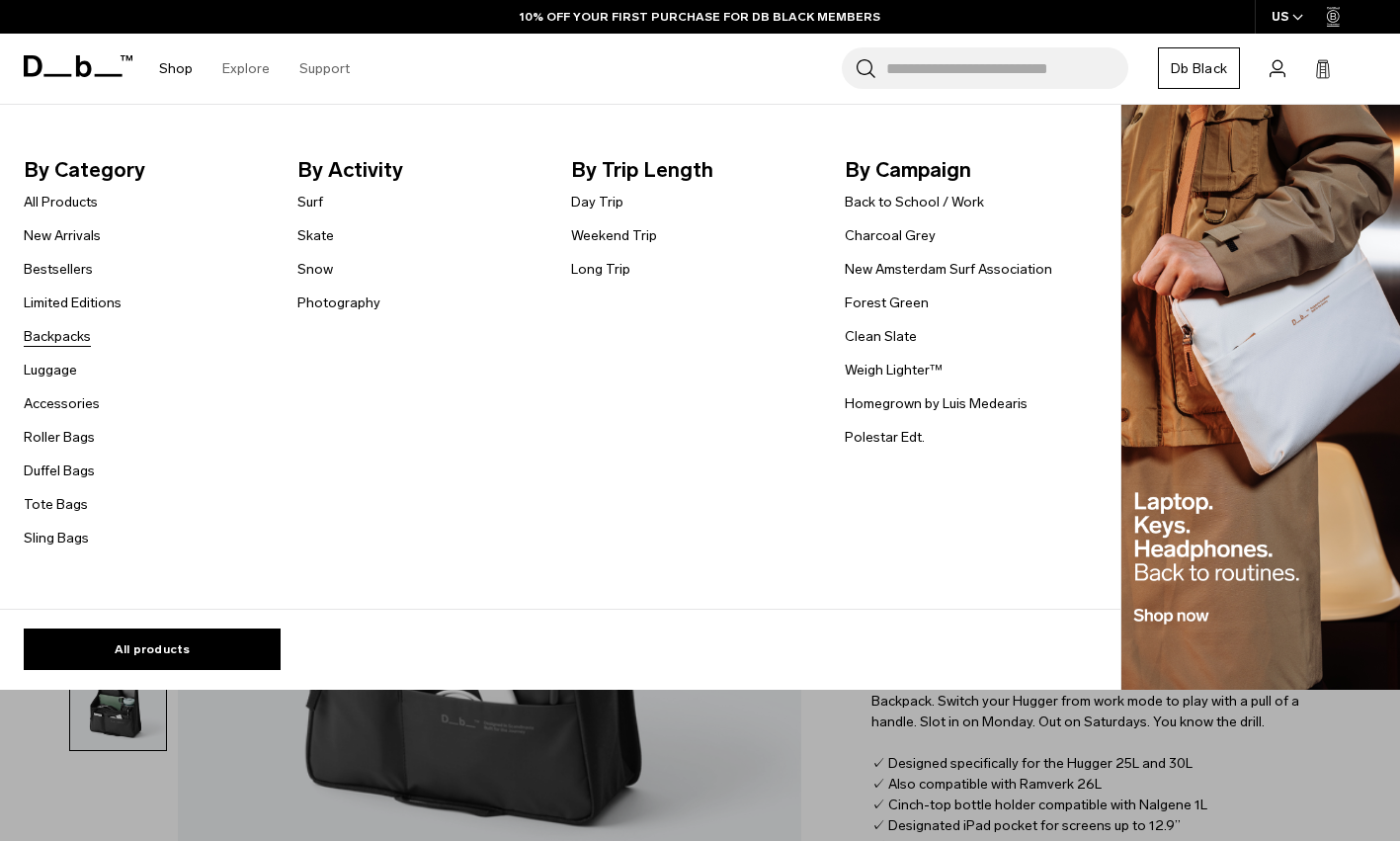 click on "Backpacks" at bounding box center (57, 336) 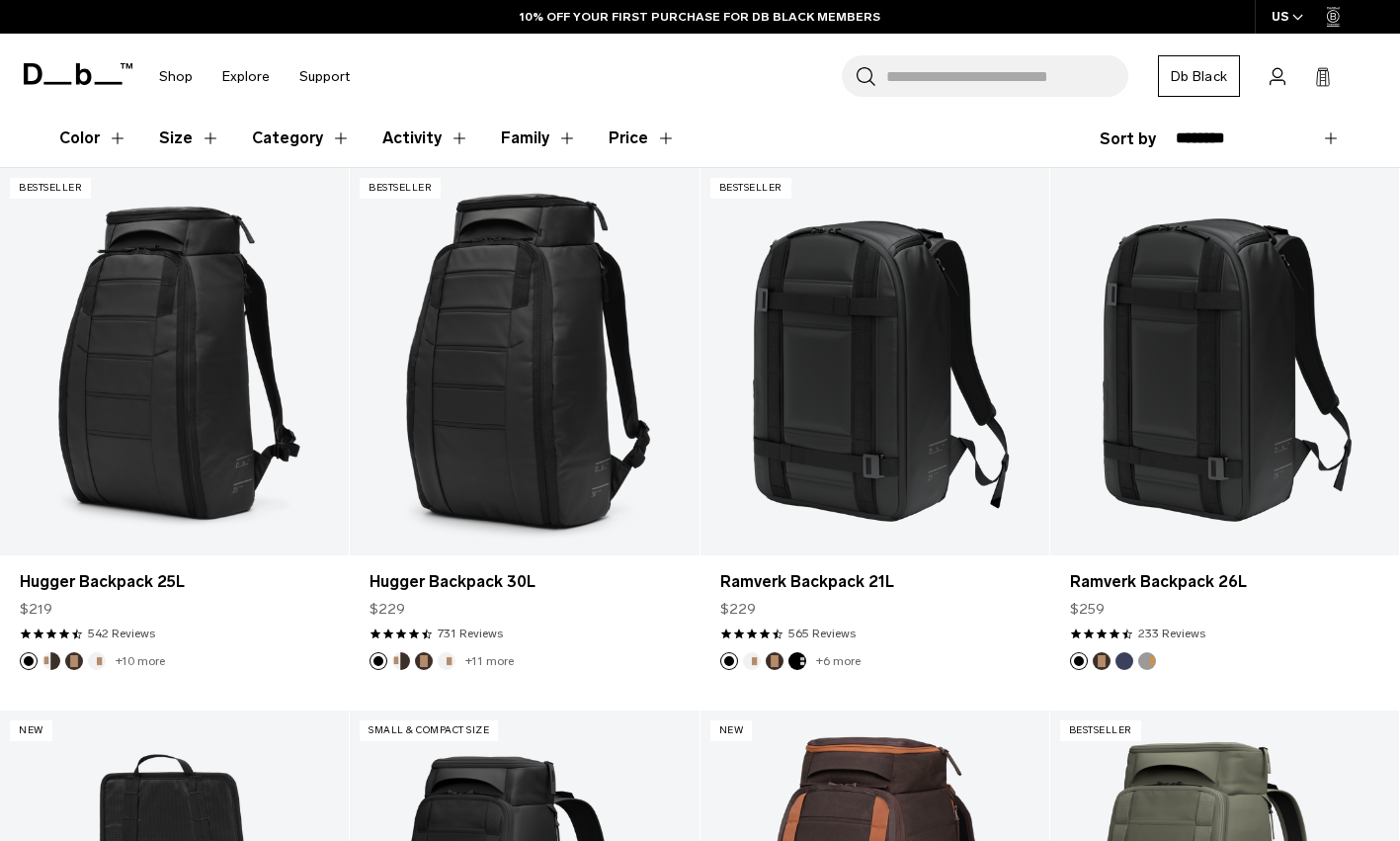 scroll, scrollTop: 323, scrollLeft: 0, axis: vertical 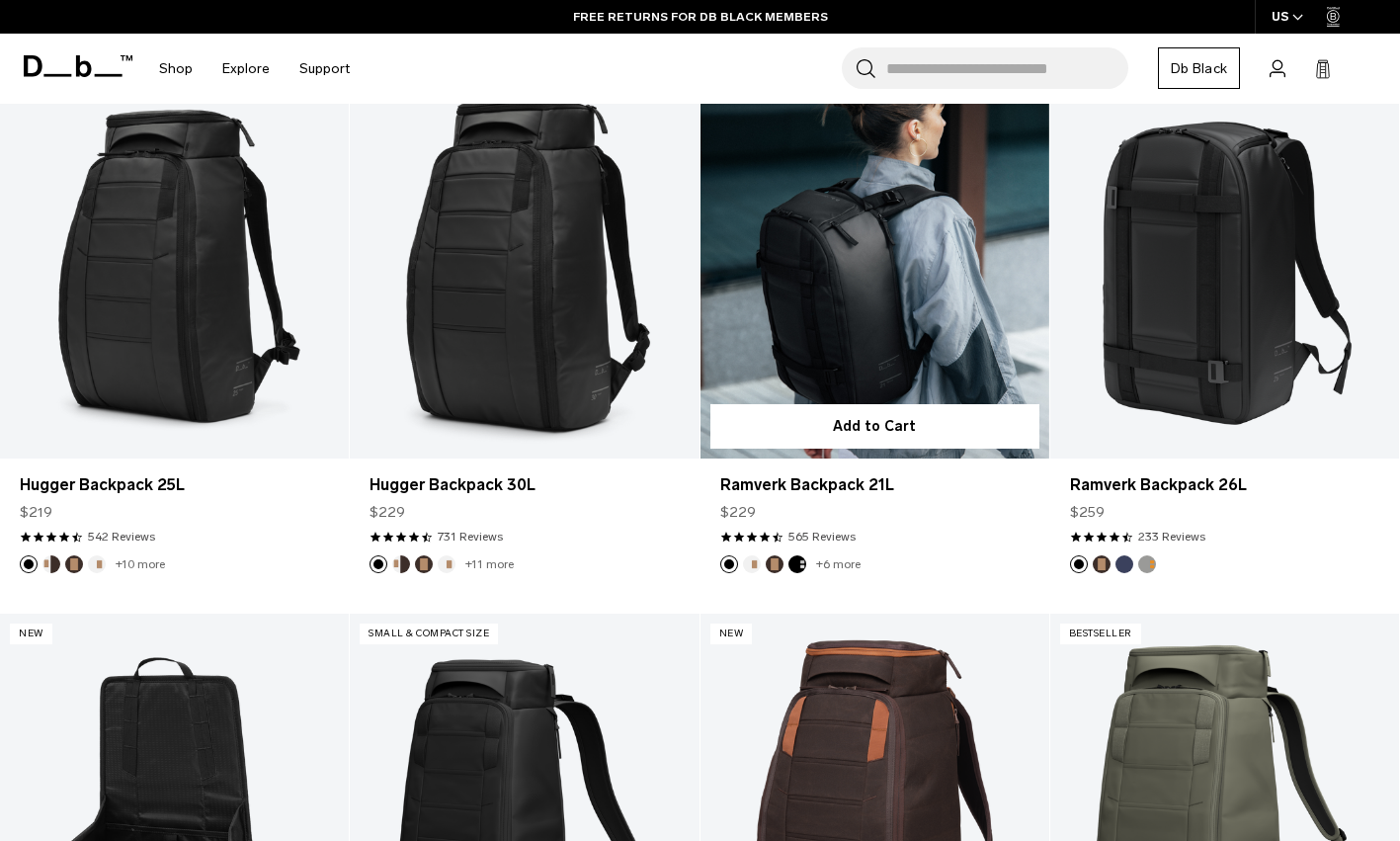 click at bounding box center (874, 265) 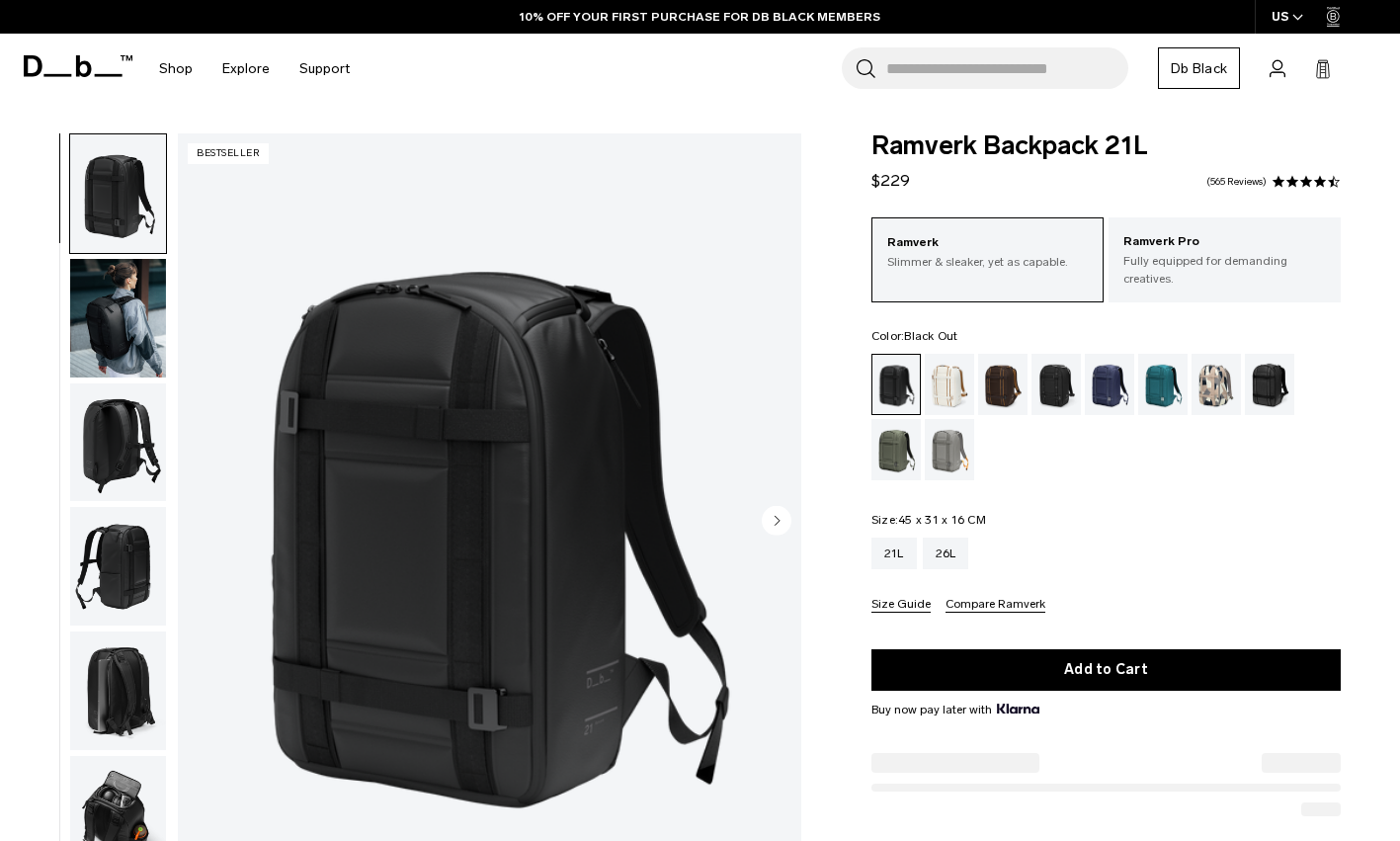 scroll, scrollTop: 0, scrollLeft: 0, axis: both 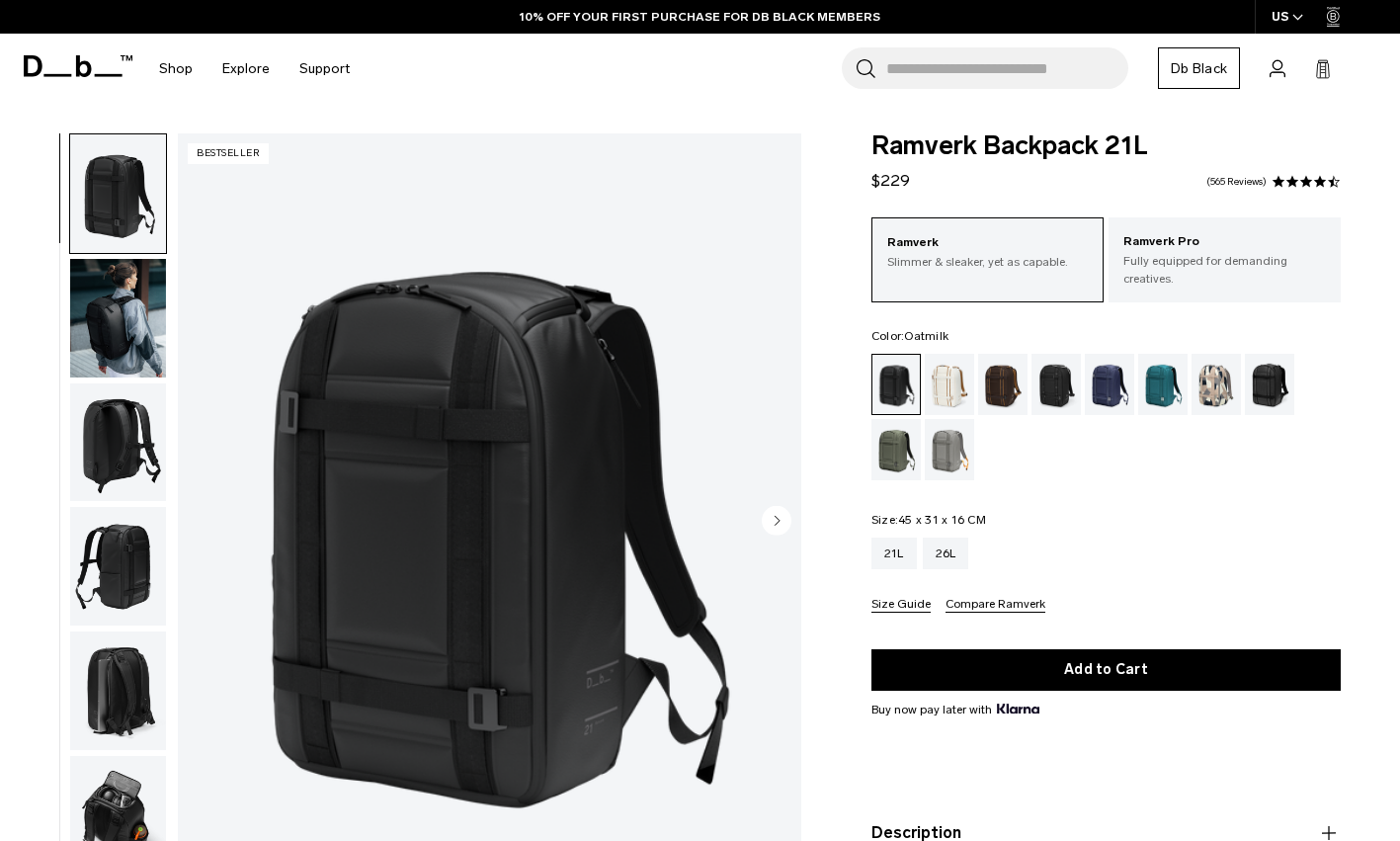 click at bounding box center (949, 384) 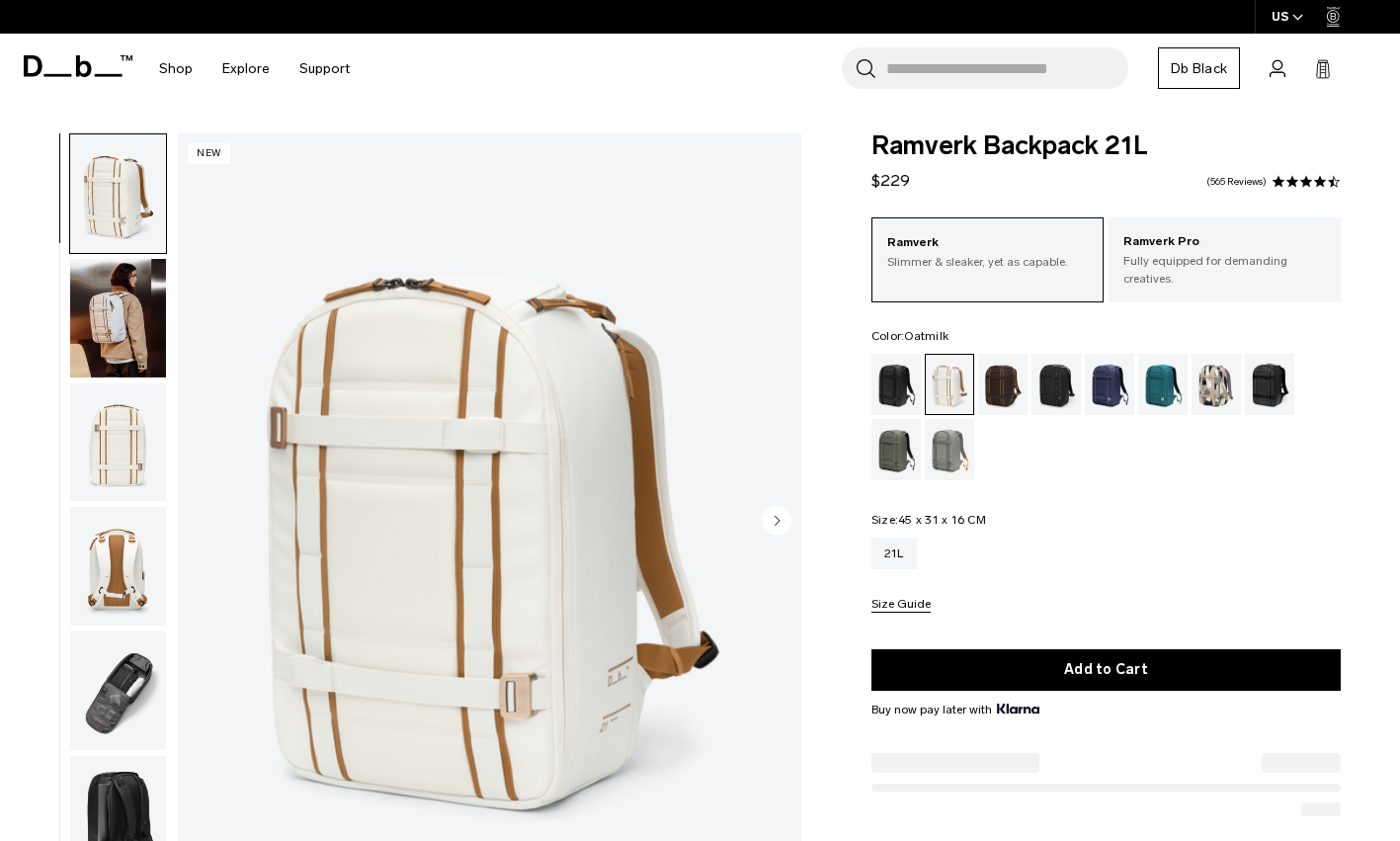 scroll, scrollTop: 0, scrollLeft: 0, axis: both 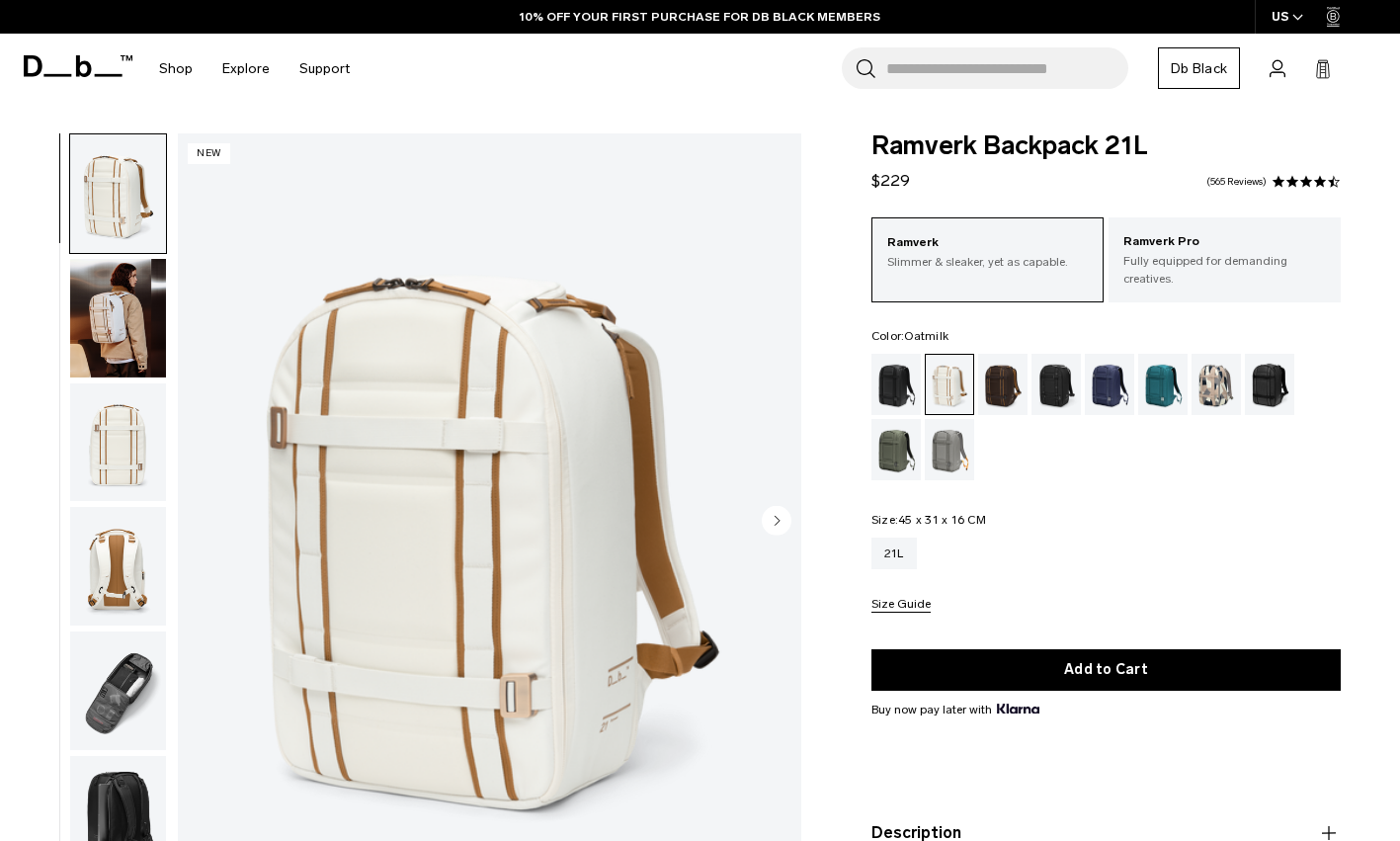 click 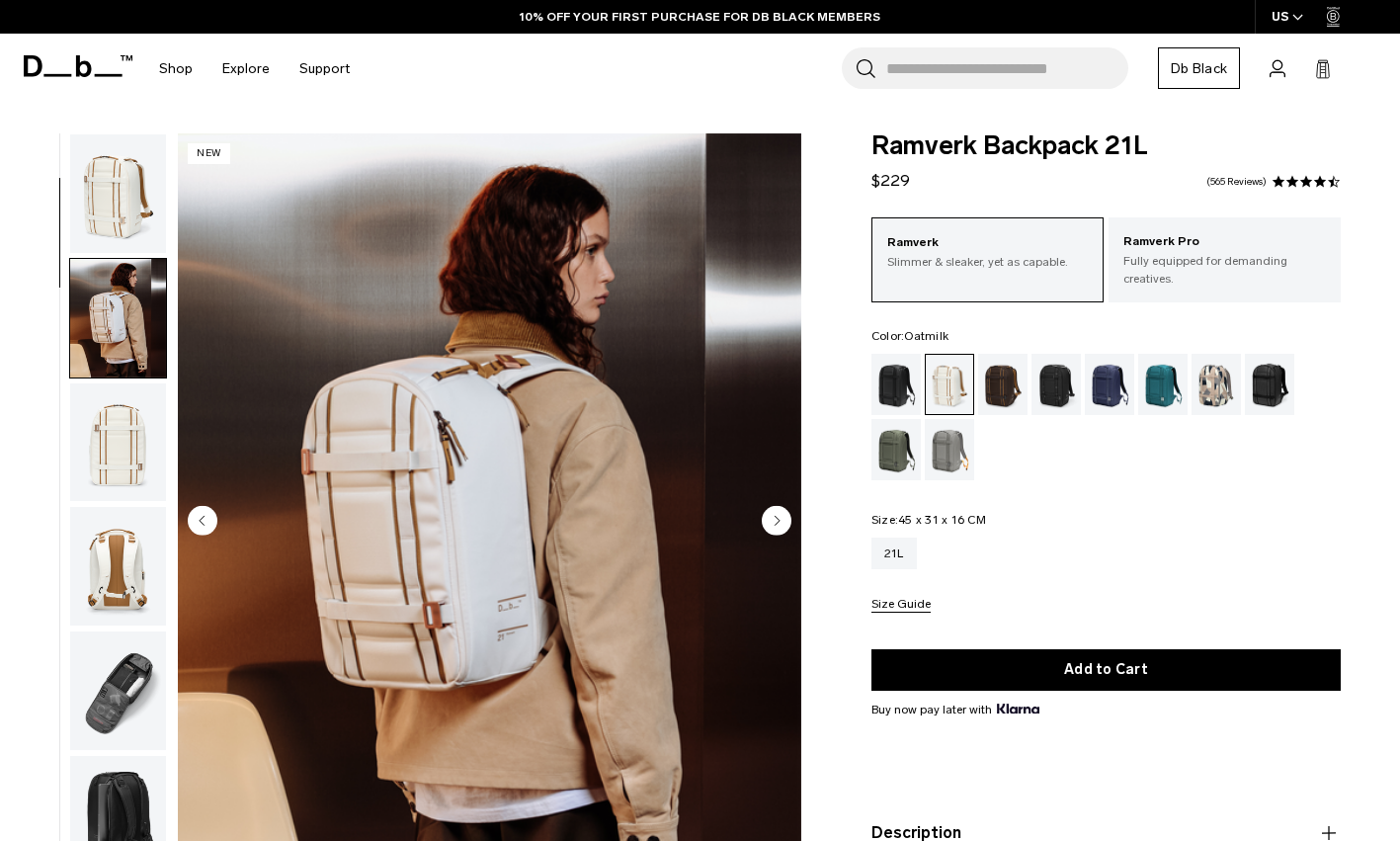 scroll, scrollTop: 126, scrollLeft: 0, axis: vertical 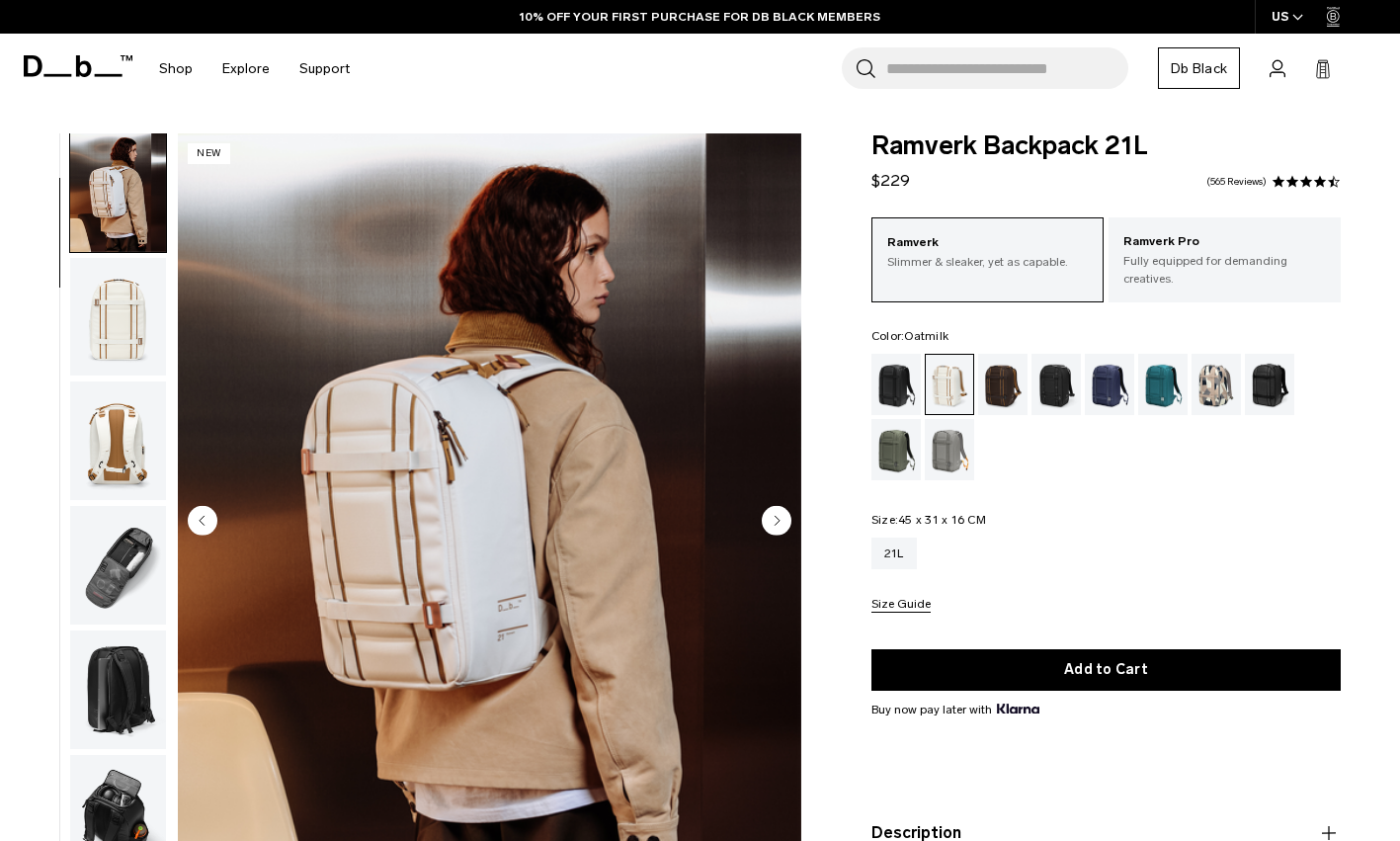 click 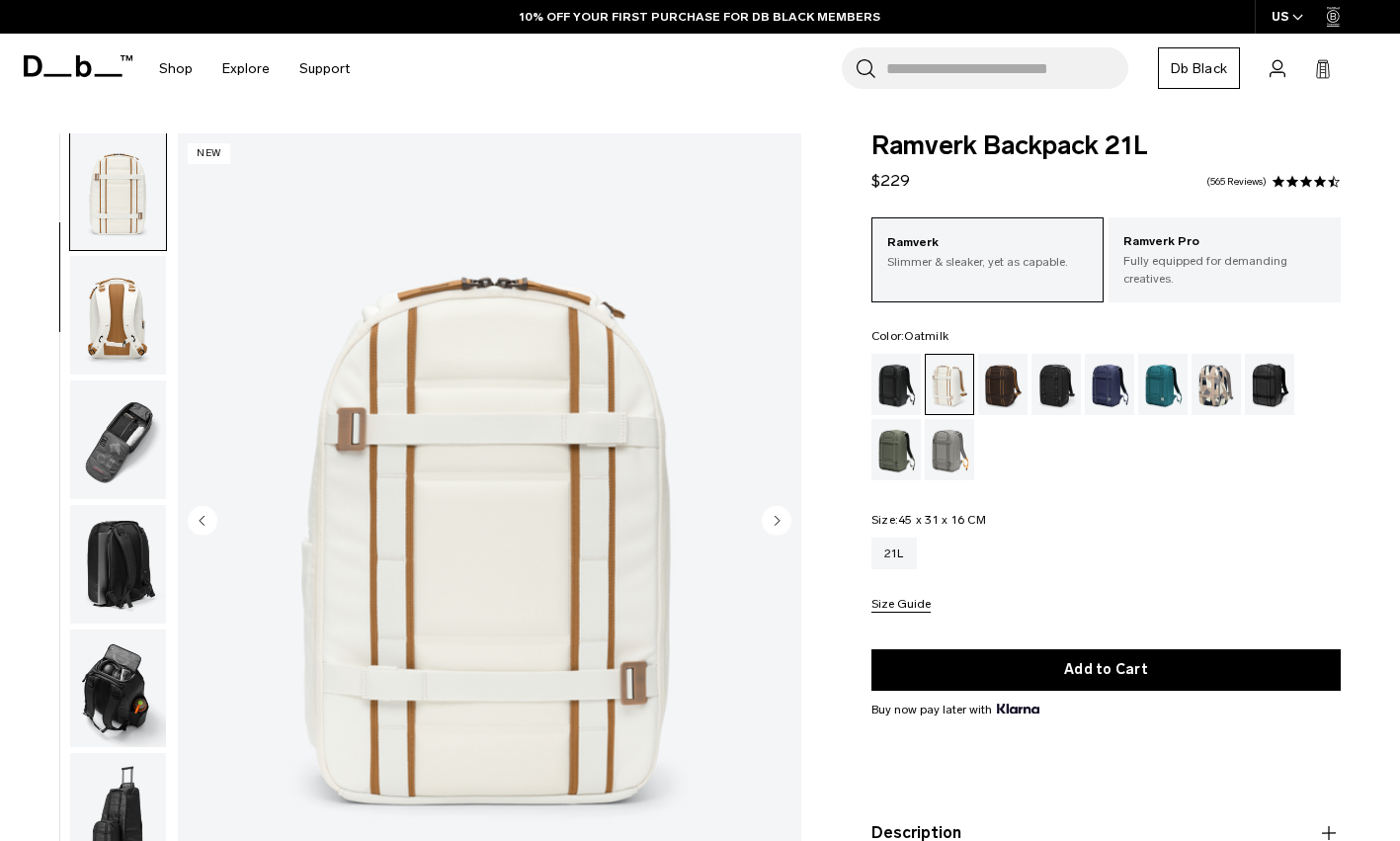 click 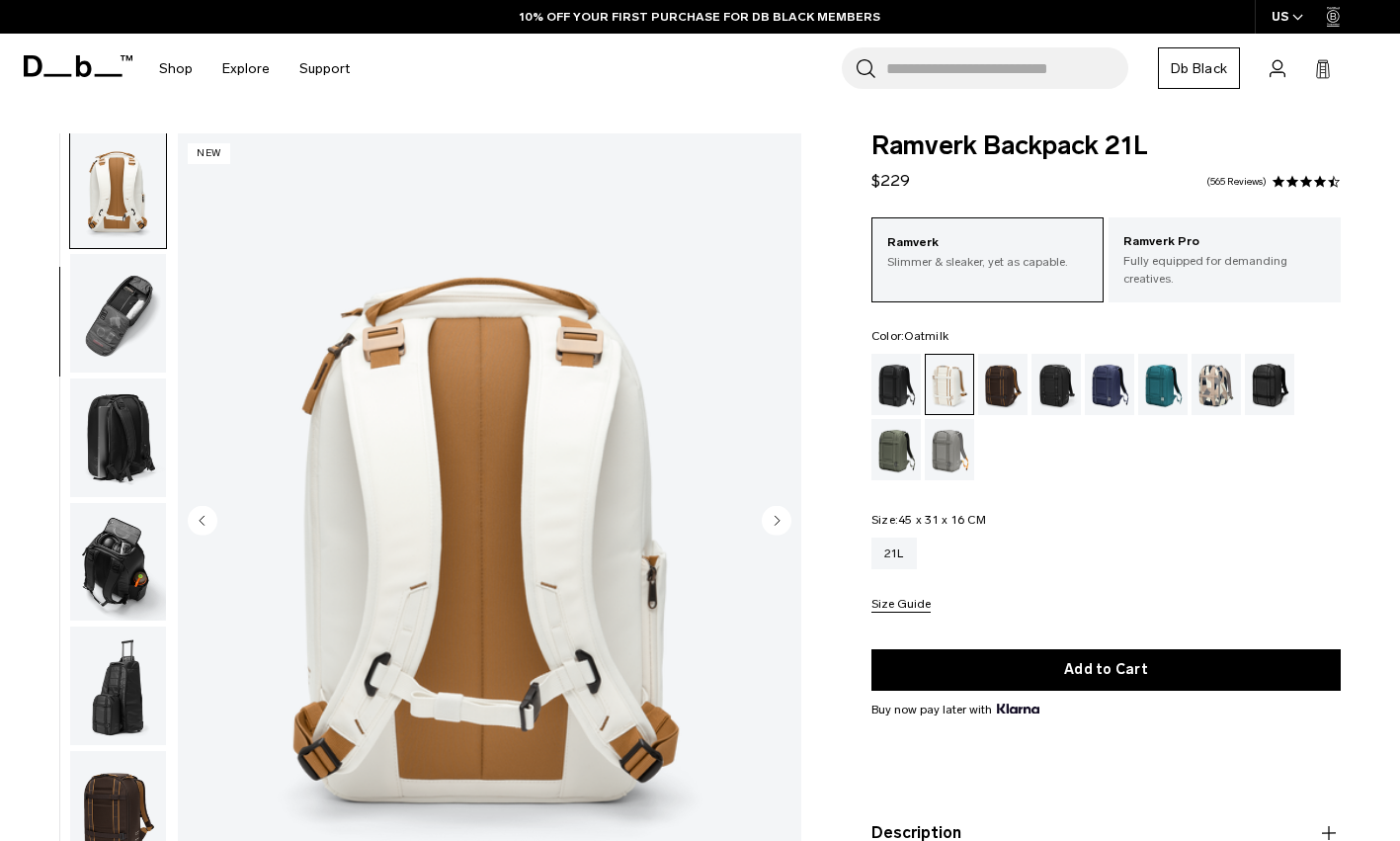 click 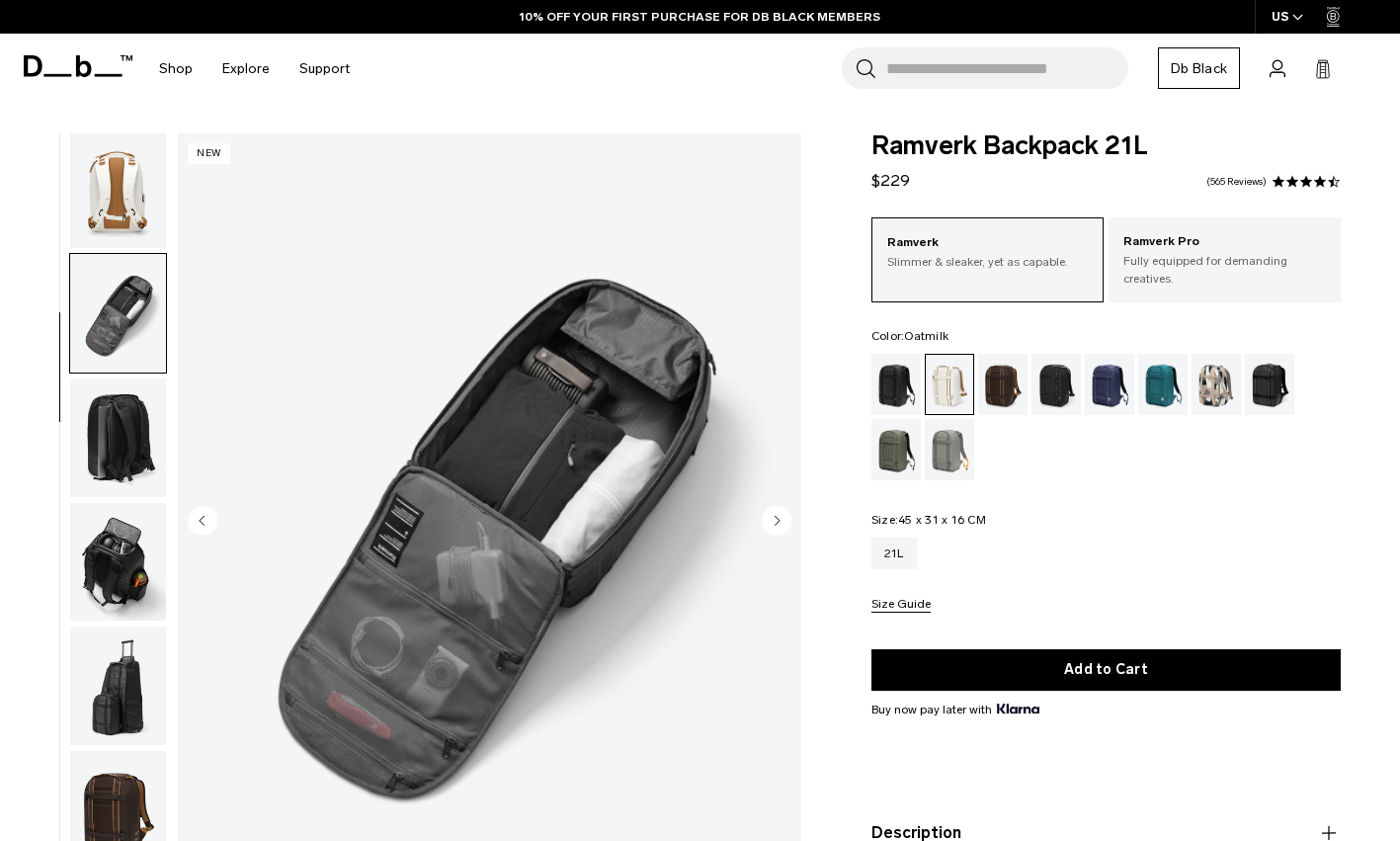 scroll, scrollTop: 503, scrollLeft: 0, axis: vertical 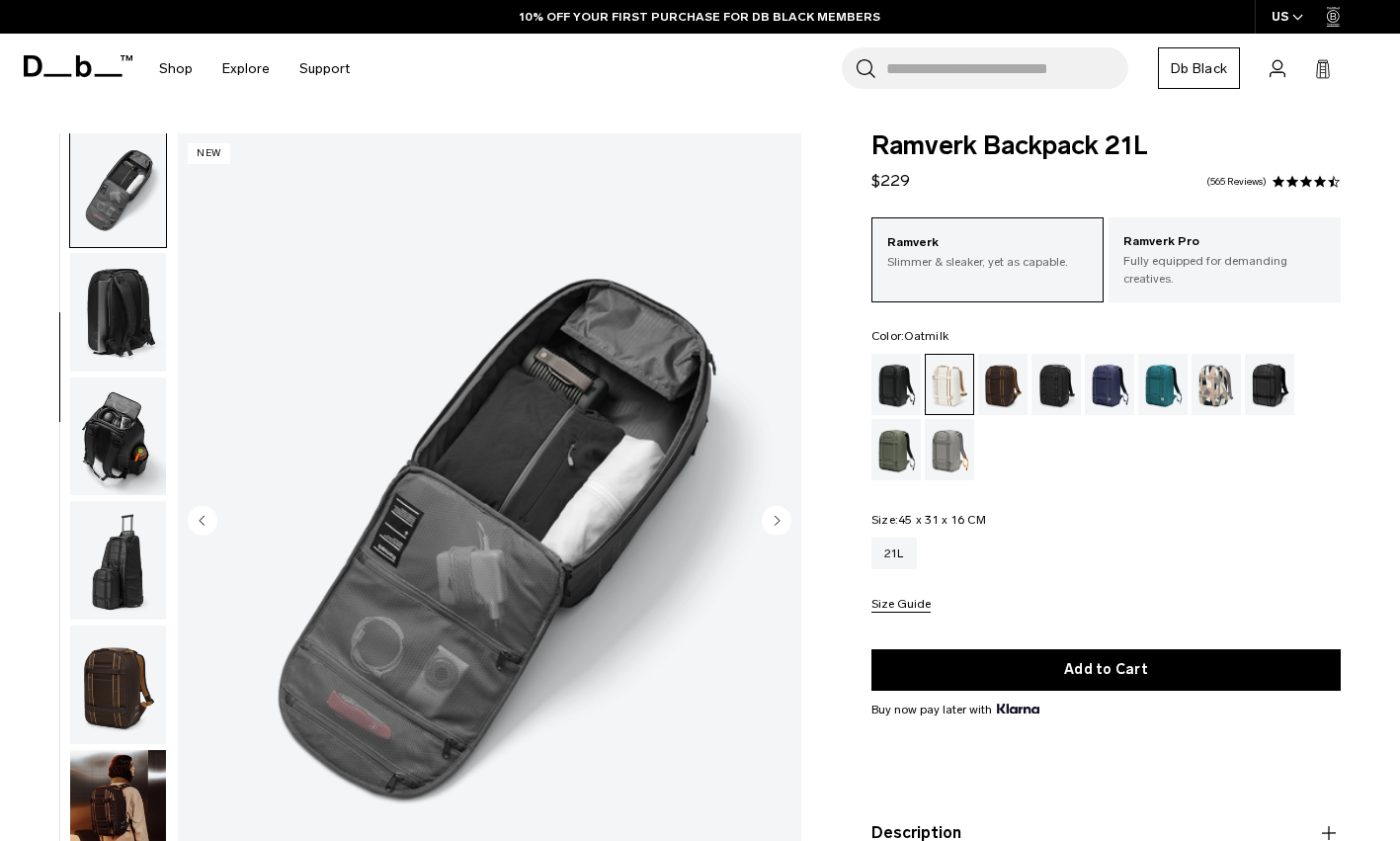 click 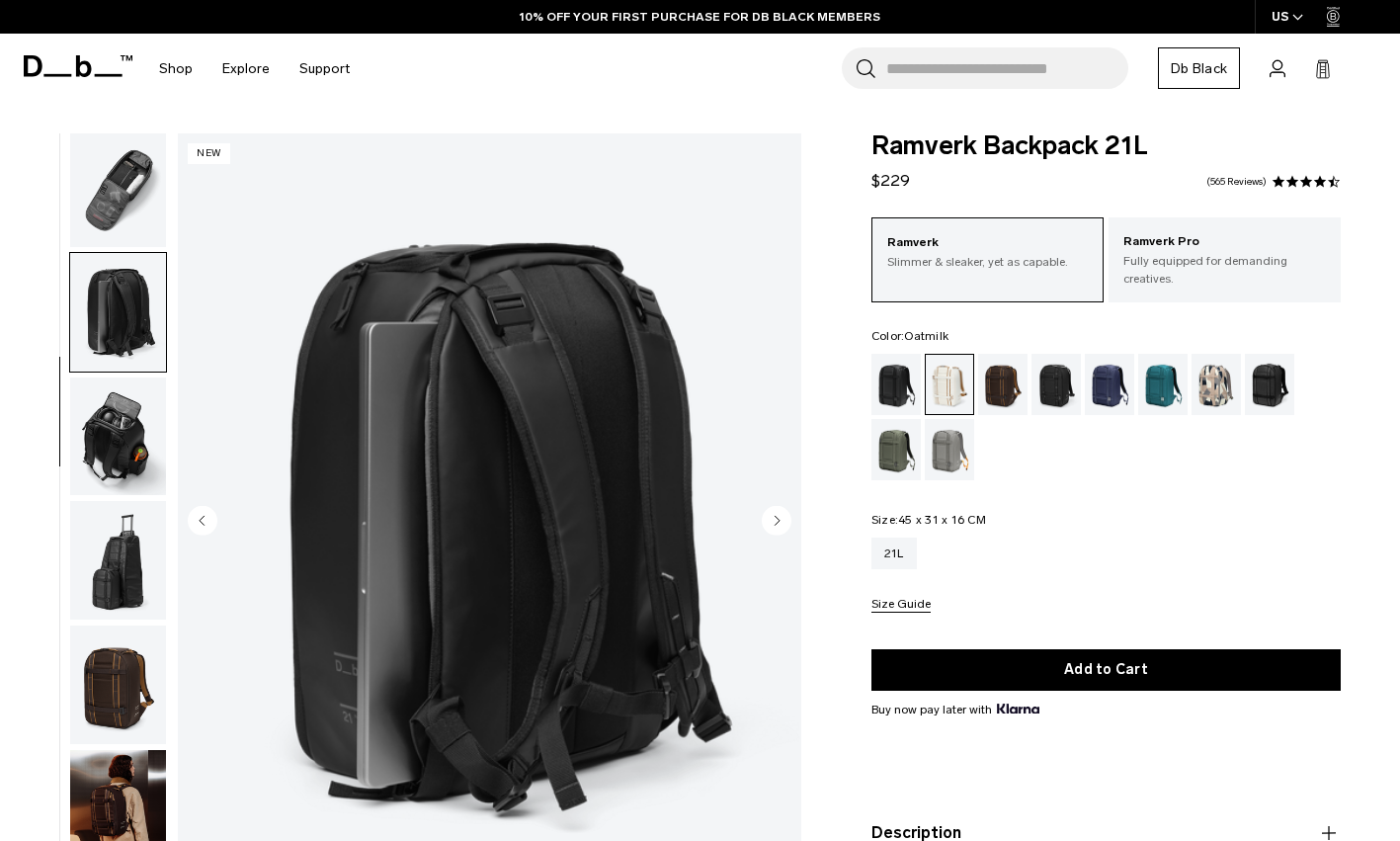 scroll, scrollTop: 629, scrollLeft: 0, axis: vertical 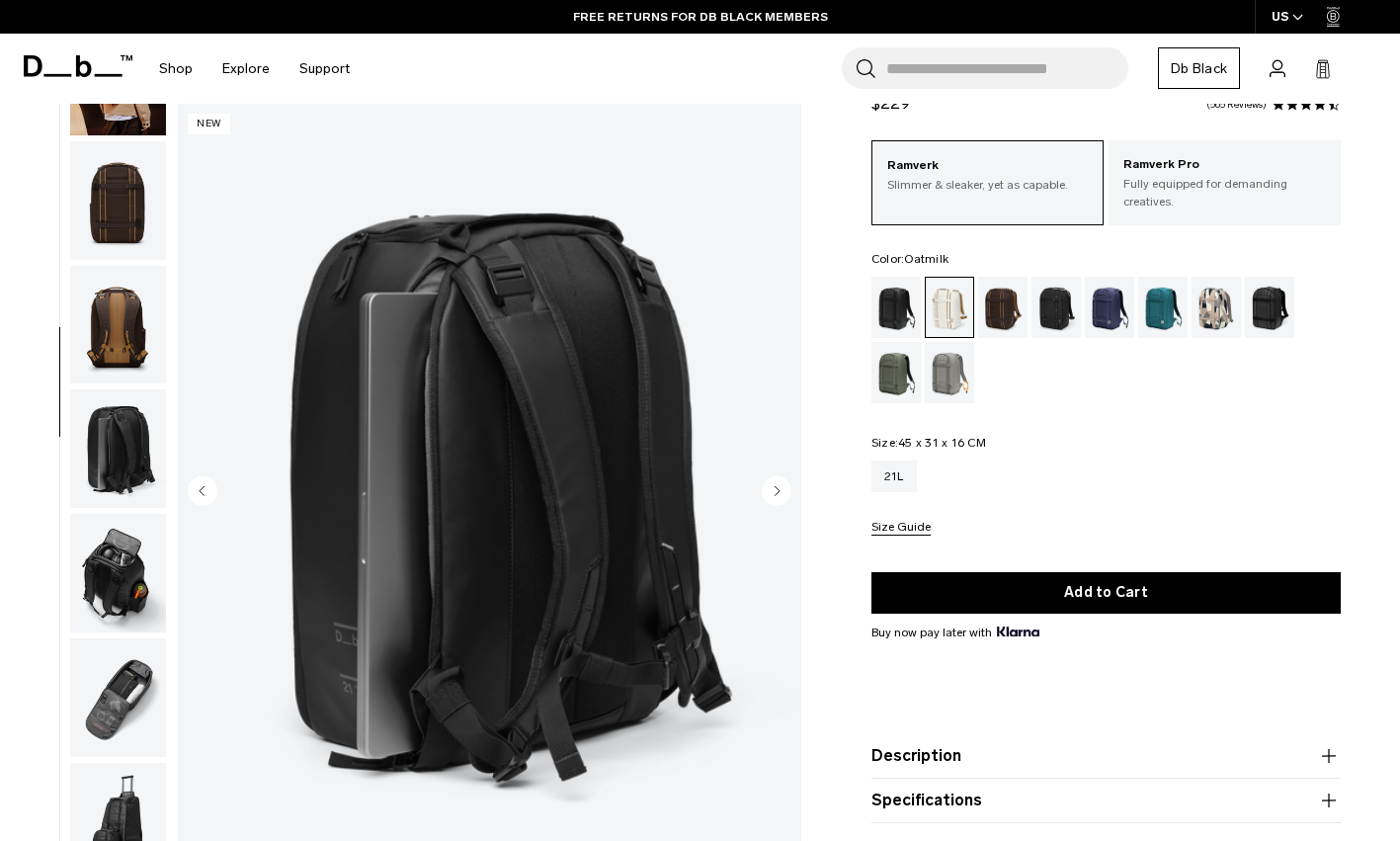 click at bounding box center (118, 449) 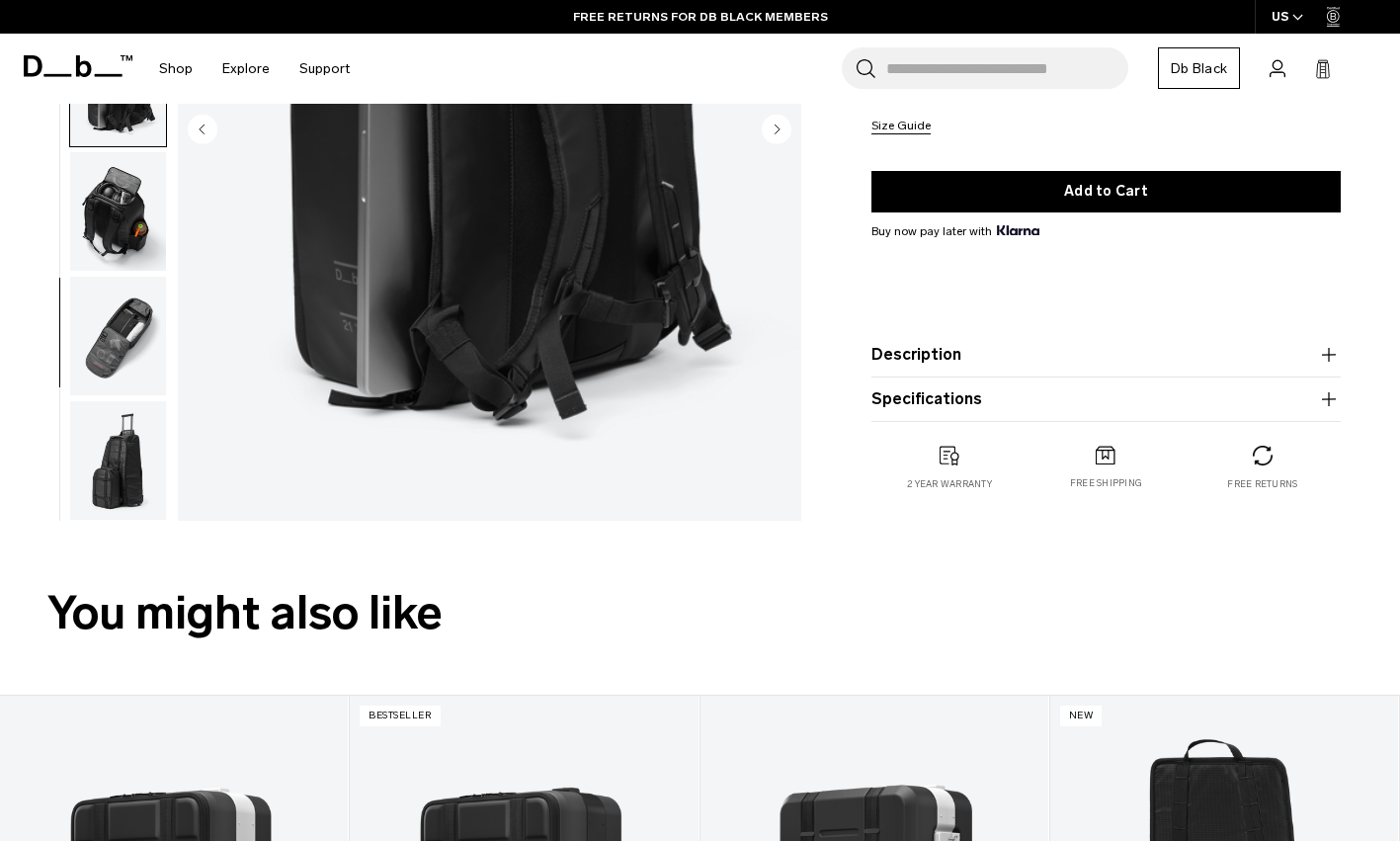 scroll, scrollTop: 505, scrollLeft: 0, axis: vertical 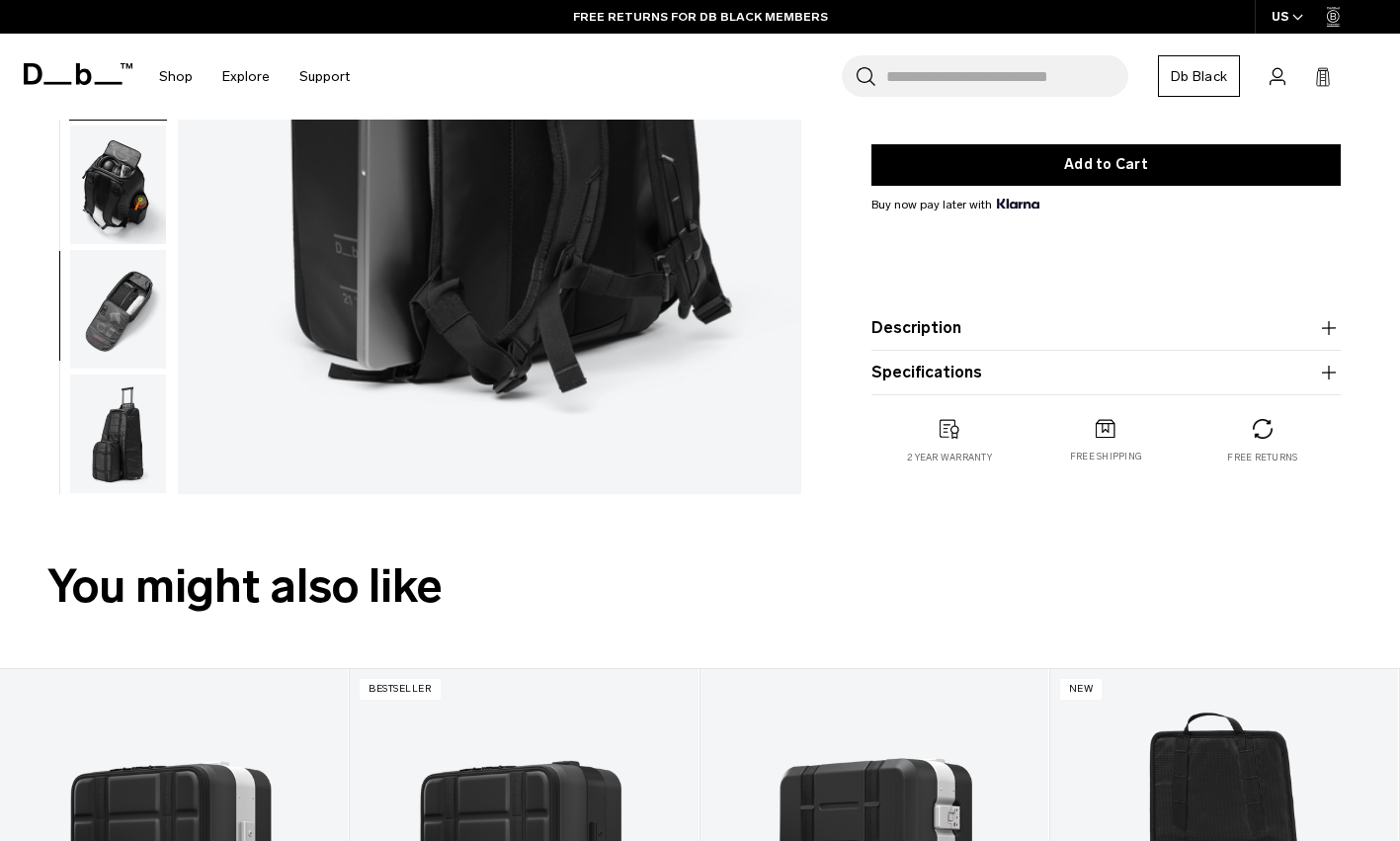 click at bounding box center (118, 433) 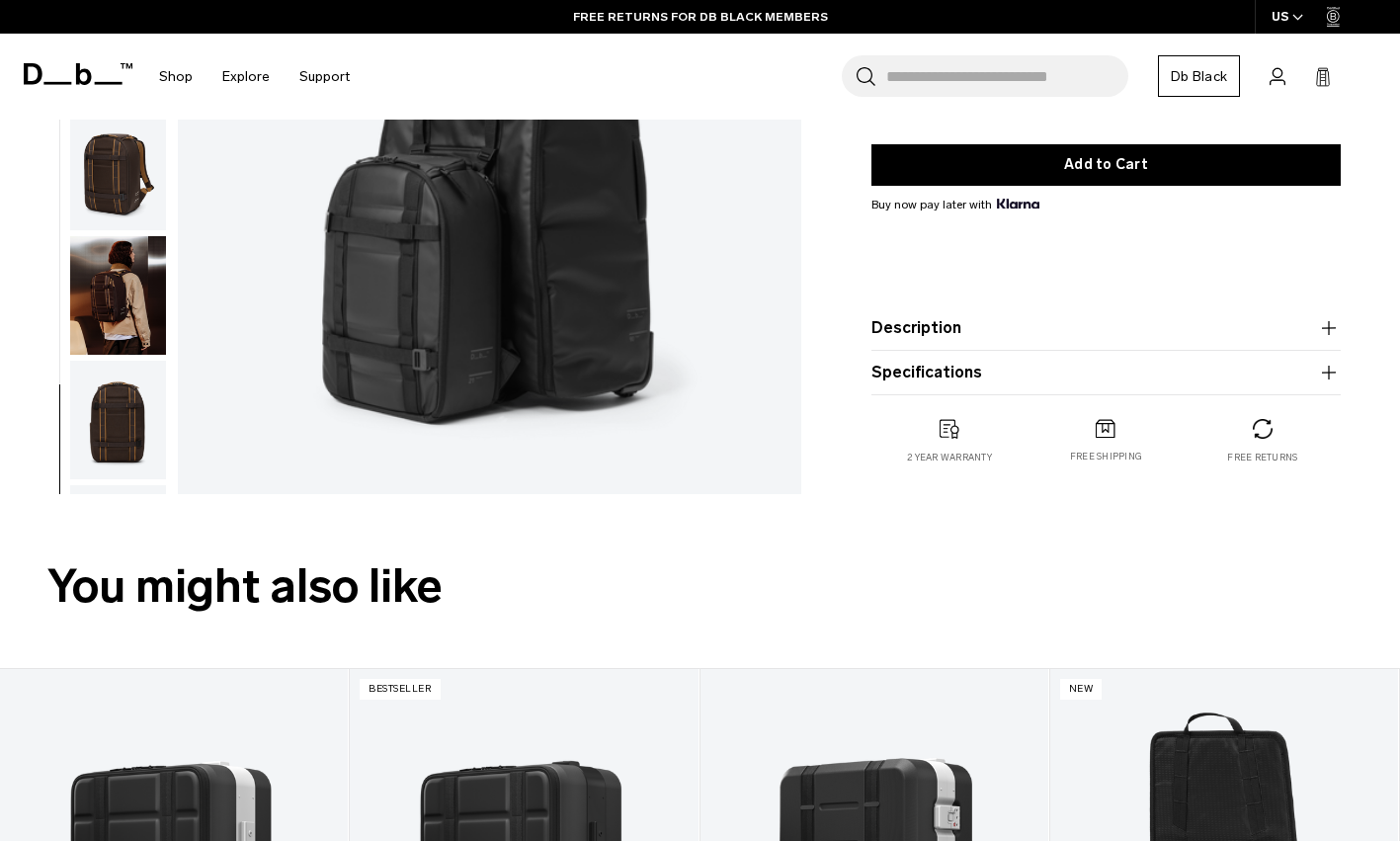 scroll, scrollTop: 595, scrollLeft: 0, axis: vertical 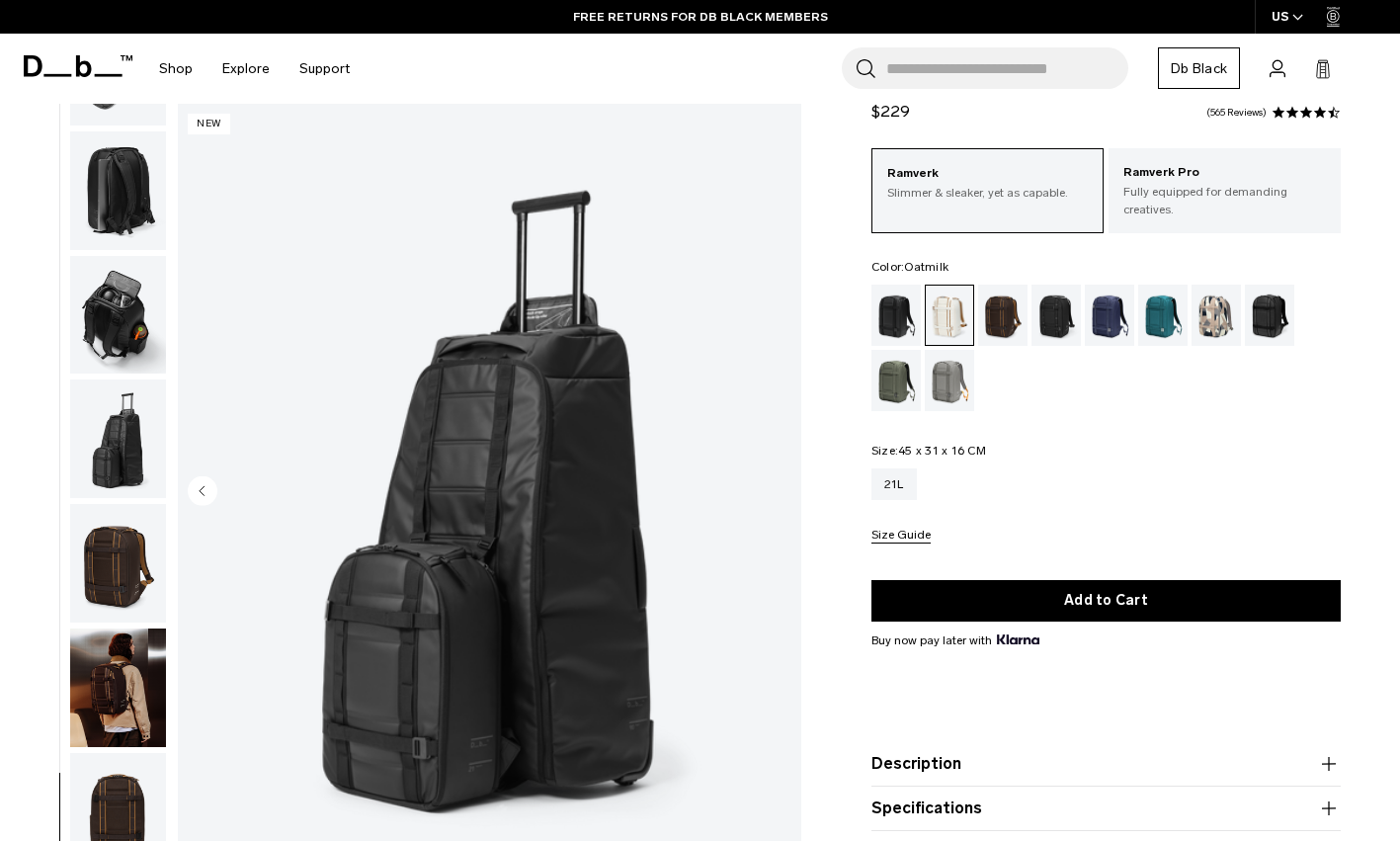 click at bounding box center (118, 688) 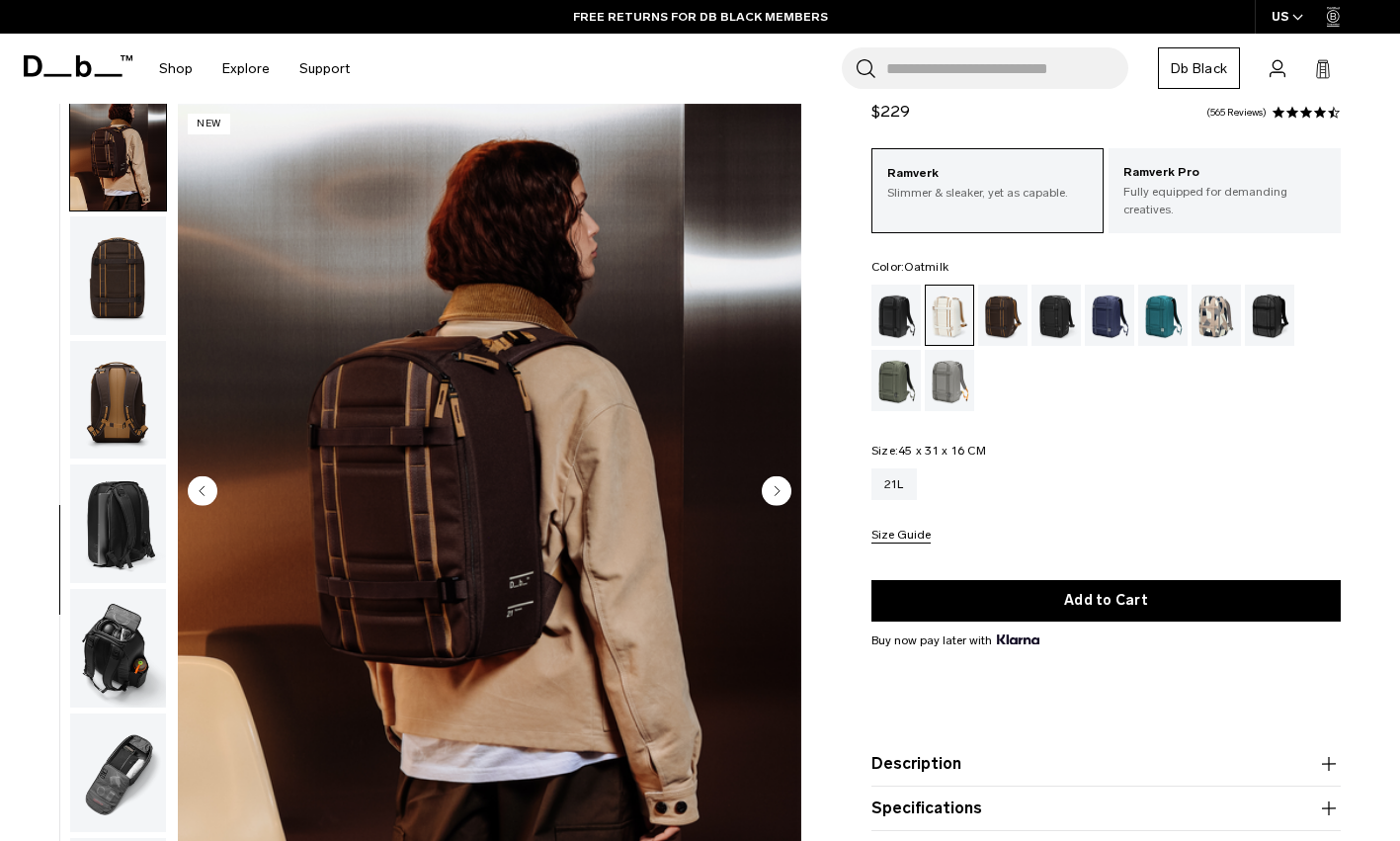 click at bounding box center (118, 524) 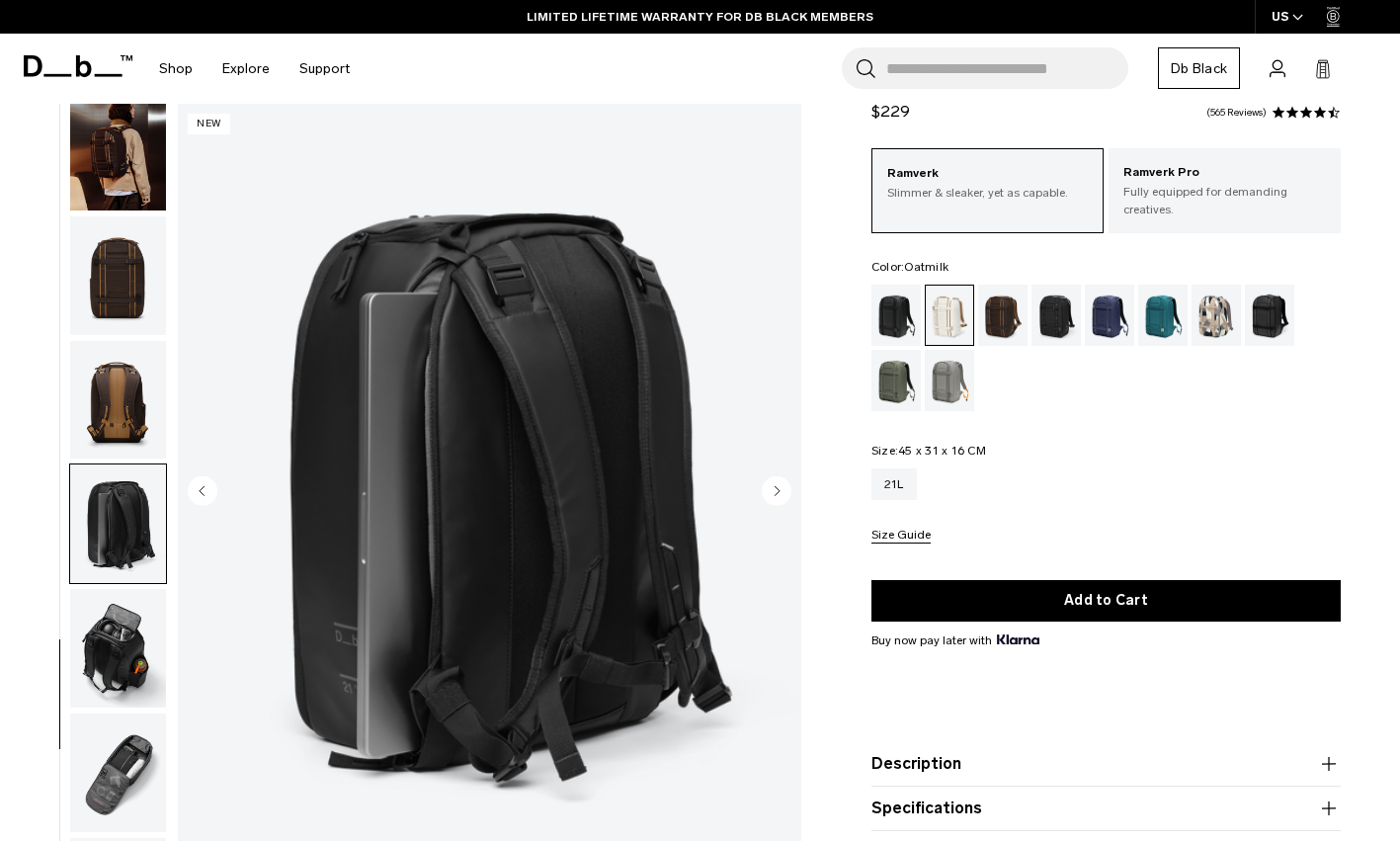 scroll, scrollTop: 1229, scrollLeft: 0, axis: vertical 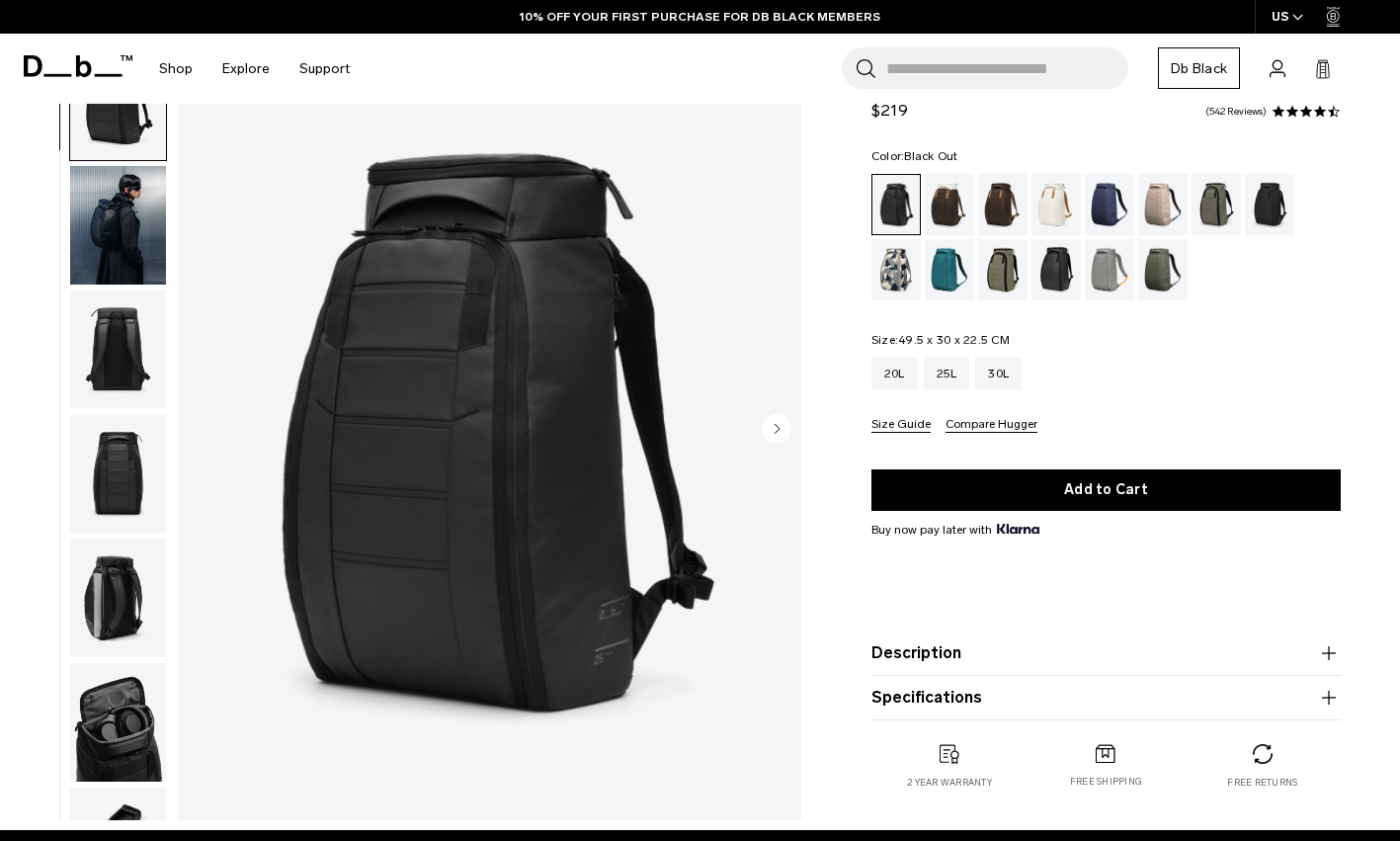click 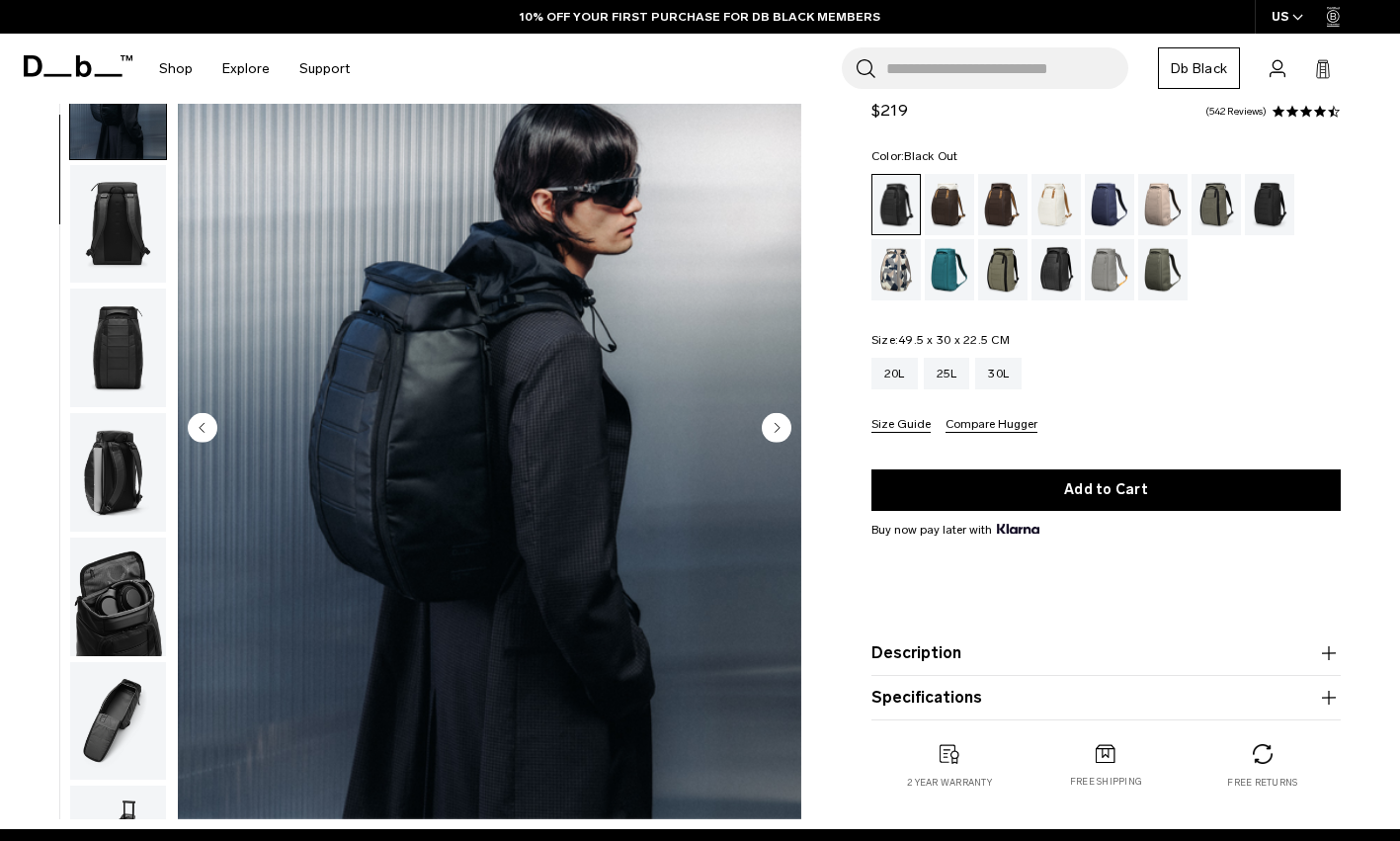 click 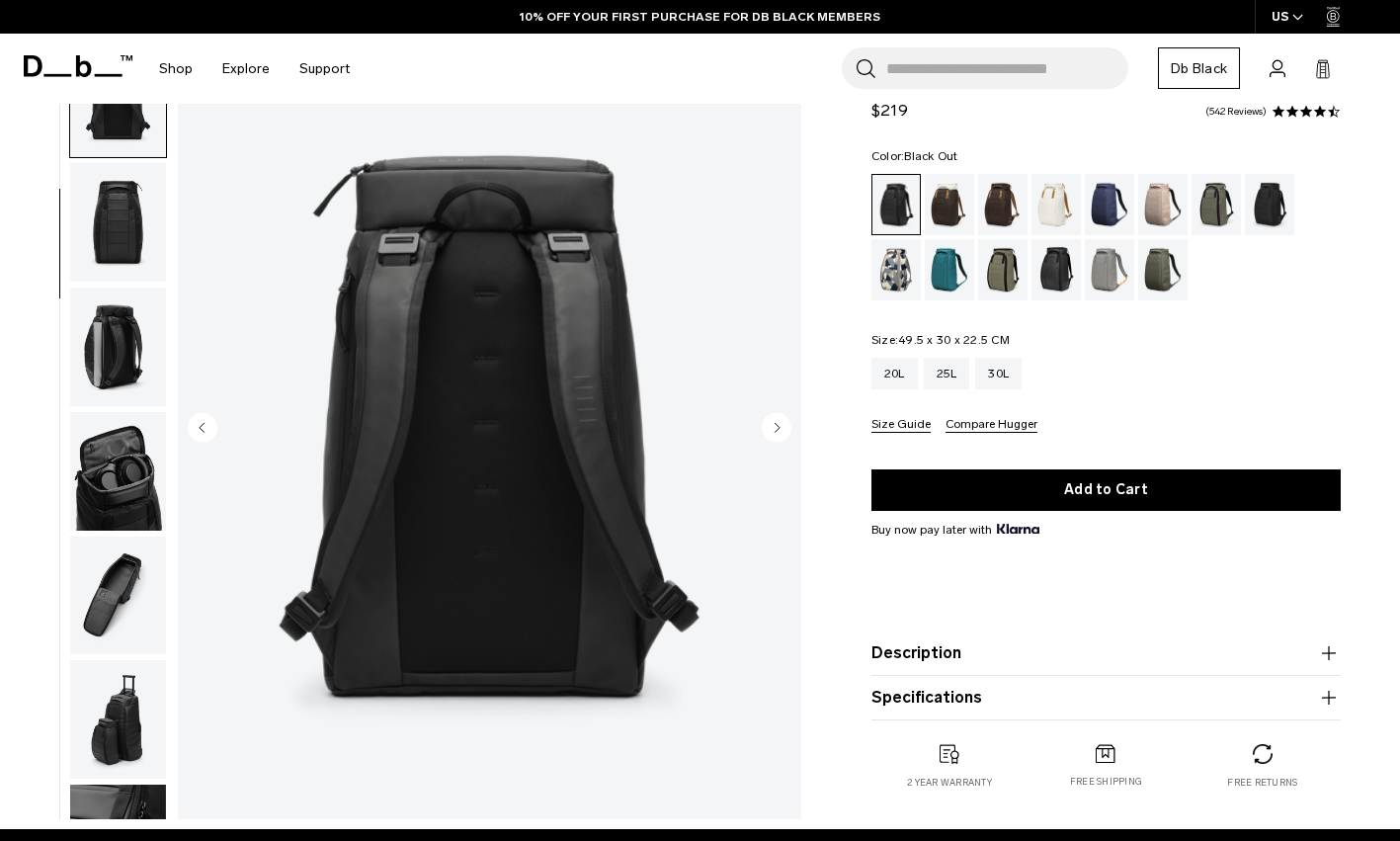 click 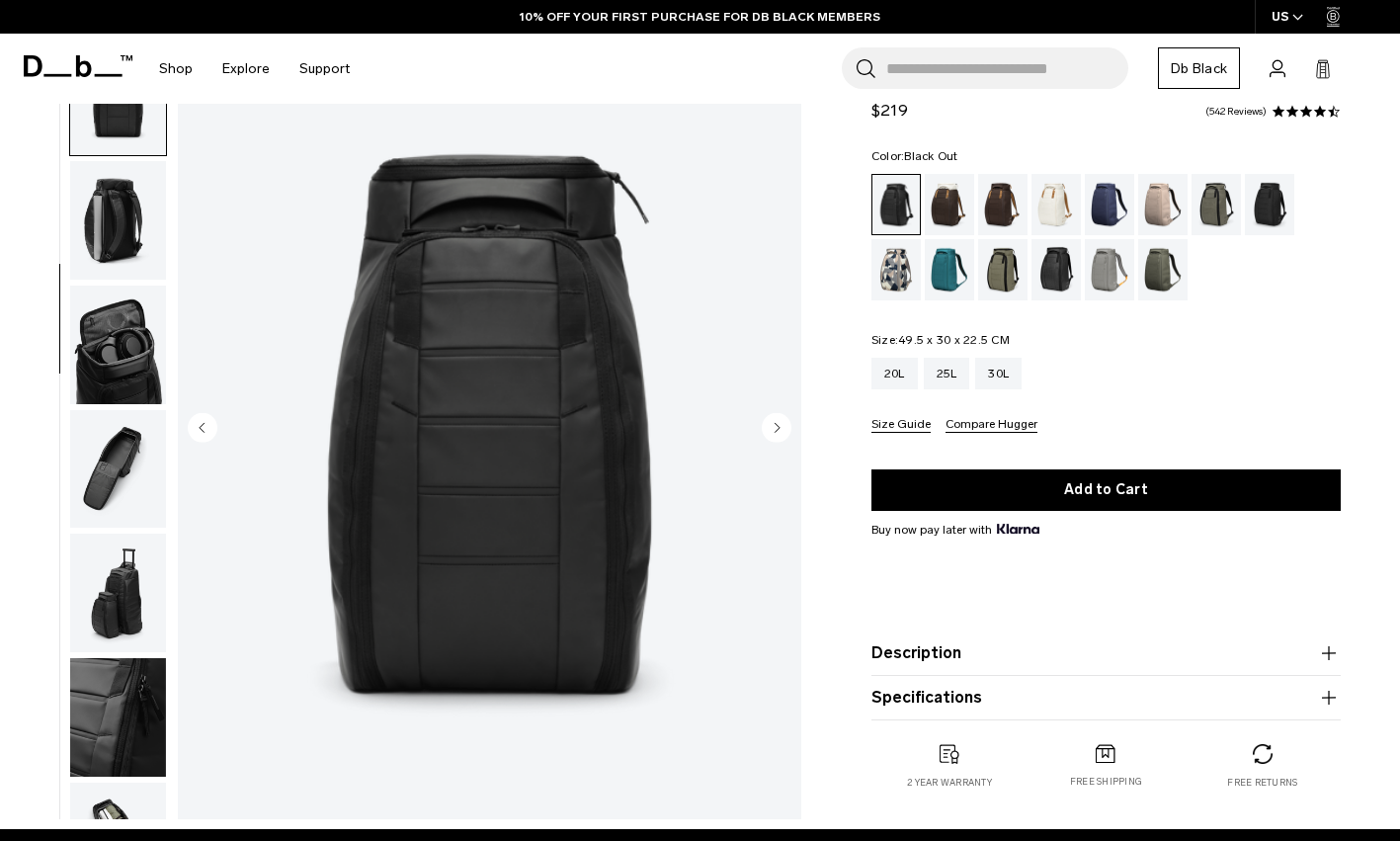 click 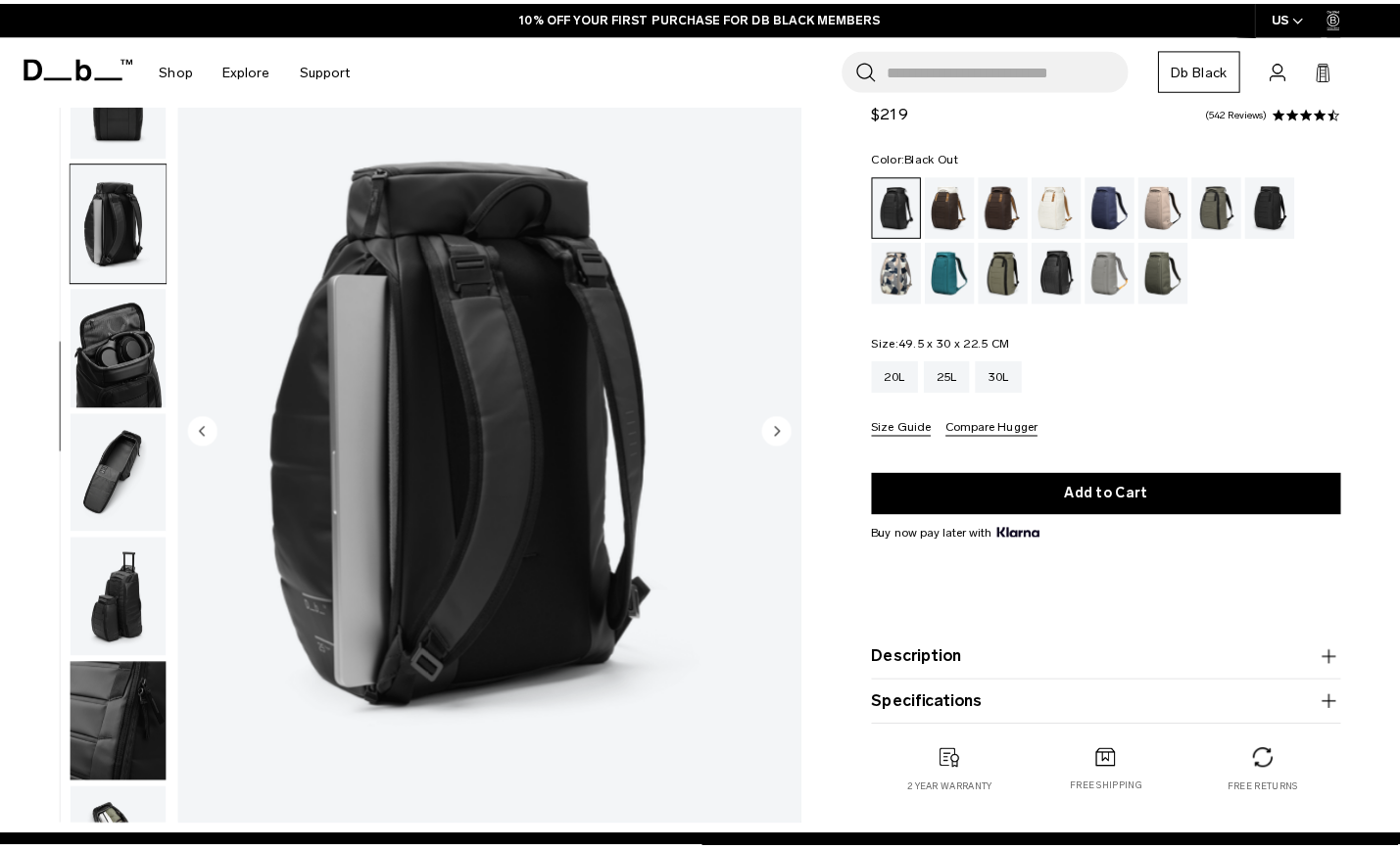 scroll, scrollTop: 470, scrollLeft: 0, axis: vertical 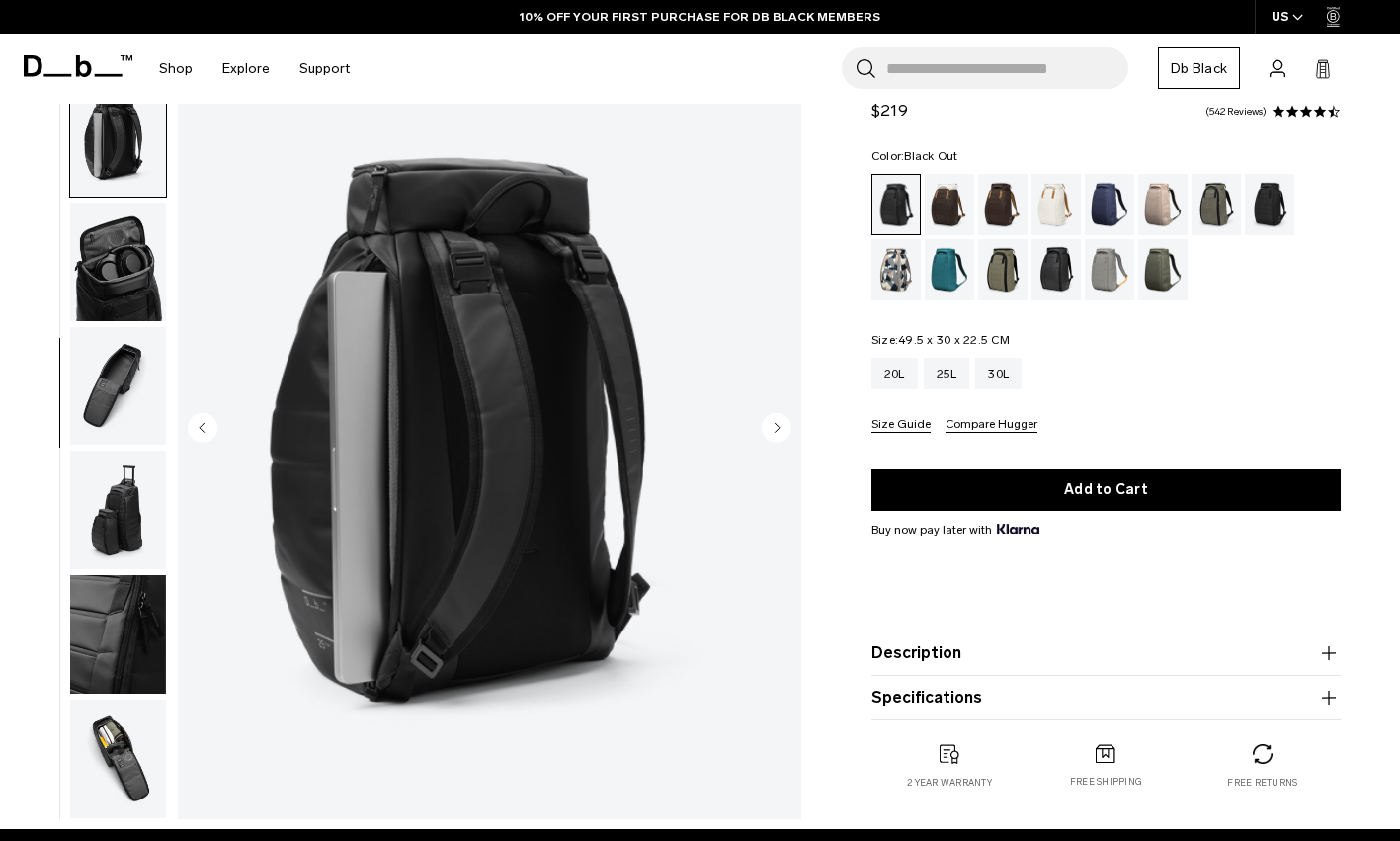 click 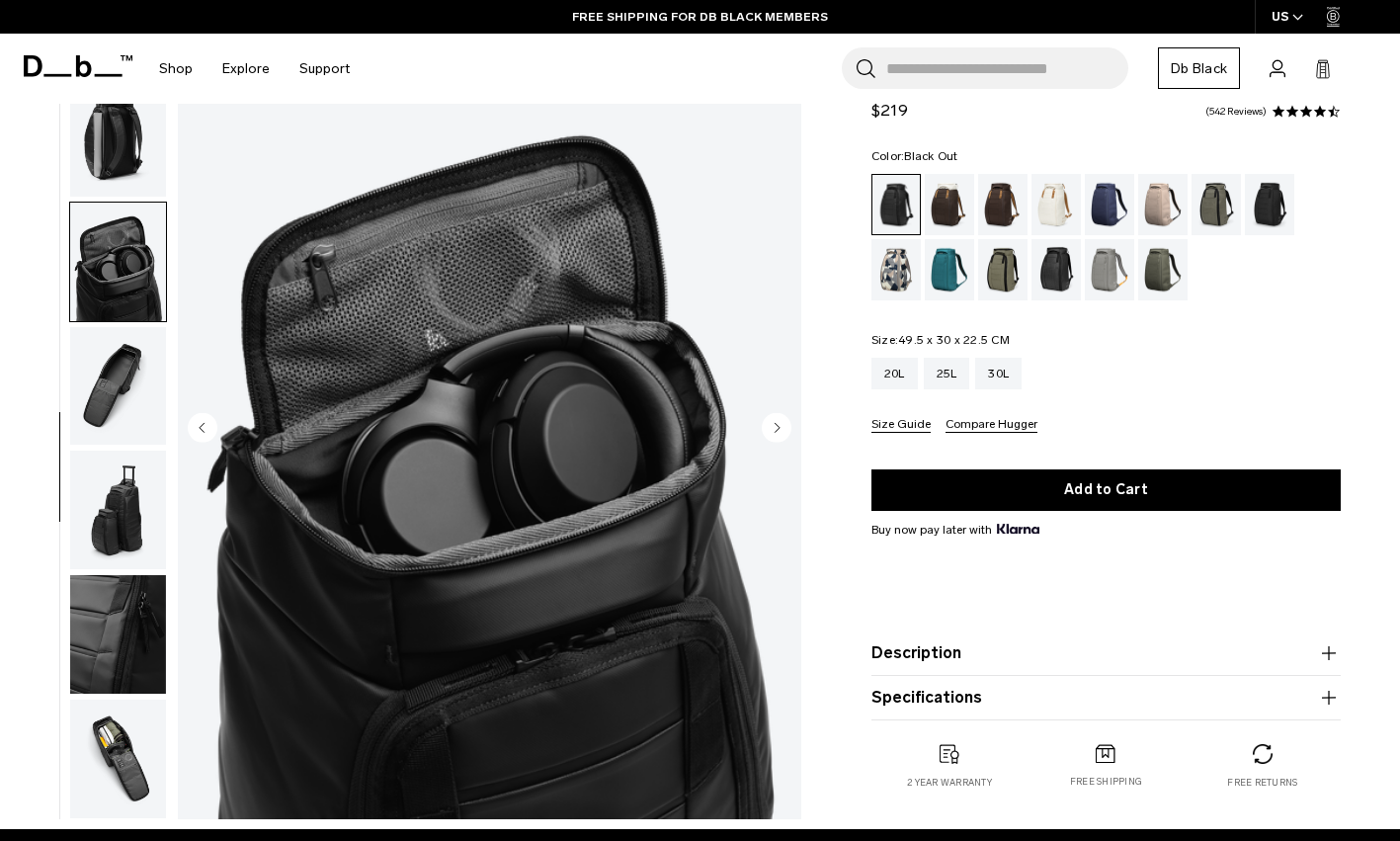 click 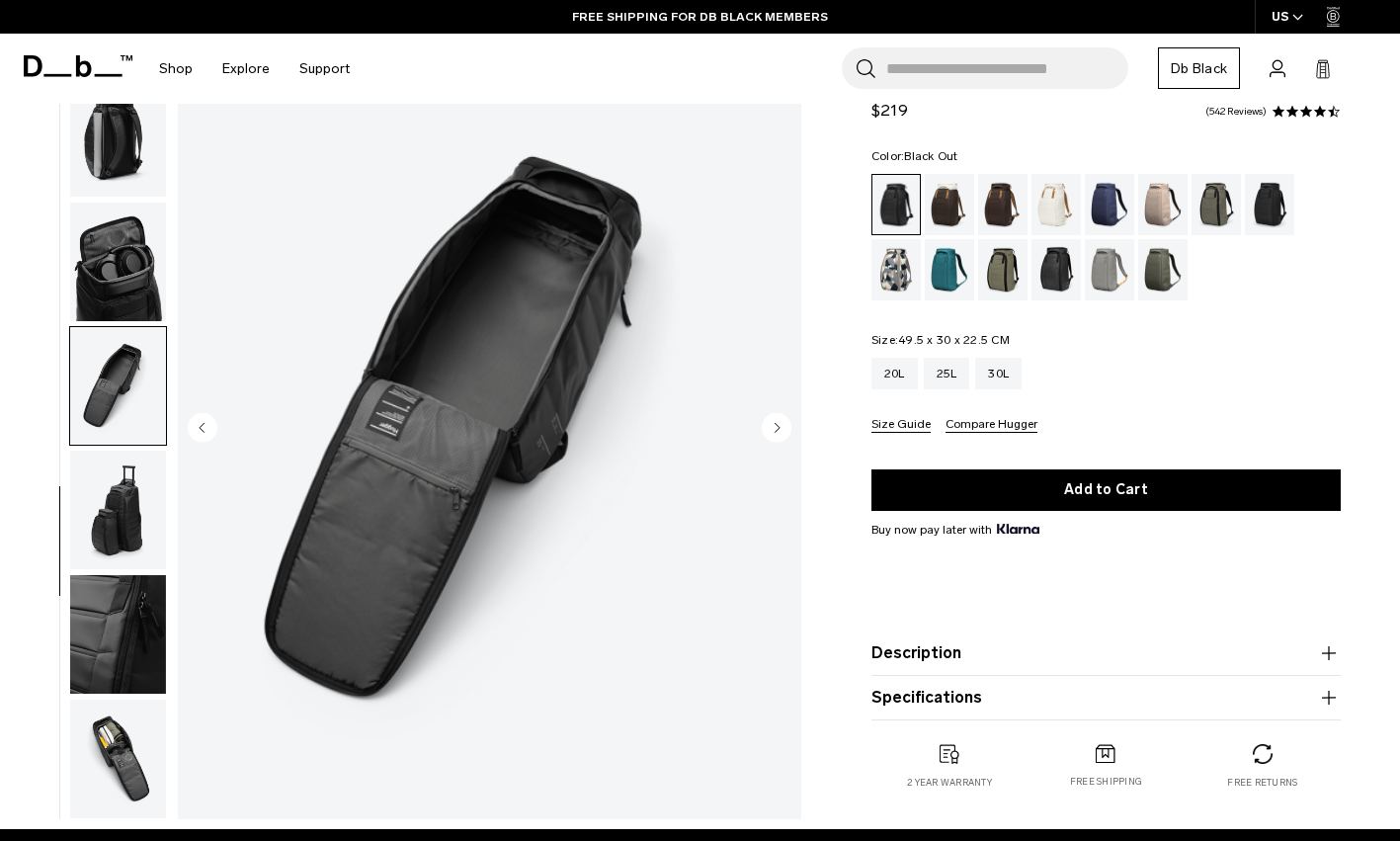 click 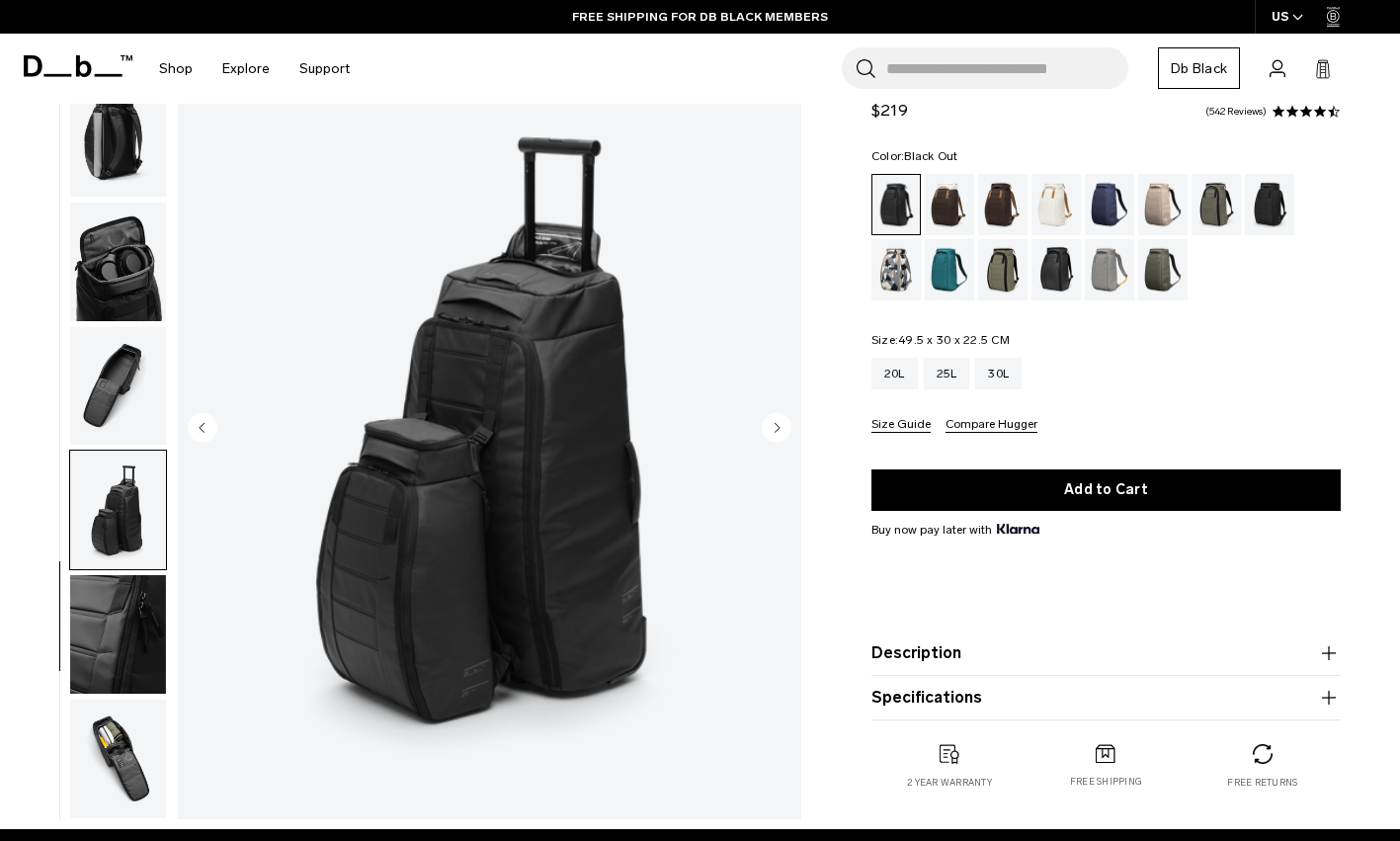 click 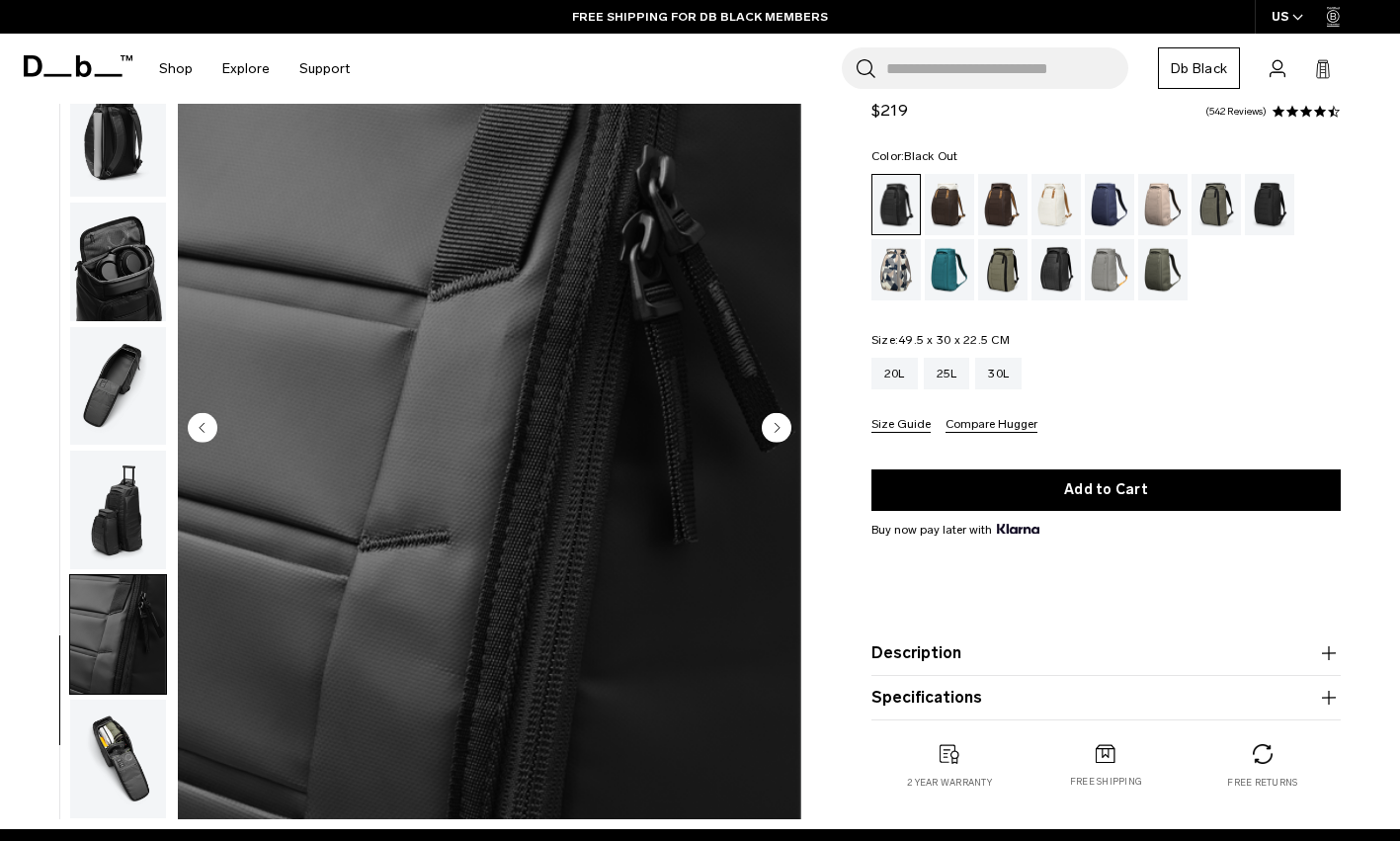 click 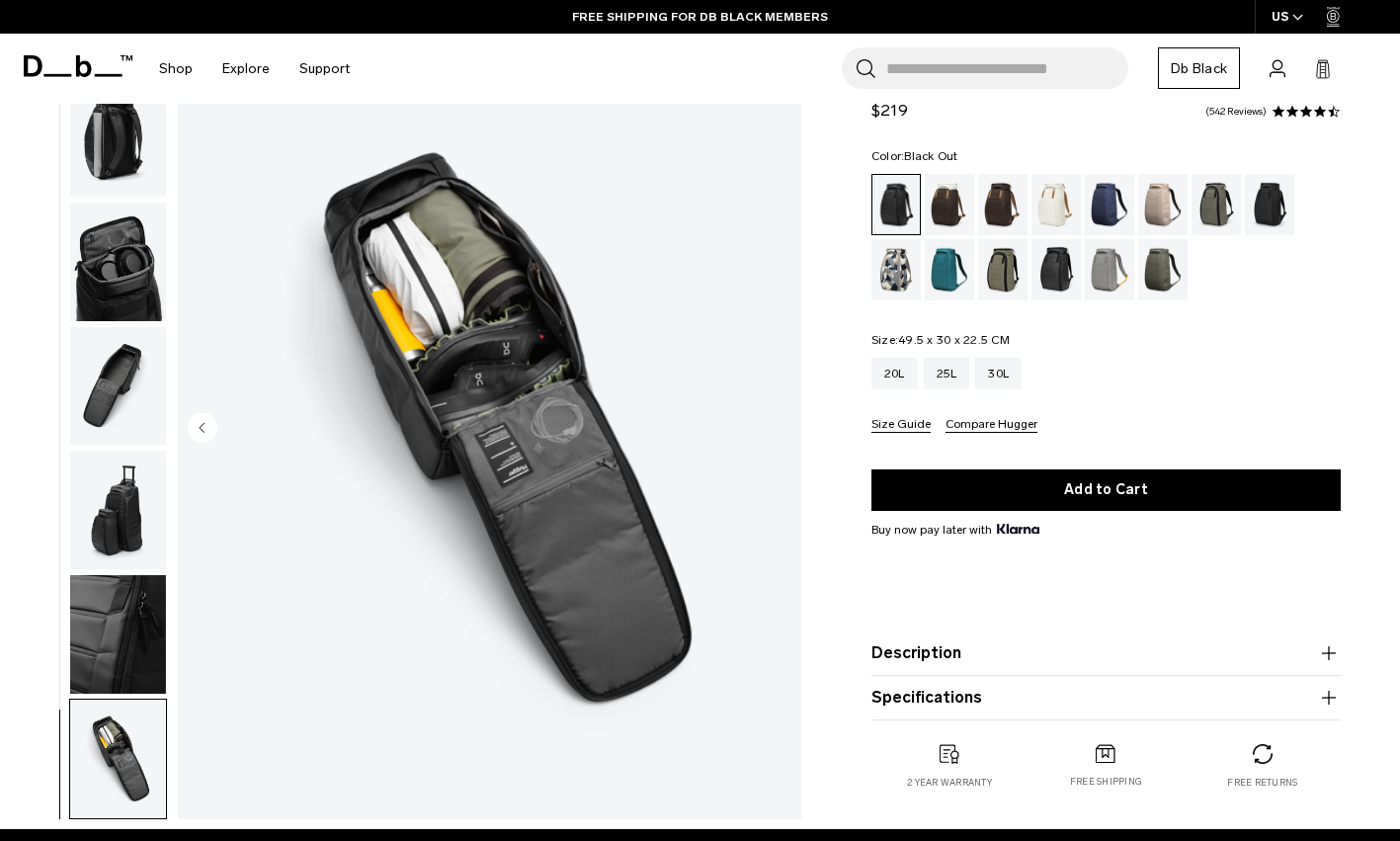 click at bounding box center [489, 430] 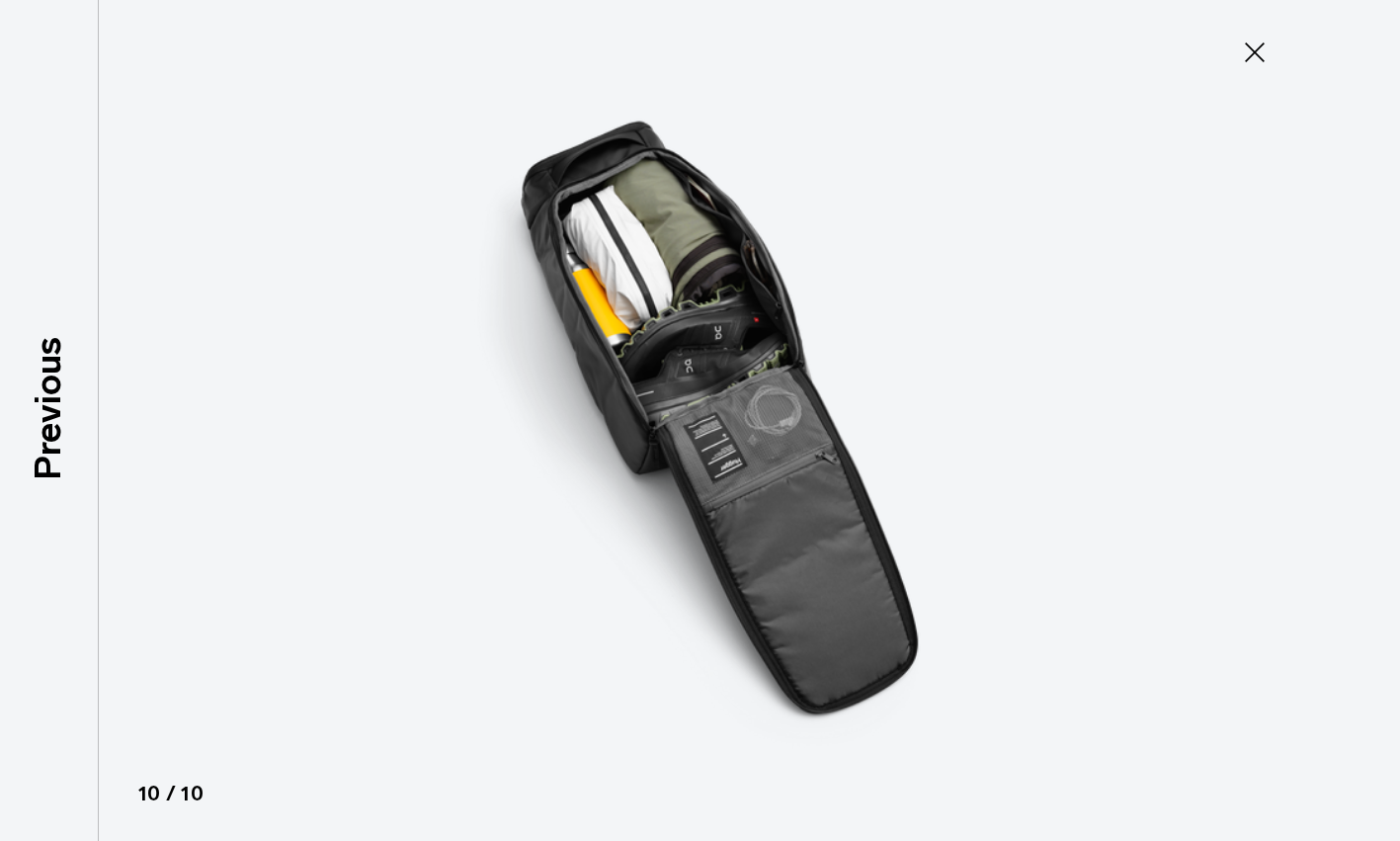 click 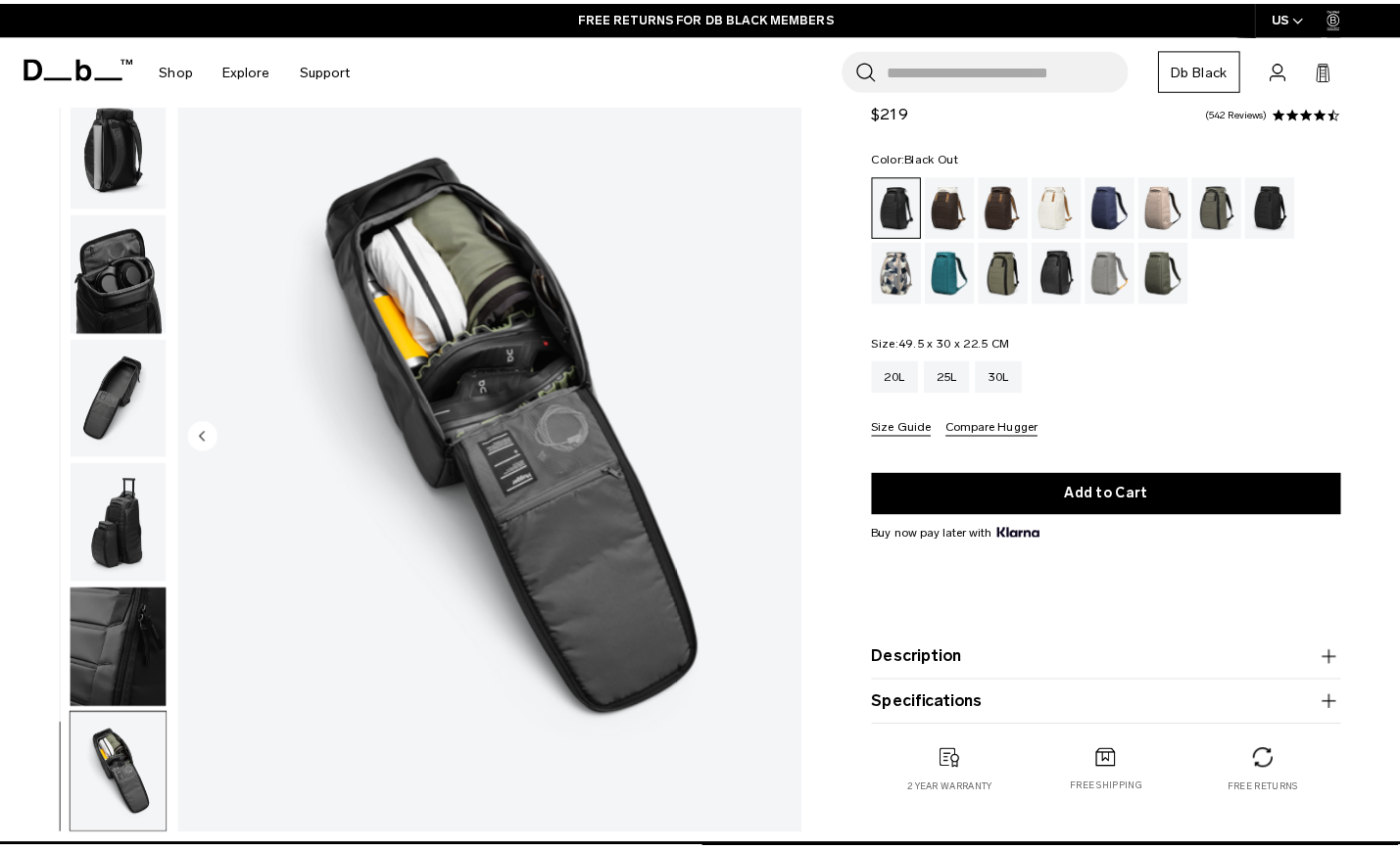 scroll, scrollTop: 461, scrollLeft: 0, axis: vertical 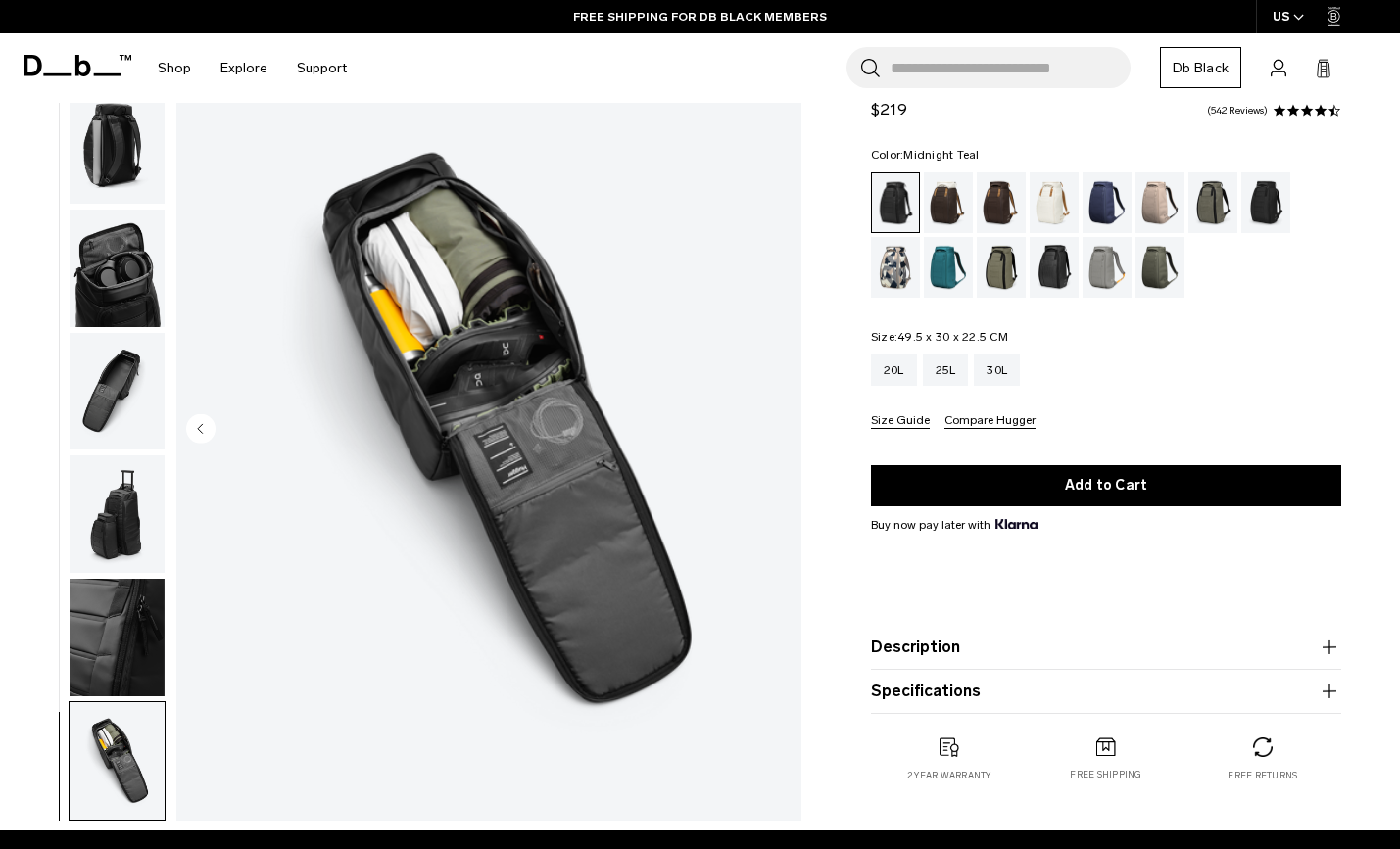 click at bounding box center [948, 267] 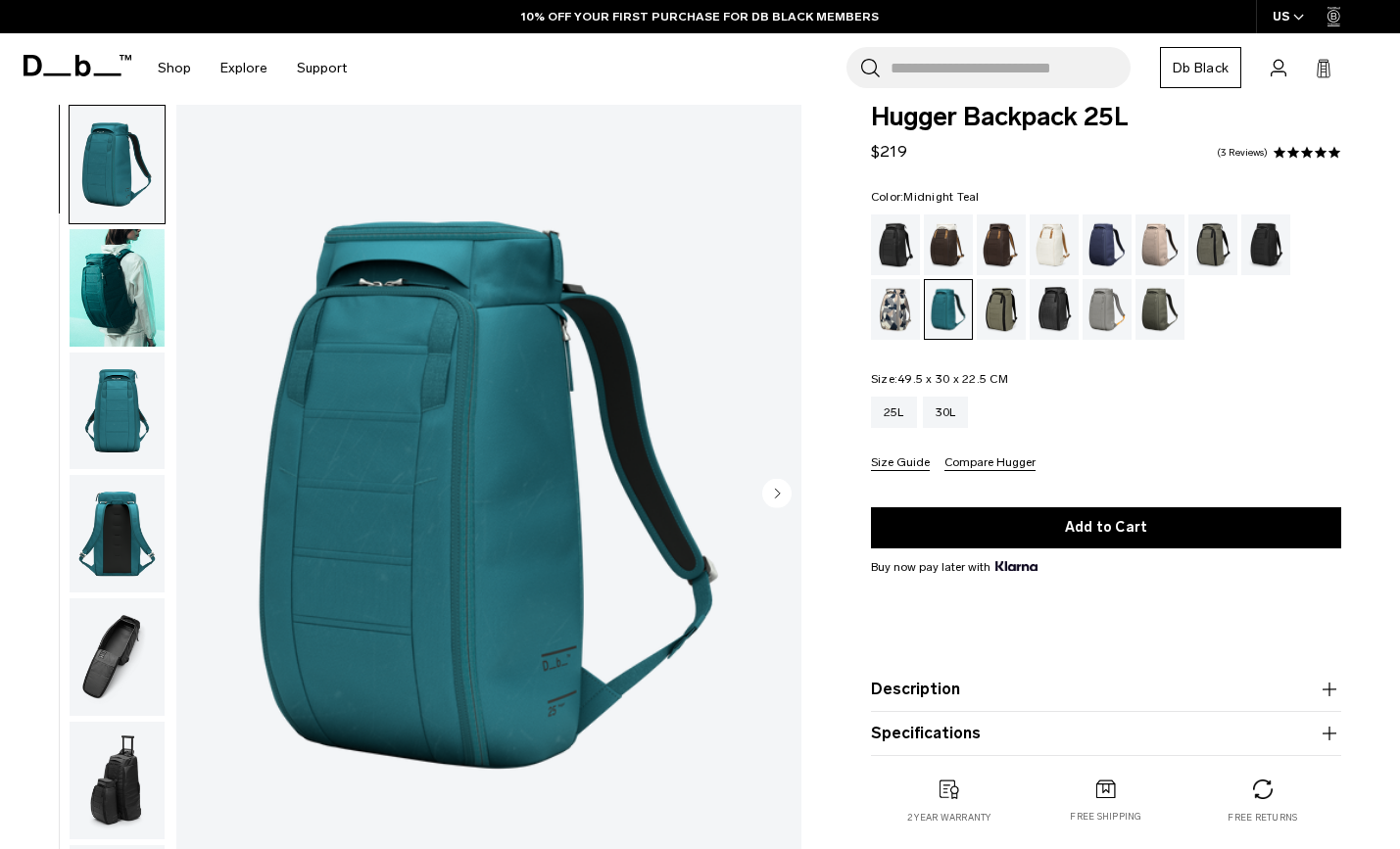 scroll, scrollTop: 27, scrollLeft: 0, axis: vertical 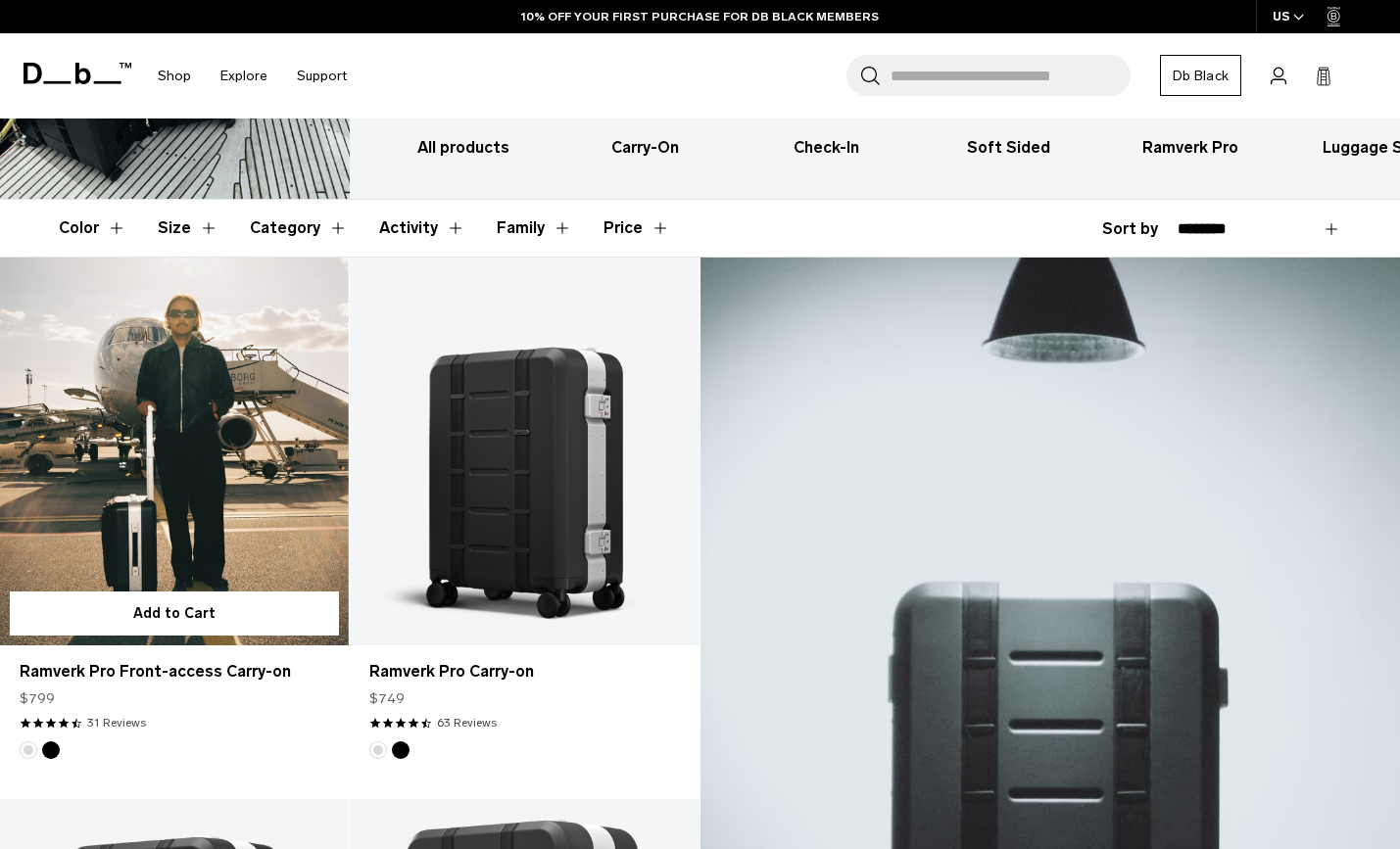 click at bounding box center (174, 451) 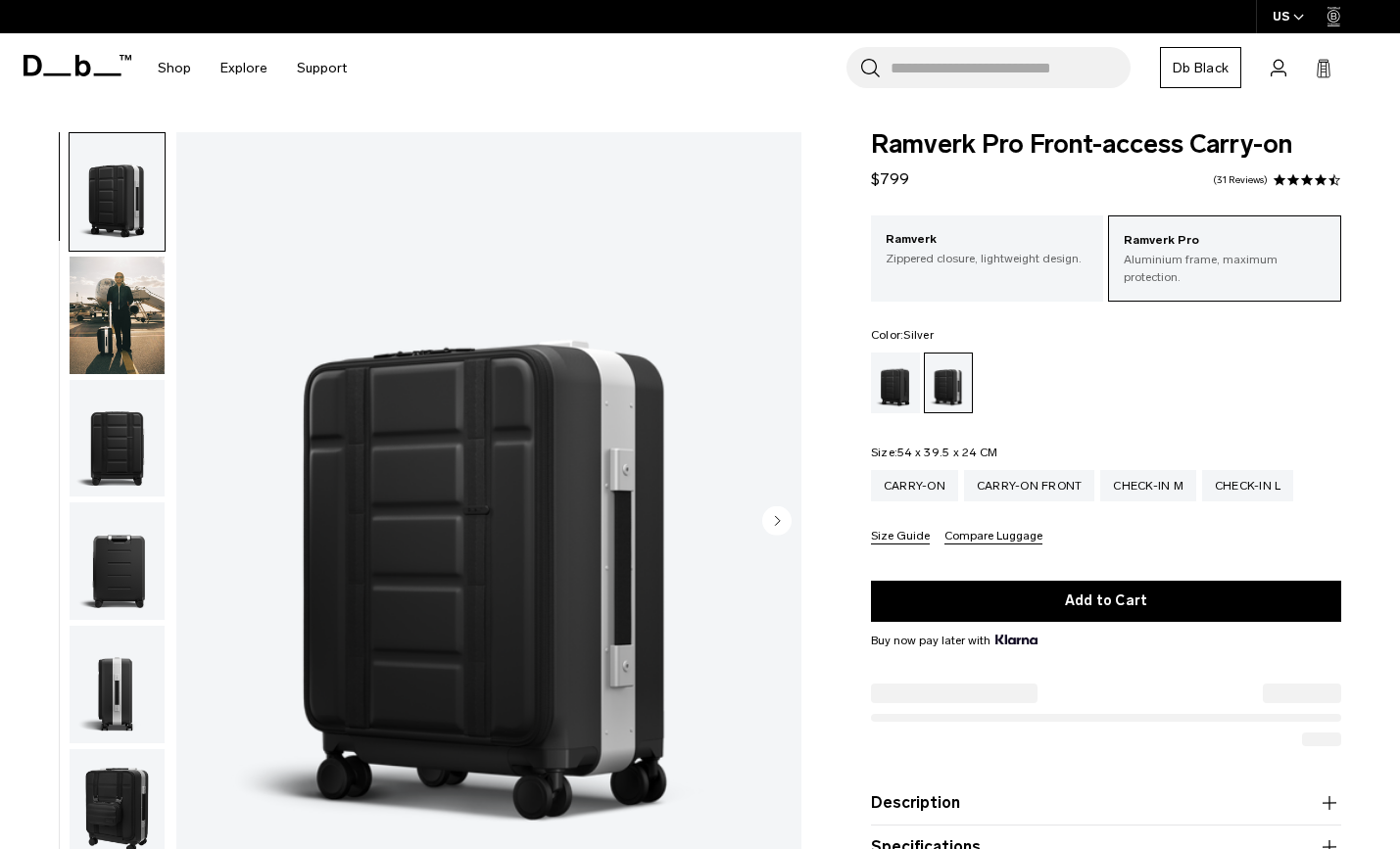 scroll, scrollTop: 0, scrollLeft: 0, axis: both 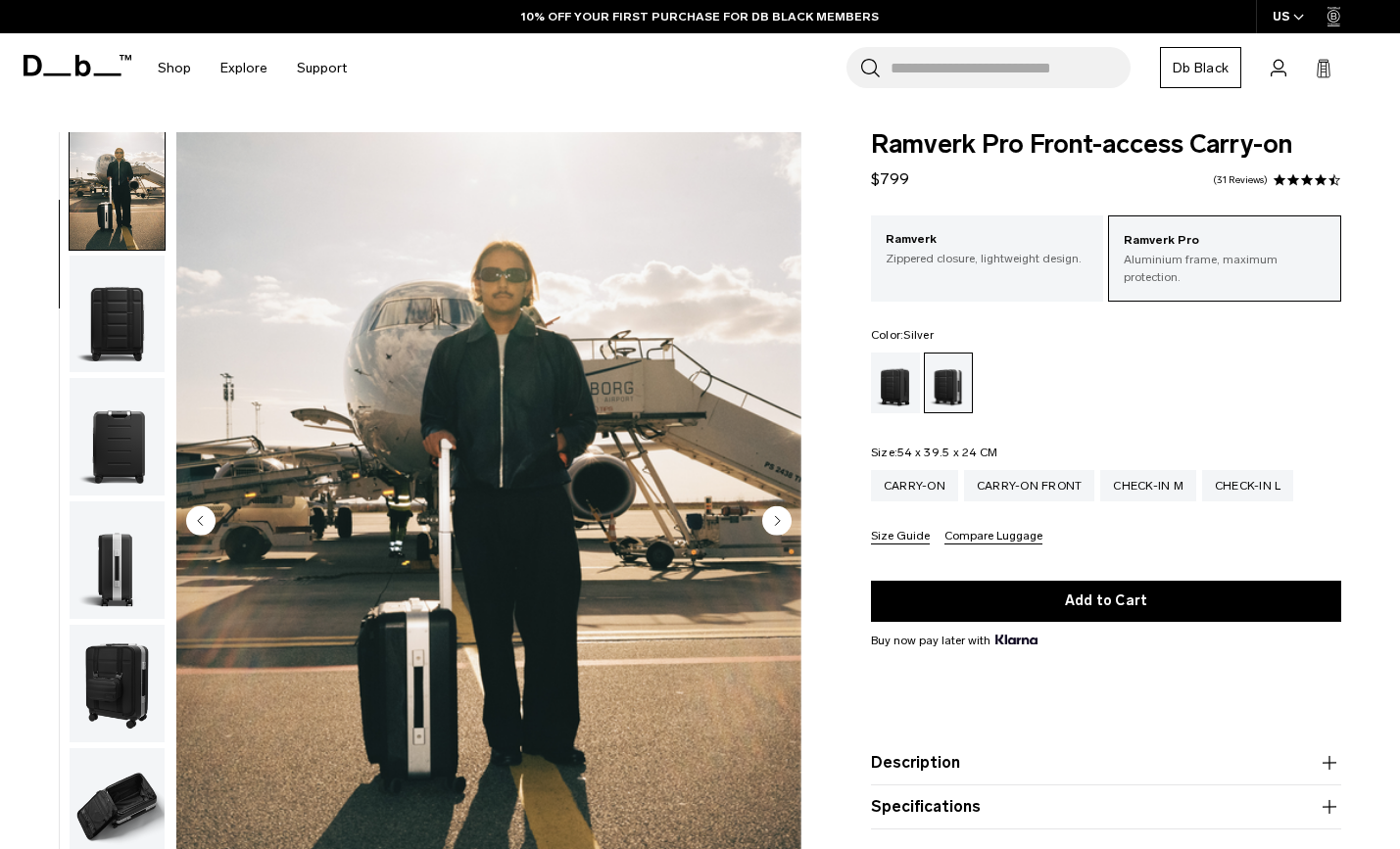 click 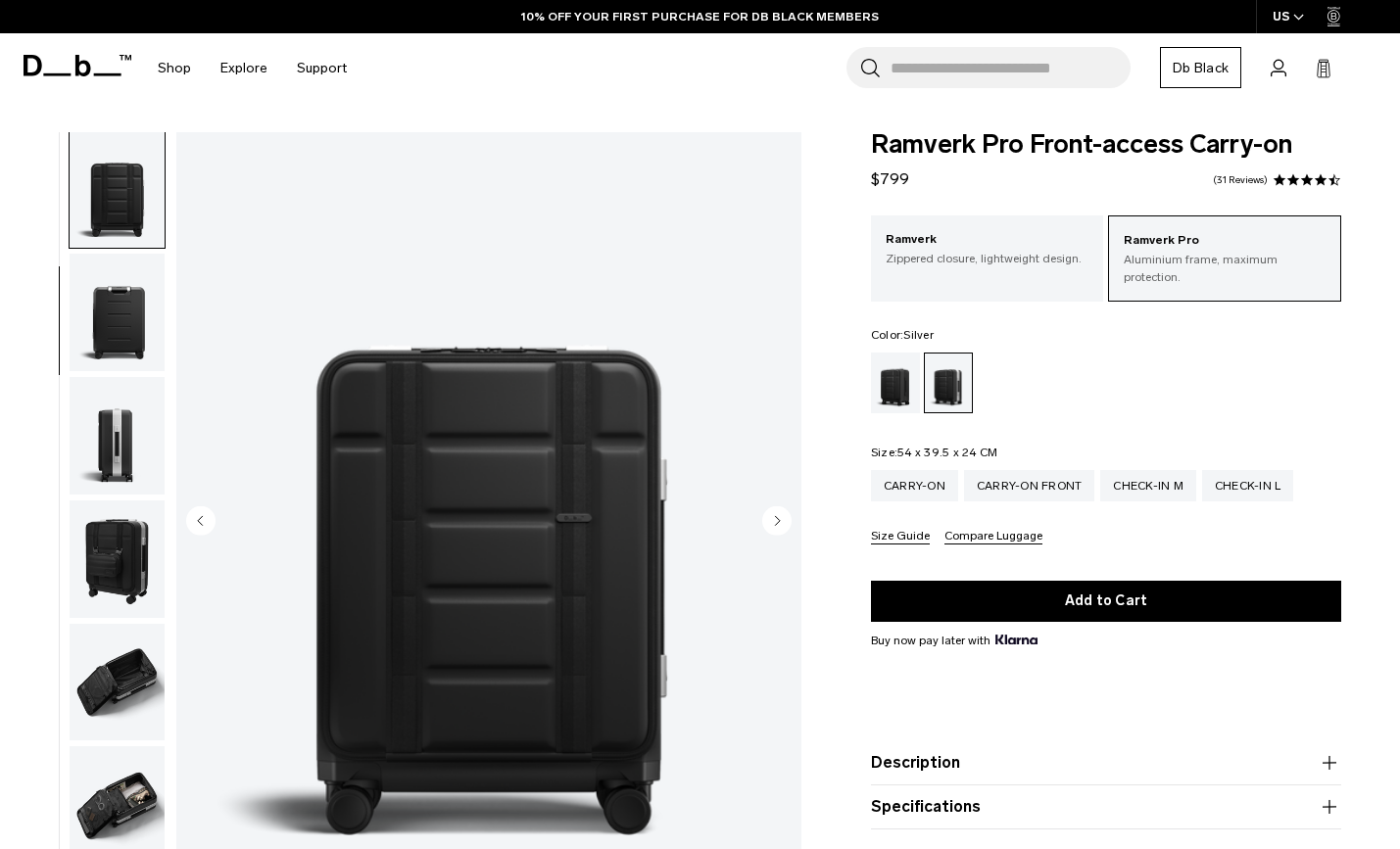 click 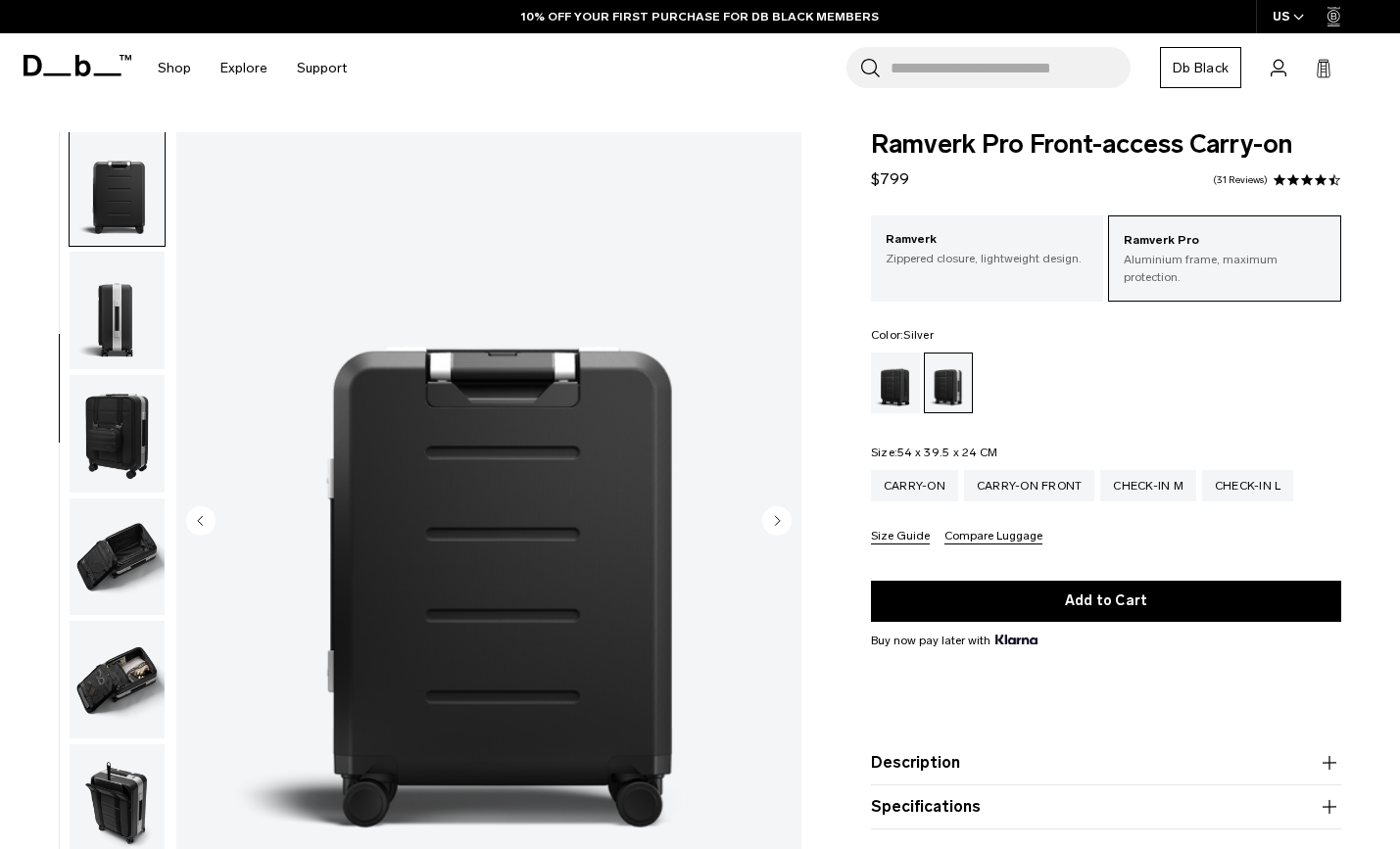 click 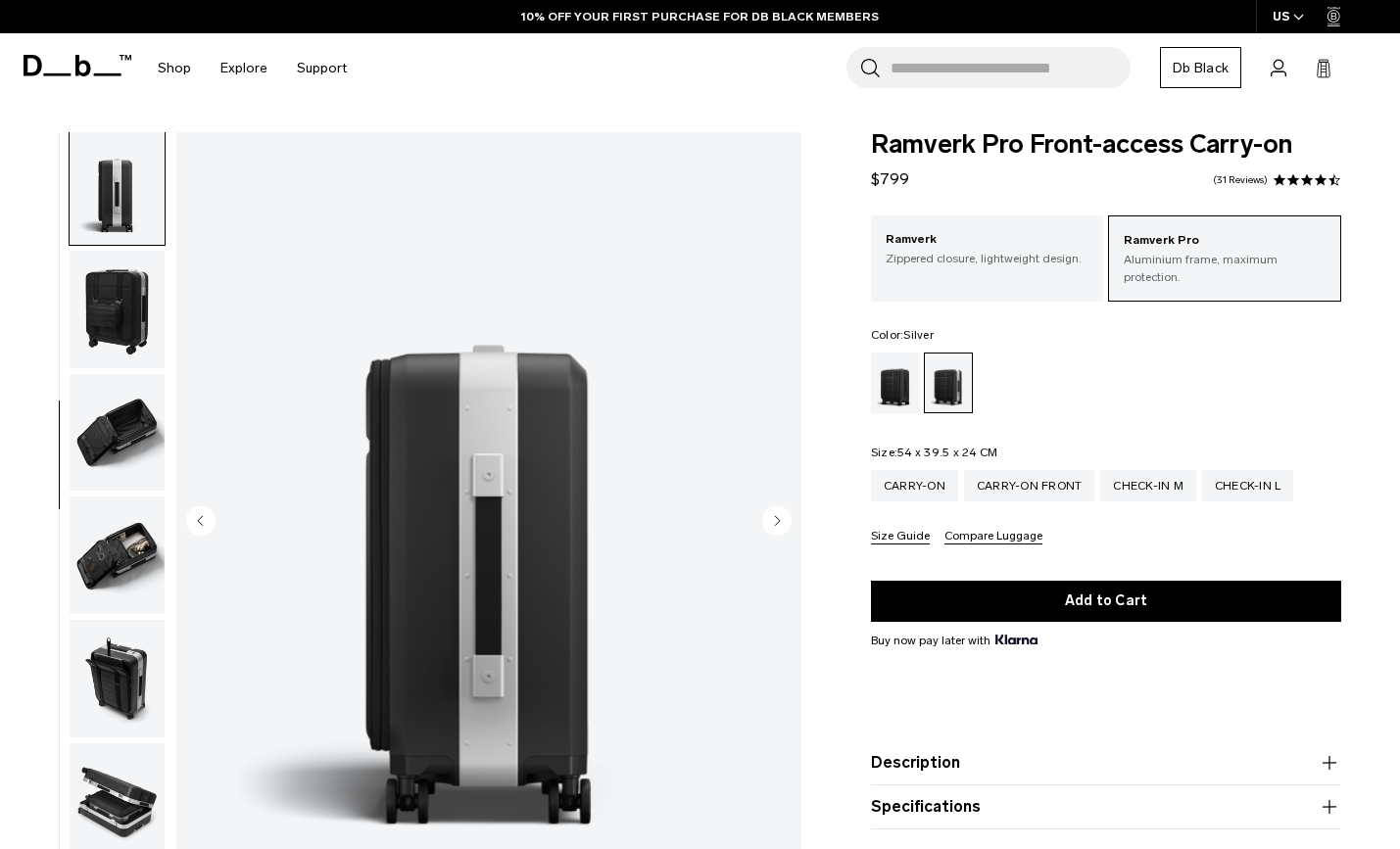 click 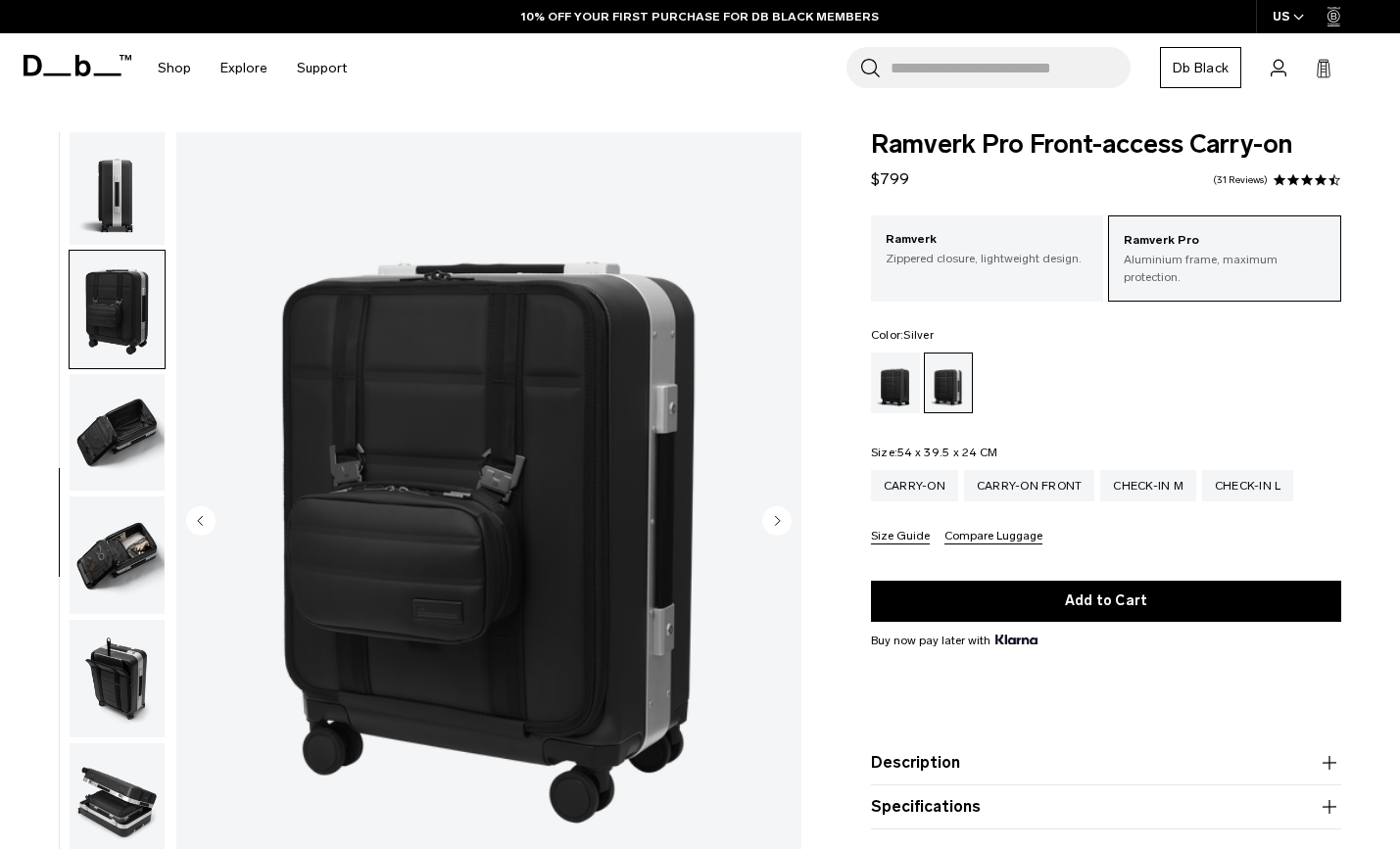 scroll, scrollTop: 587, scrollLeft: 0, axis: vertical 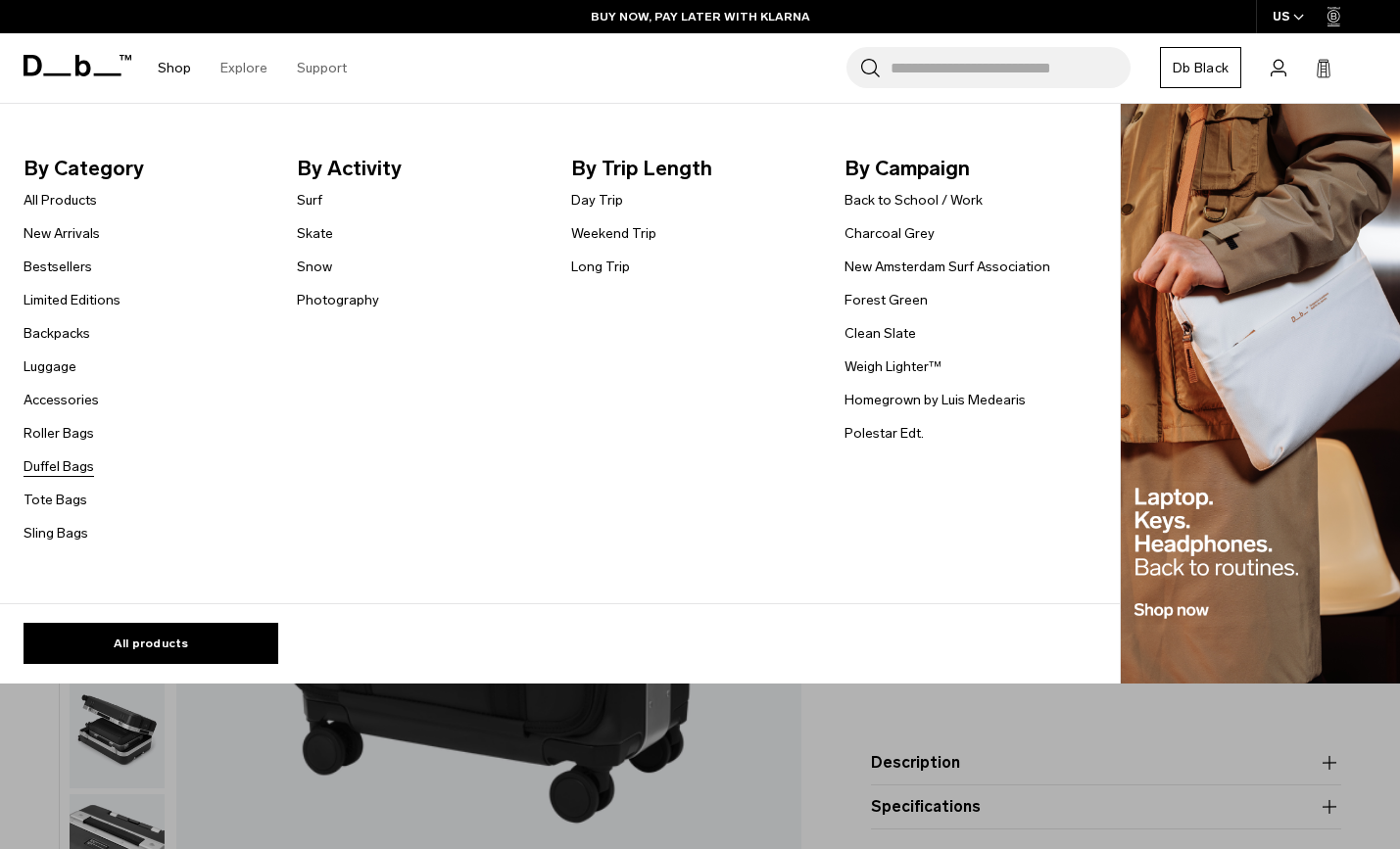 click on "Duffel Bags" at bounding box center (59, 466) 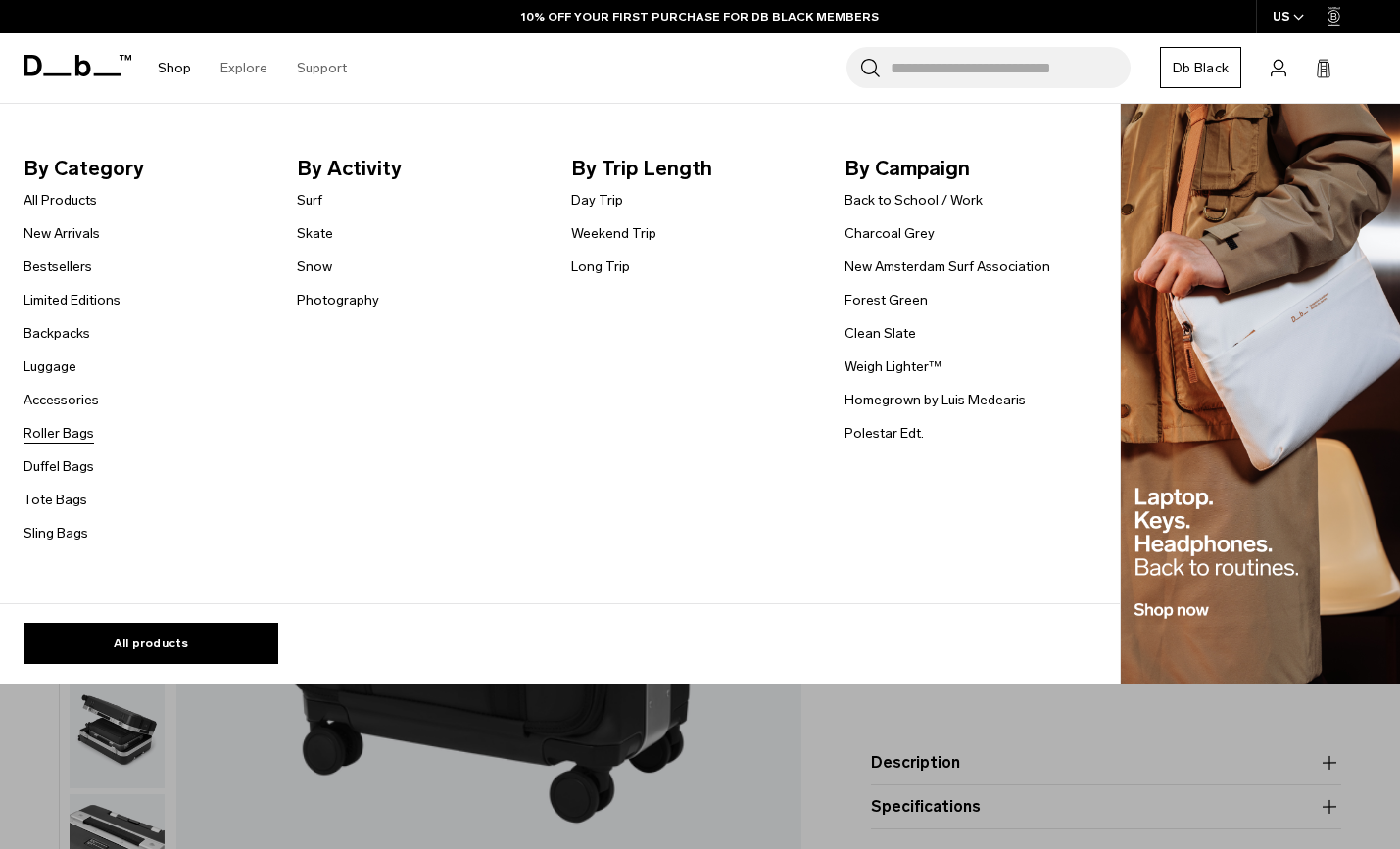 click on "Roller Bags" at bounding box center [59, 433] 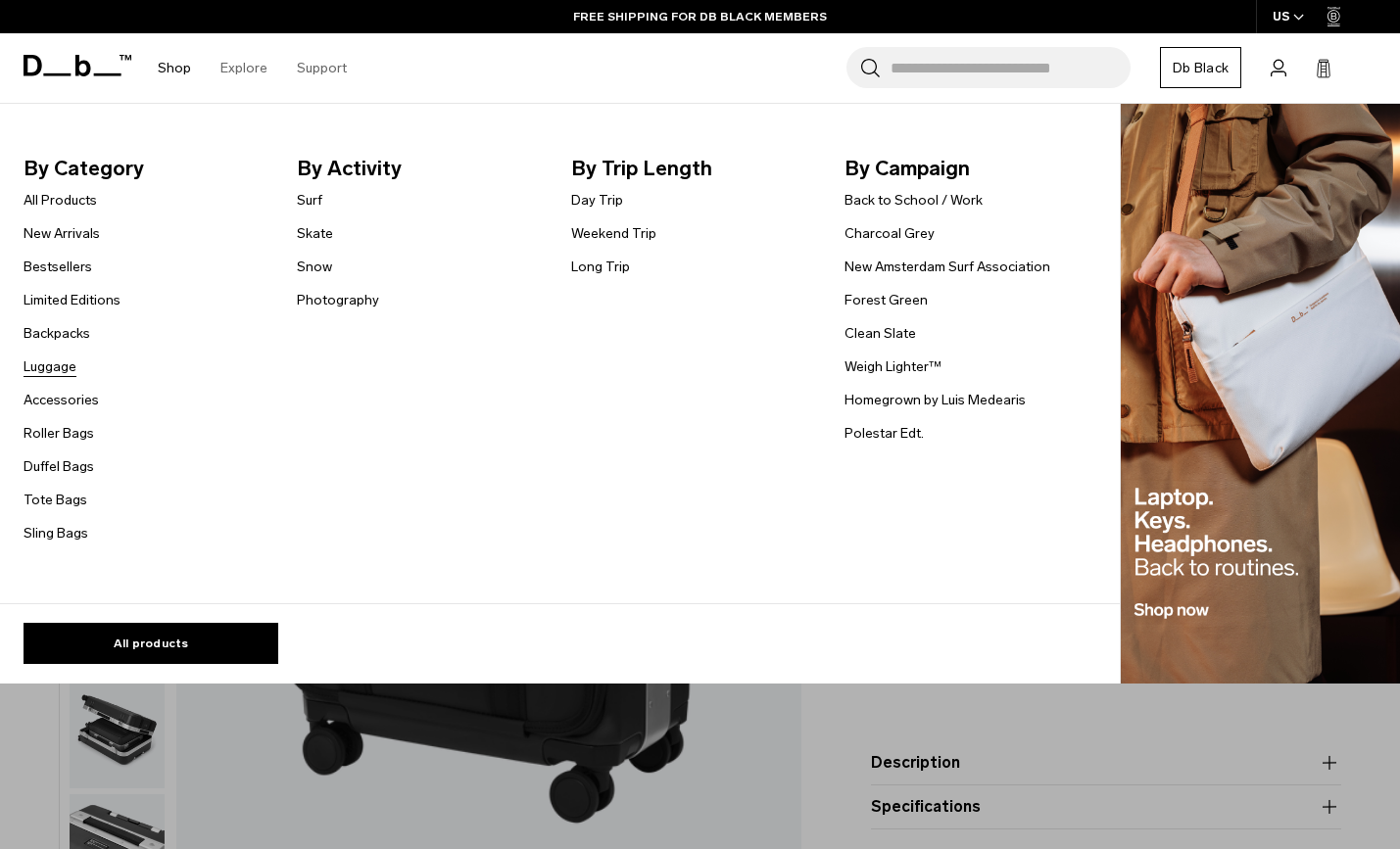 click on "Luggage" at bounding box center (50, 366) 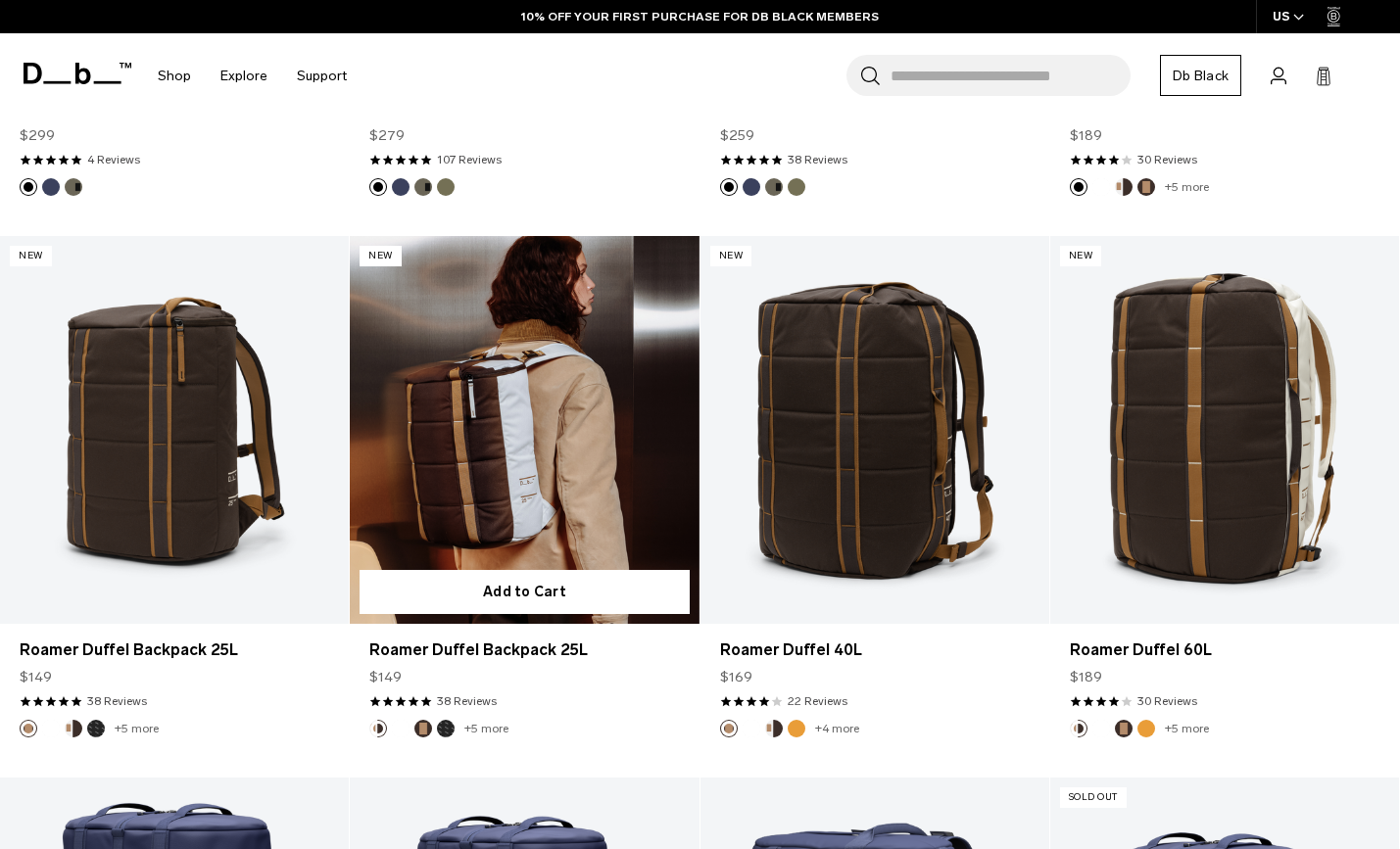scroll, scrollTop: 790, scrollLeft: 0, axis: vertical 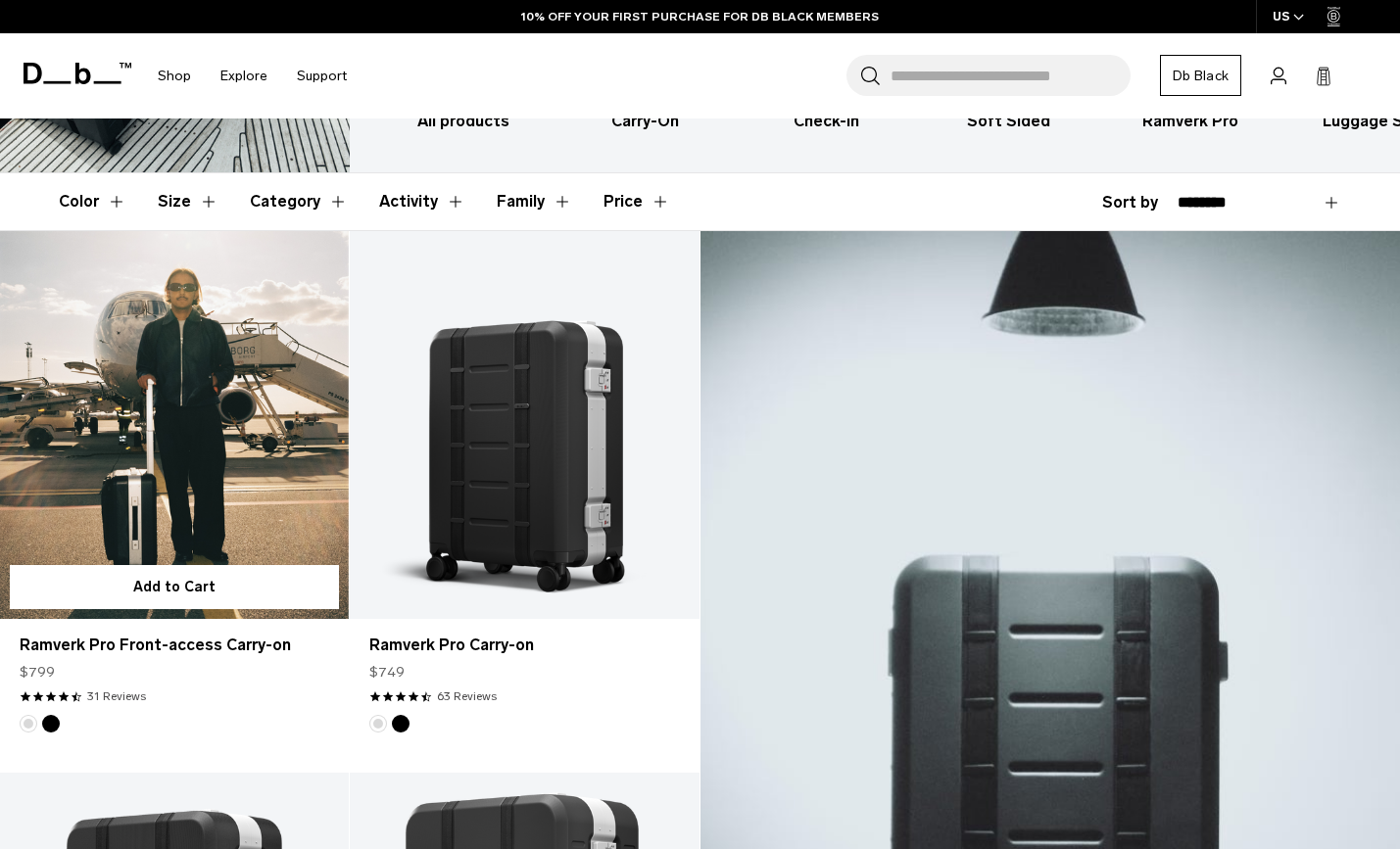 click at bounding box center [174, 425] 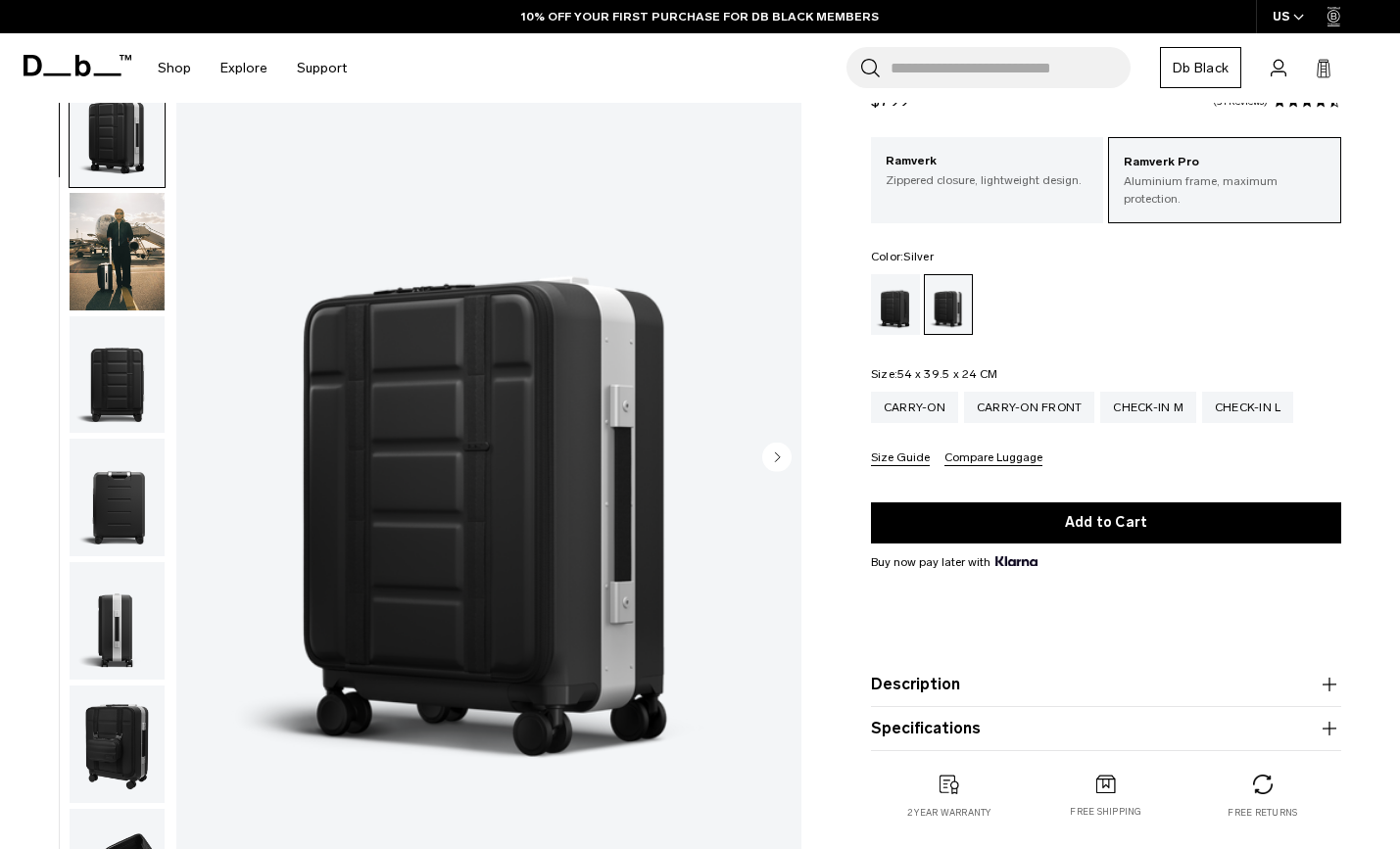scroll, scrollTop: 78, scrollLeft: 0, axis: vertical 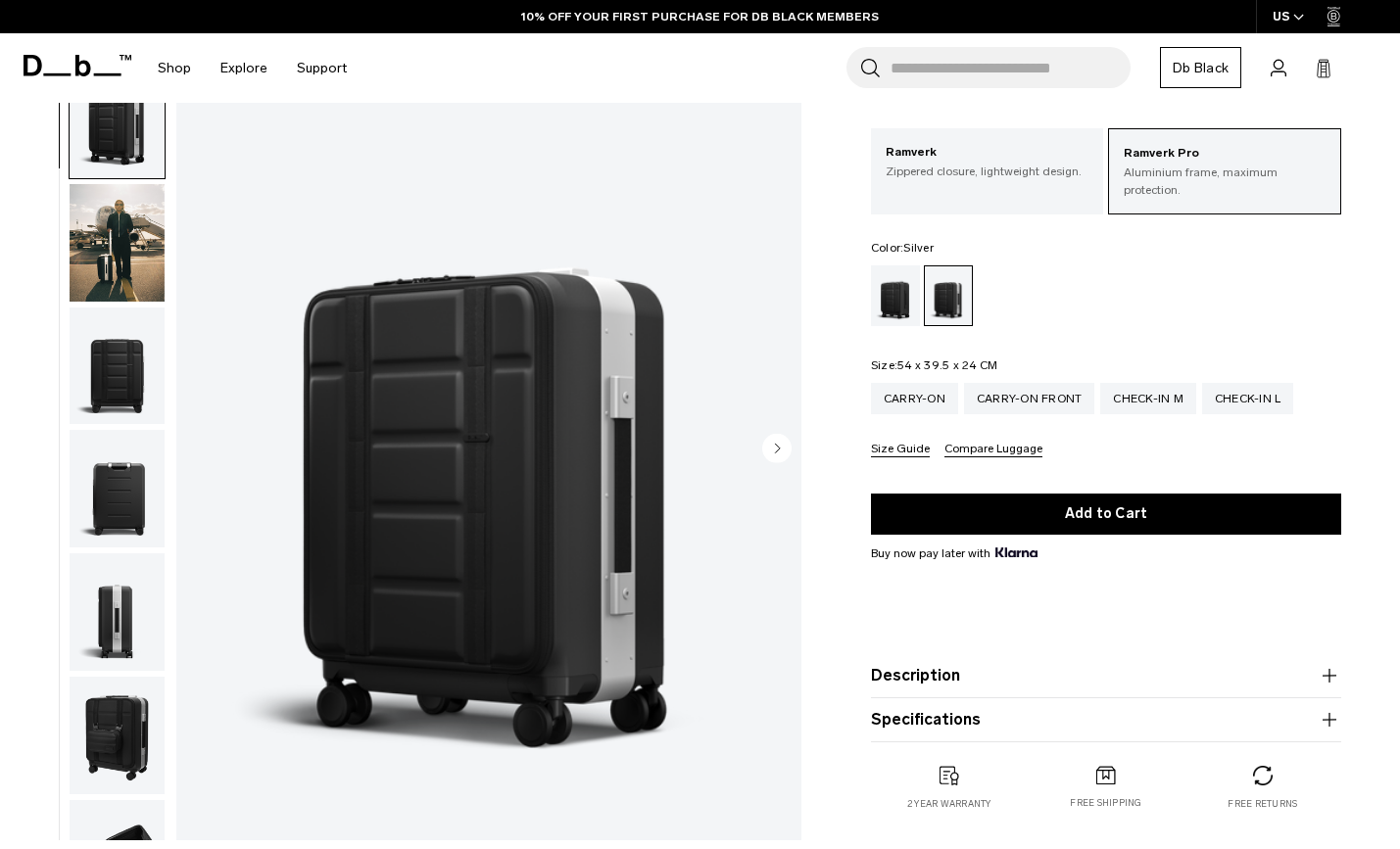 click at bounding box center (117, 365) 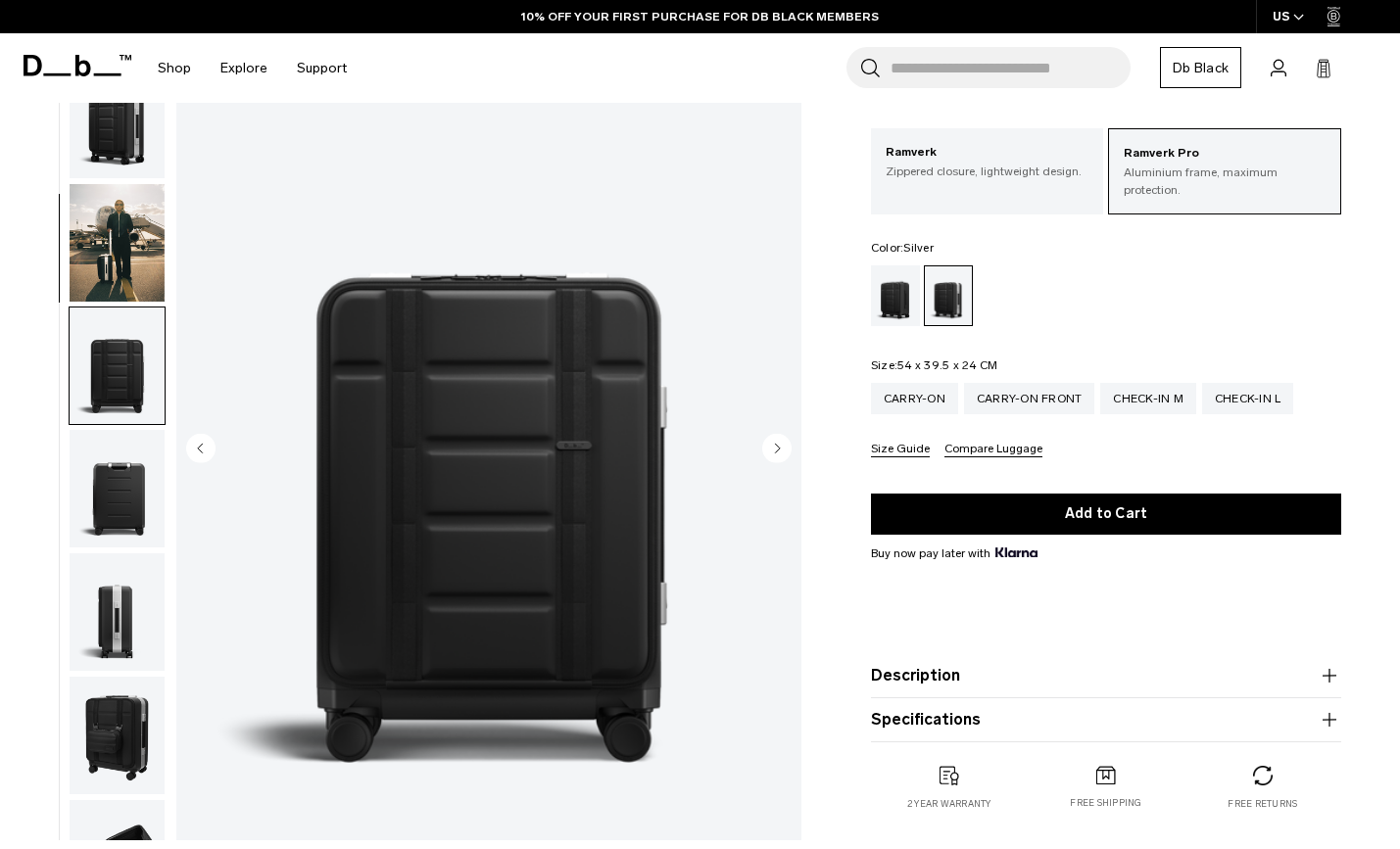 scroll, scrollTop: 249, scrollLeft: 0, axis: vertical 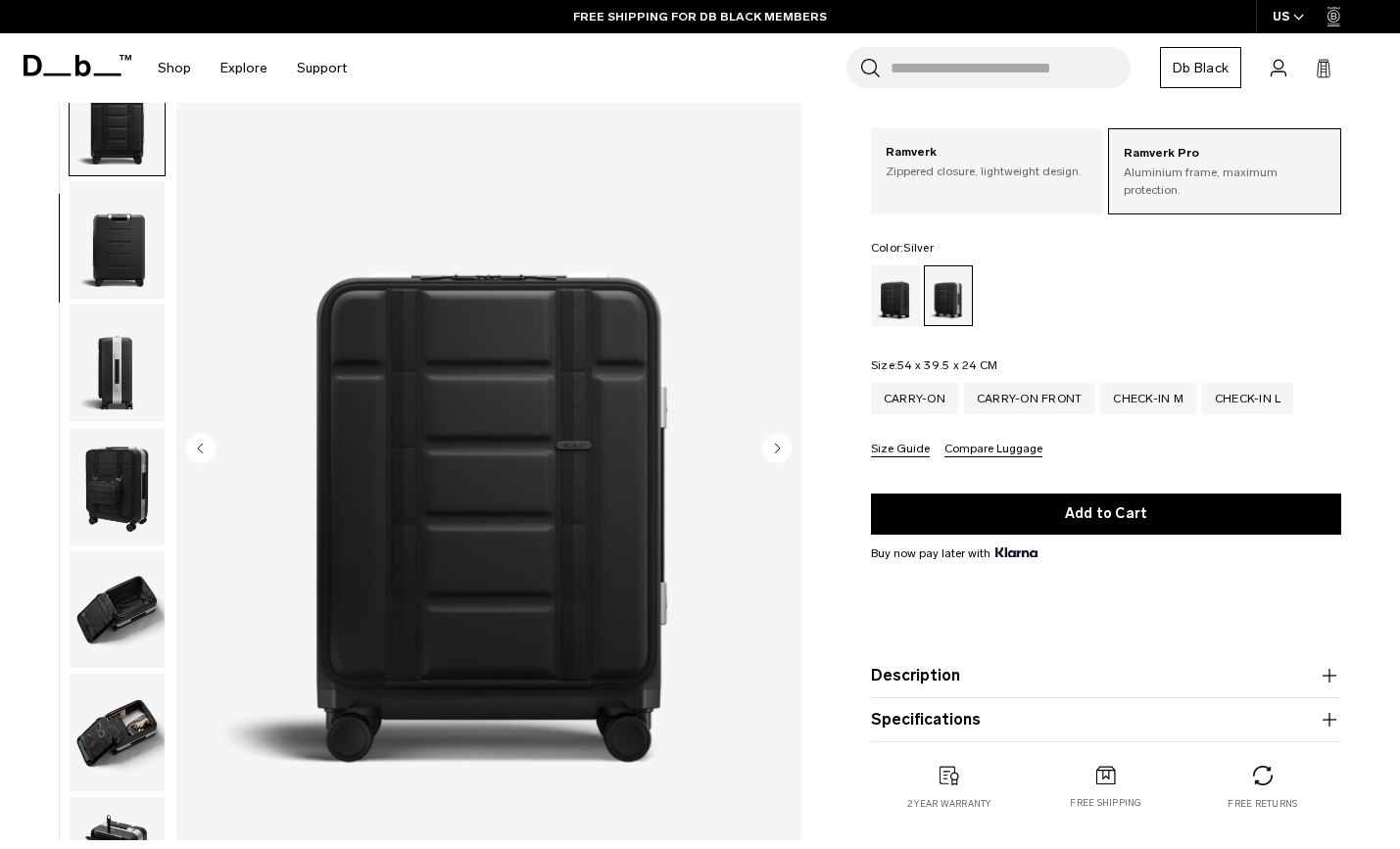 click at bounding box center [117, 363] 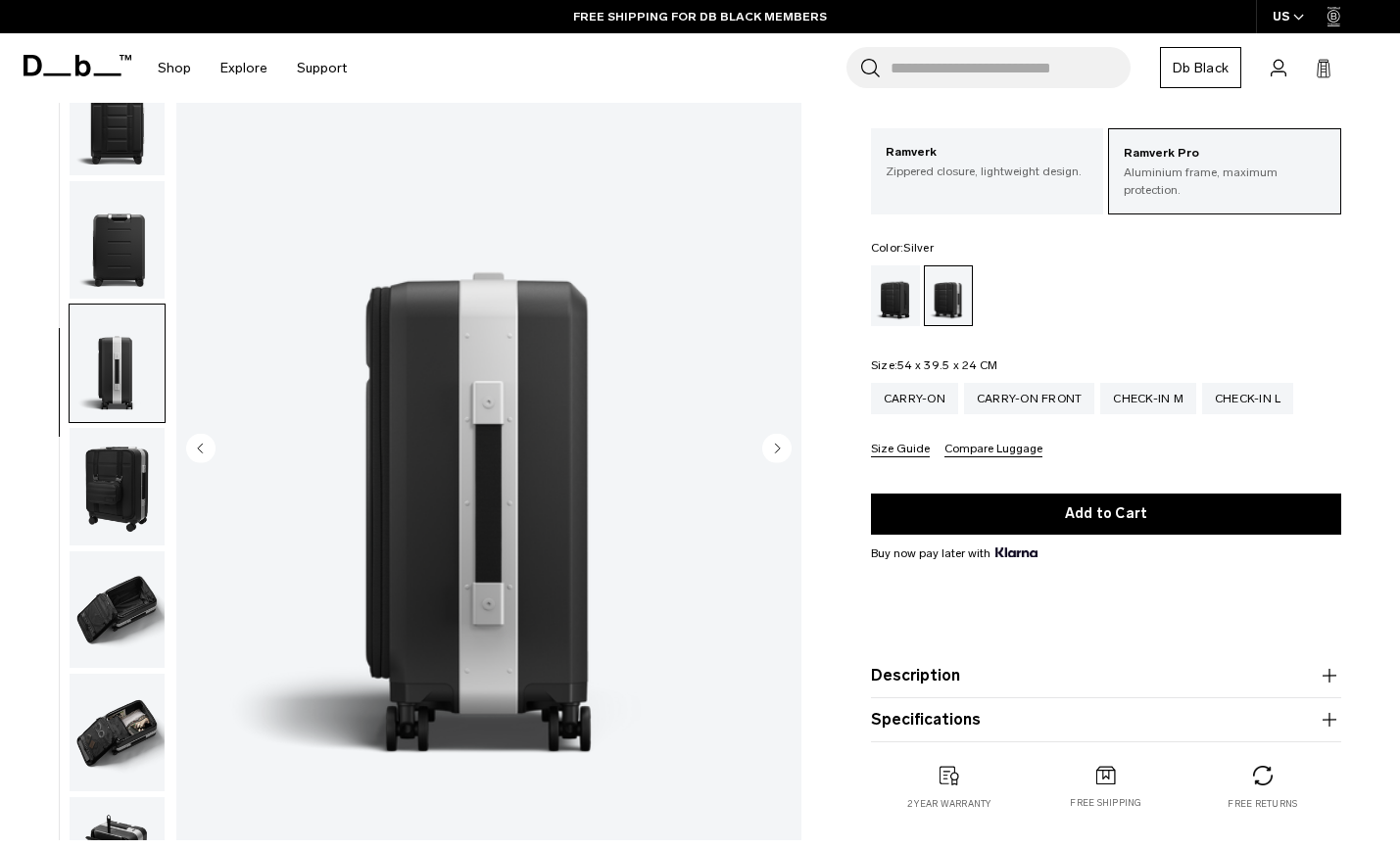 scroll, scrollTop: 498, scrollLeft: 0, axis: vertical 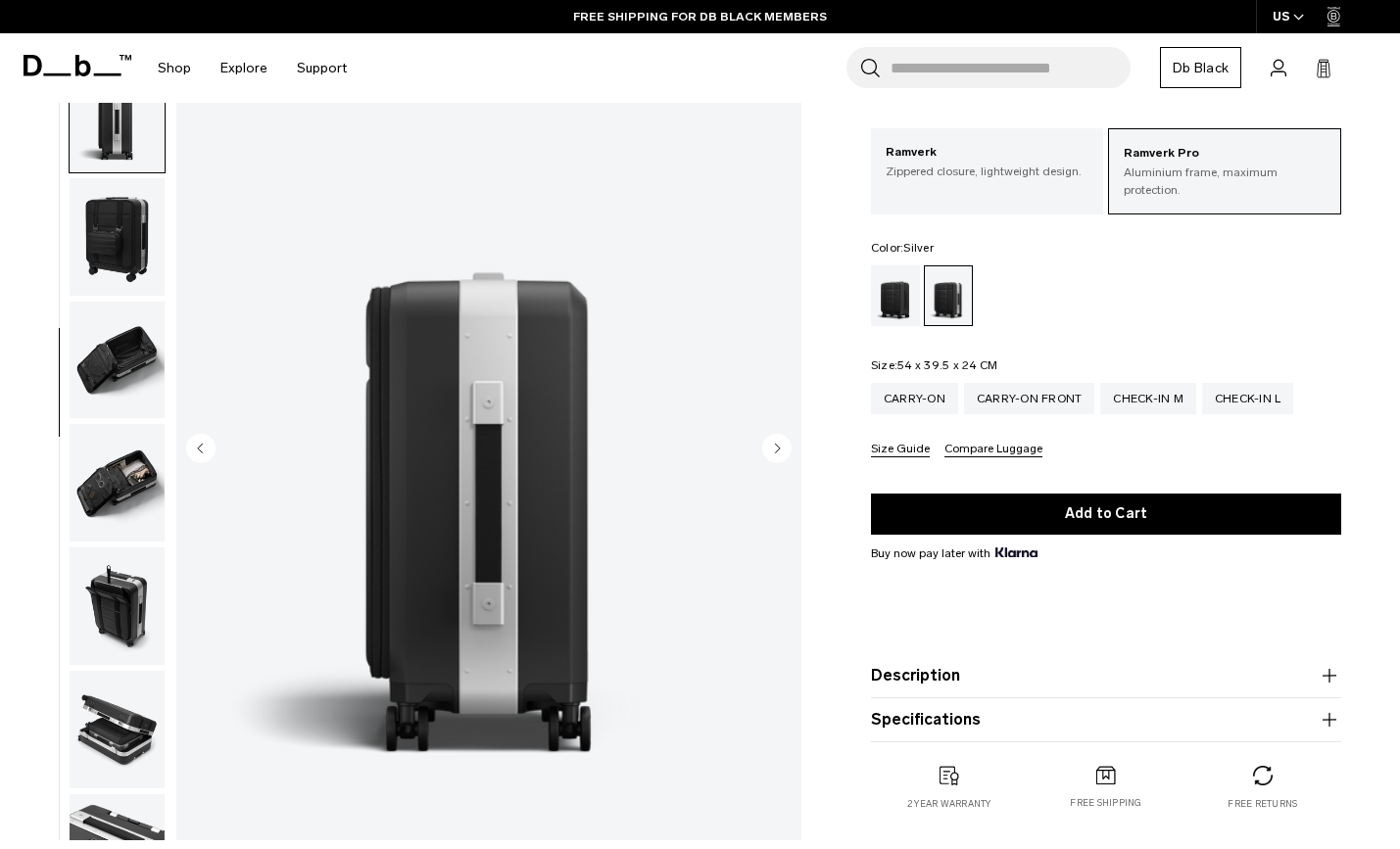 click at bounding box center [117, 483] 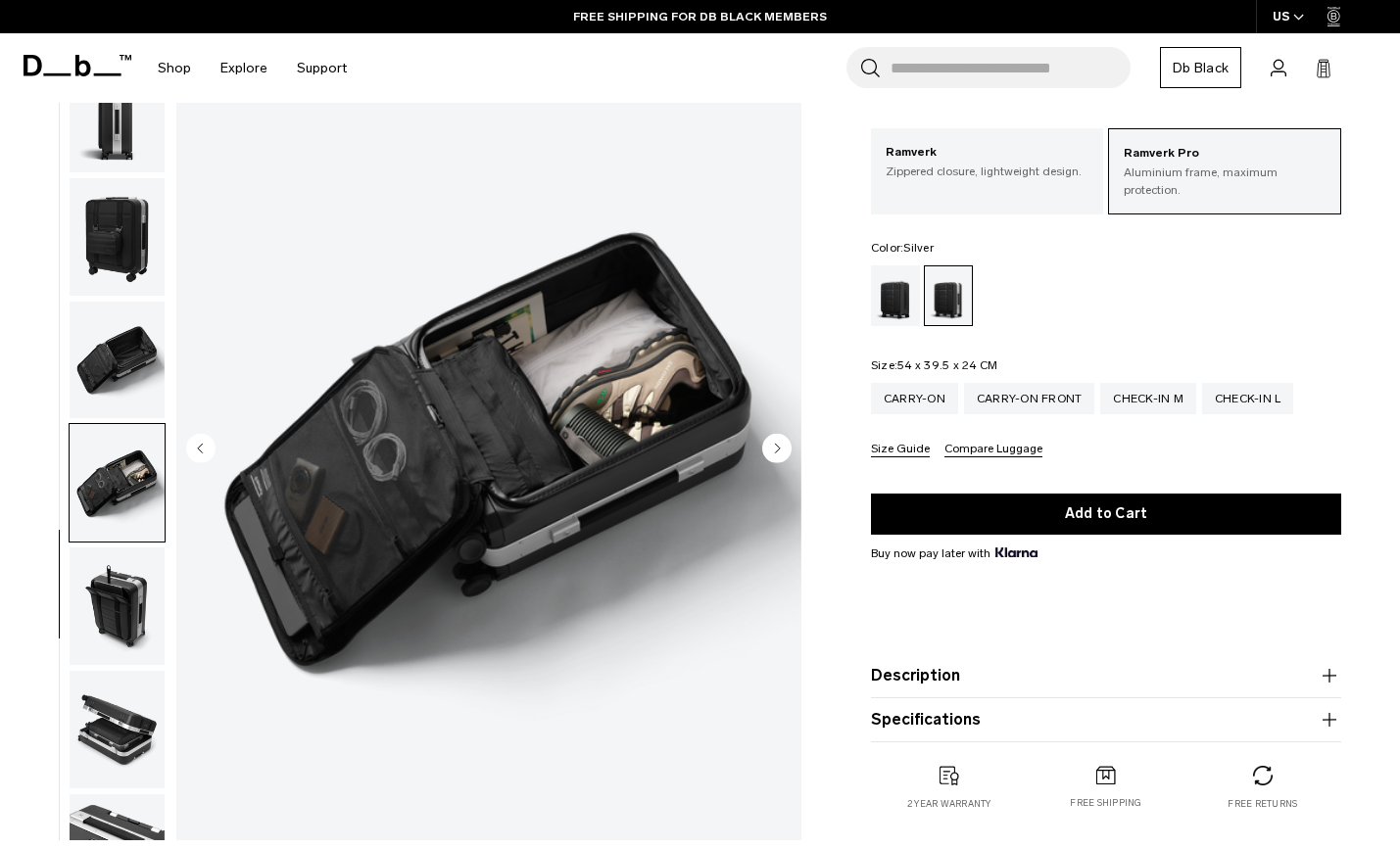 scroll, scrollTop: 587, scrollLeft: 0, axis: vertical 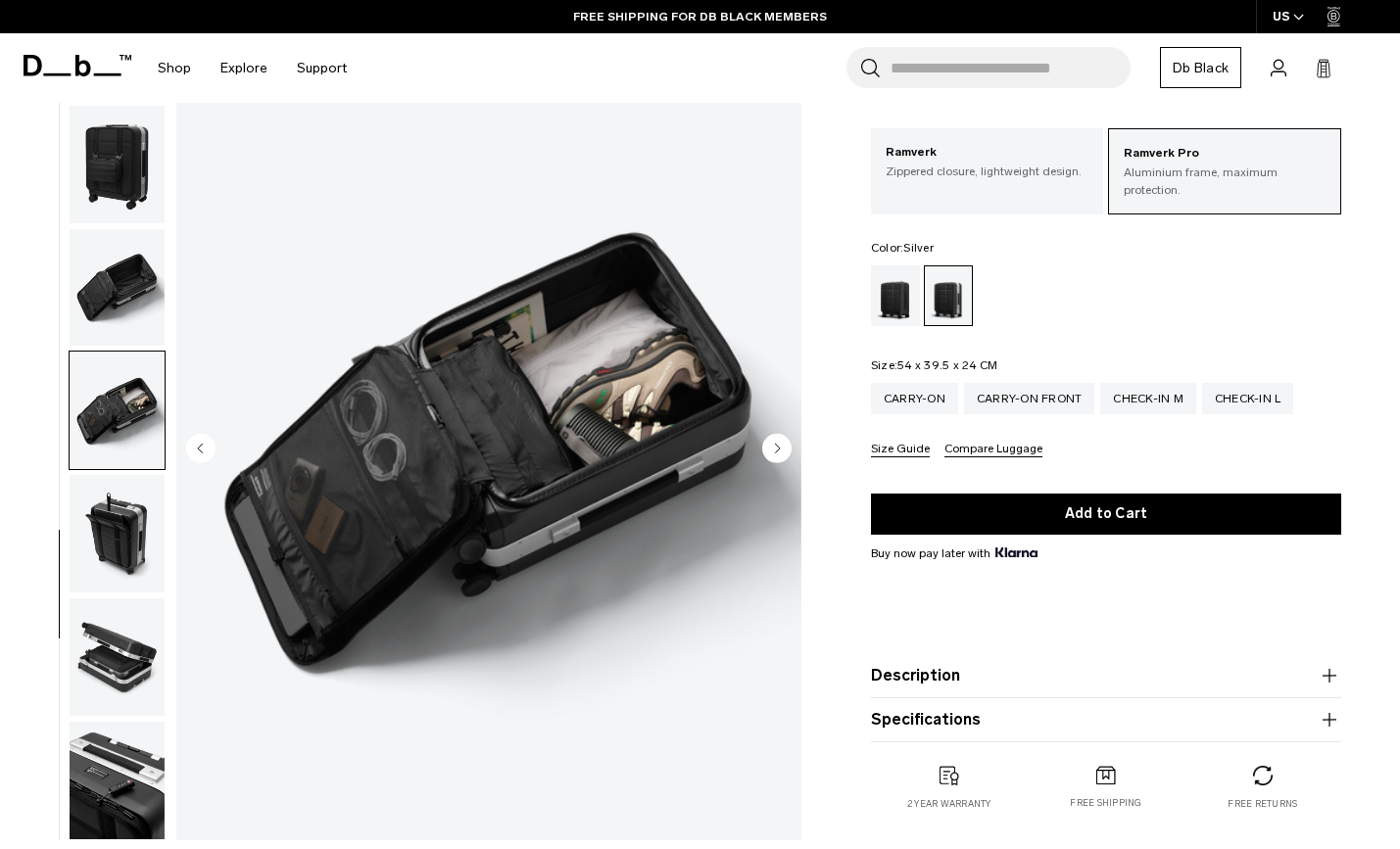 click at bounding box center [117, 534] 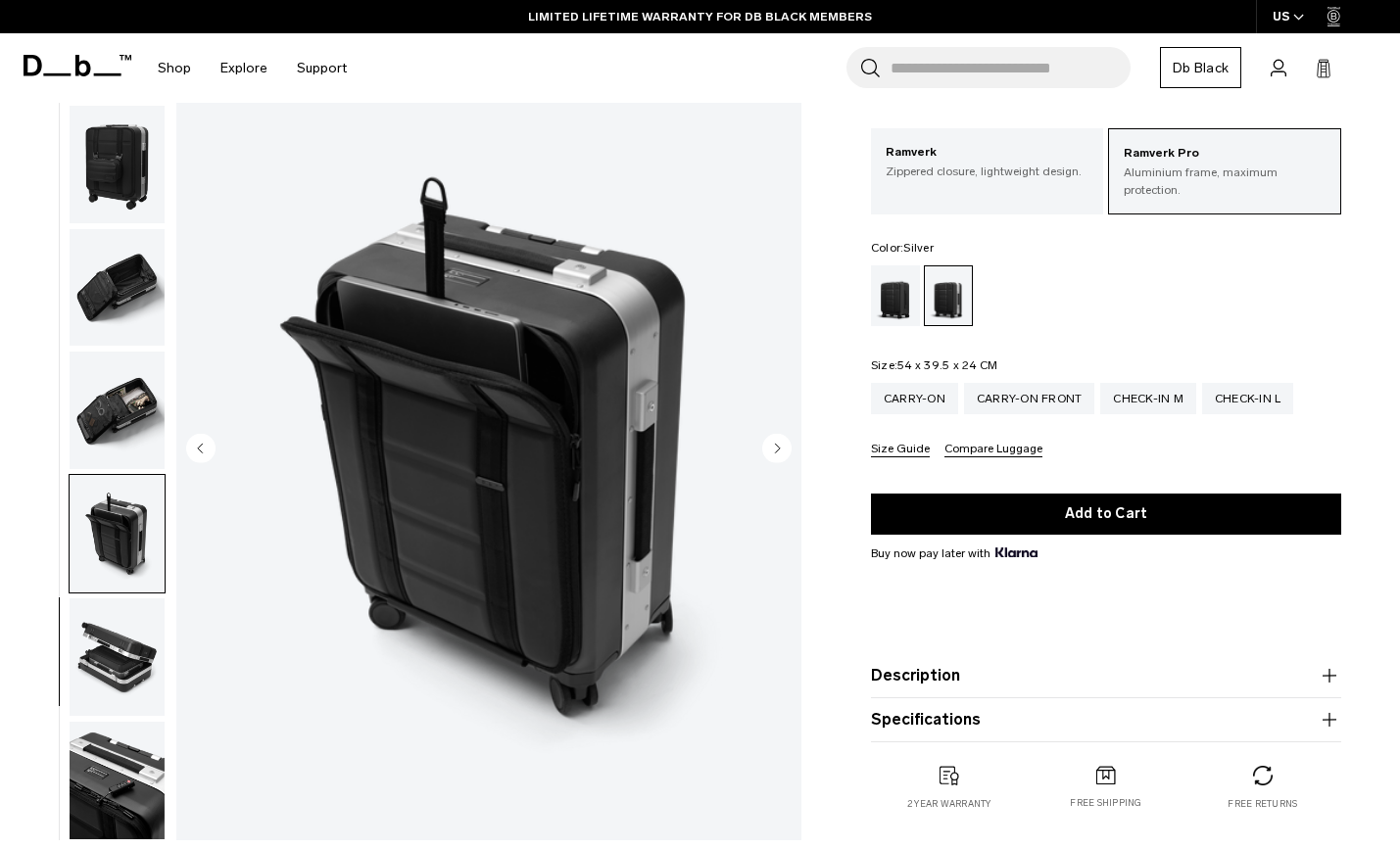 scroll, scrollTop: 147, scrollLeft: 0, axis: vertical 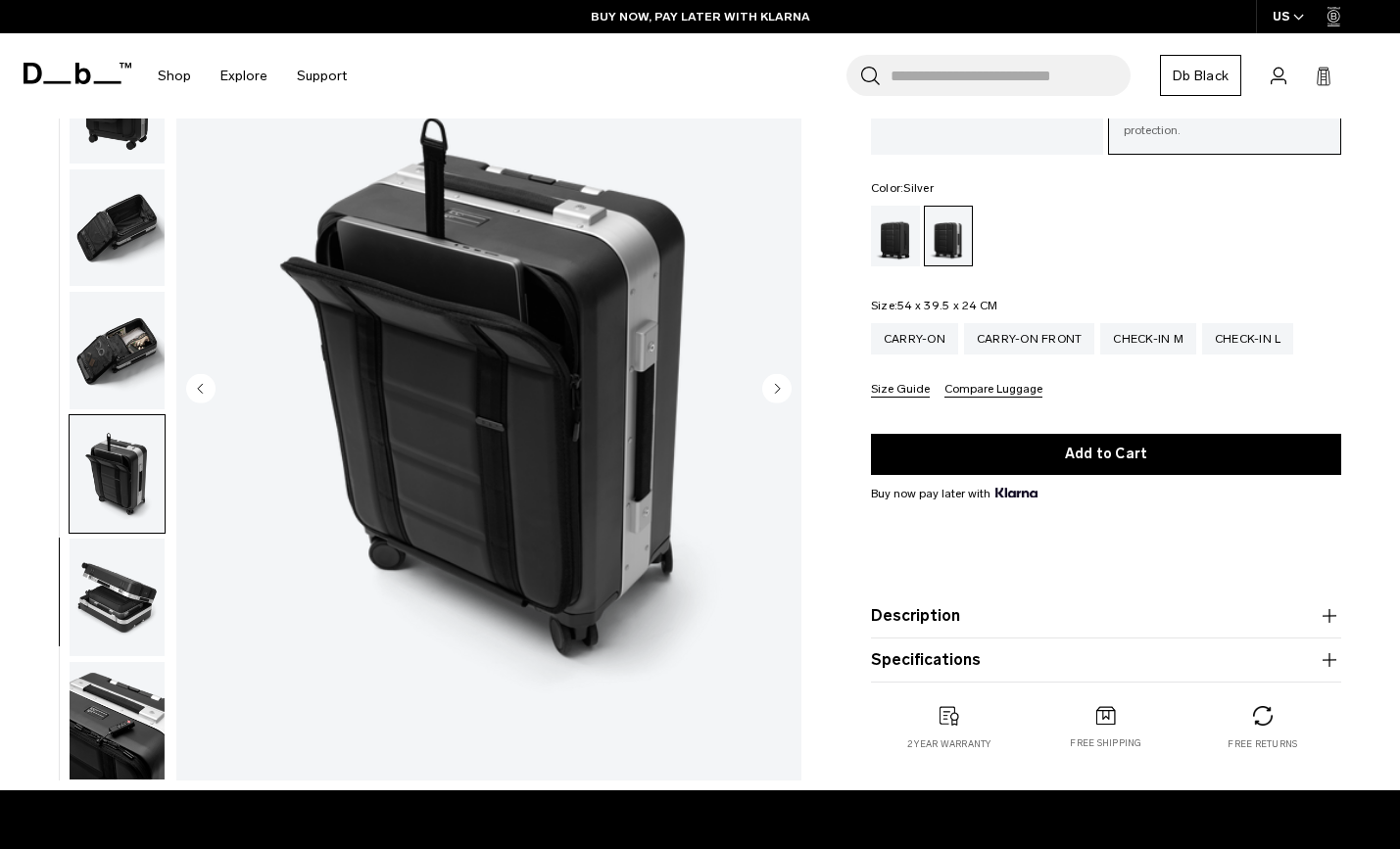 click 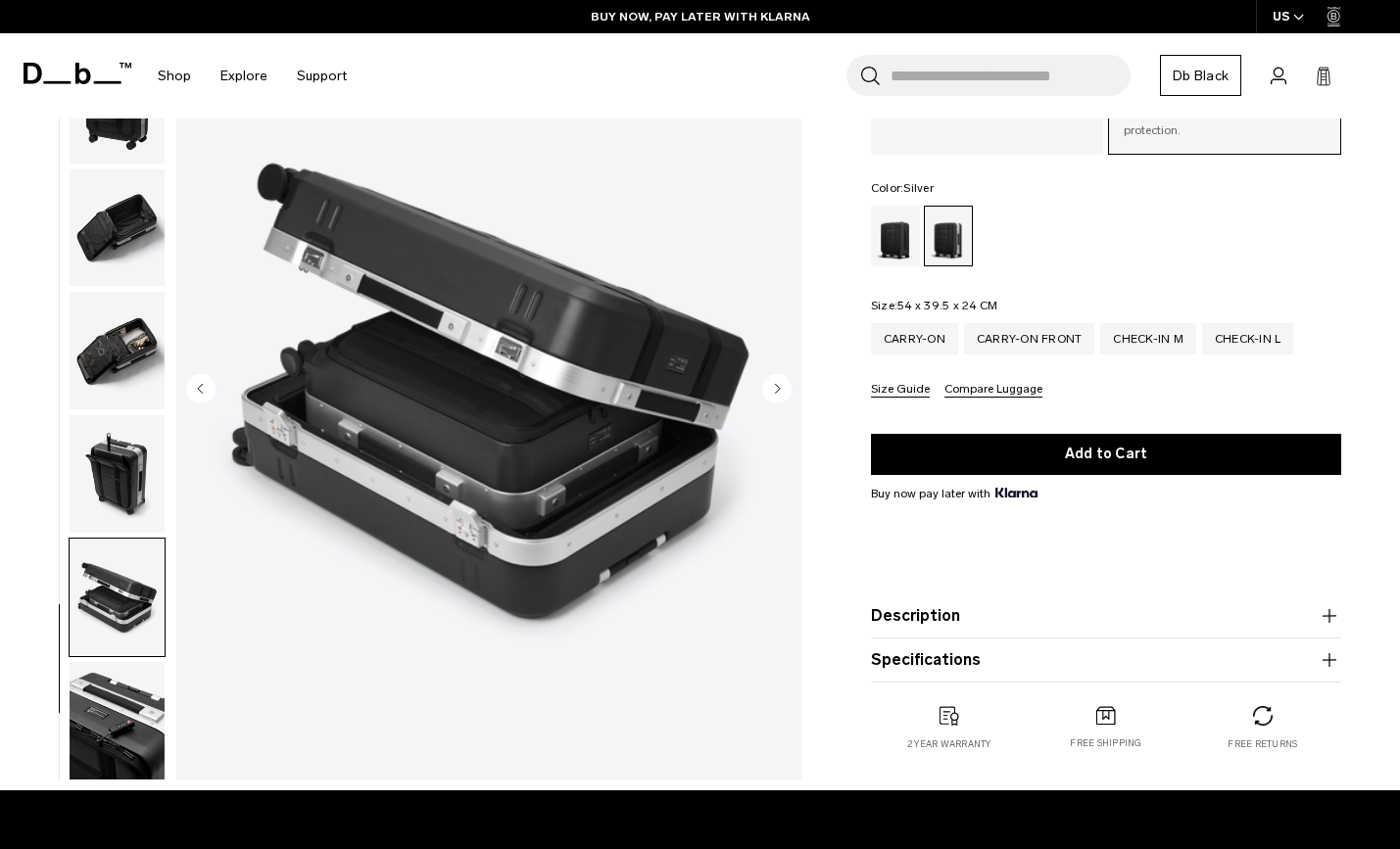click 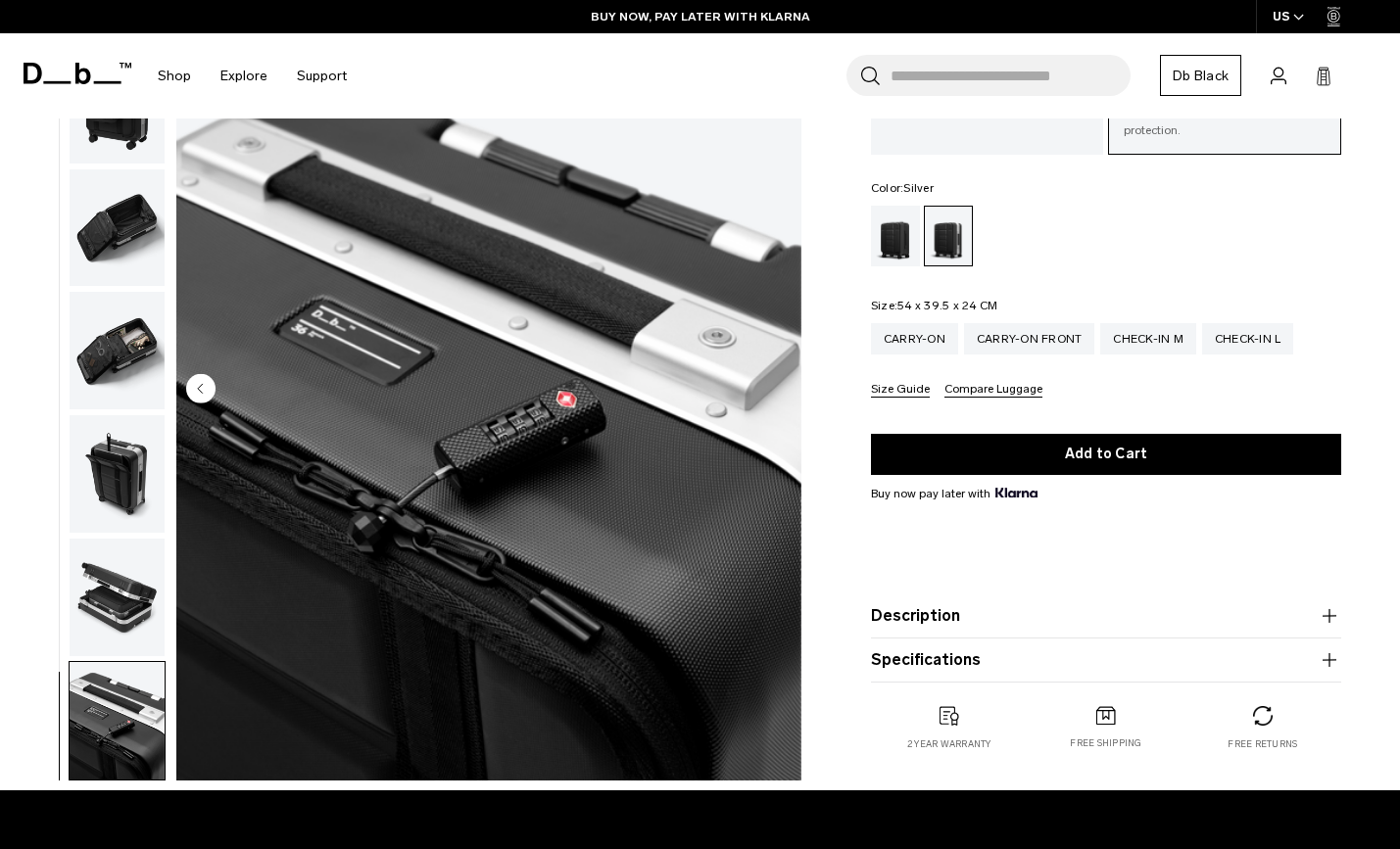 click at bounding box center [489, 390] 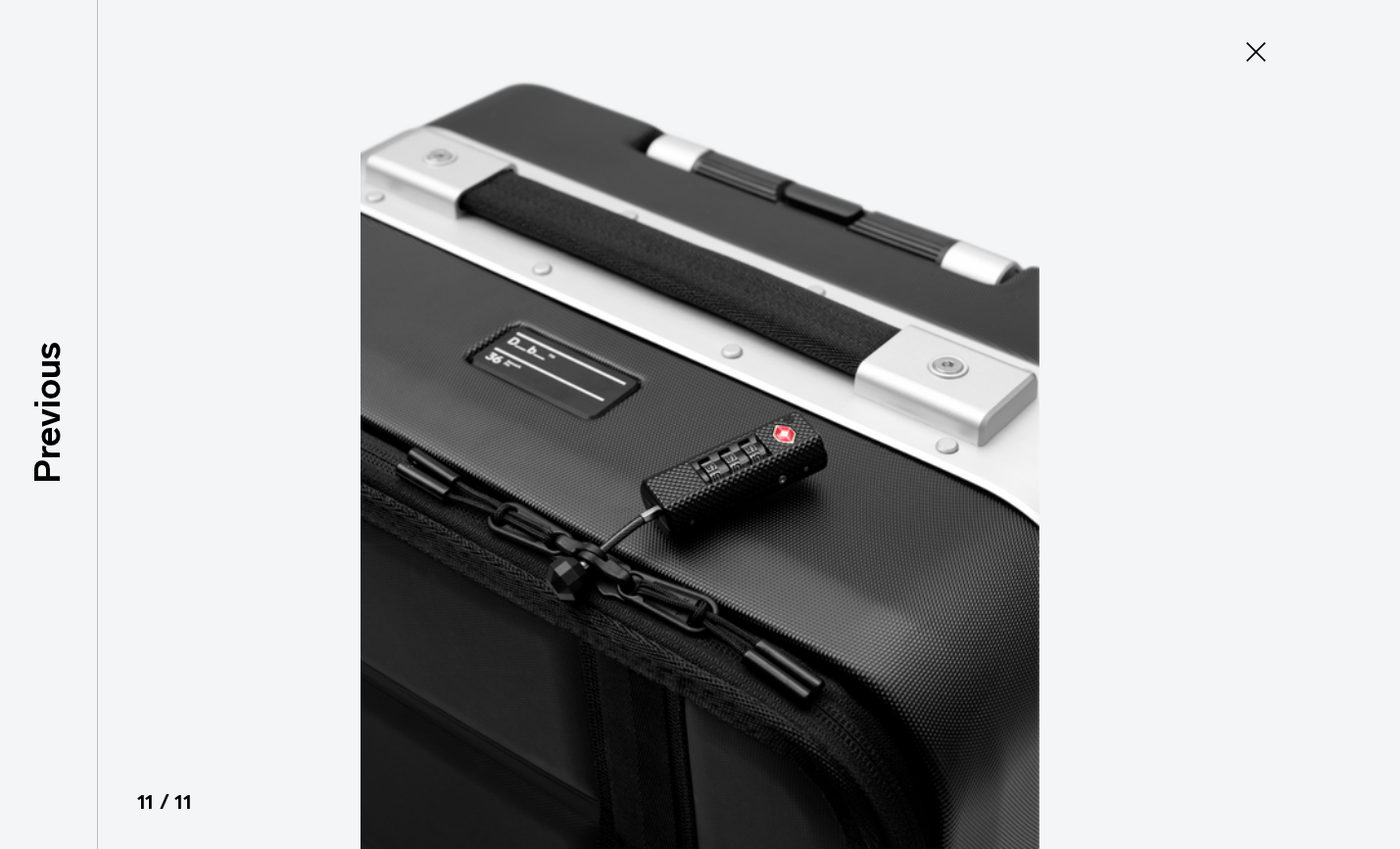 click at bounding box center (700, 424) 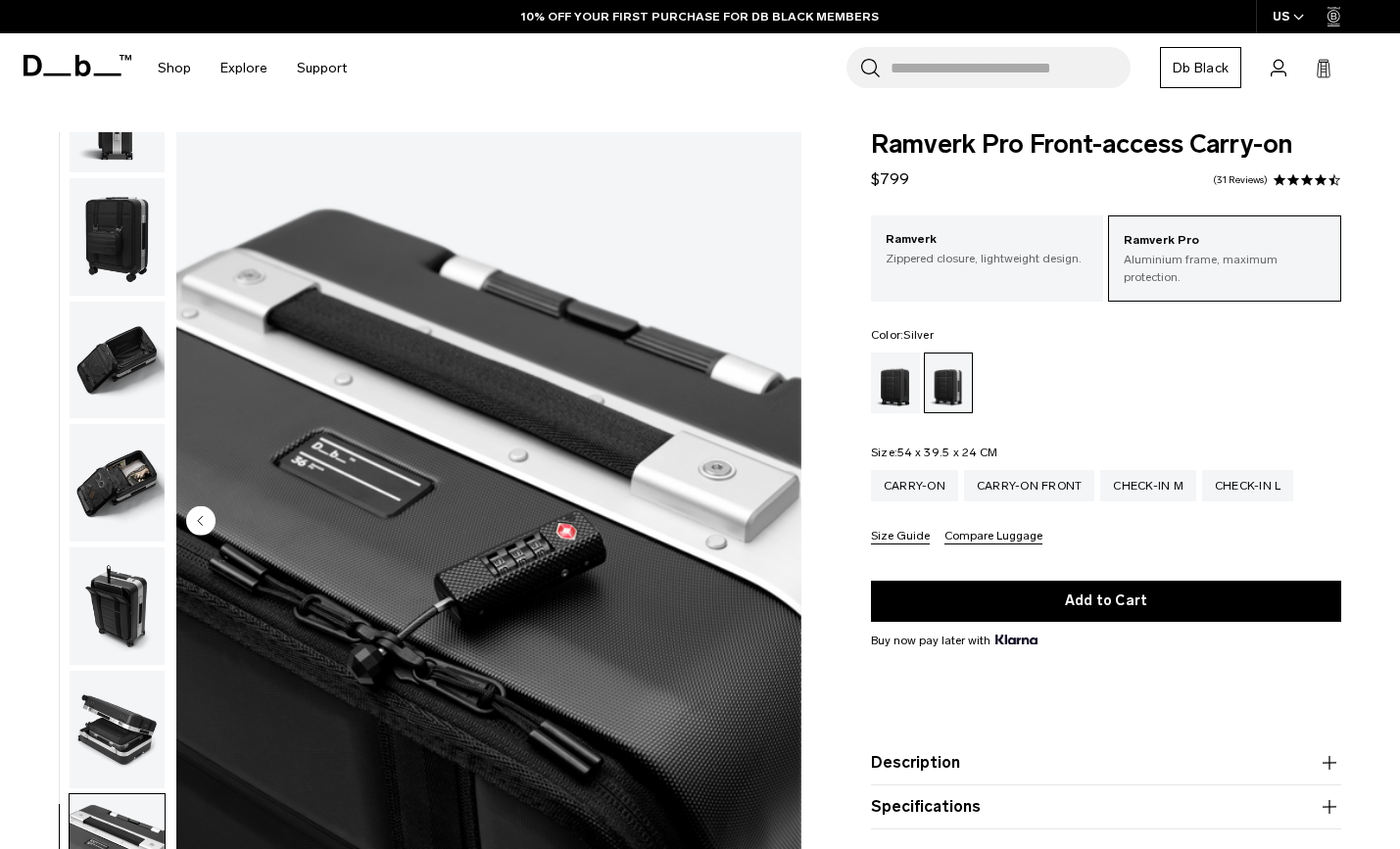 scroll, scrollTop: 0, scrollLeft: 0, axis: both 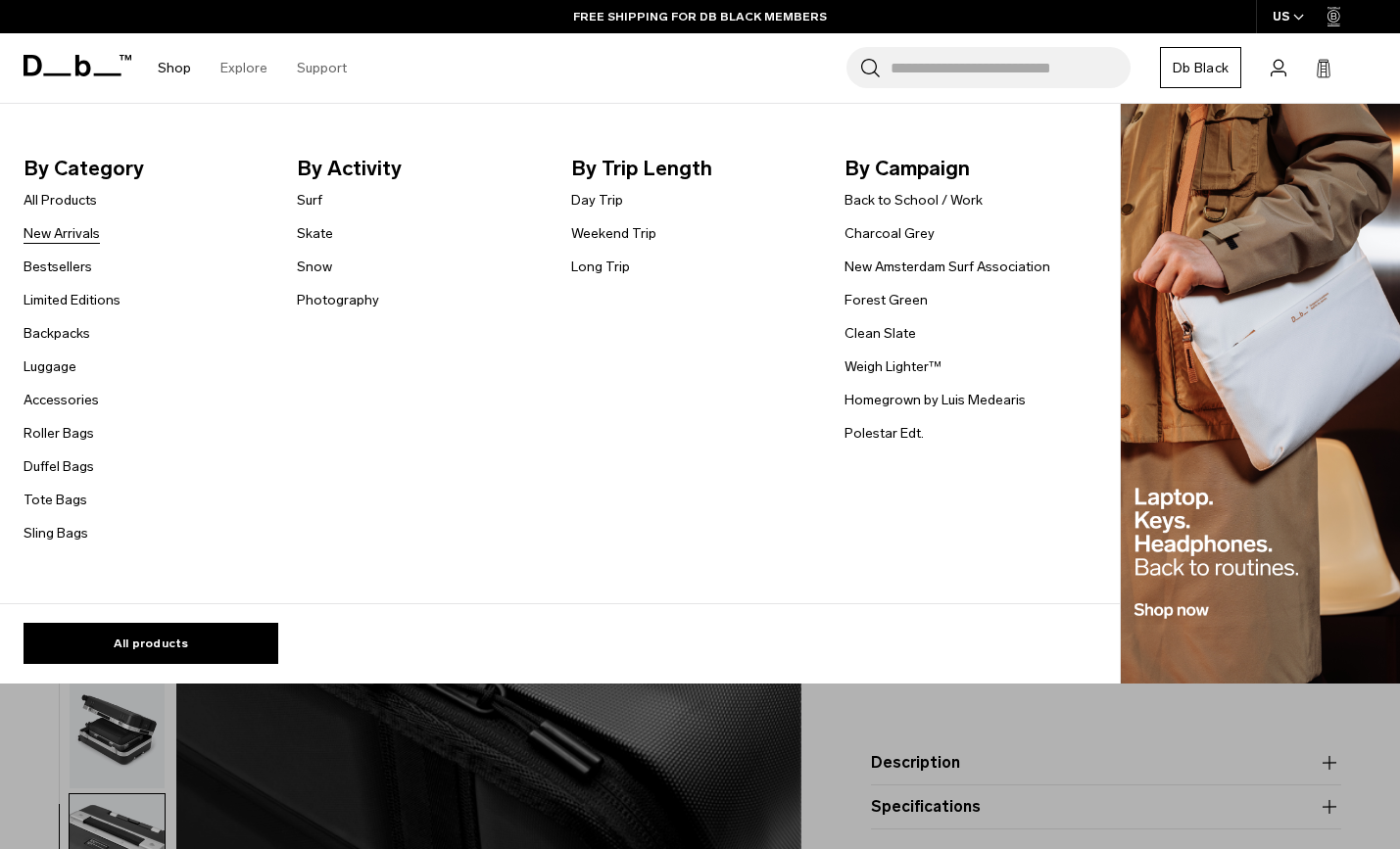click on "New Arrivals" at bounding box center (62, 233) 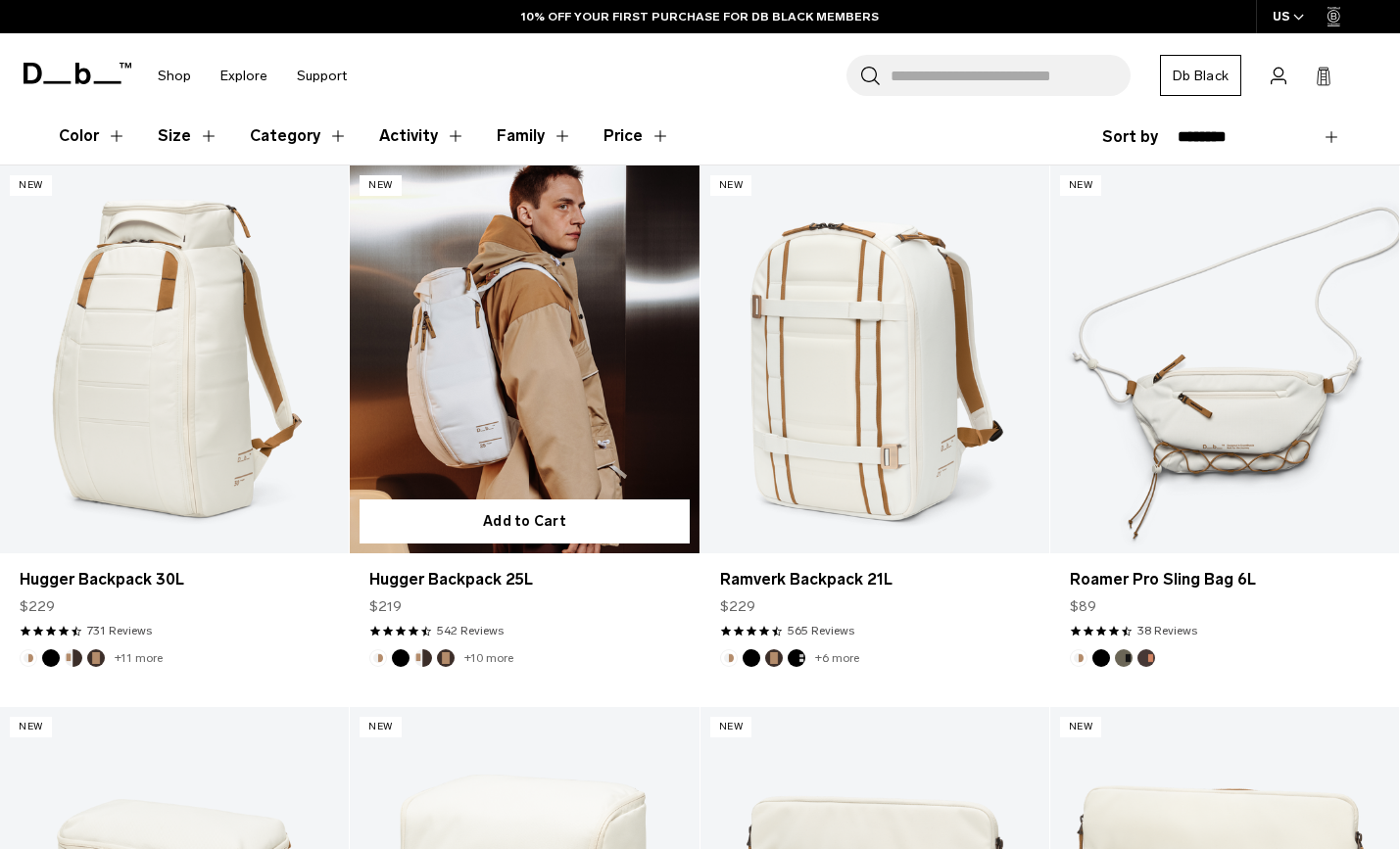 scroll, scrollTop: 529, scrollLeft: 0, axis: vertical 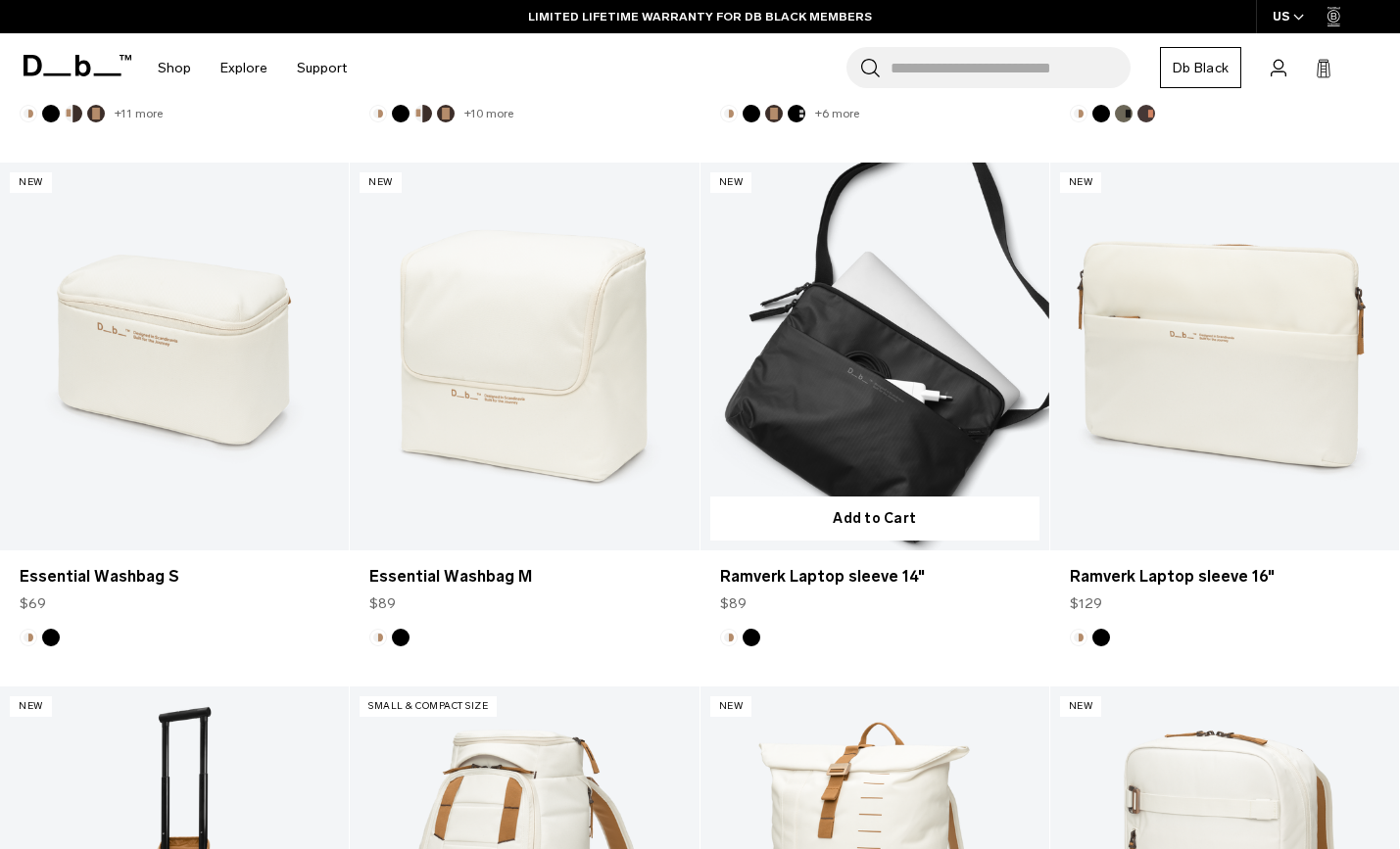 click at bounding box center (875, 356) 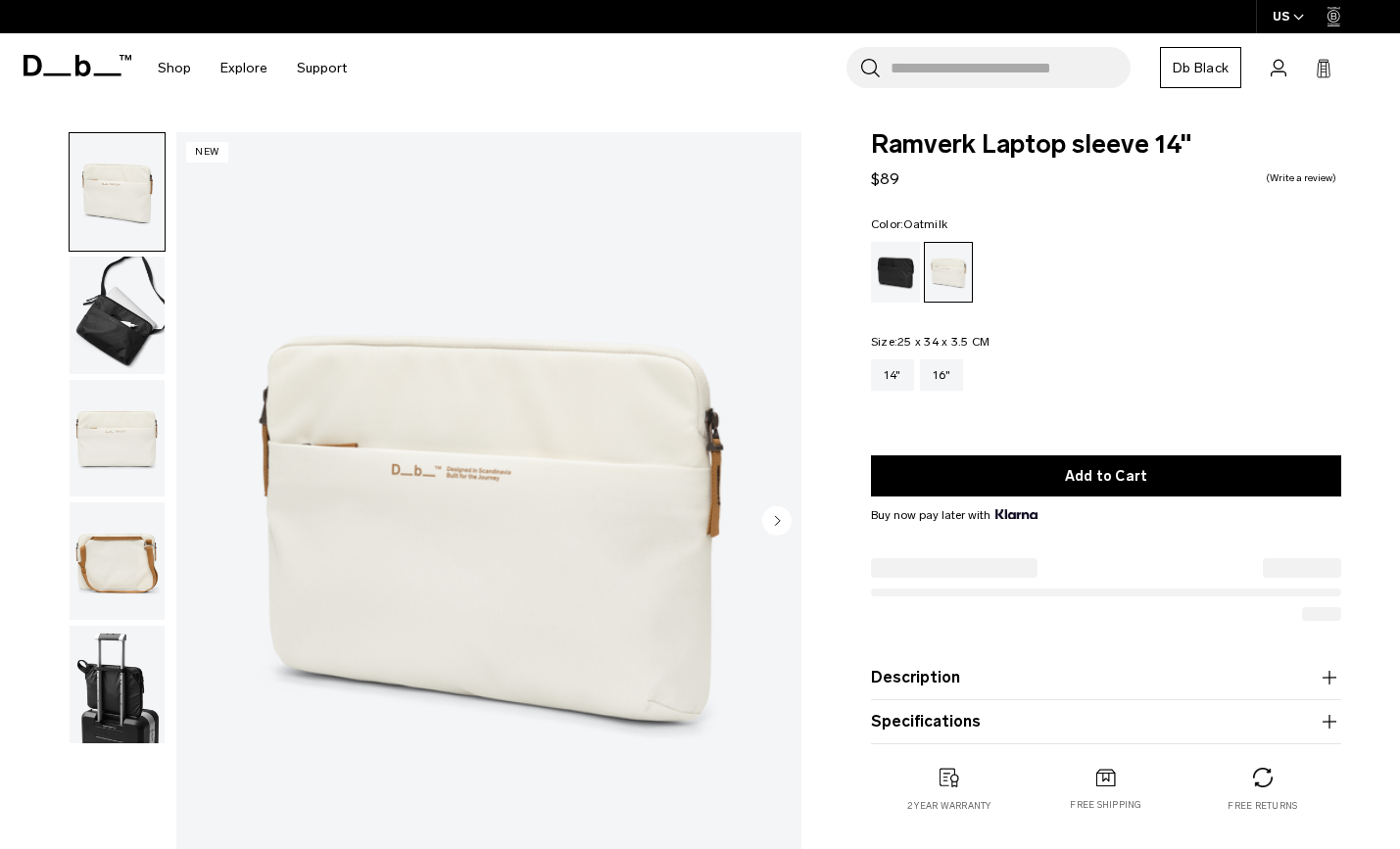 scroll, scrollTop: 0, scrollLeft: 0, axis: both 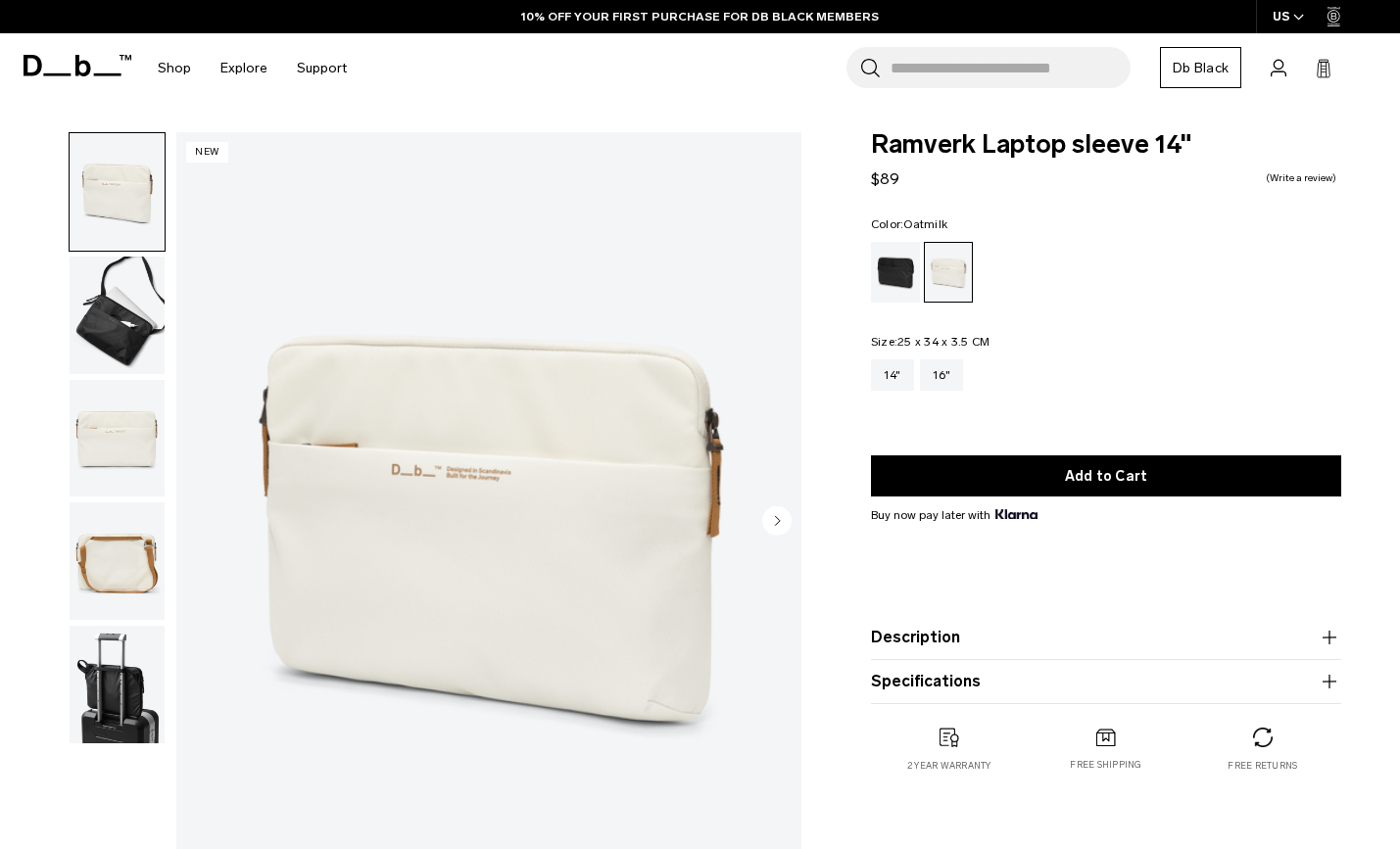 click at bounding box center (117, 684) 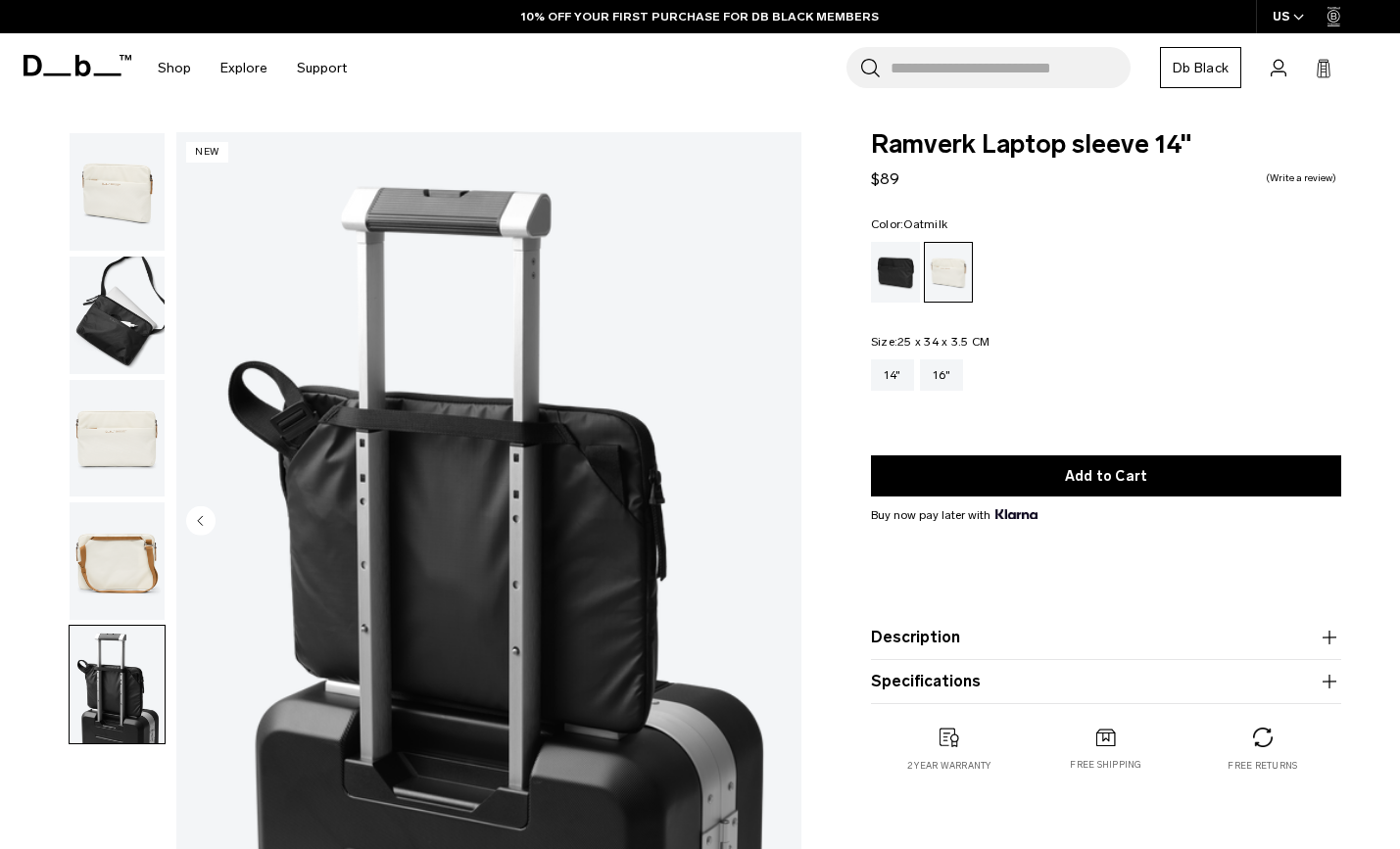 click at bounding box center [117, 192] 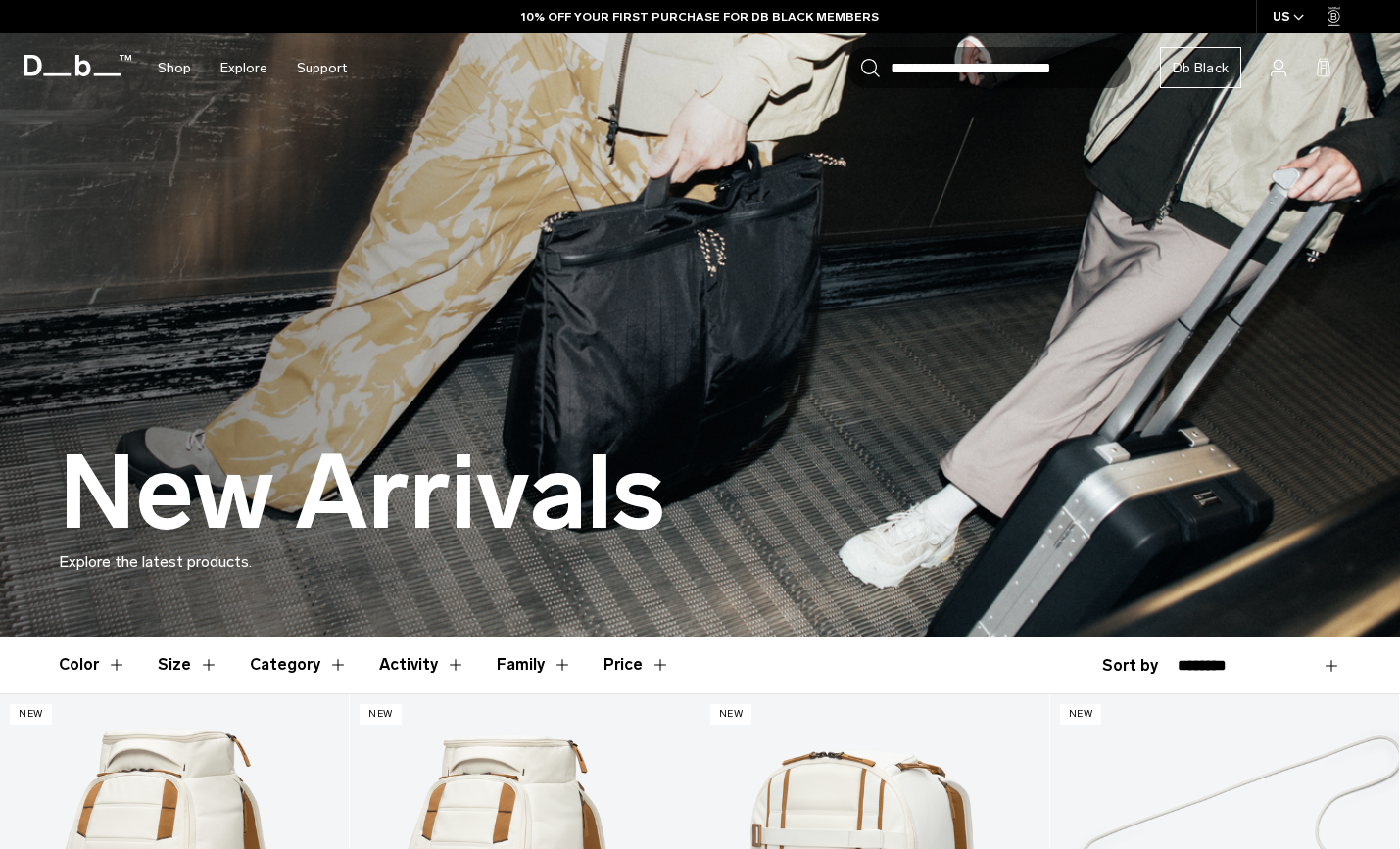 scroll, scrollTop: 1073, scrollLeft: 0, axis: vertical 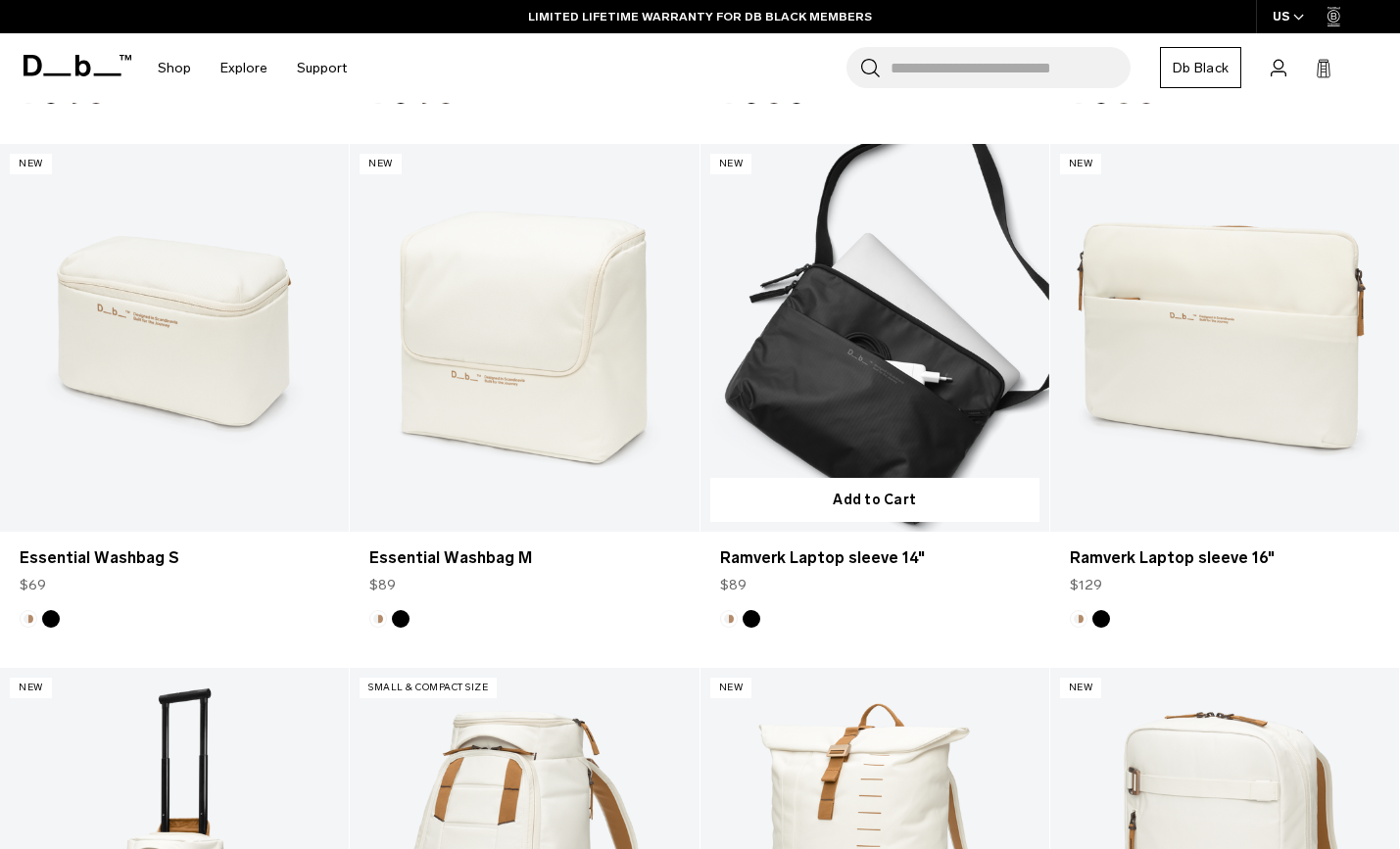 click at bounding box center [729, 619] 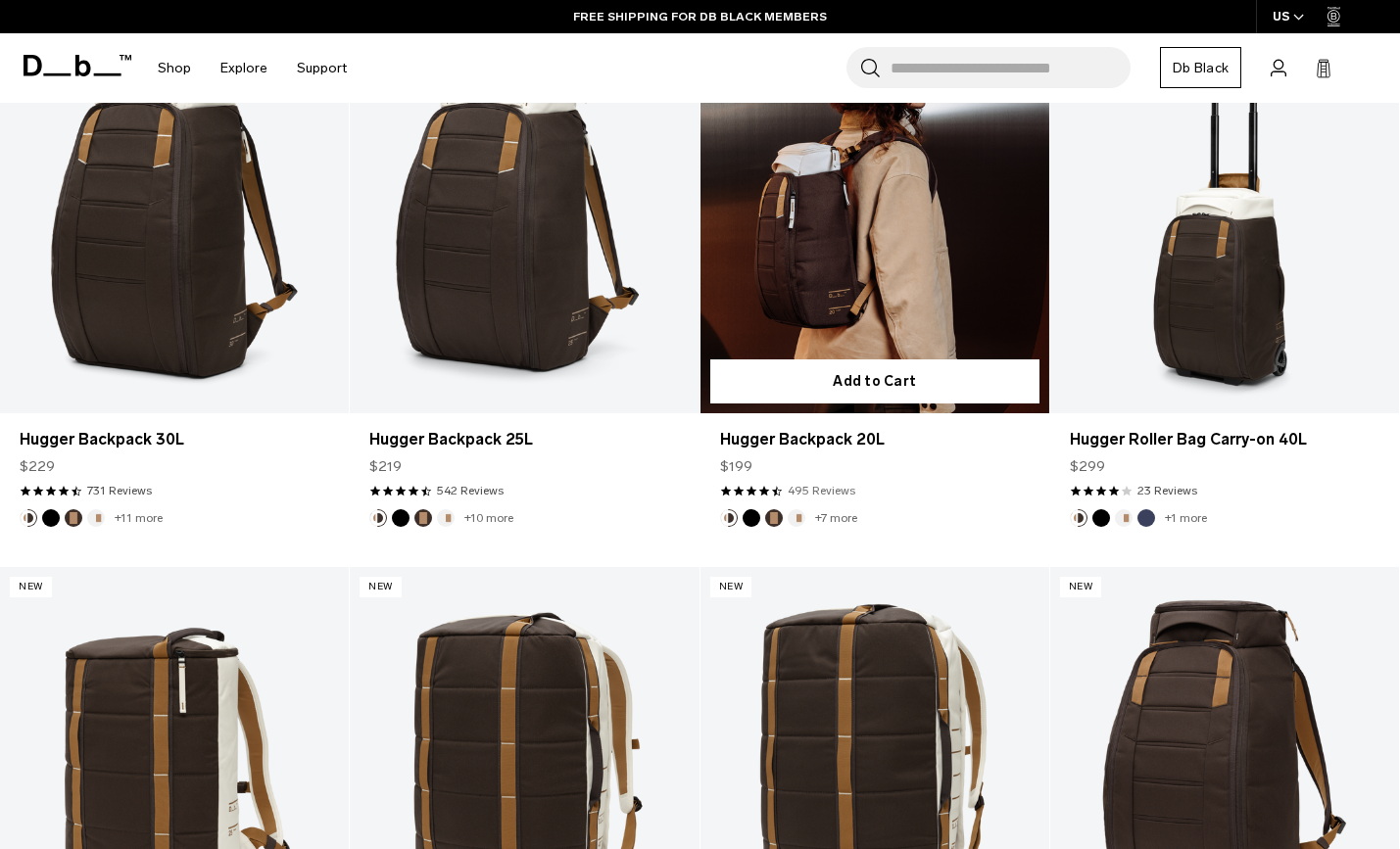 scroll, scrollTop: 2269, scrollLeft: 0, axis: vertical 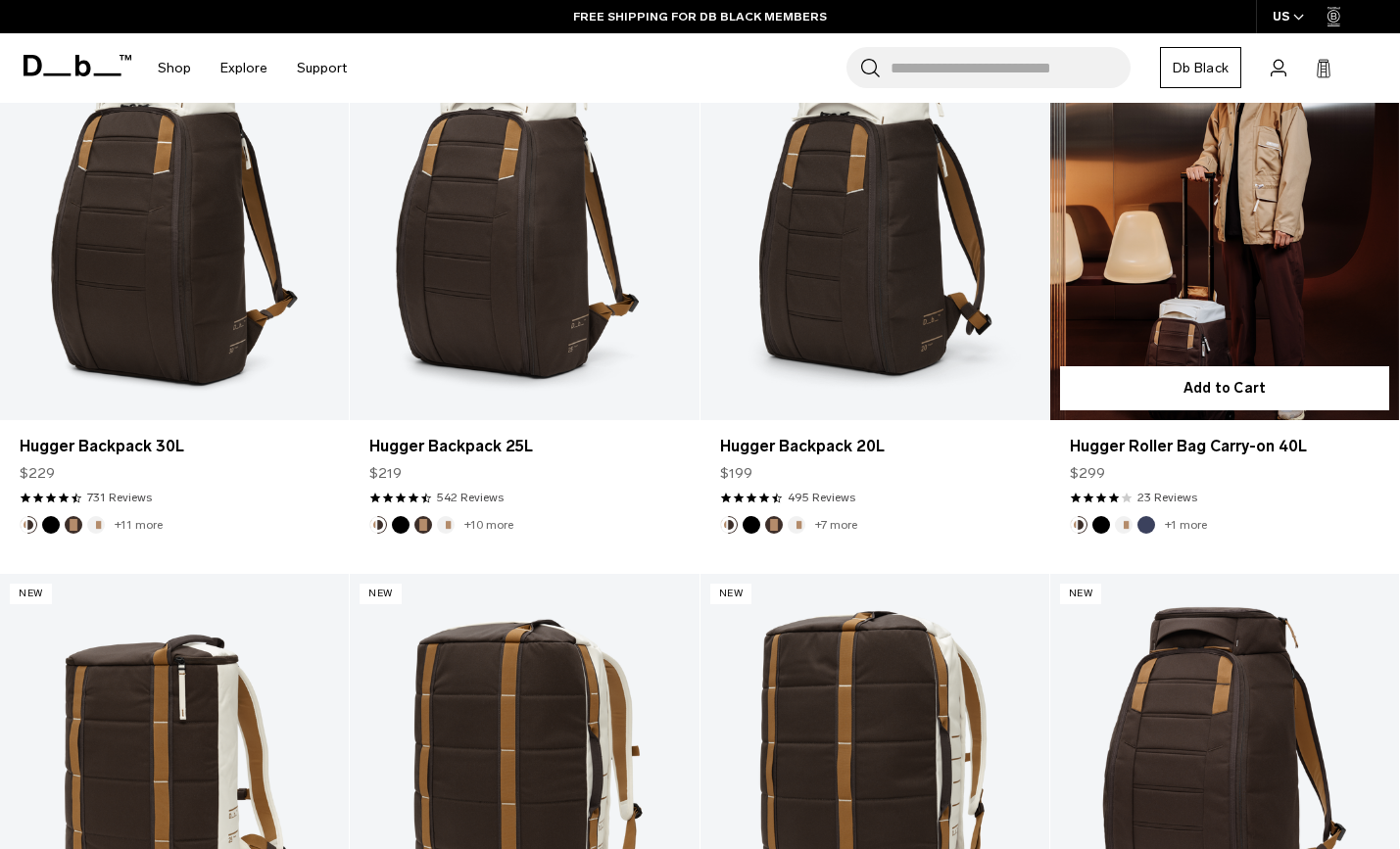 click on "Add to Cart" at bounding box center [1225, 388] 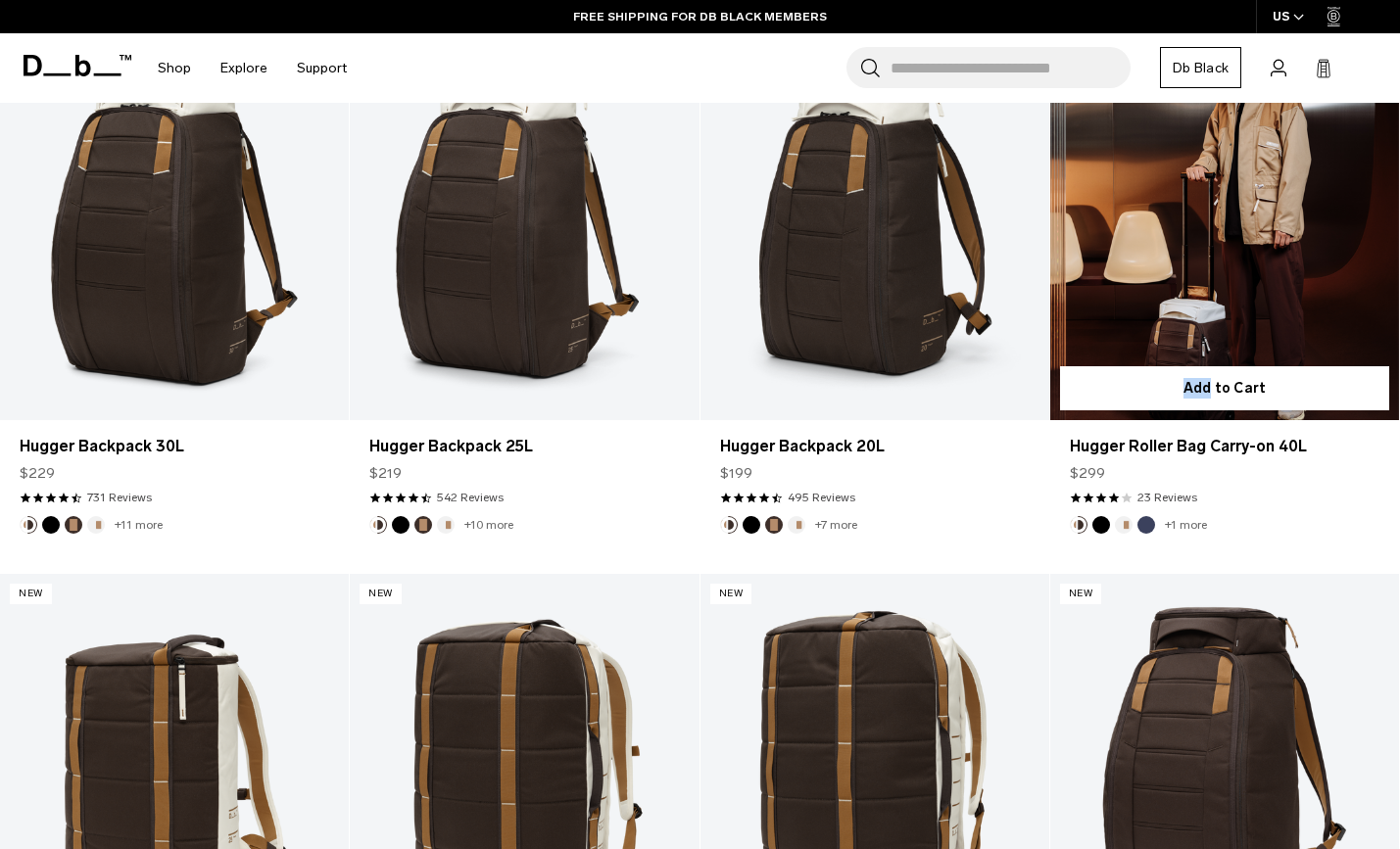 click on "Add to Cart" at bounding box center [1225, 388] 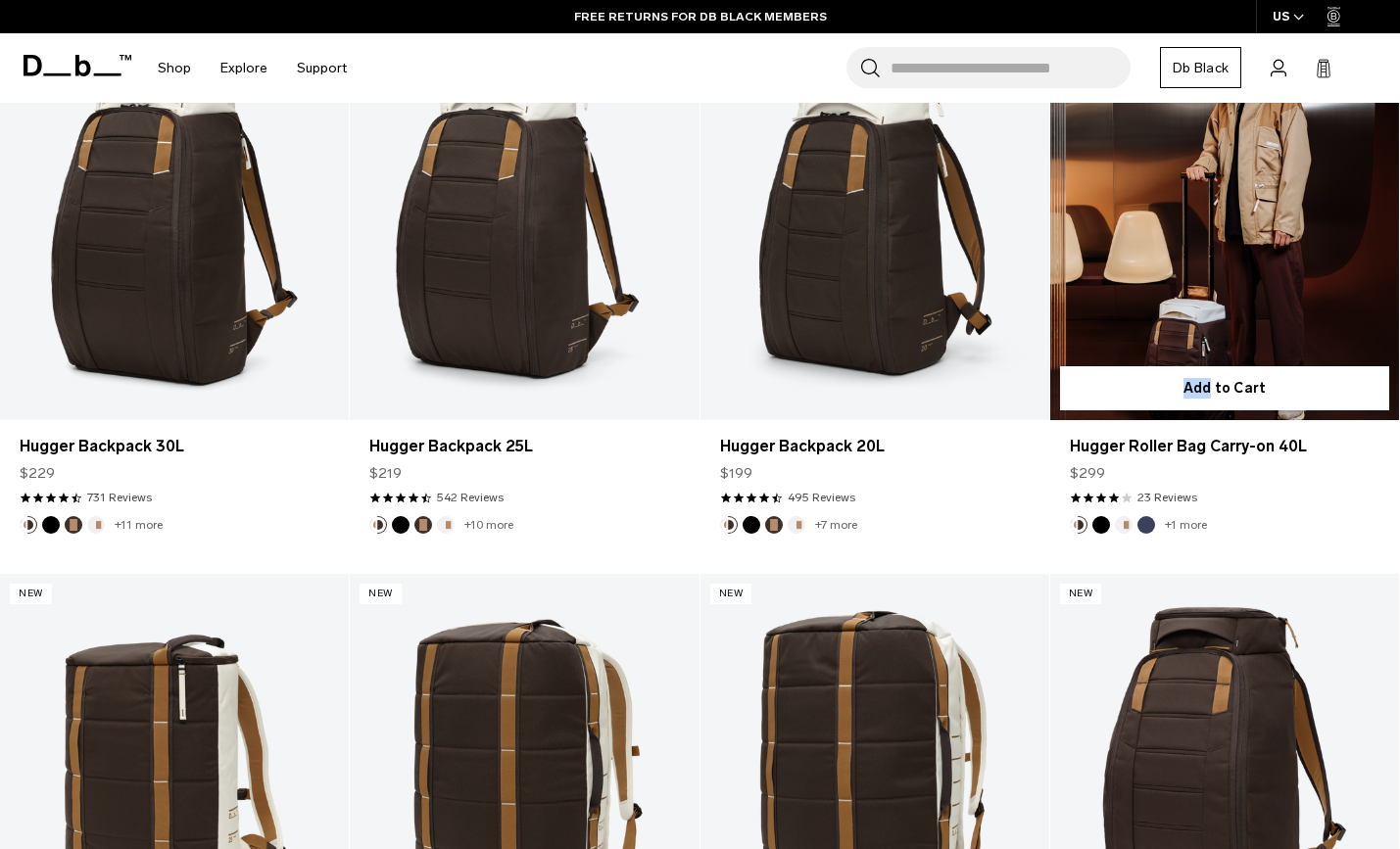 click at bounding box center (1225, 226) 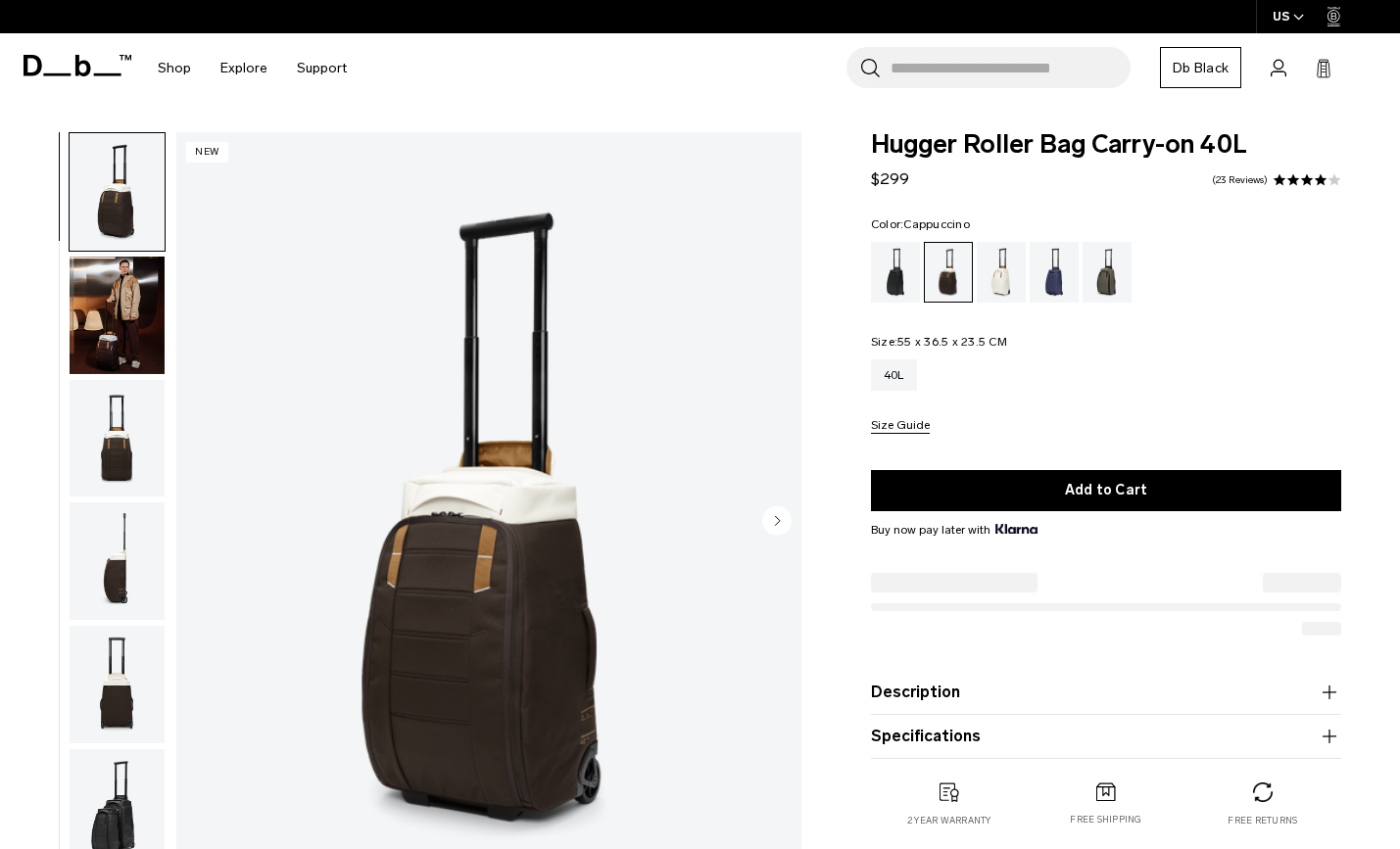 scroll, scrollTop: 0, scrollLeft: 0, axis: both 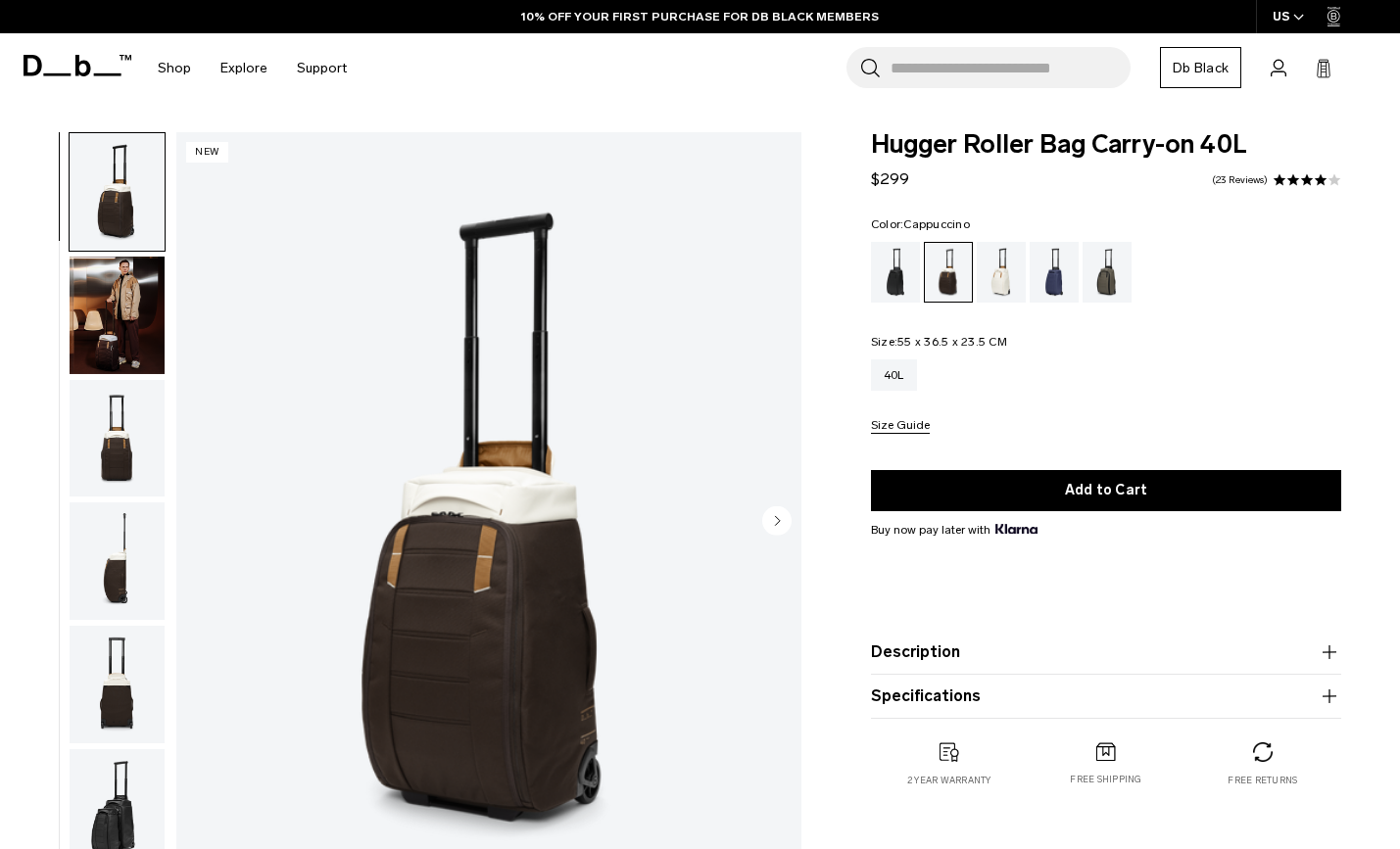 click at bounding box center (117, 439) 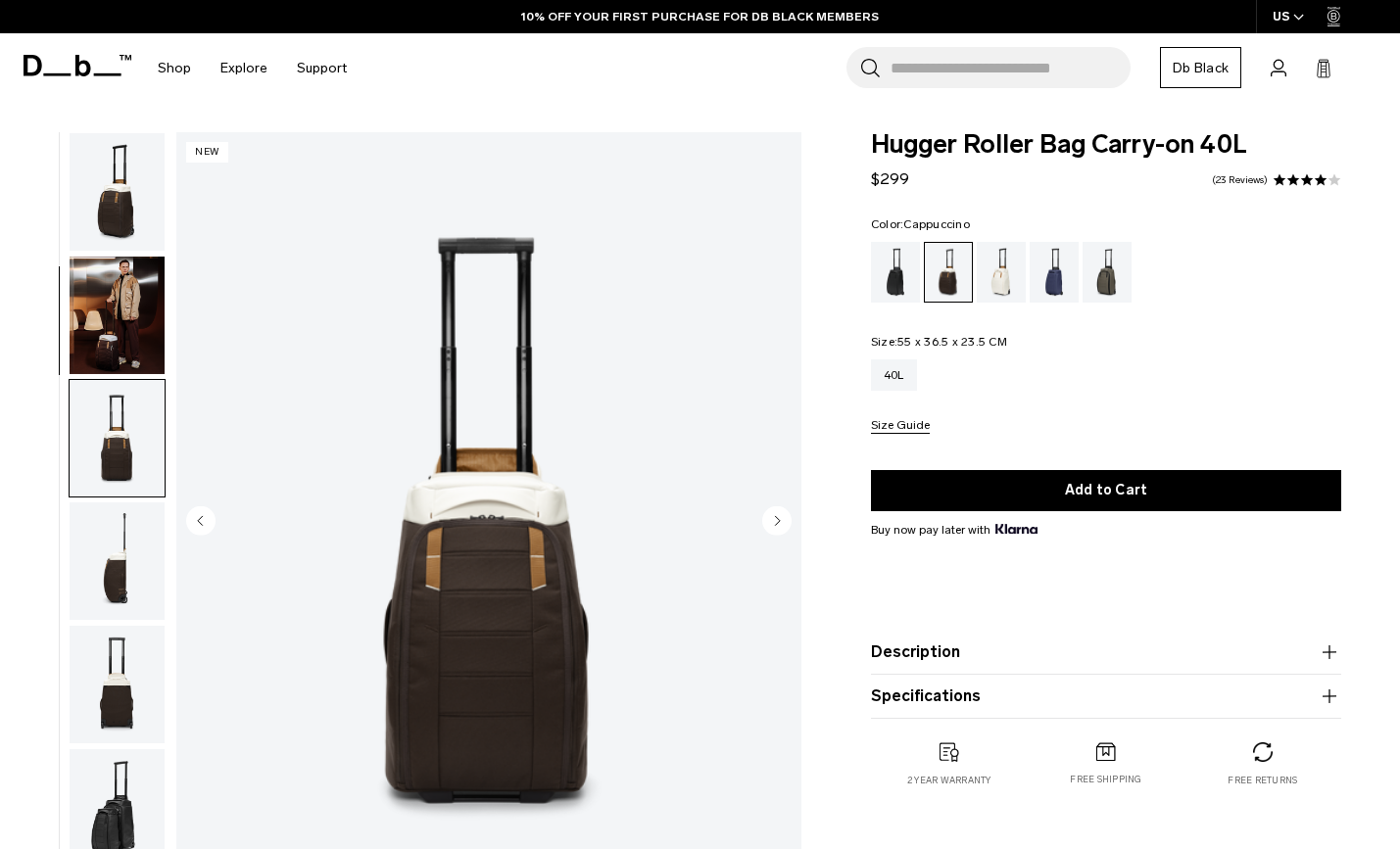 scroll, scrollTop: 249, scrollLeft: 0, axis: vertical 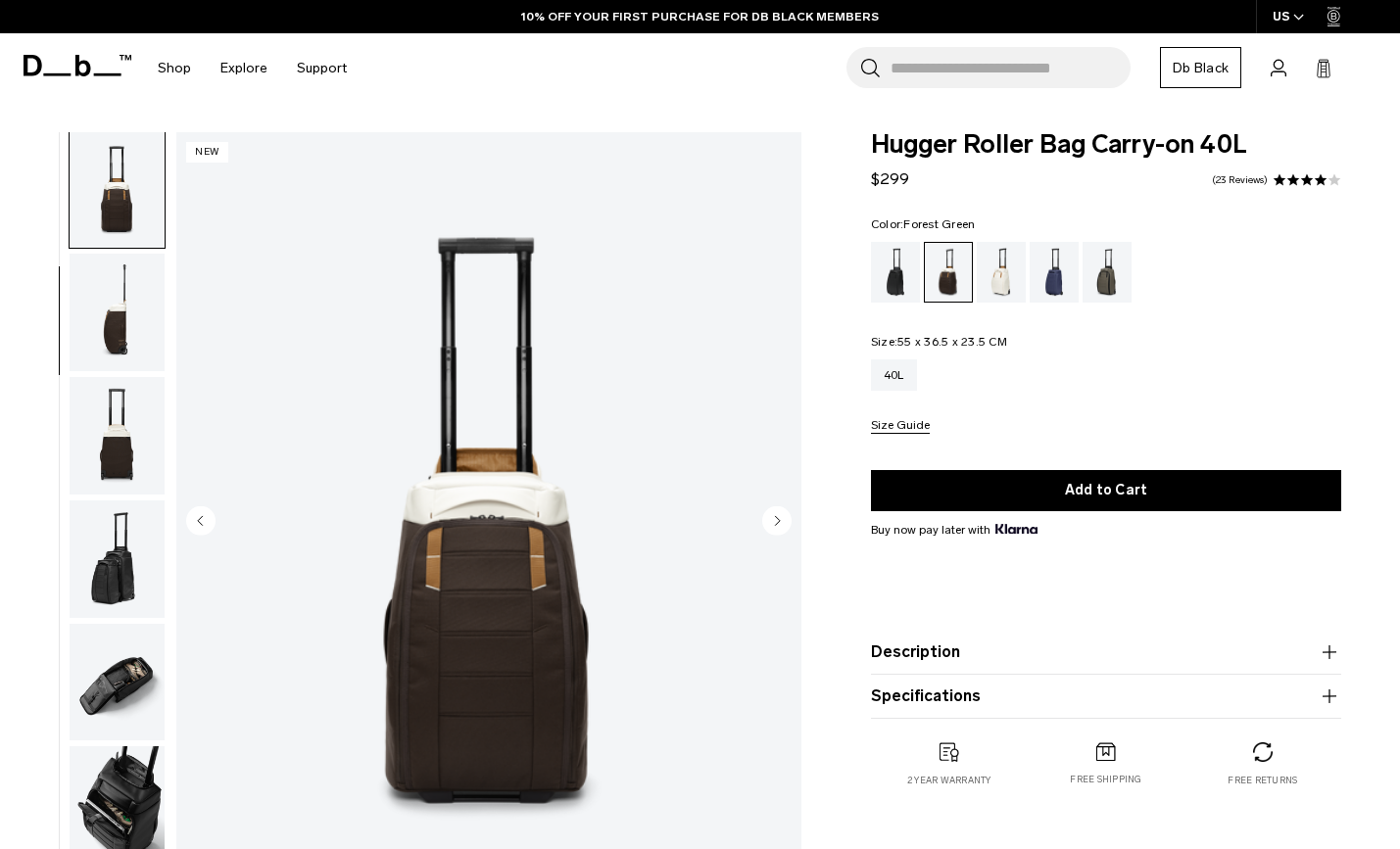 click at bounding box center [1107, 272] 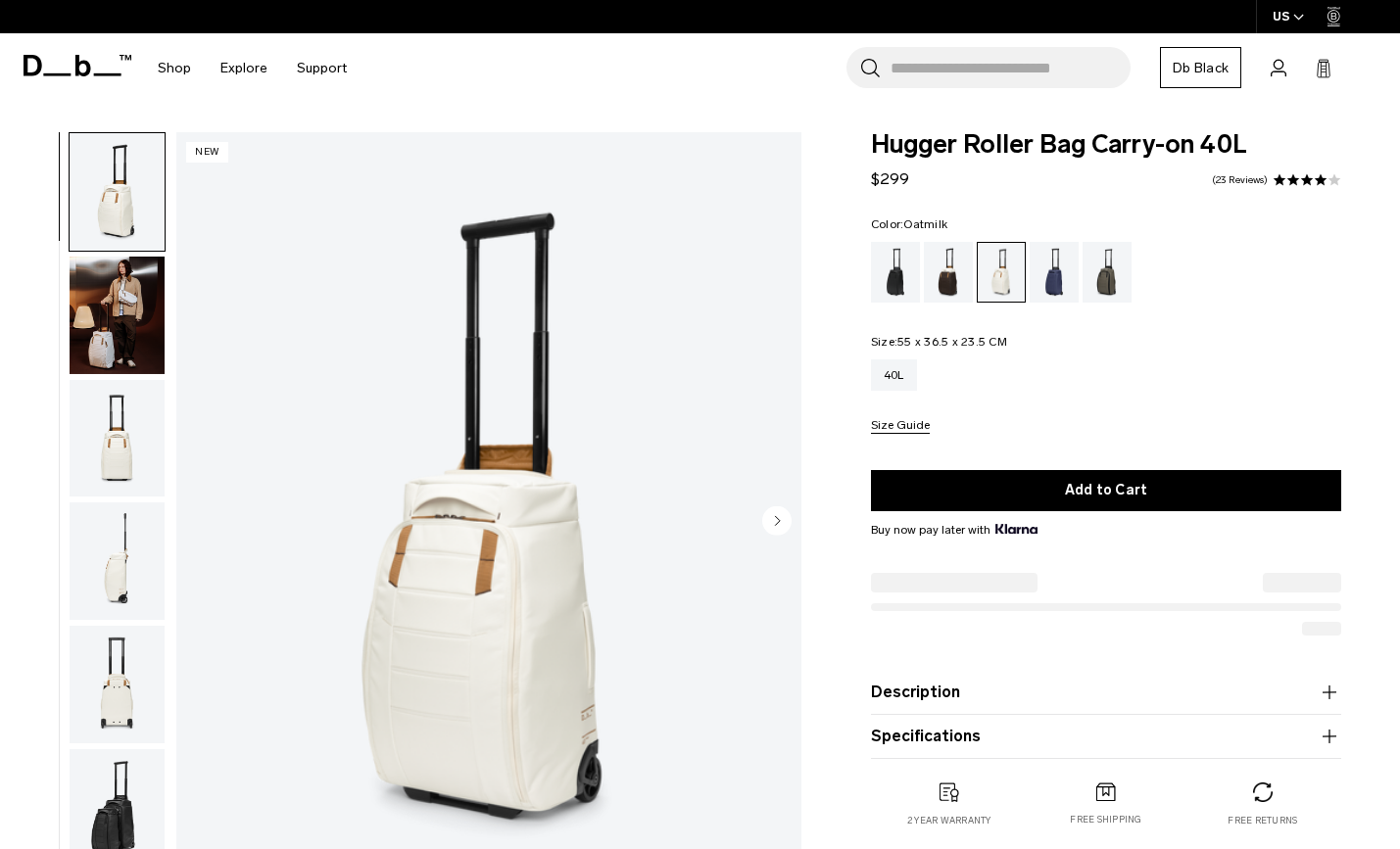 scroll, scrollTop: 0, scrollLeft: 0, axis: both 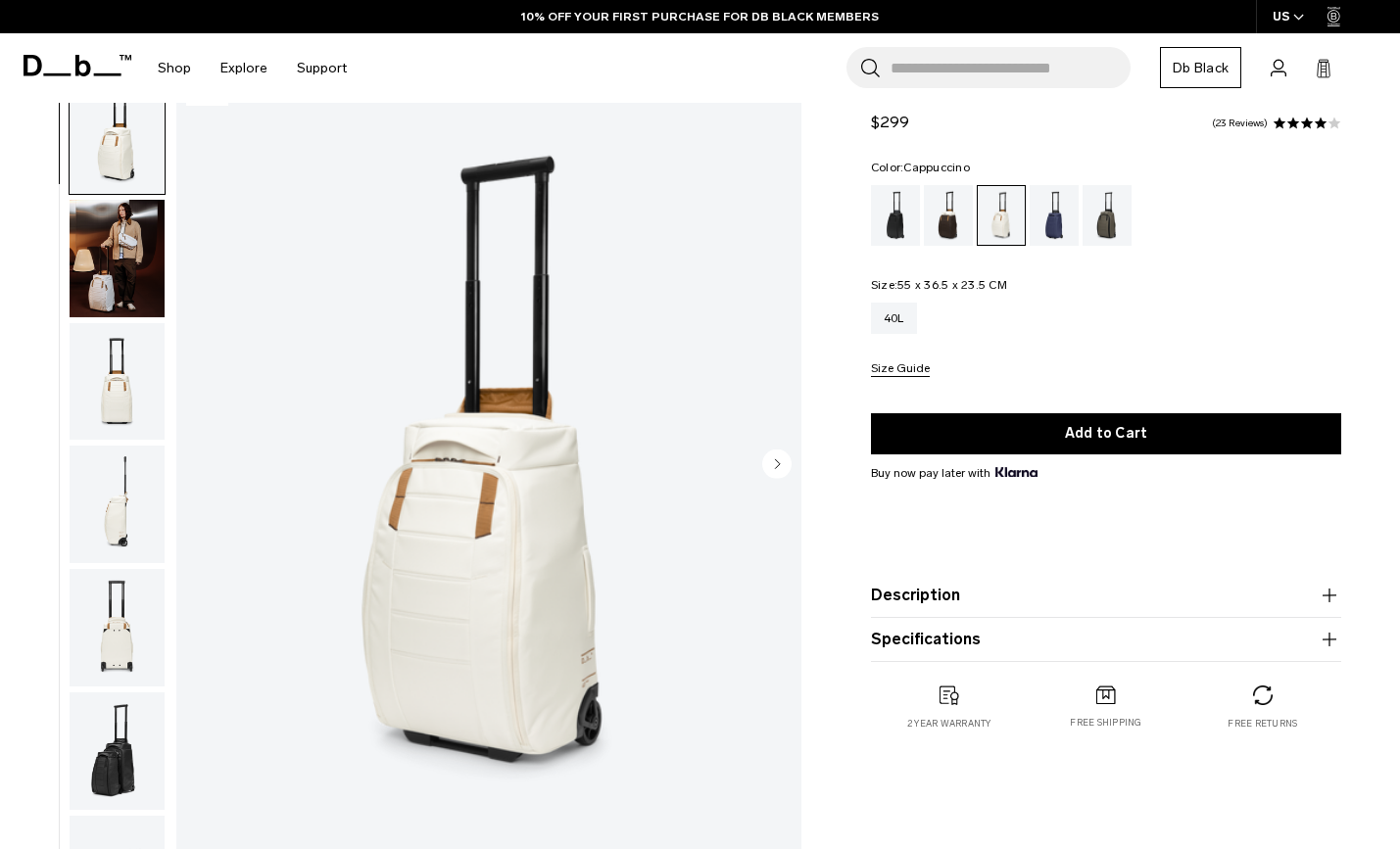 click at bounding box center [948, 215] 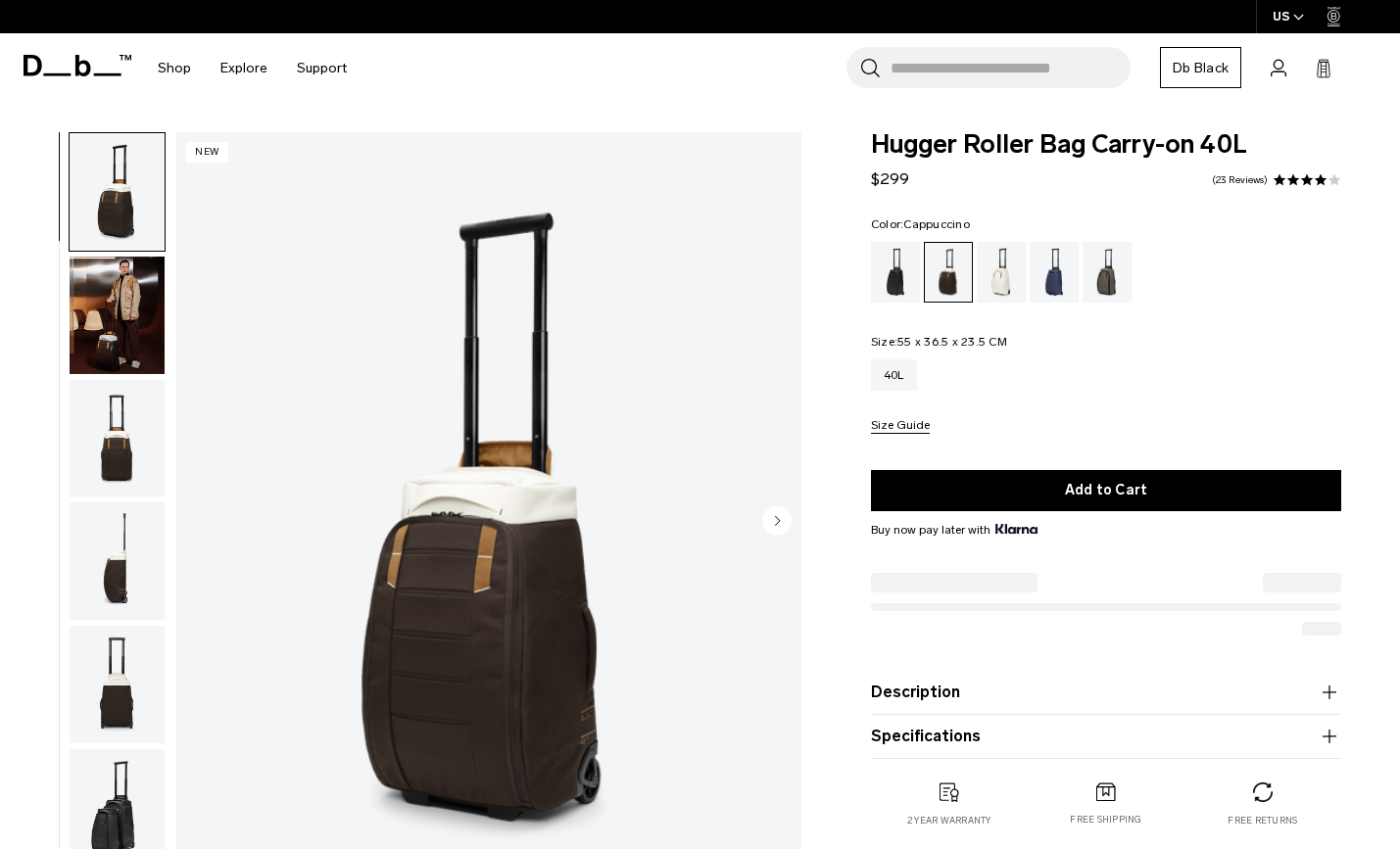 scroll, scrollTop: 0, scrollLeft: 0, axis: both 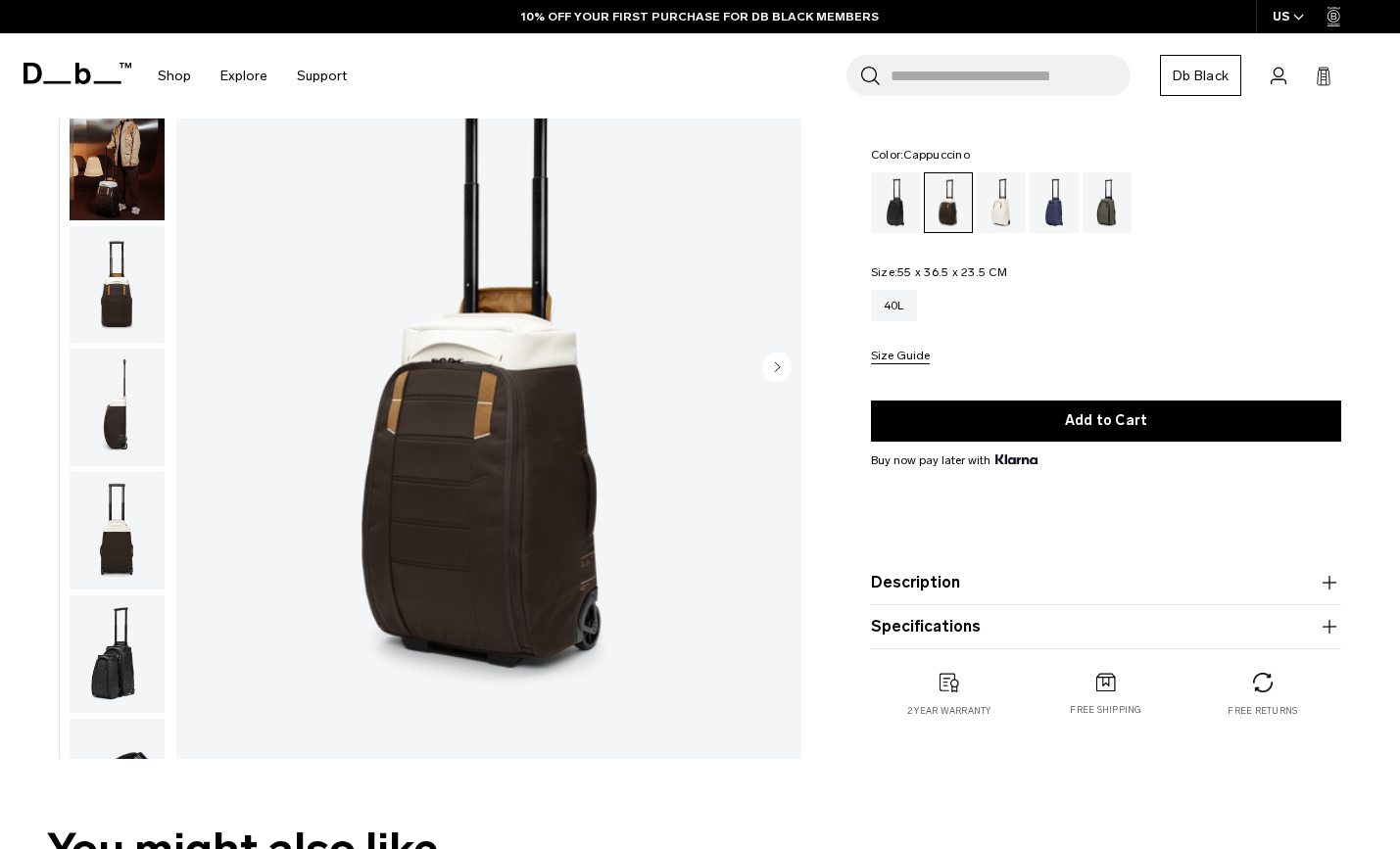 click 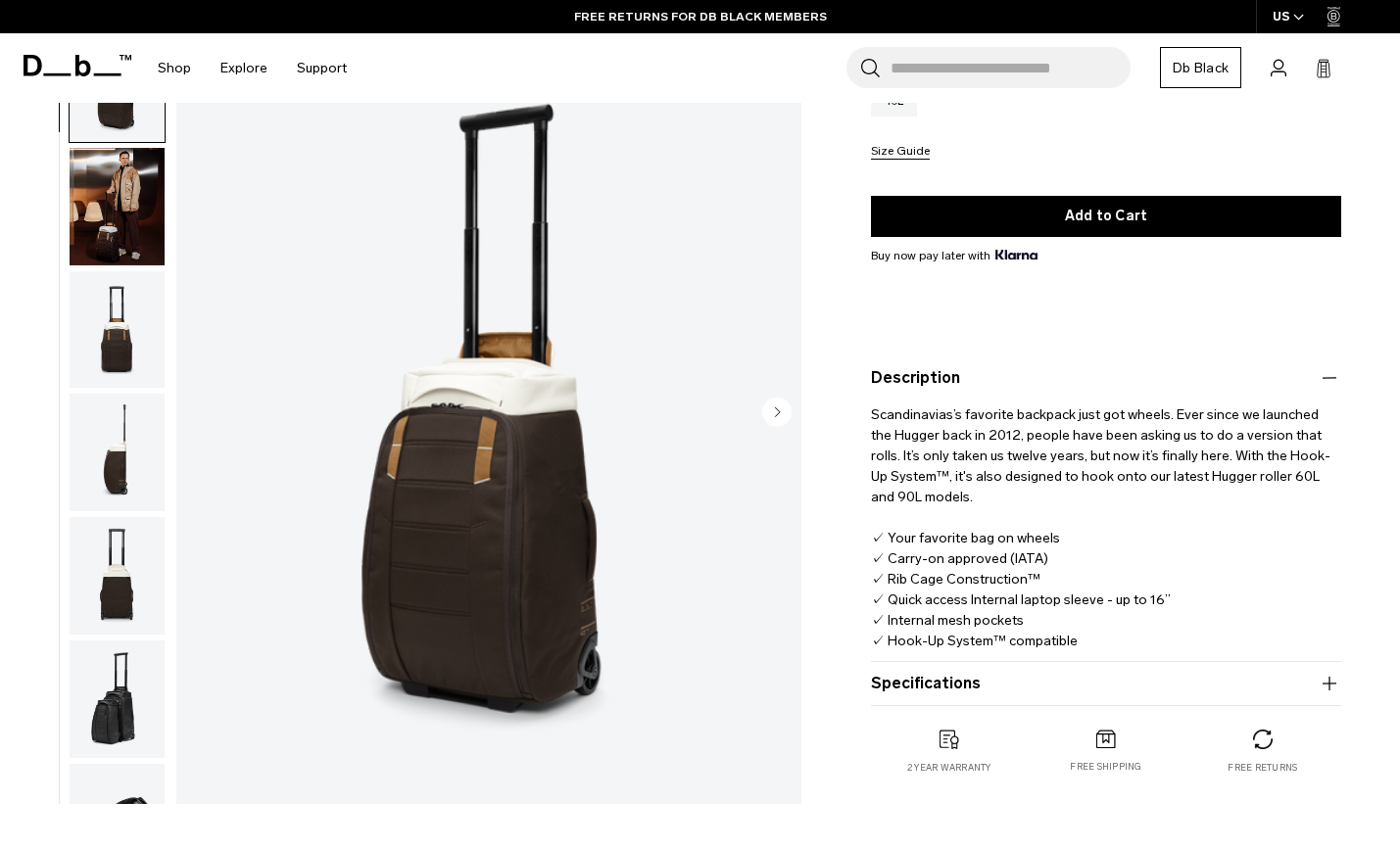 scroll, scrollTop: 212, scrollLeft: 0, axis: vertical 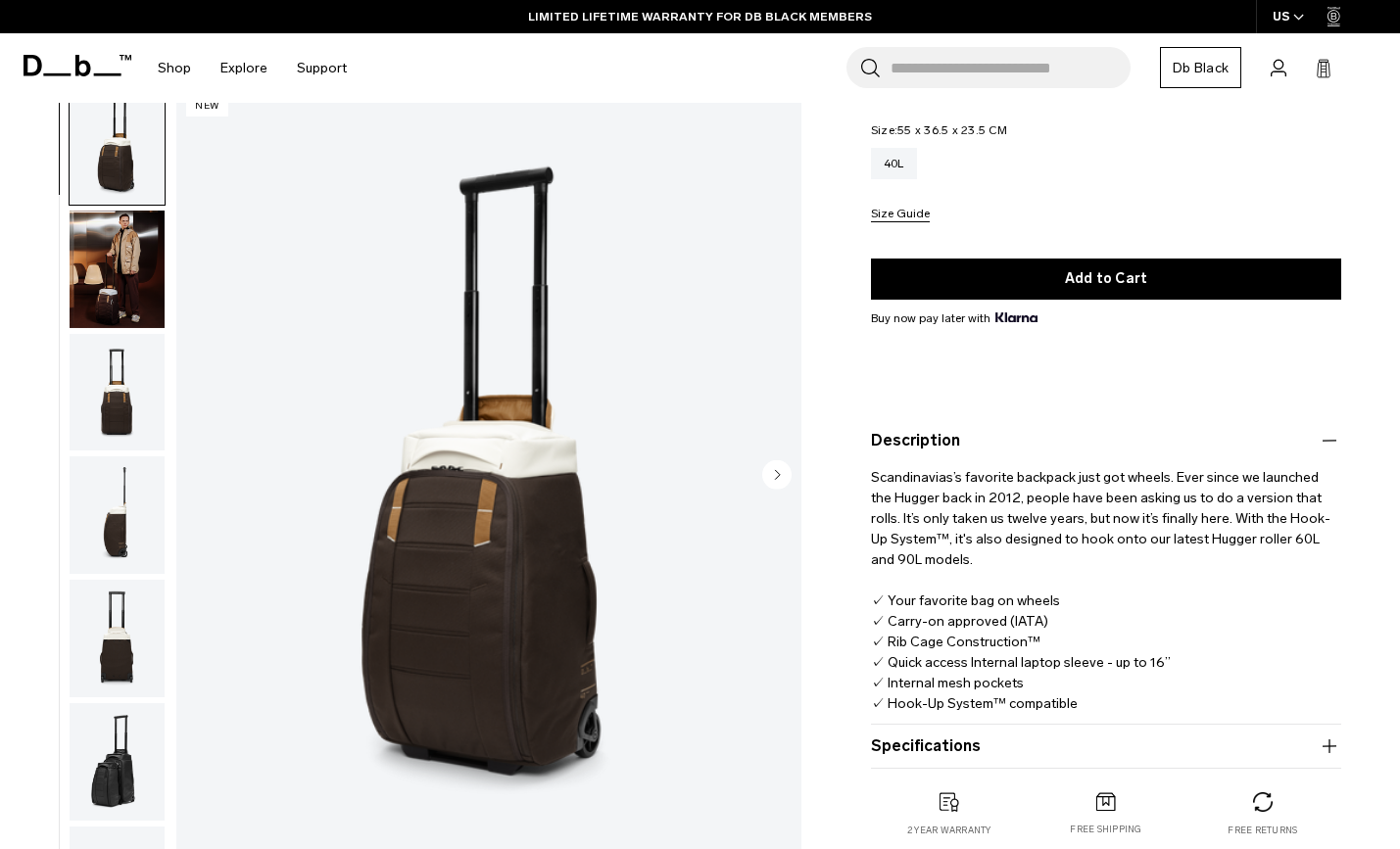 click at bounding box center [117, 392] 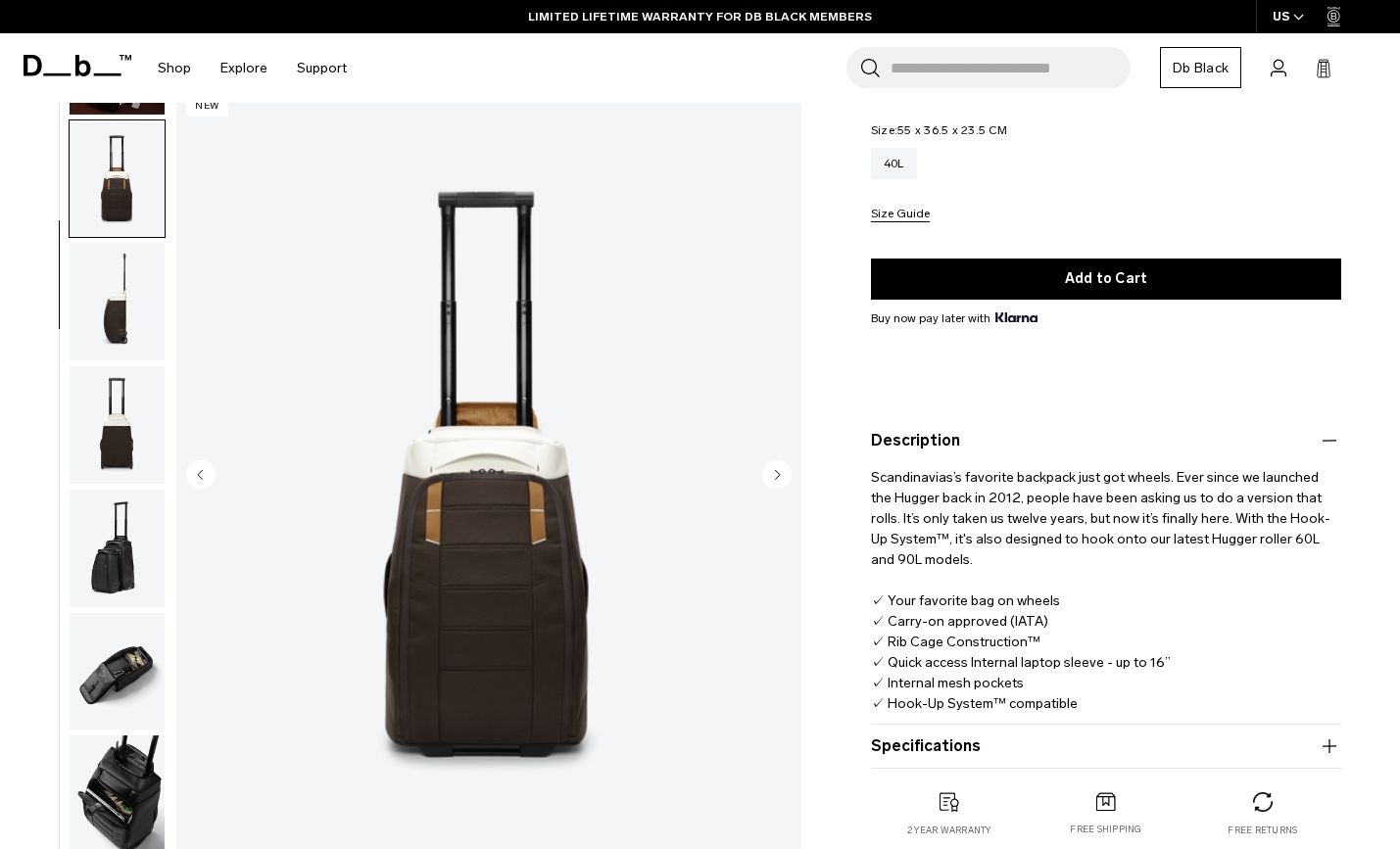 scroll, scrollTop: 249, scrollLeft: 0, axis: vertical 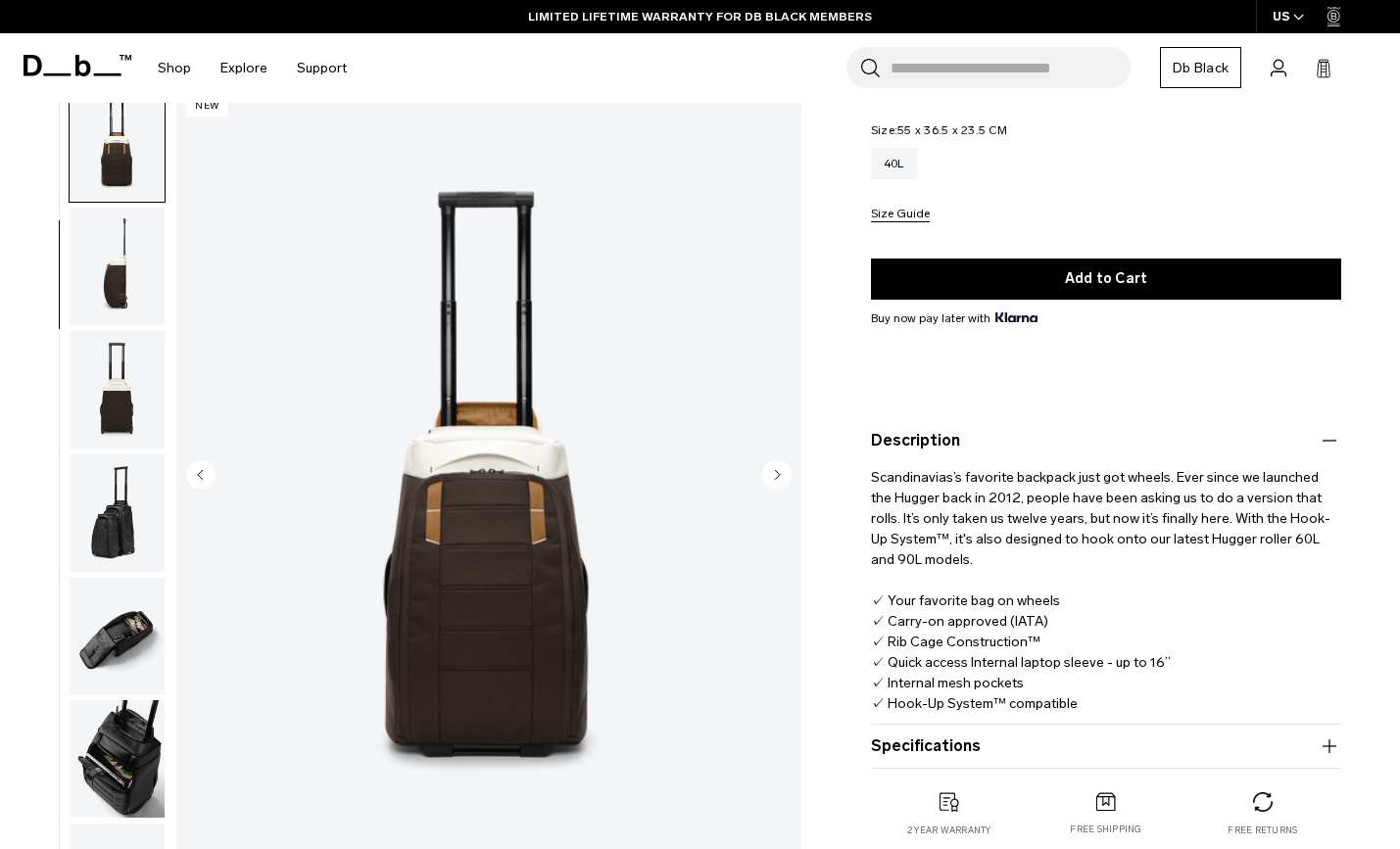 click 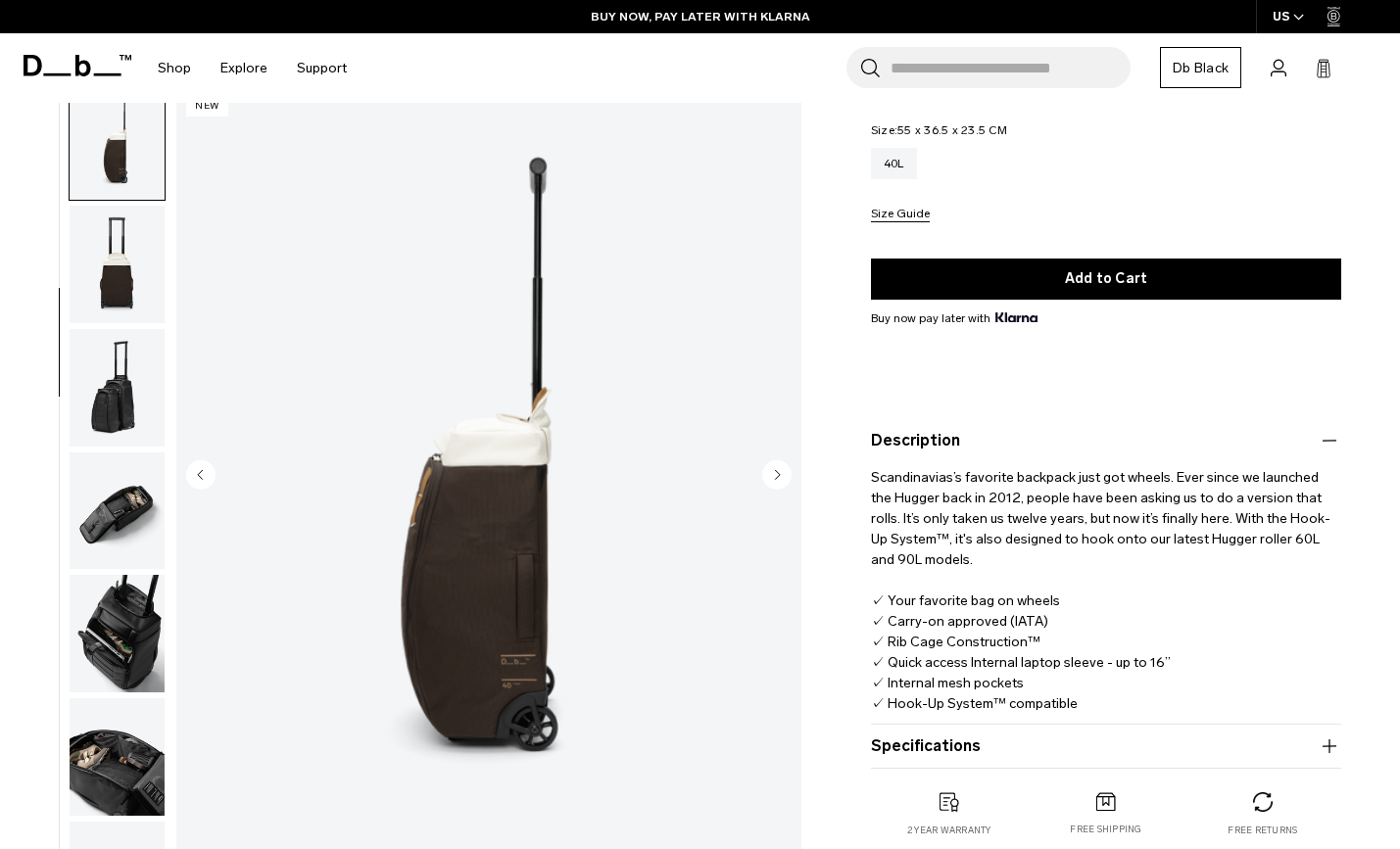 click 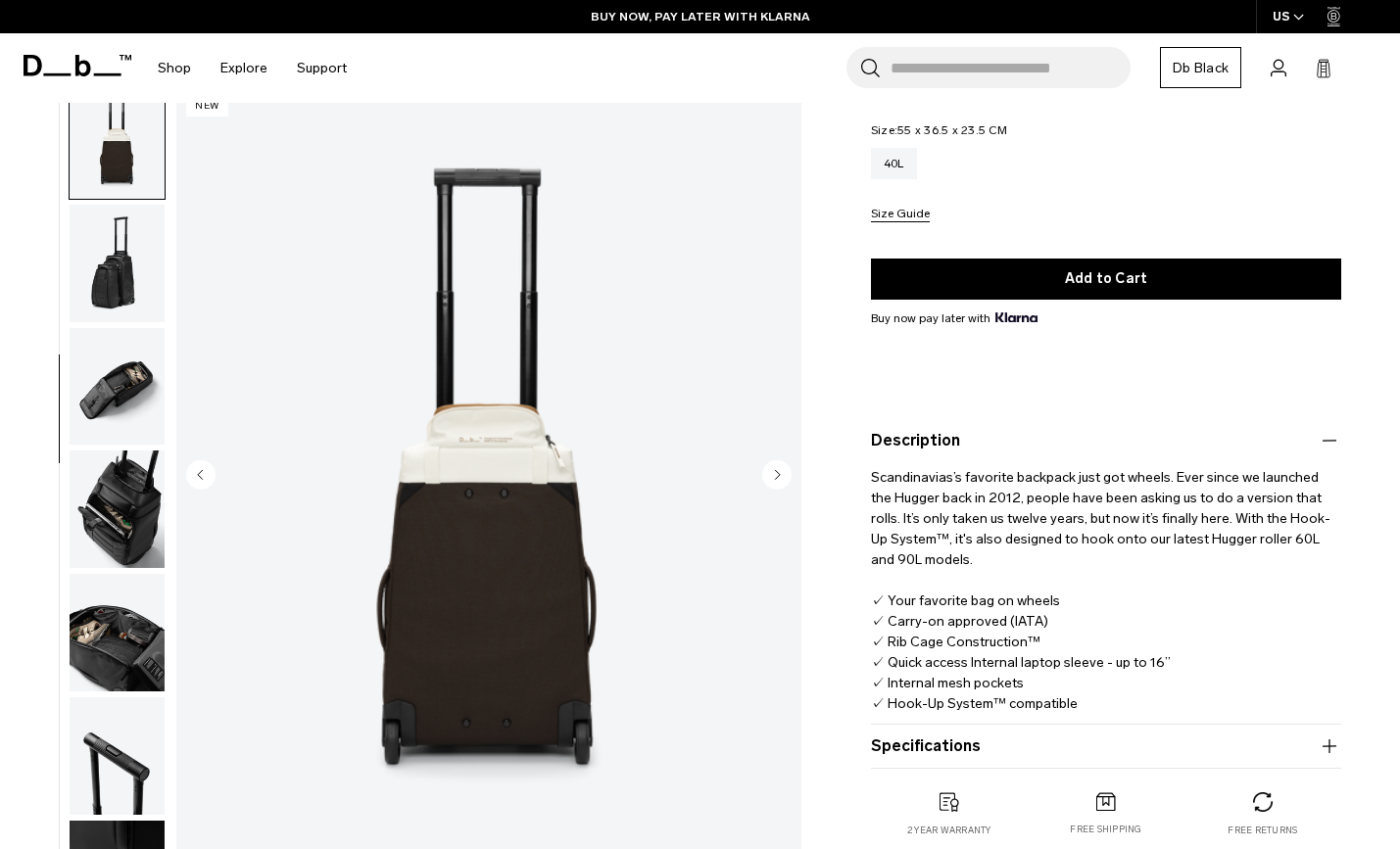 click 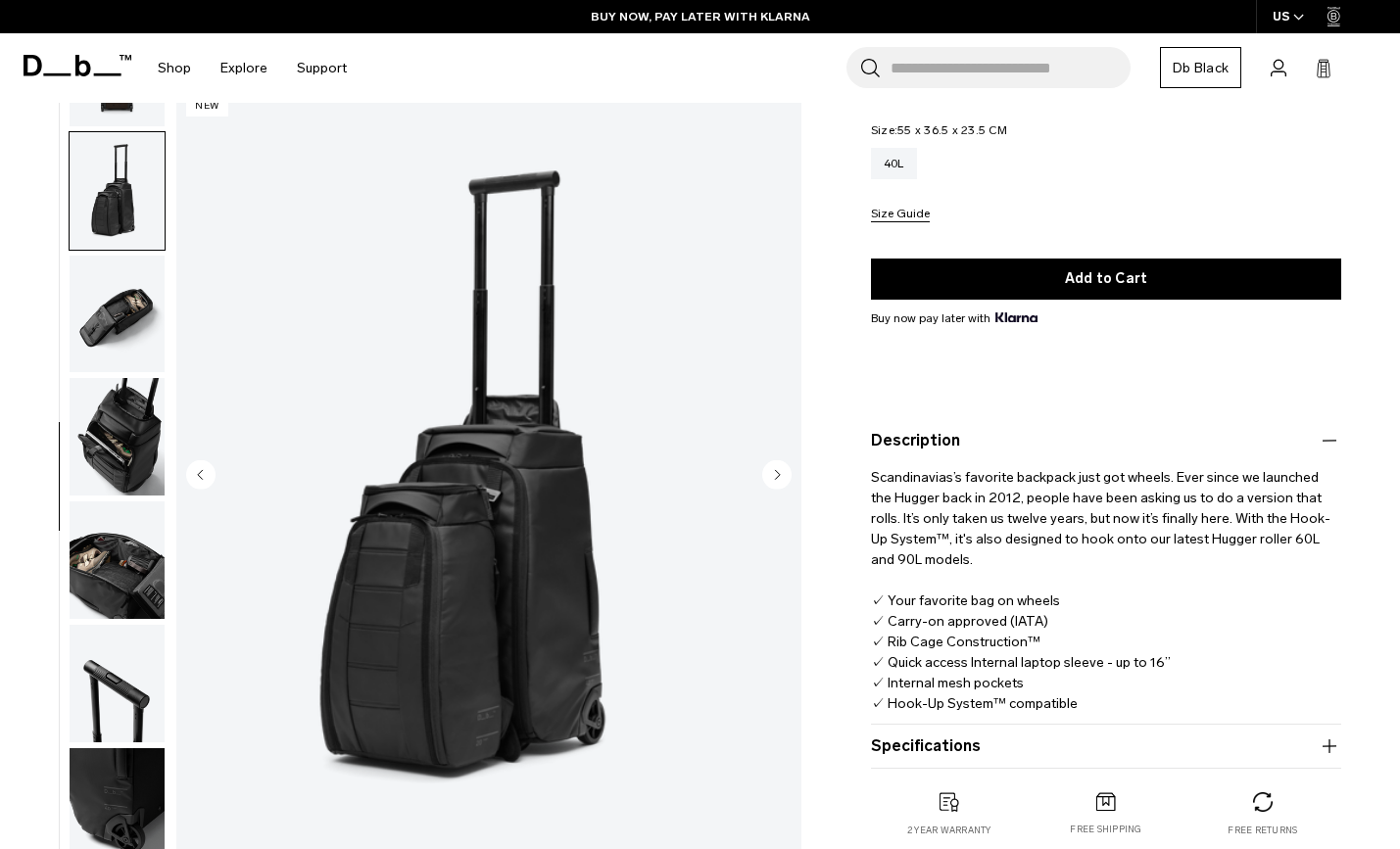 click 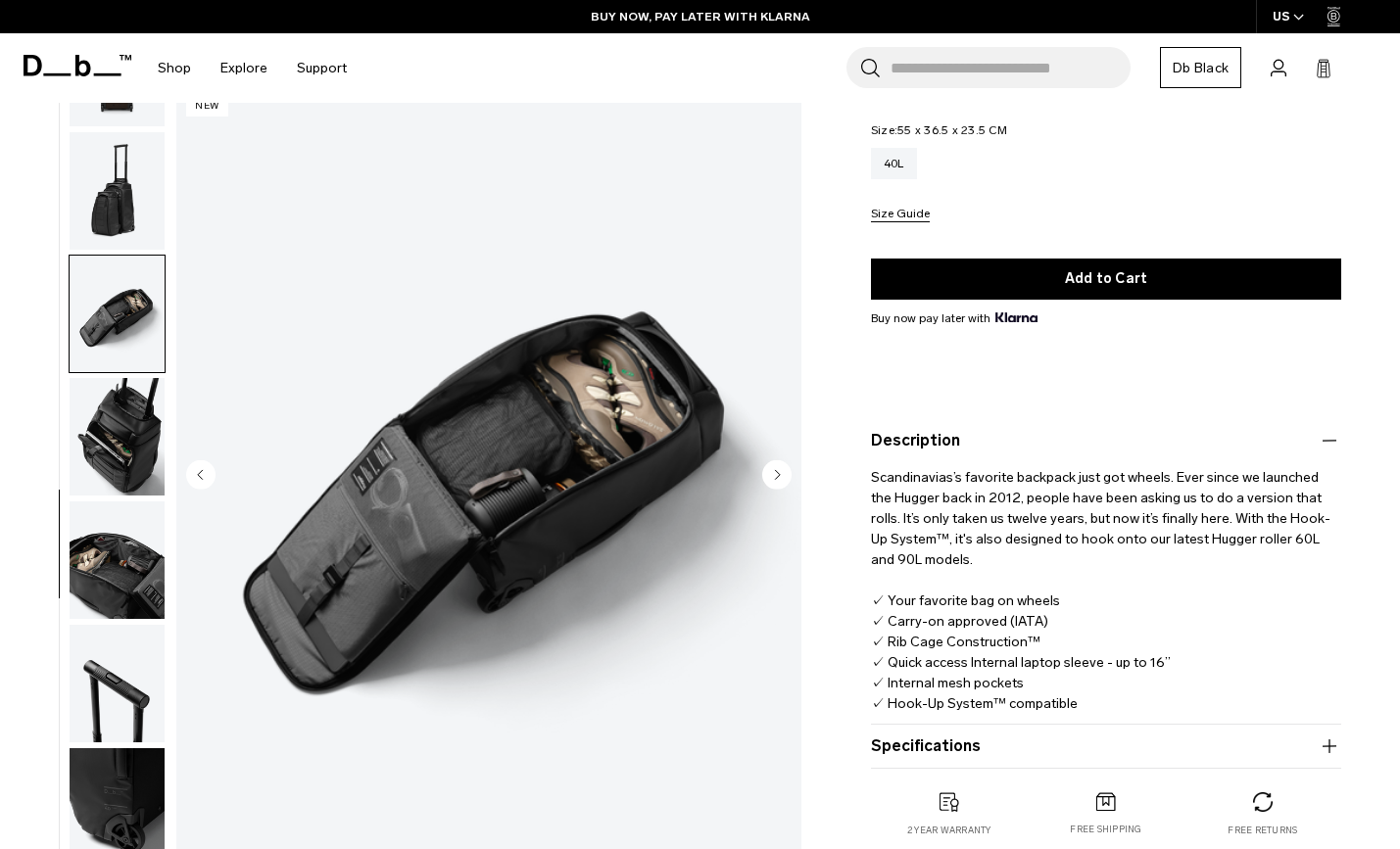 click 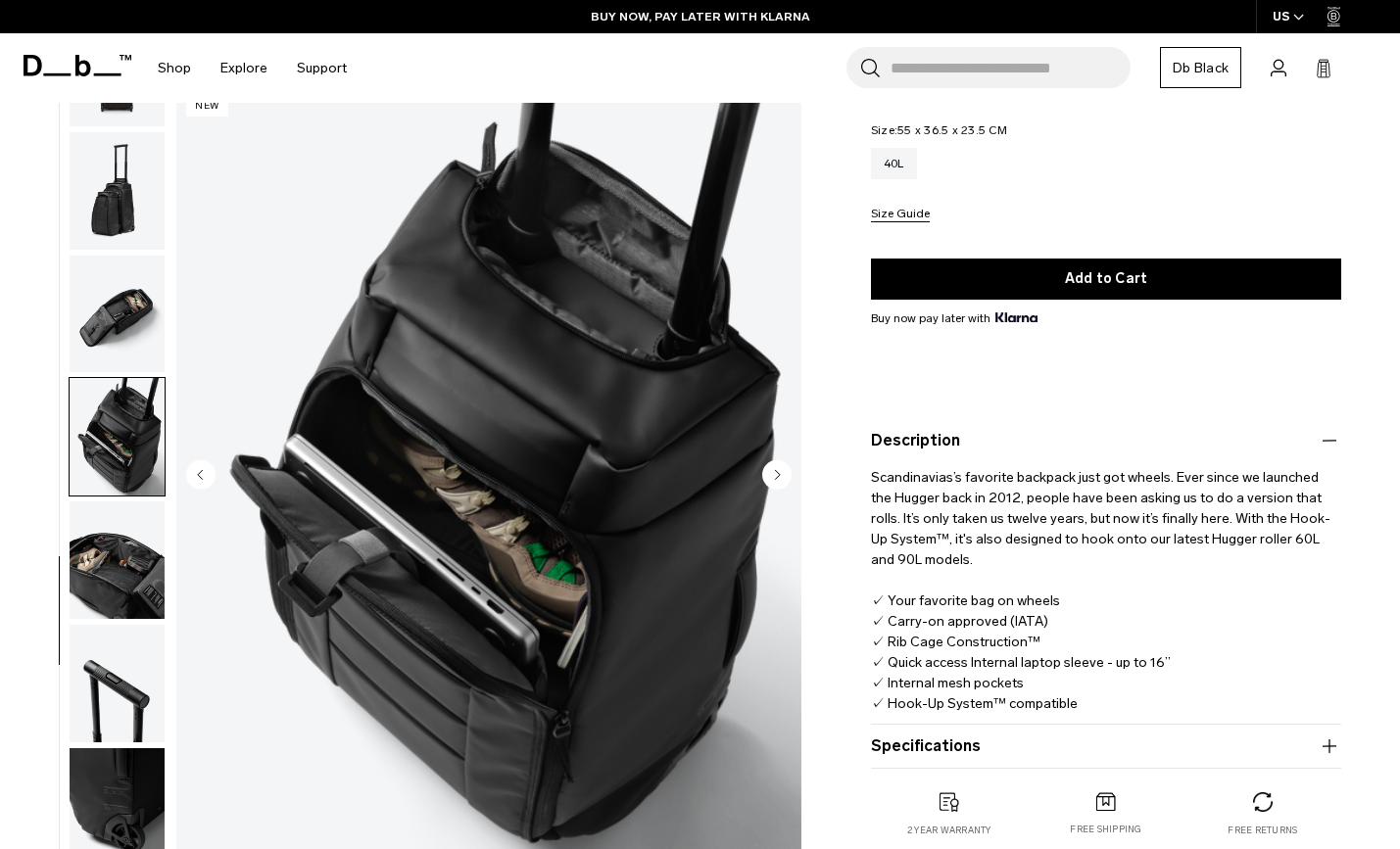 click 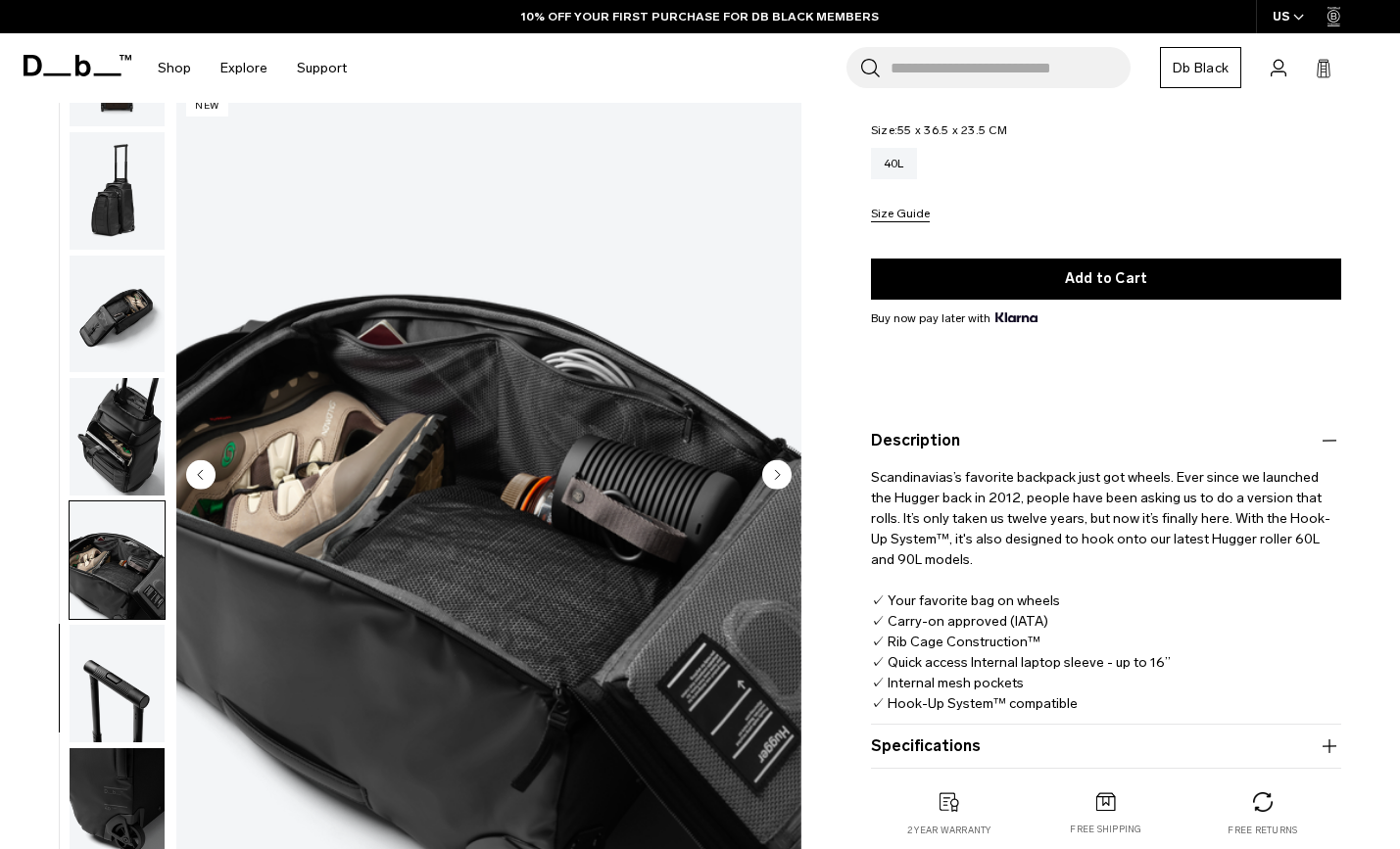 click 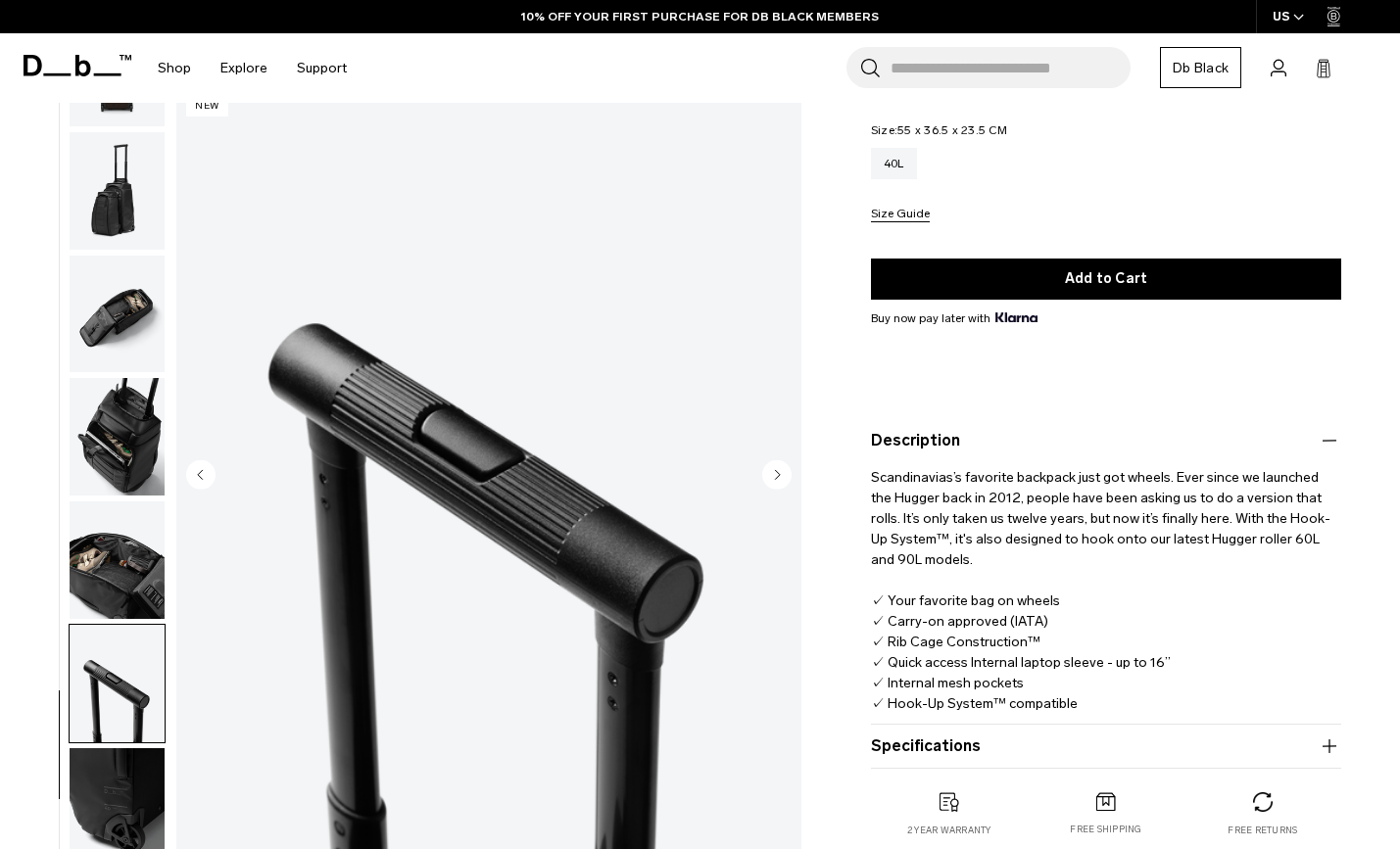 click 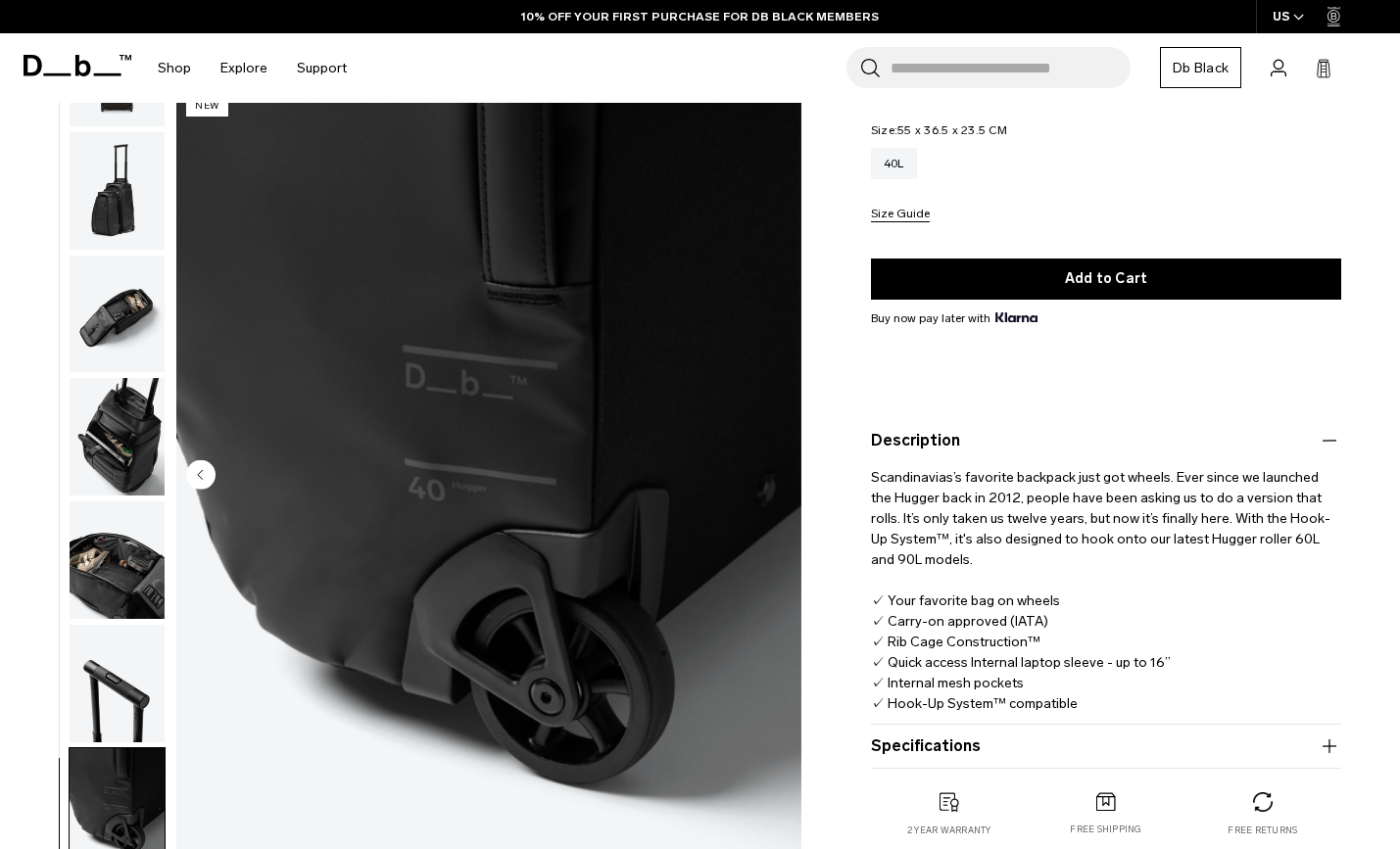 click at bounding box center [489, 476] 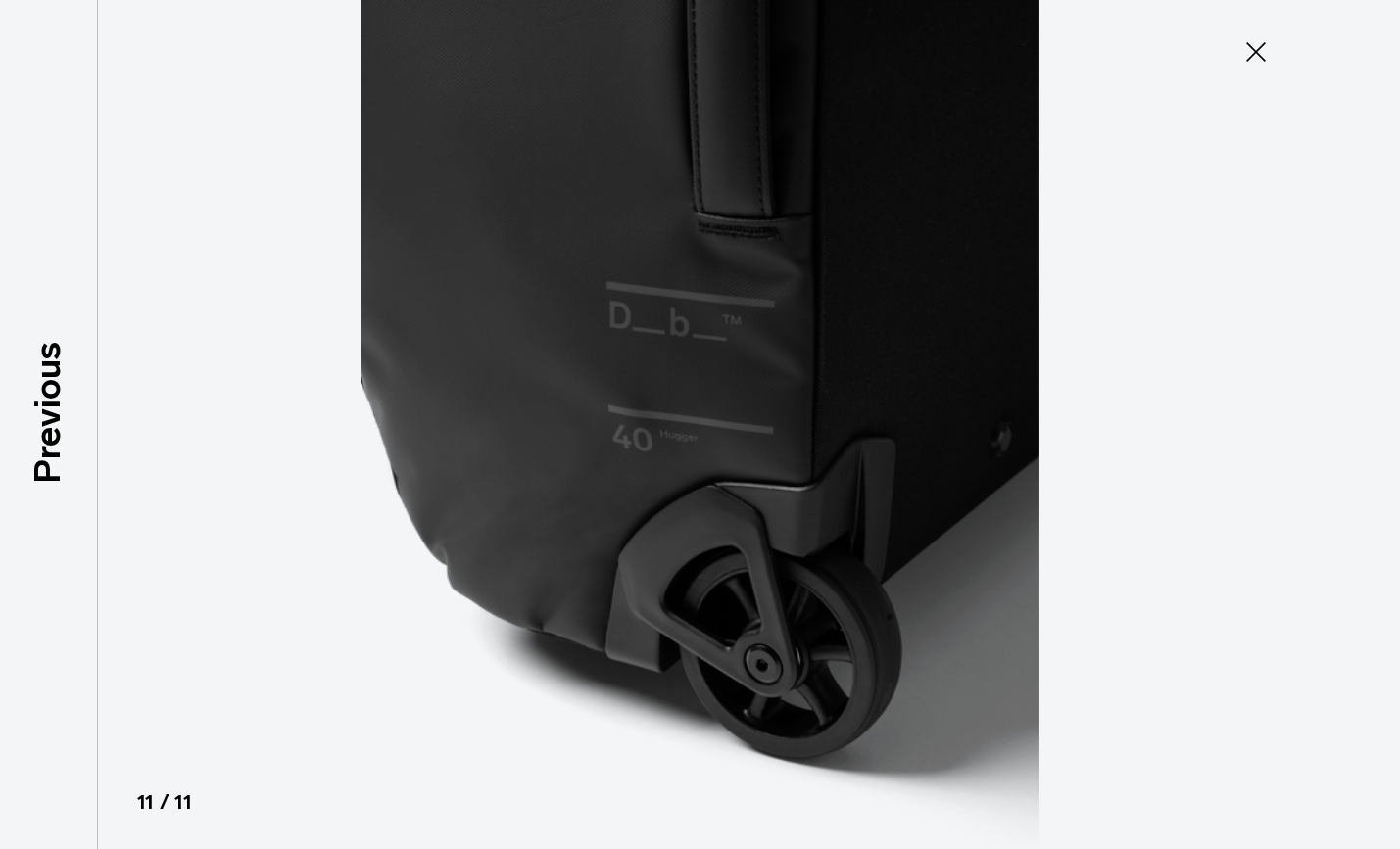 click at bounding box center (700, 424) 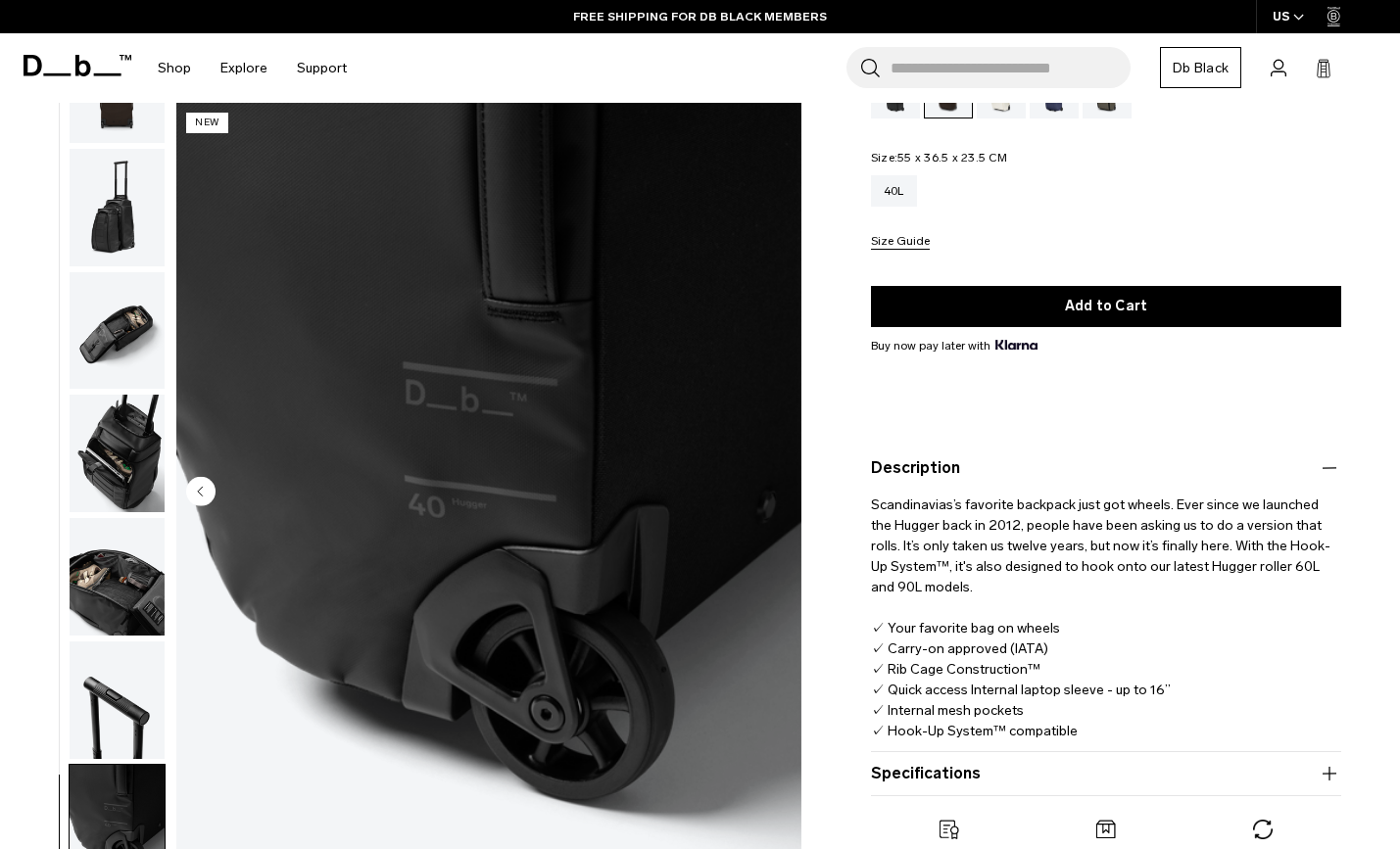 scroll, scrollTop: 181, scrollLeft: 0, axis: vertical 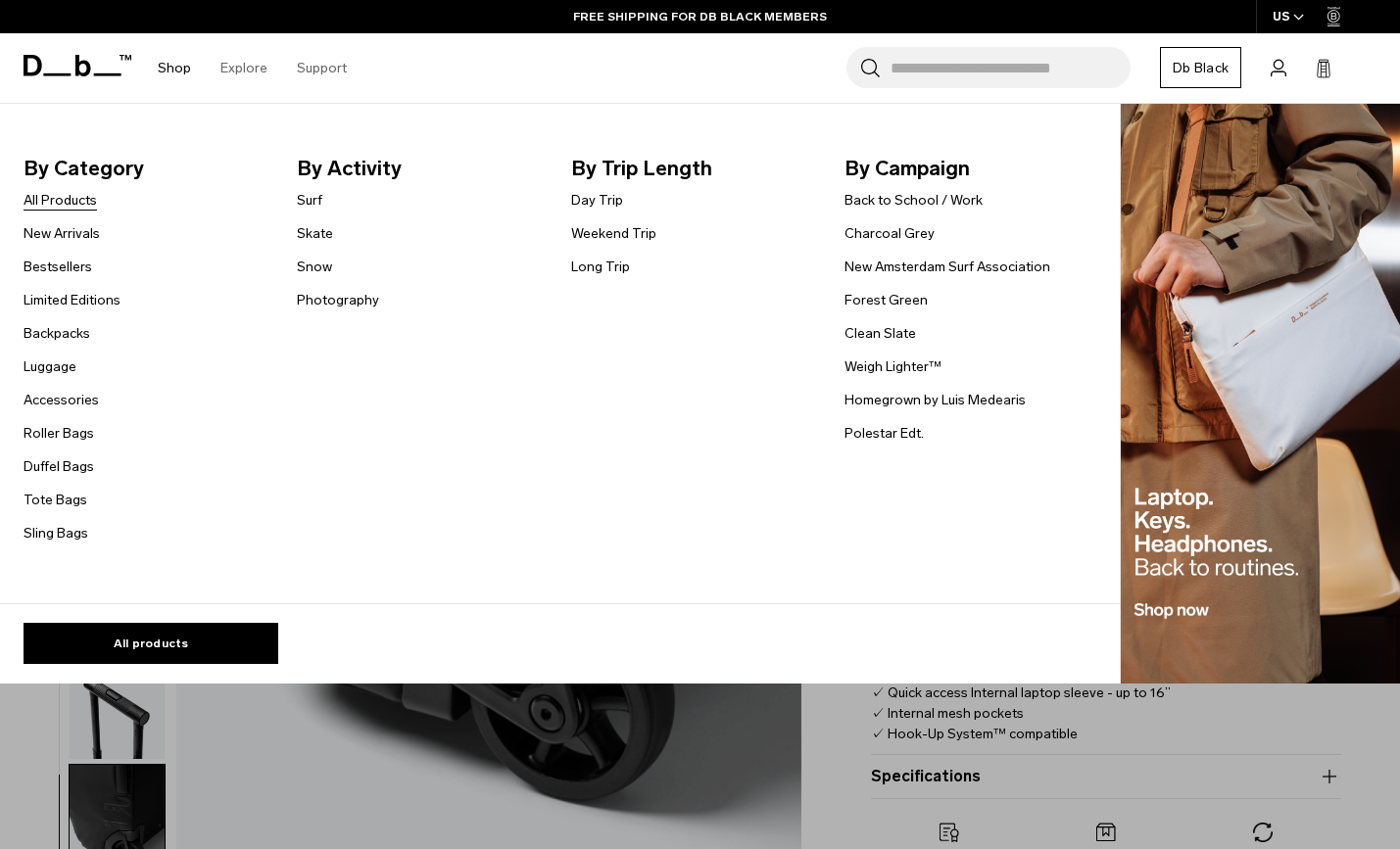 click on "All Products" at bounding box center [60, 200] 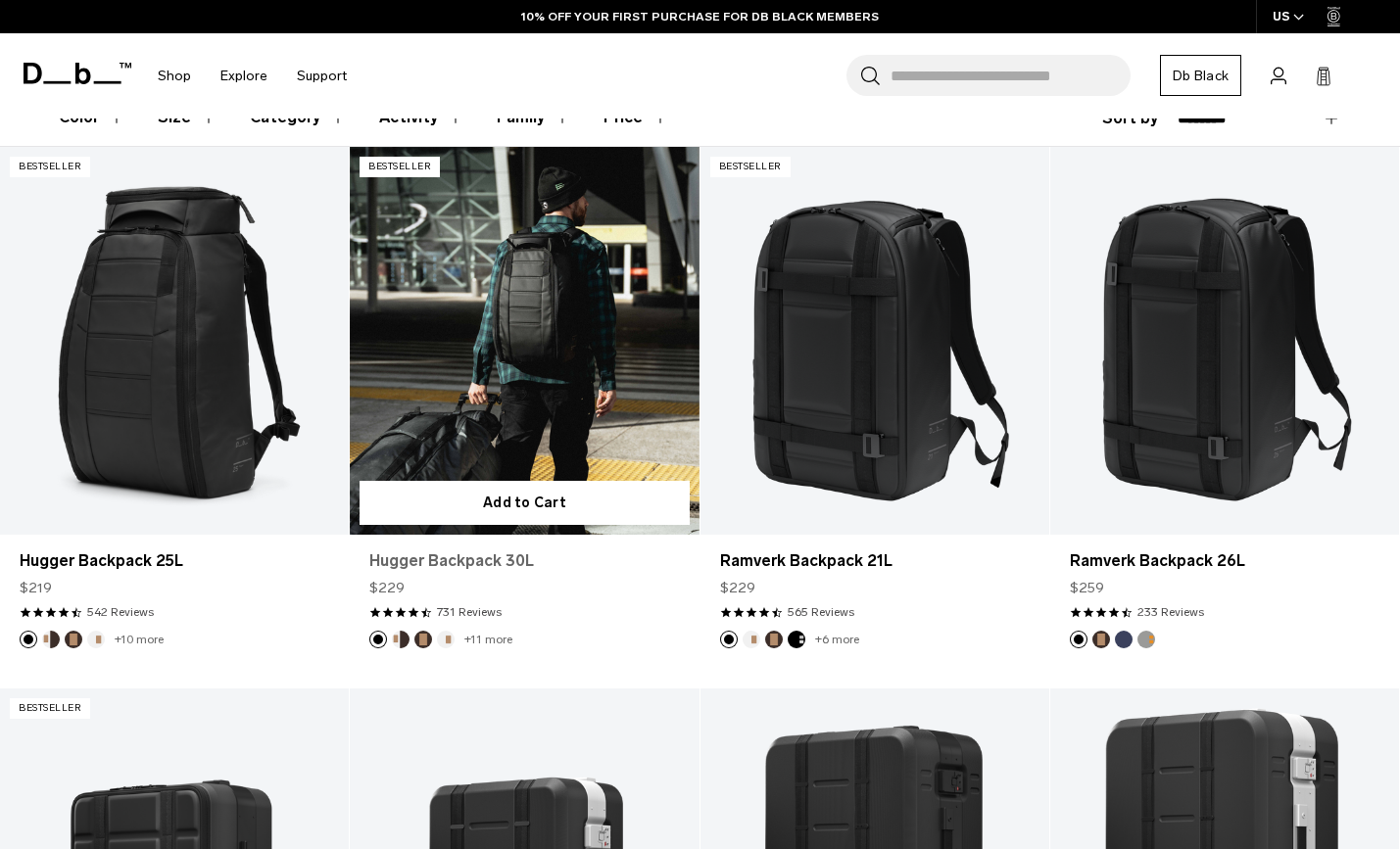 scroll, scrollTop: 338, scrollLeft: 0, axis: vertical 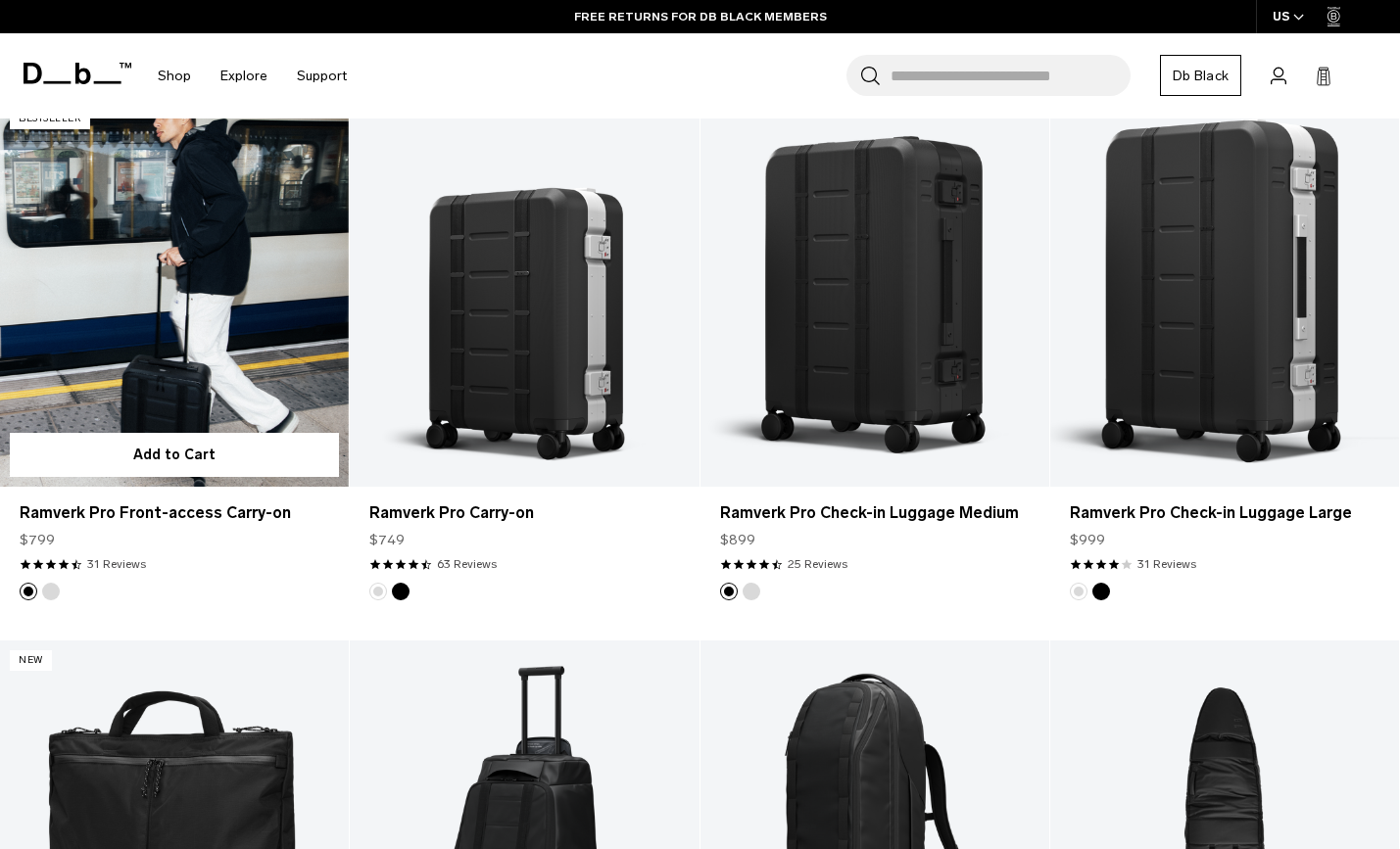 click at bounding box center (51, 591) 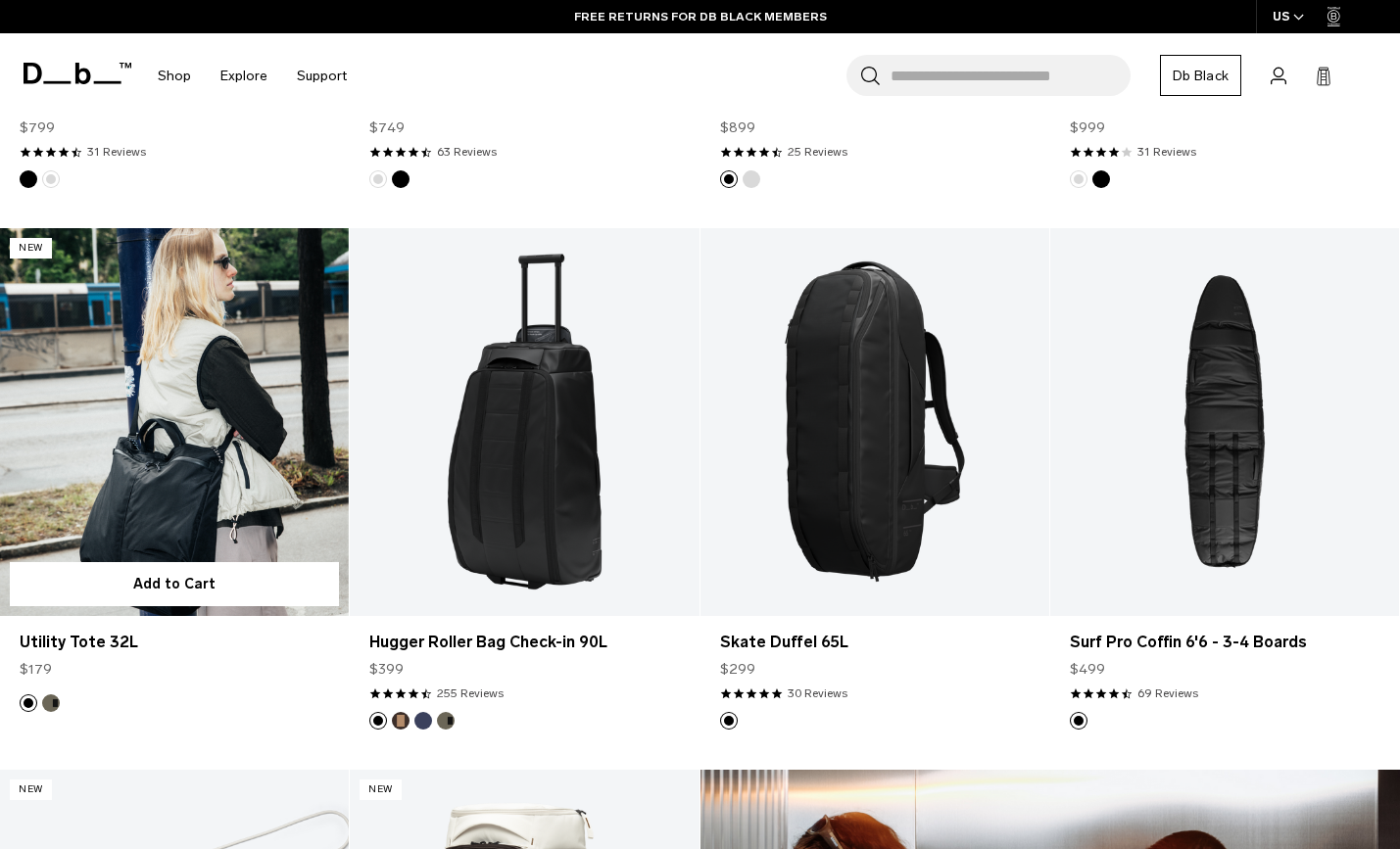 scroll, scrollTop: 1362, scrollLeft: 0, axis: vertical 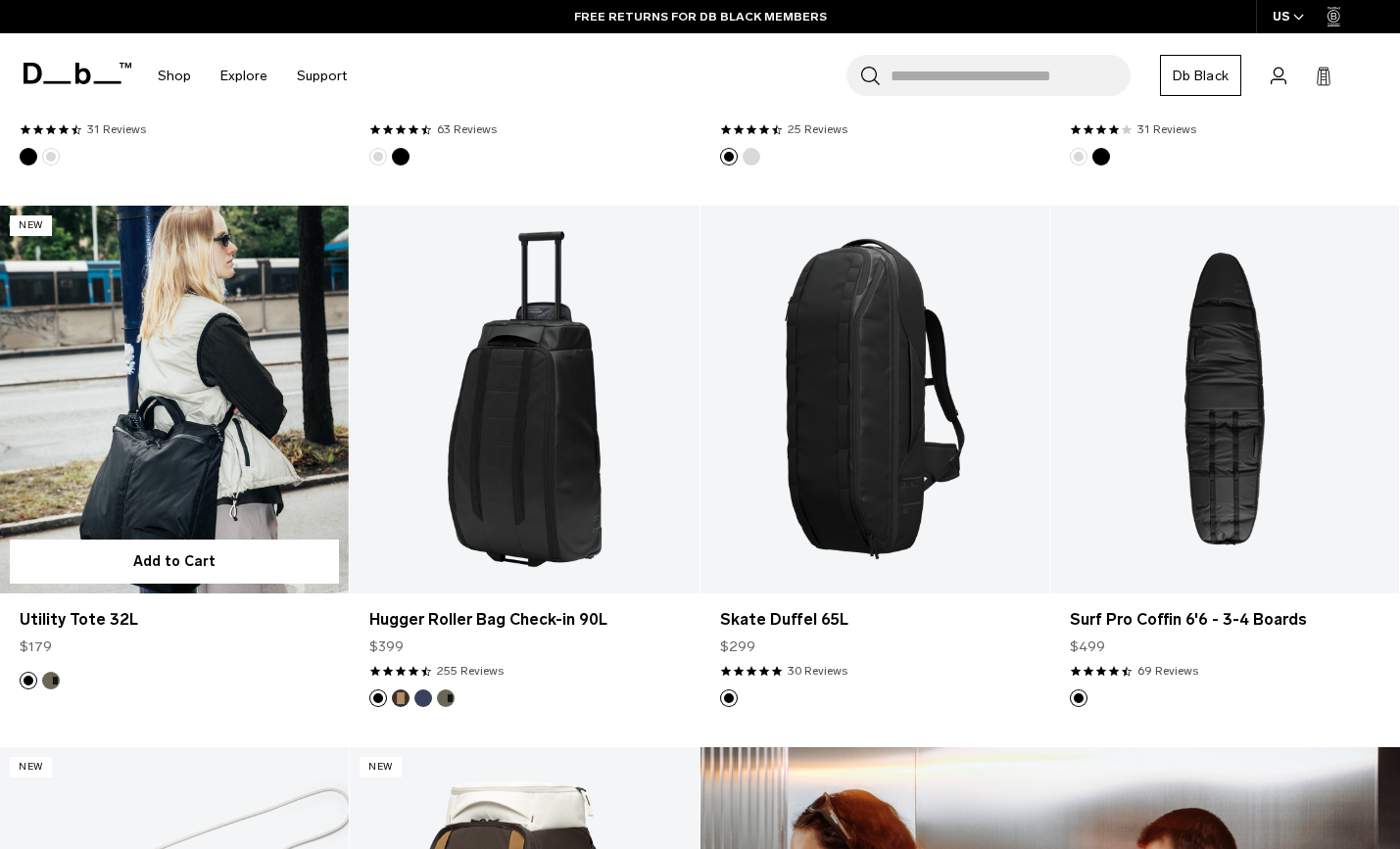 click at bounding box center [51, 681] 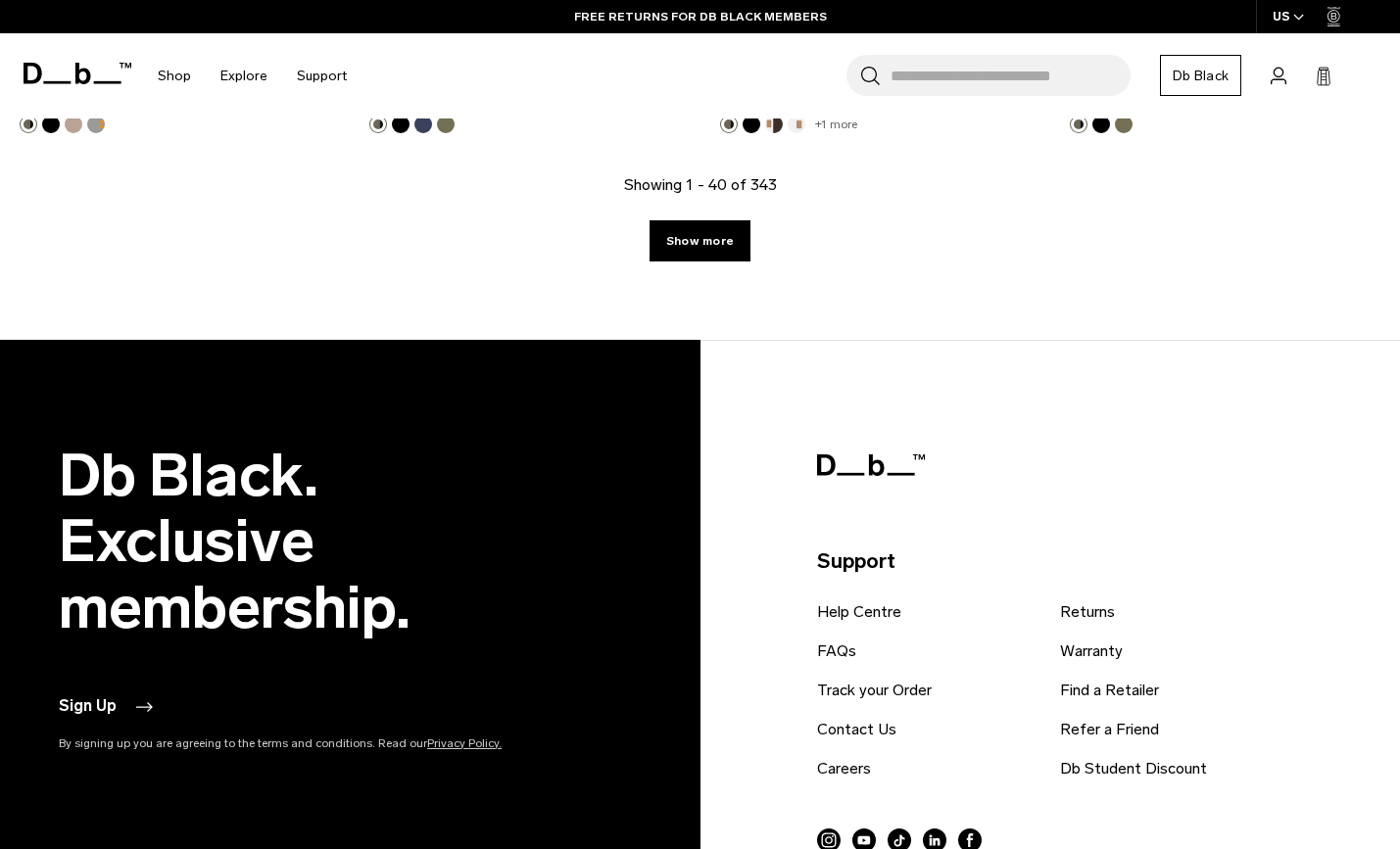 scroll, scrollTop: 6250, scrollLeft: 0, axis: vertical 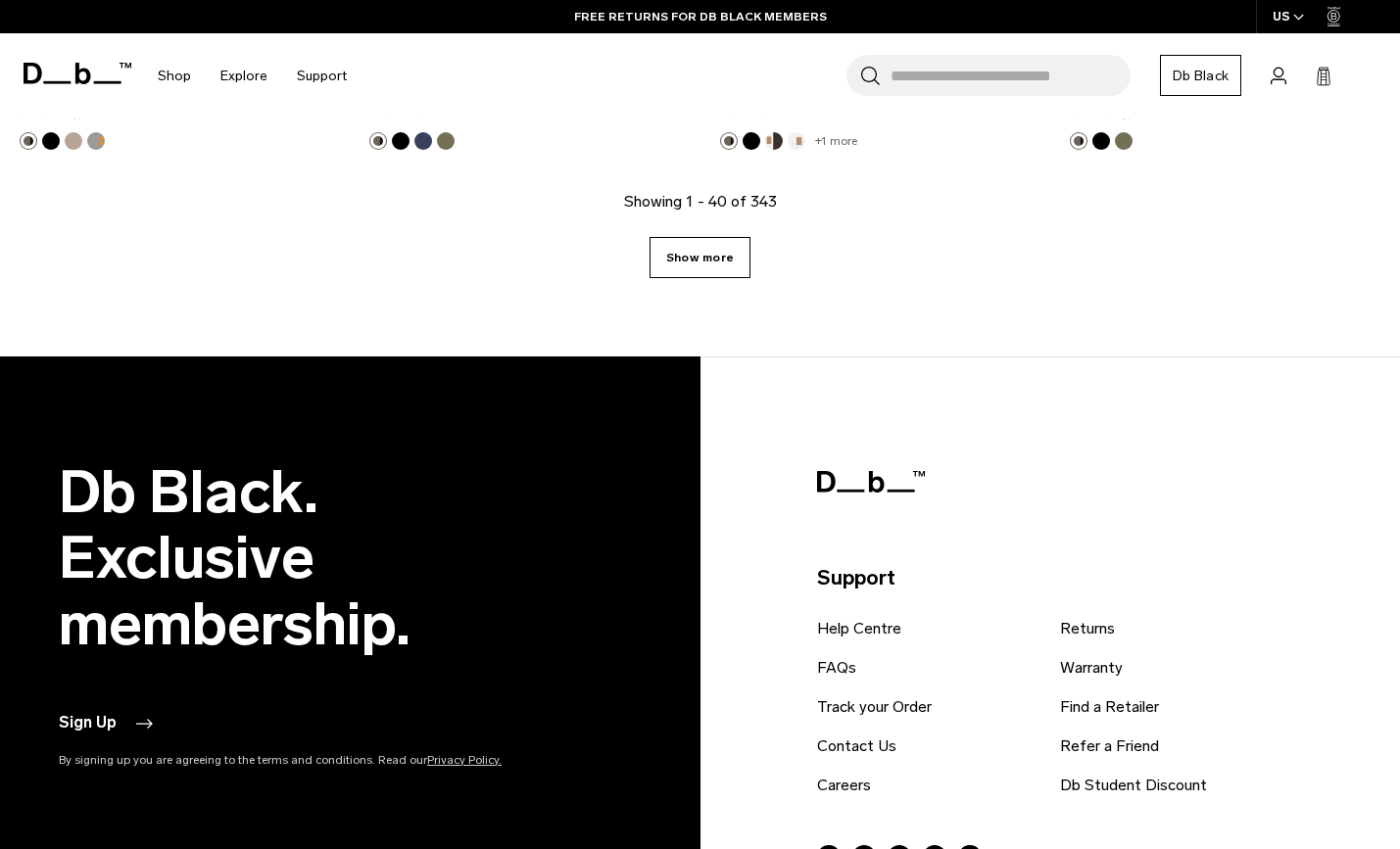 click on "Show more" at bounding box center (700, 258) 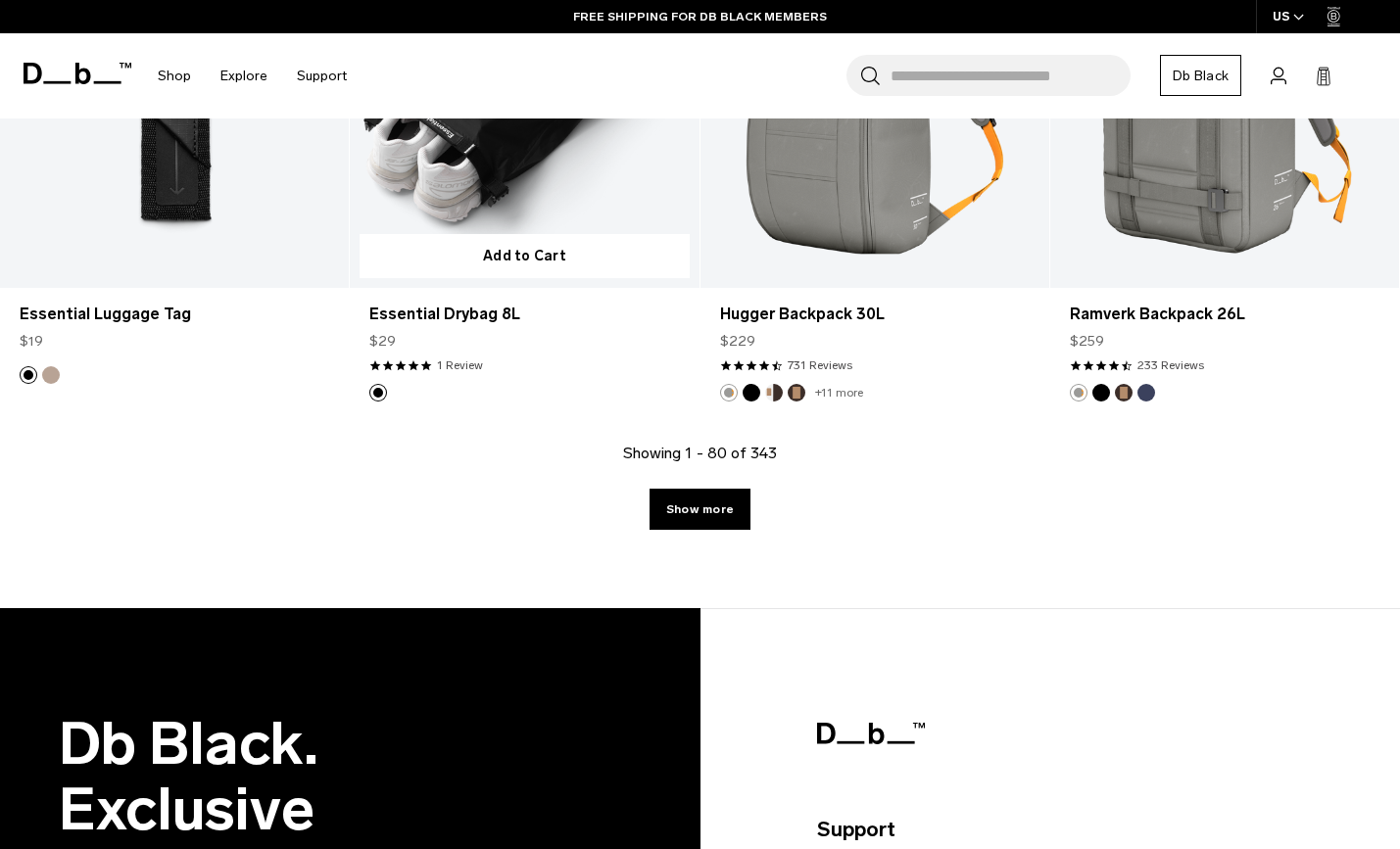 scroll, scrollTop: 11555, scrollLeft: 0, axis: vertical 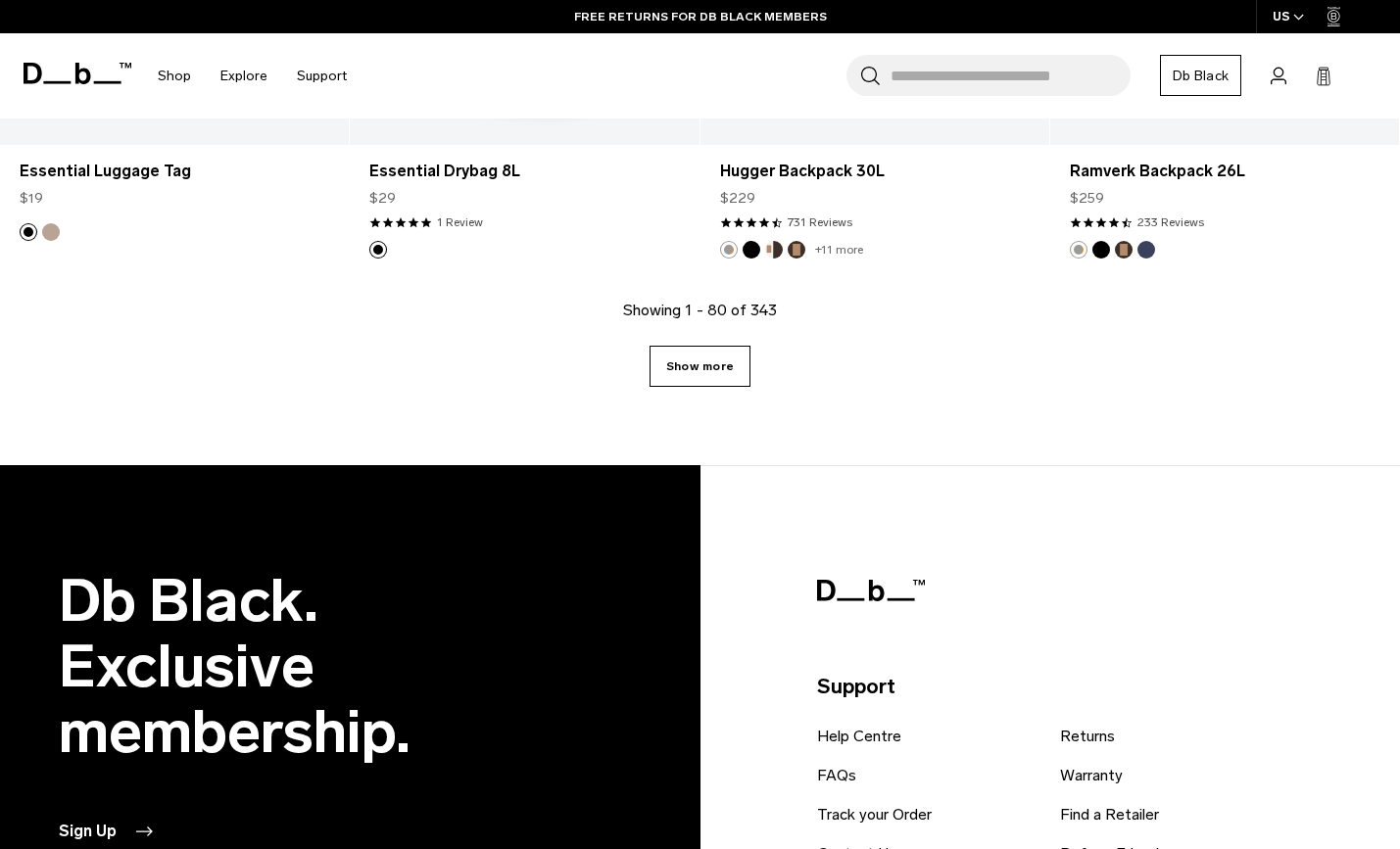 click on "Show more" at bounding box center [700, 366] 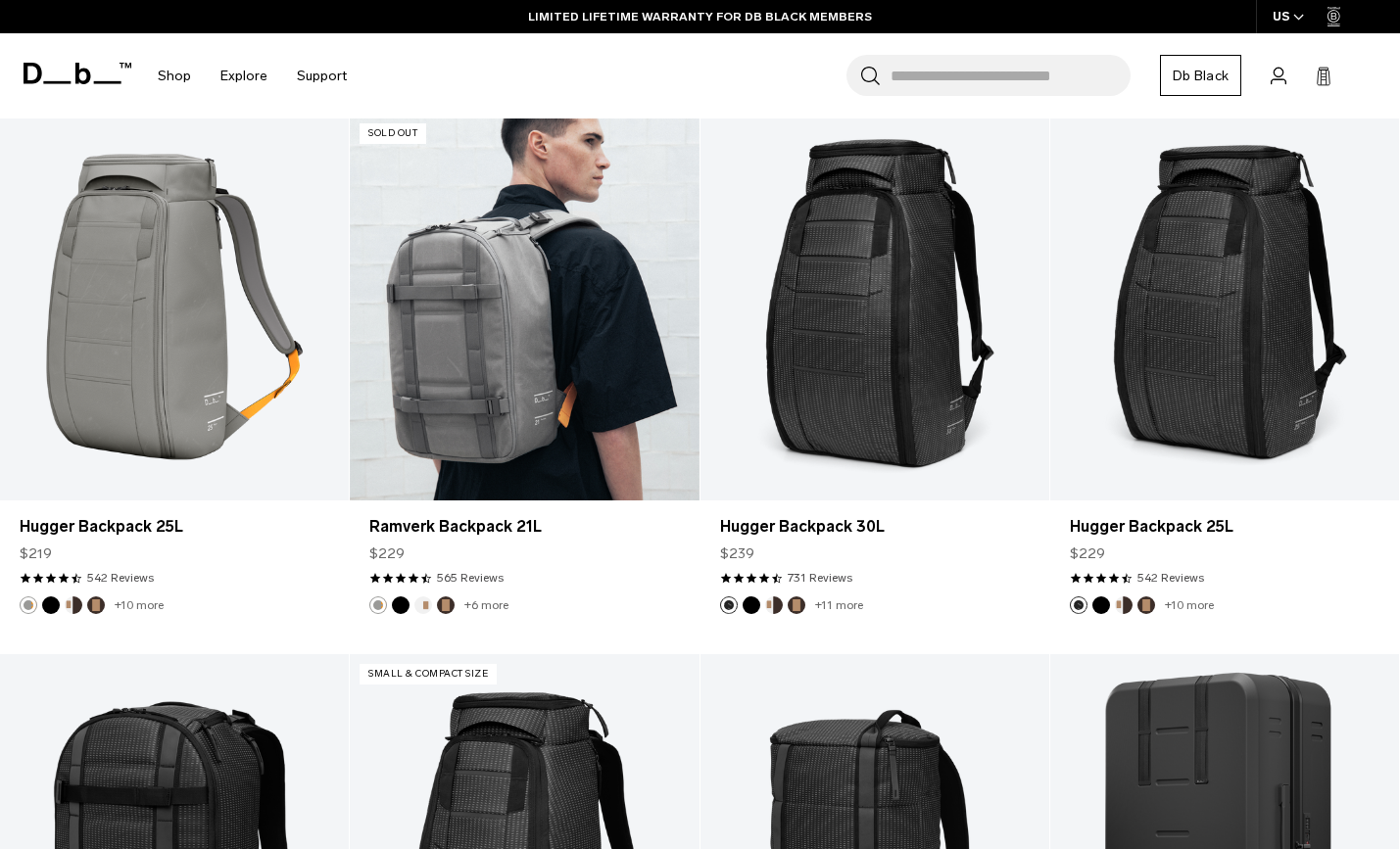 scroll, scrollTop: 11734, scrollLeft: 0, axis: vertical 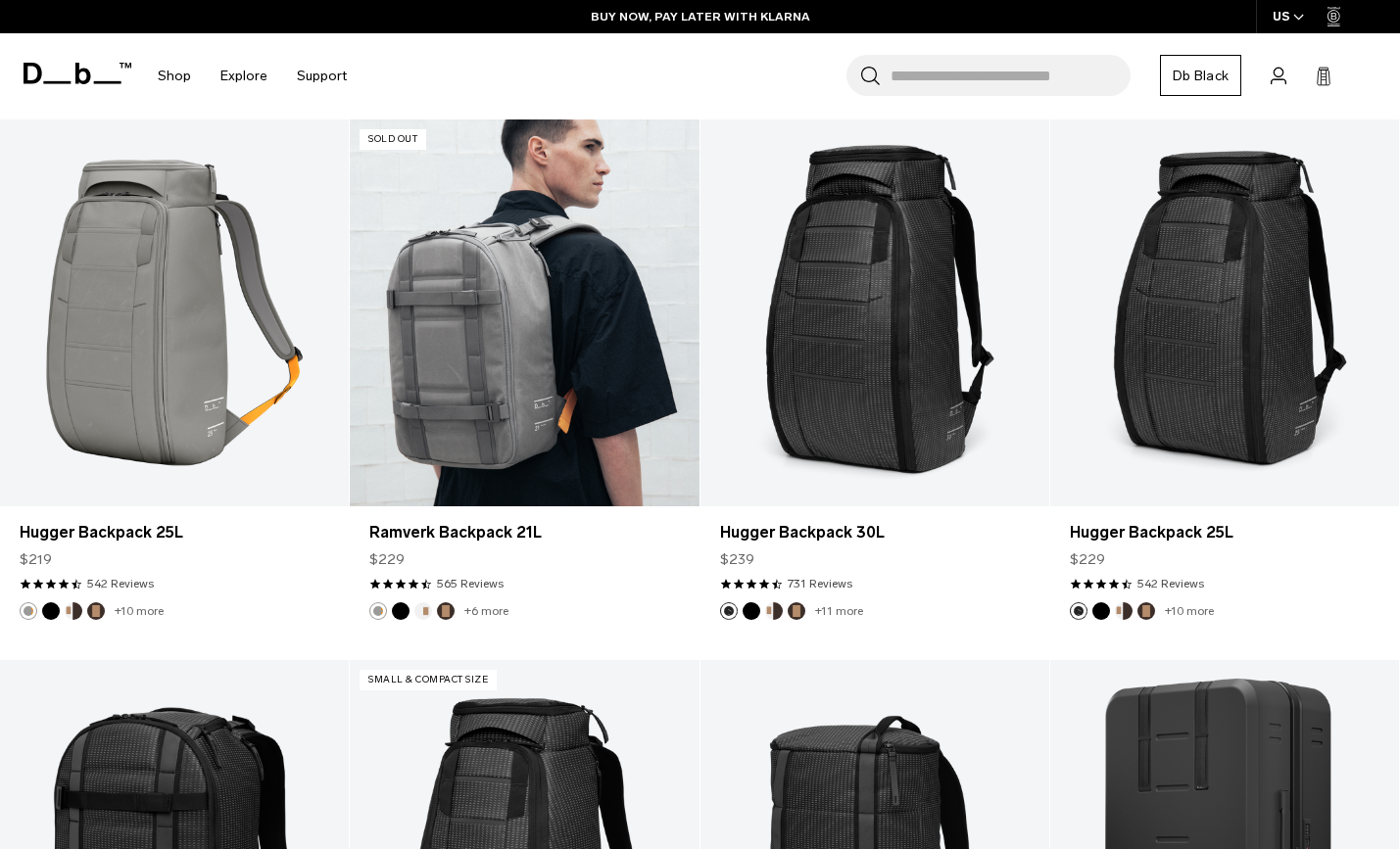 click at bounding box center [446, 611] 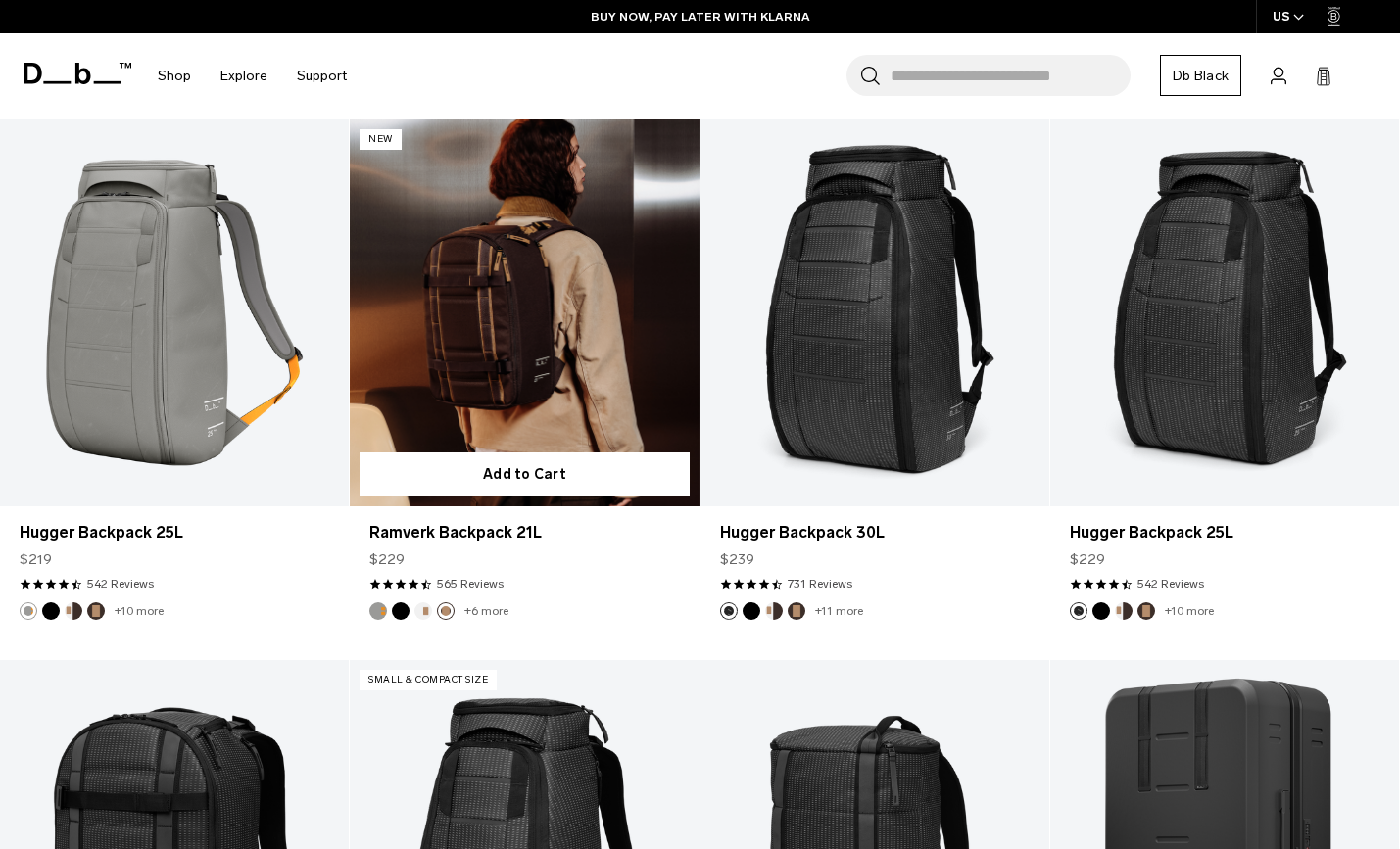 click at bounding box center [423, 611] 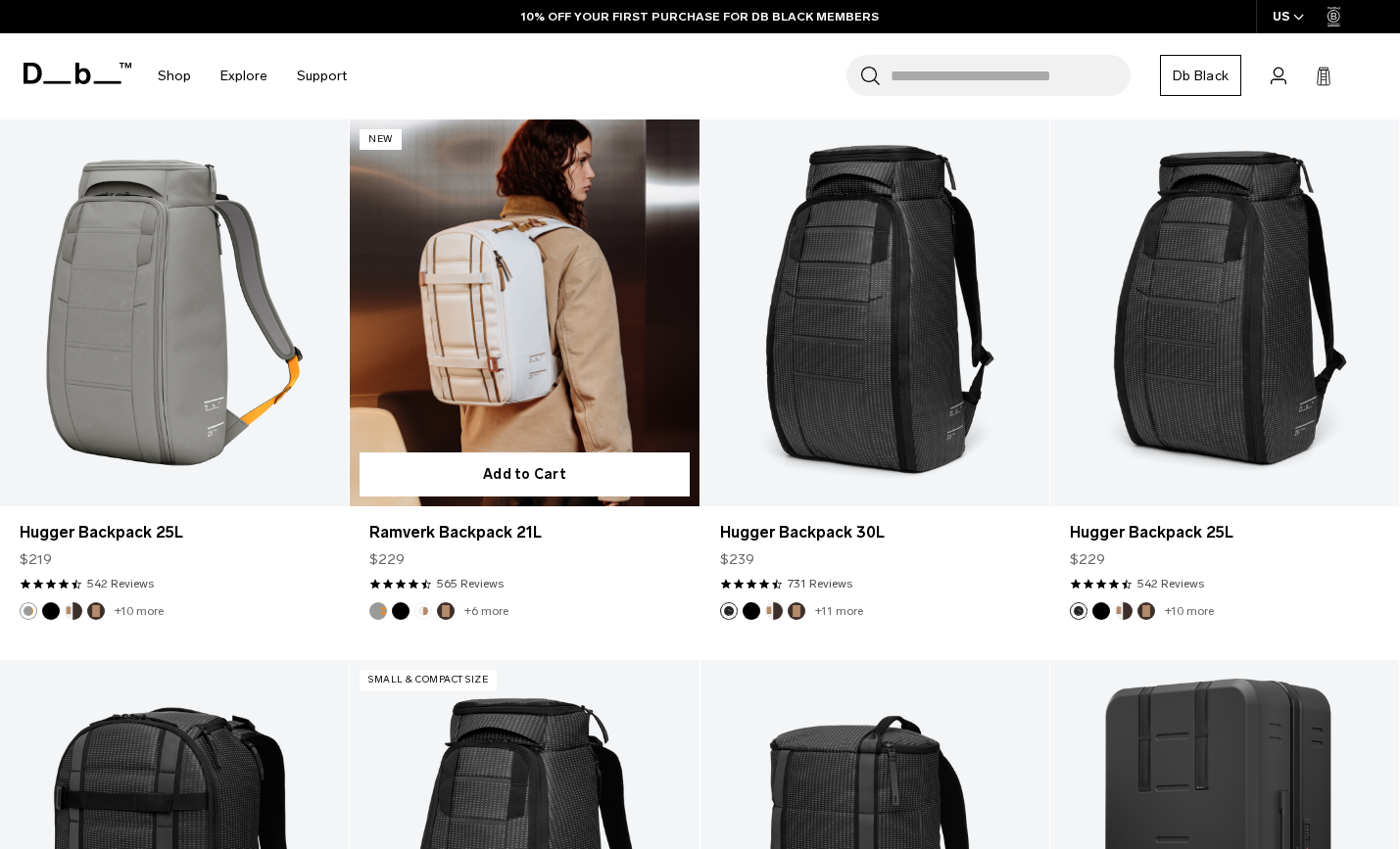 click at bounding box center (401, 611) 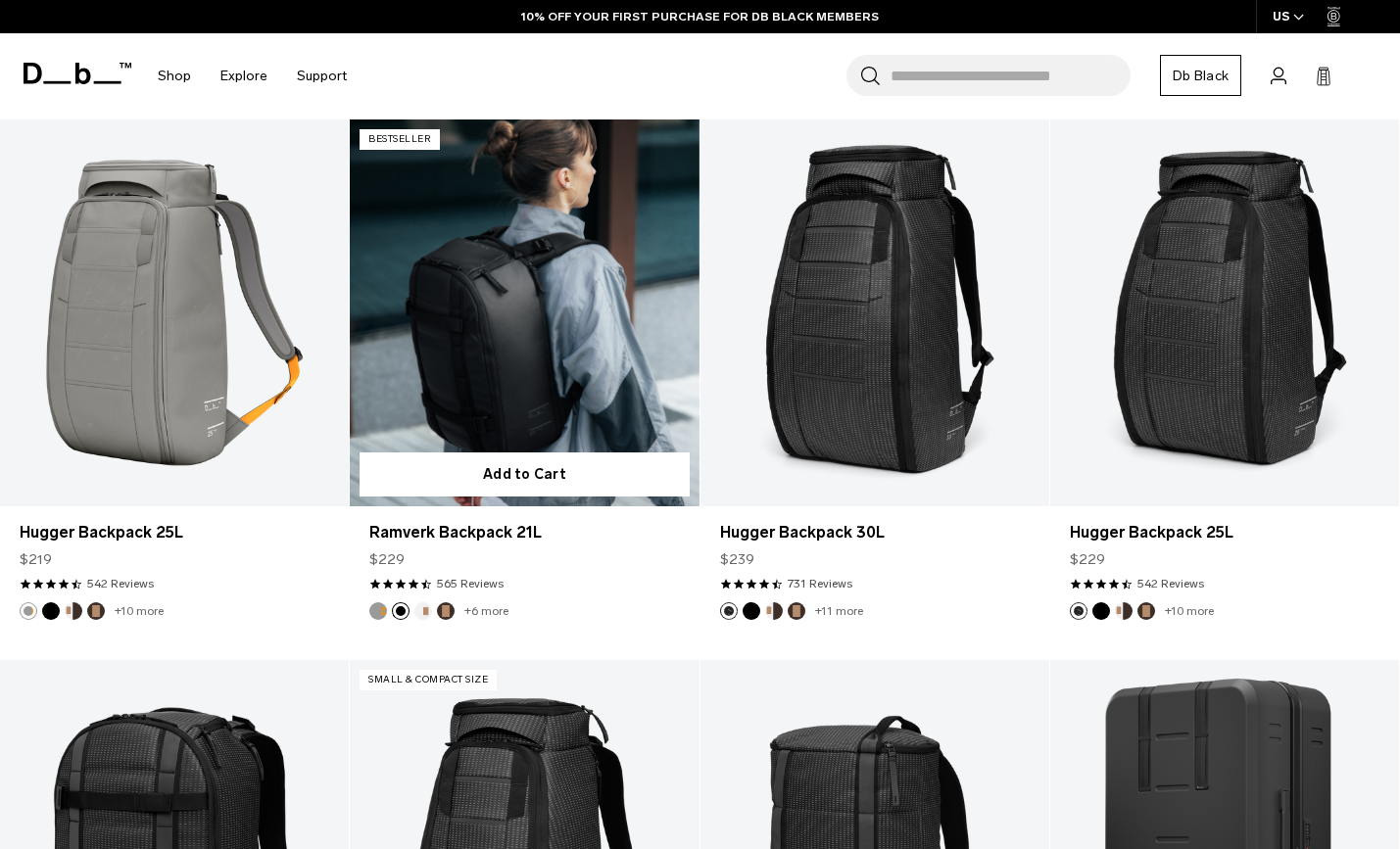 click at bounding box center (378, 611) 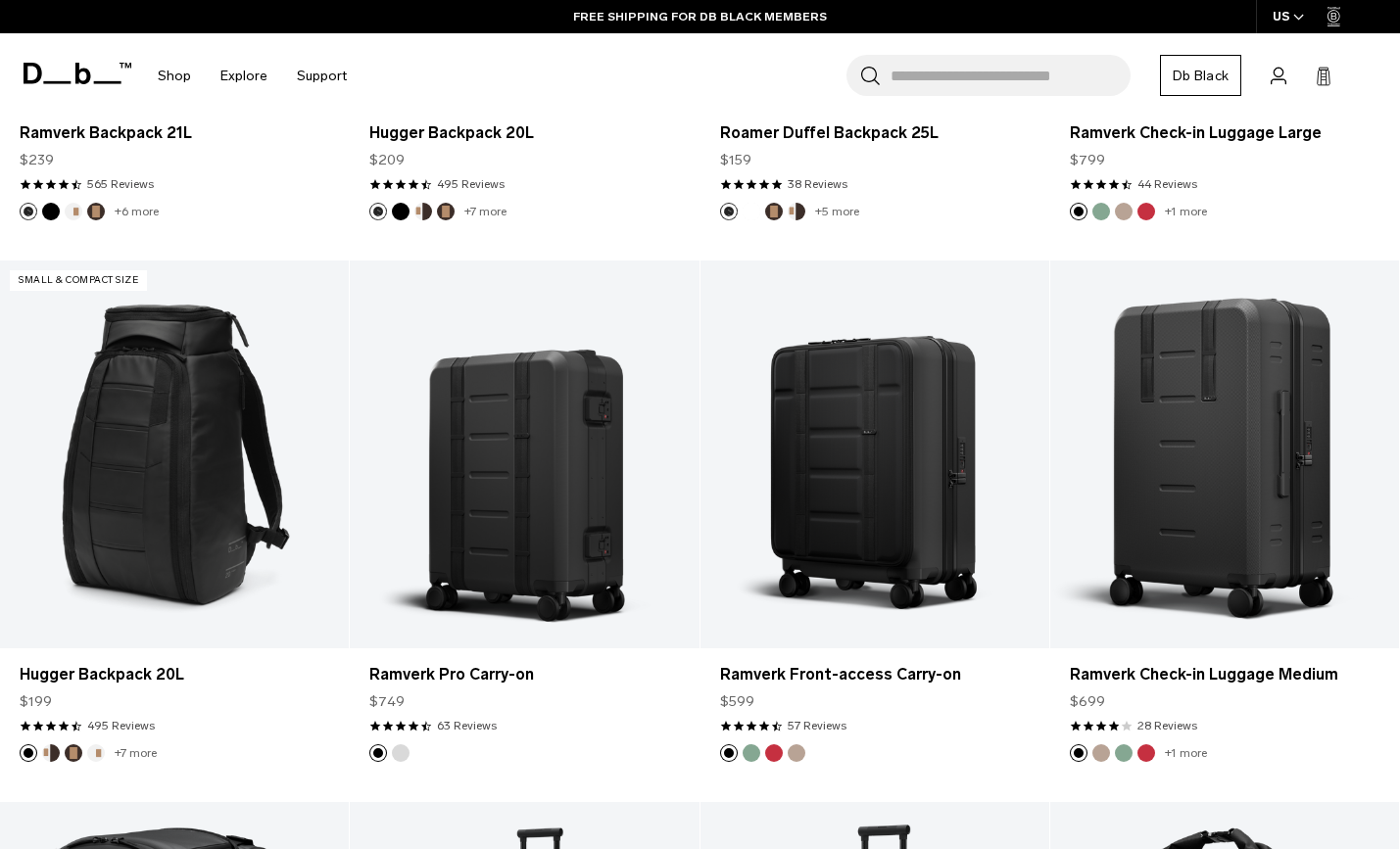 scroll, scrollTop: 12697, scrollLeft: 0, axis: vertical 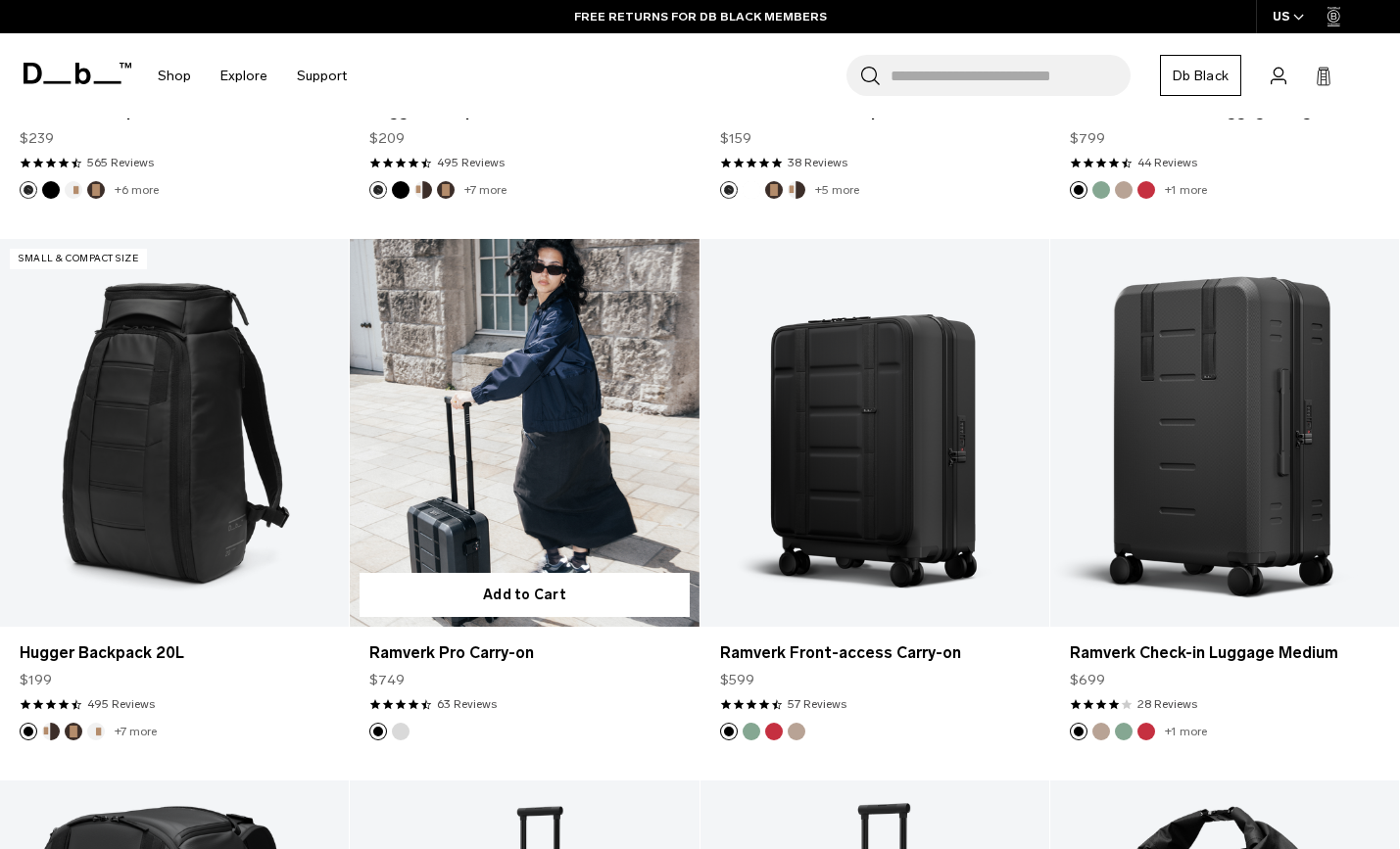 click on "4.6 star rating      63 Reviews" at bounding box center [524, 704] 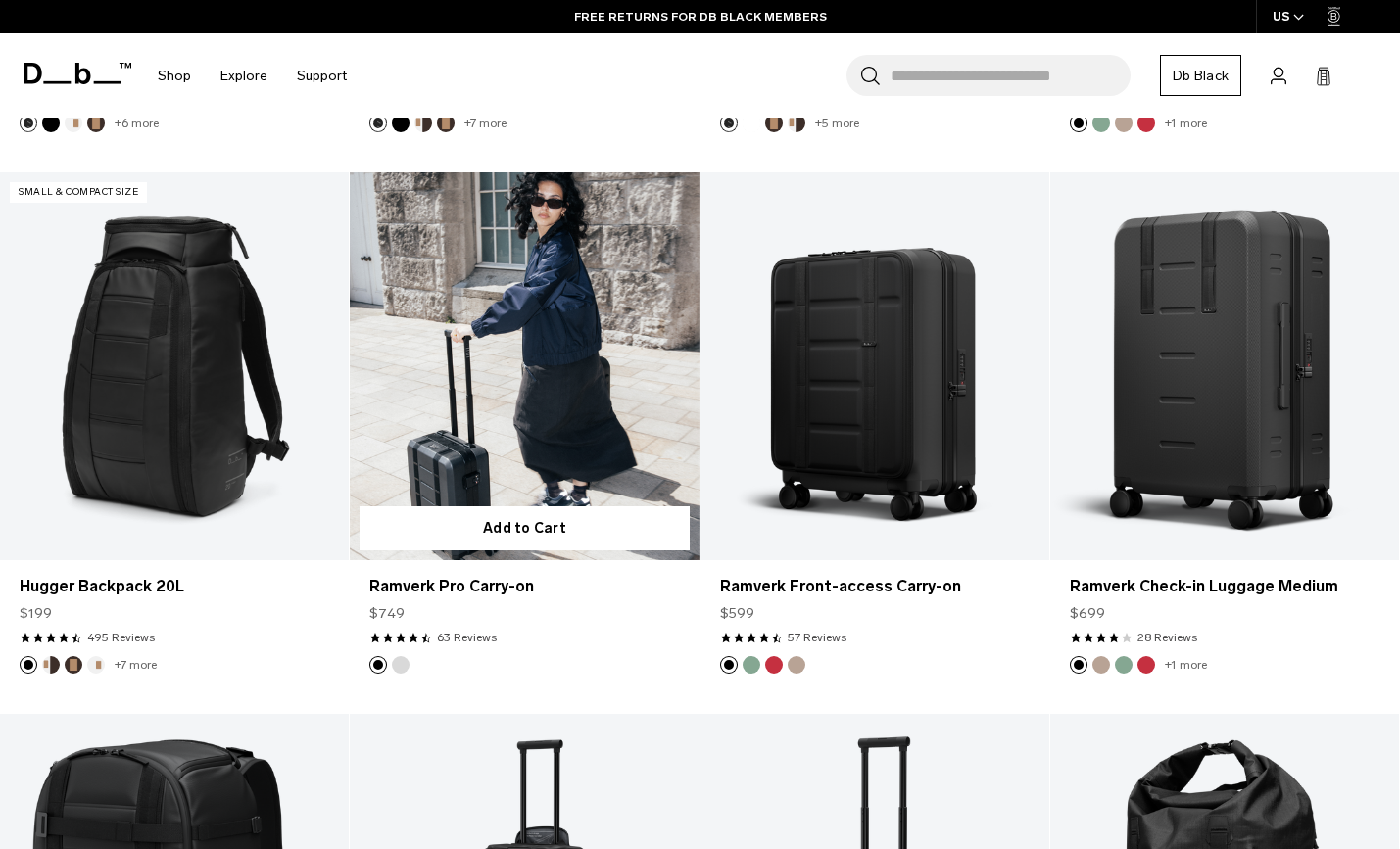 scroll, scrollTop: 12764, scrollLeft: 0, axis: vertical 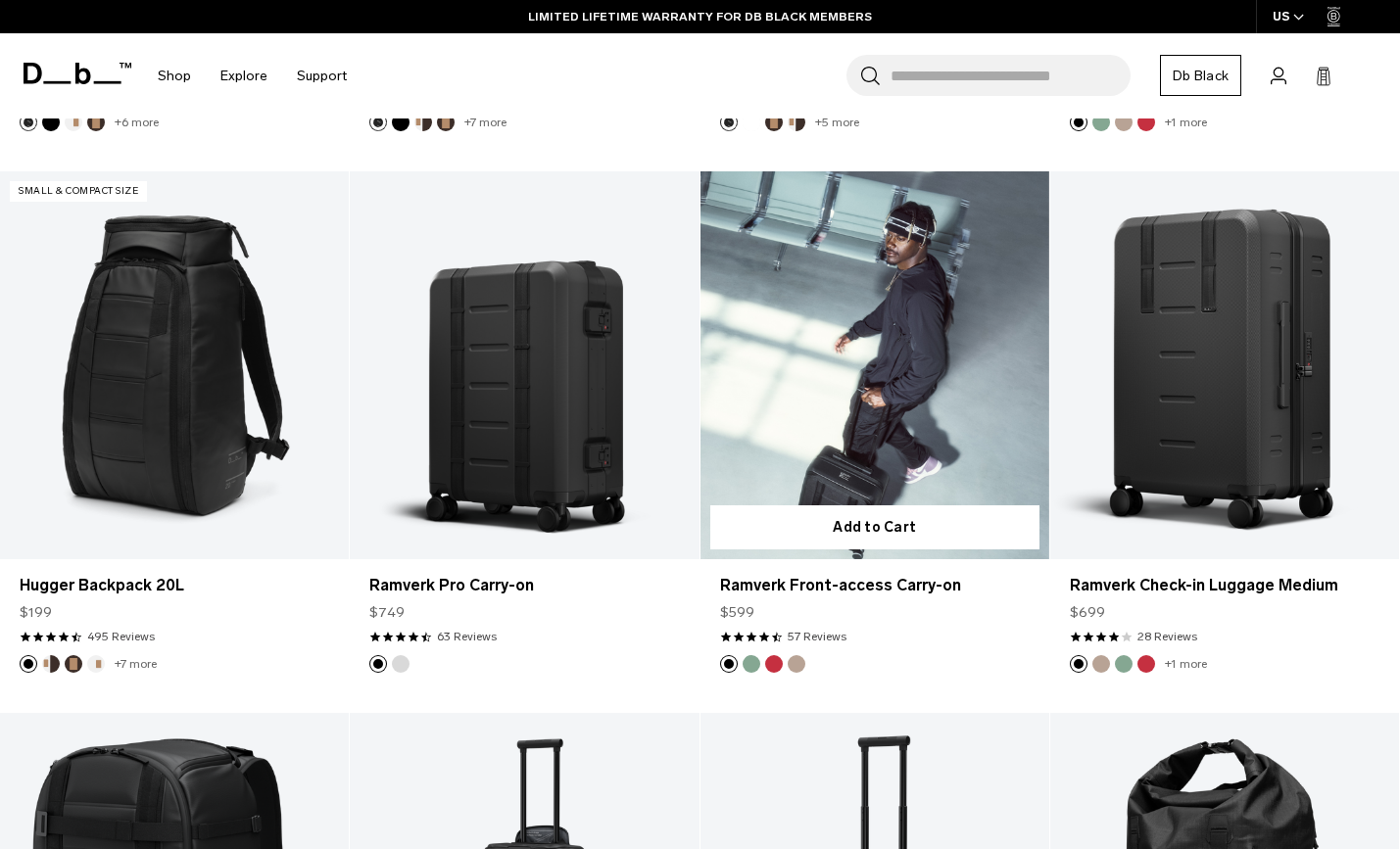 click at bounding box center [875, 365] 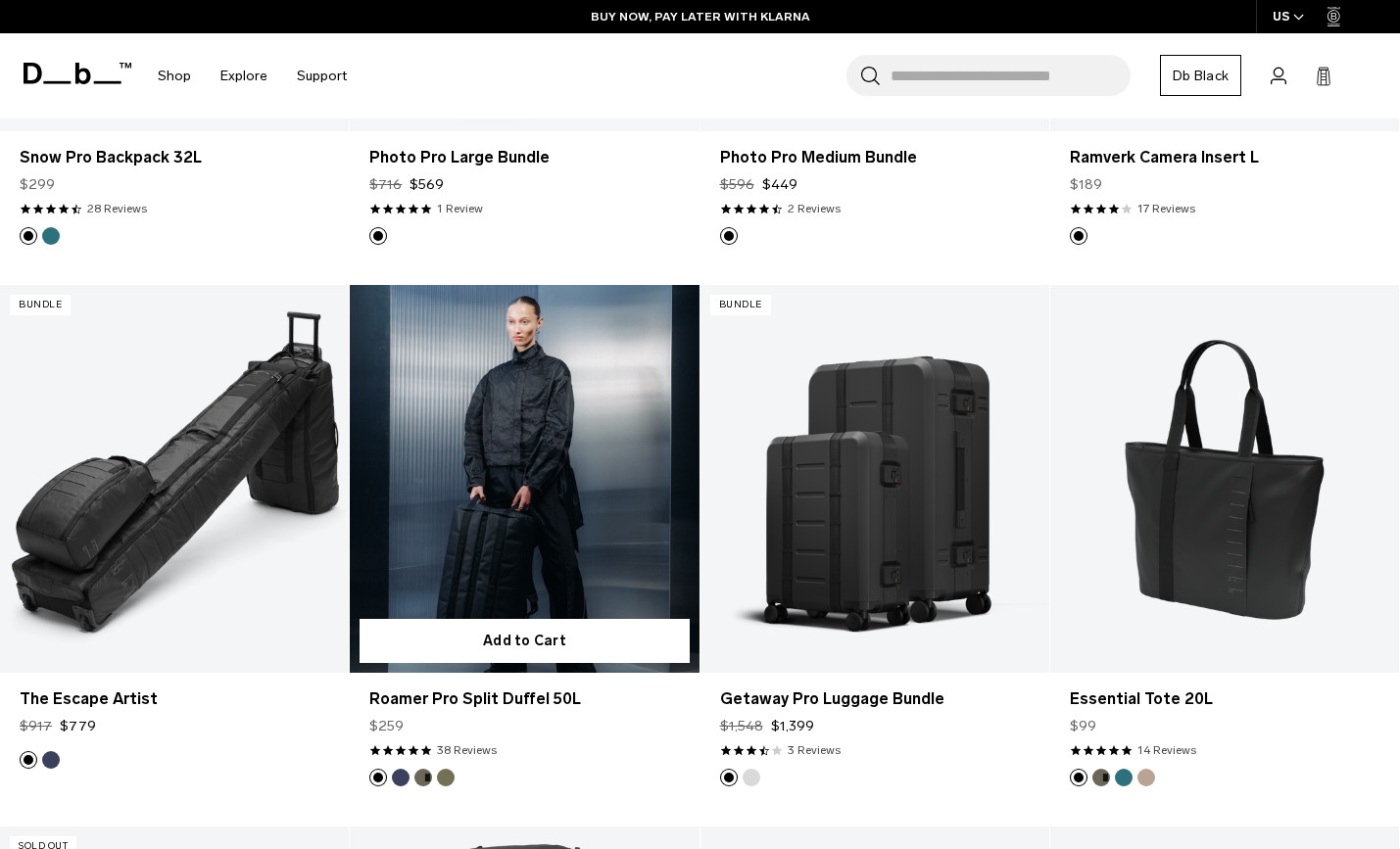 scroll, scrollTop: 15932, scrollLeft: 0, axis: vertical 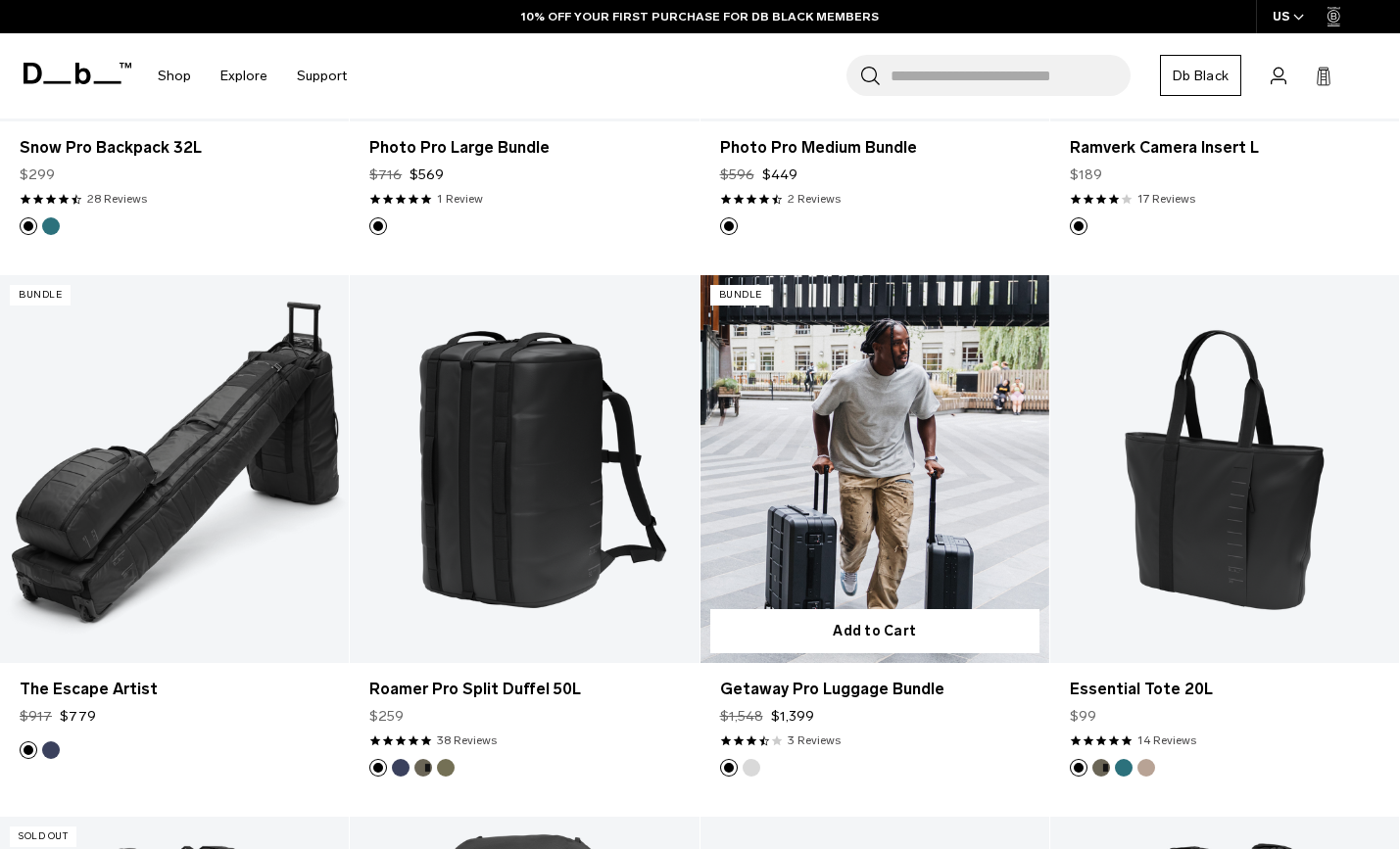click at bounding box center (751, 768) 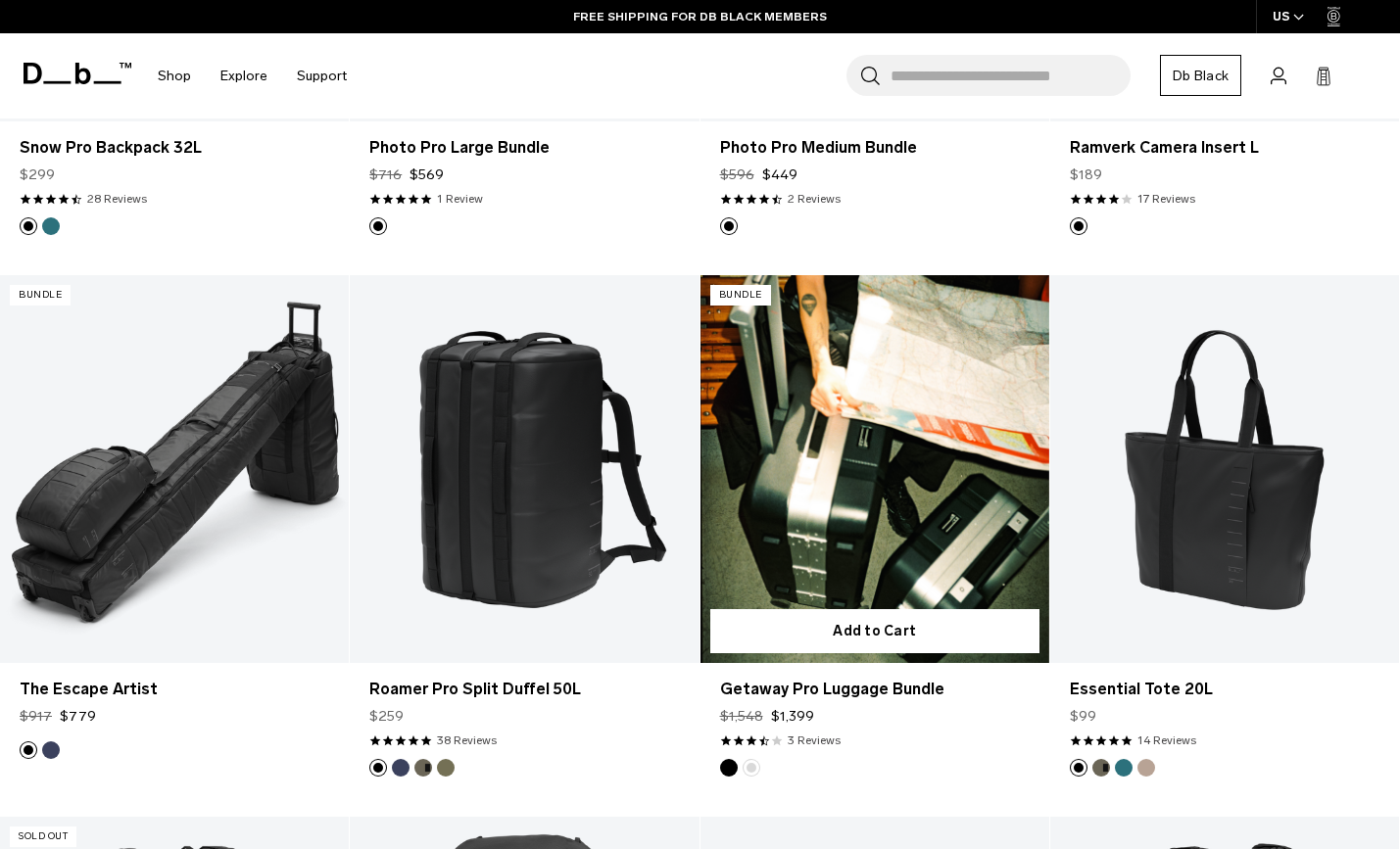 click at bounding box center [875, 469] 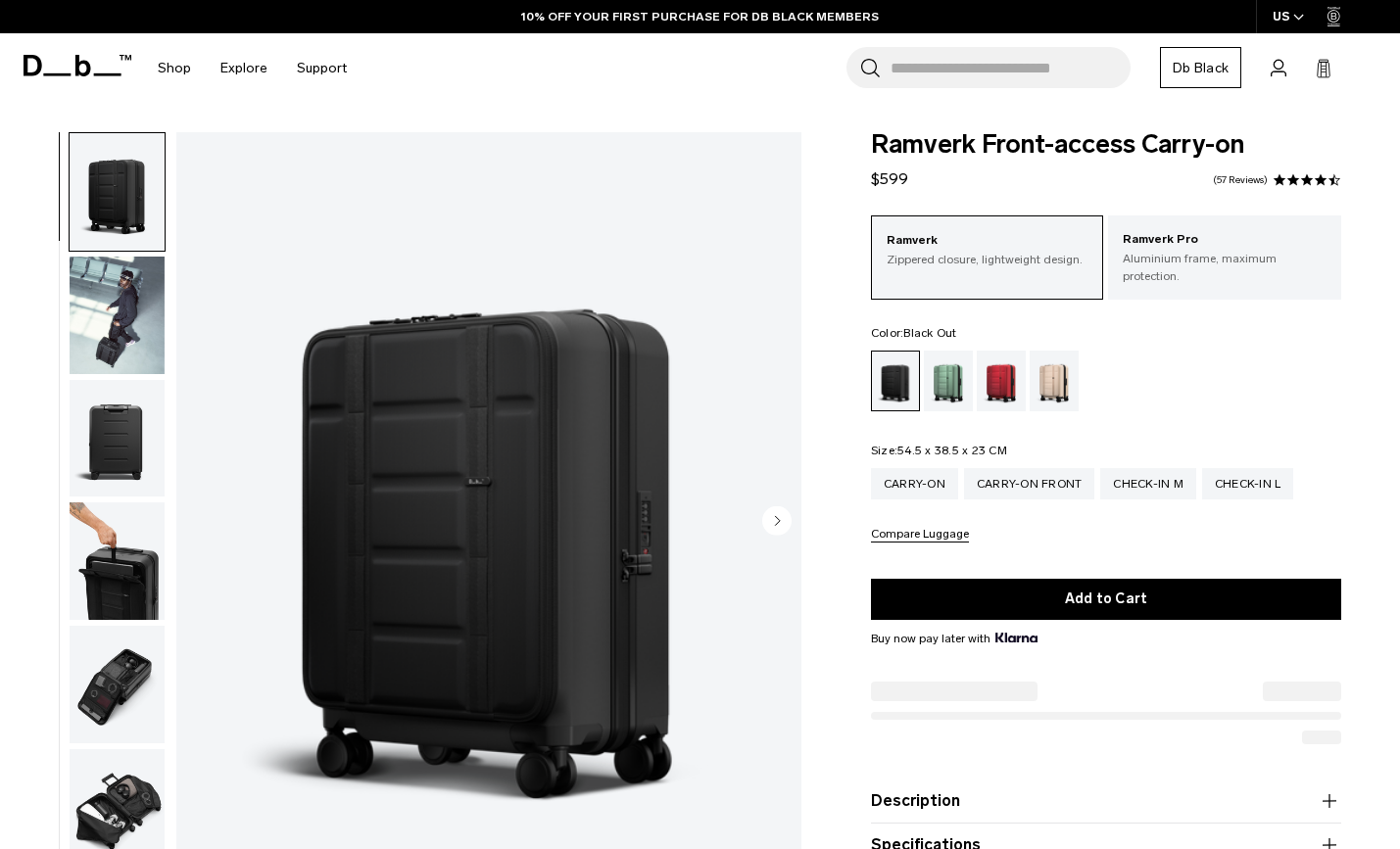 scroll, scrollTop: 0, scrollLeft: 0, axis: both 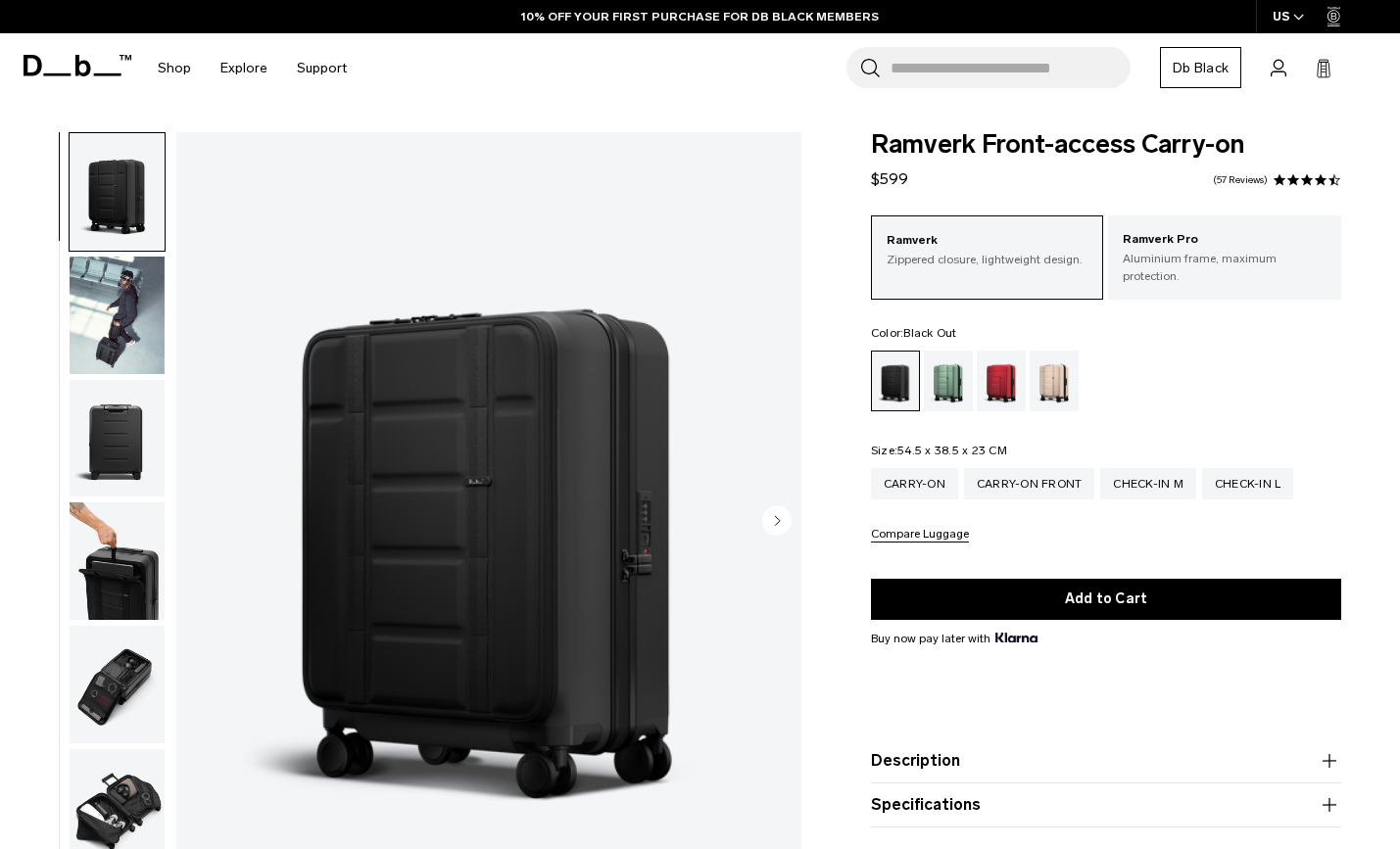 click at bounding box center (117, 561) 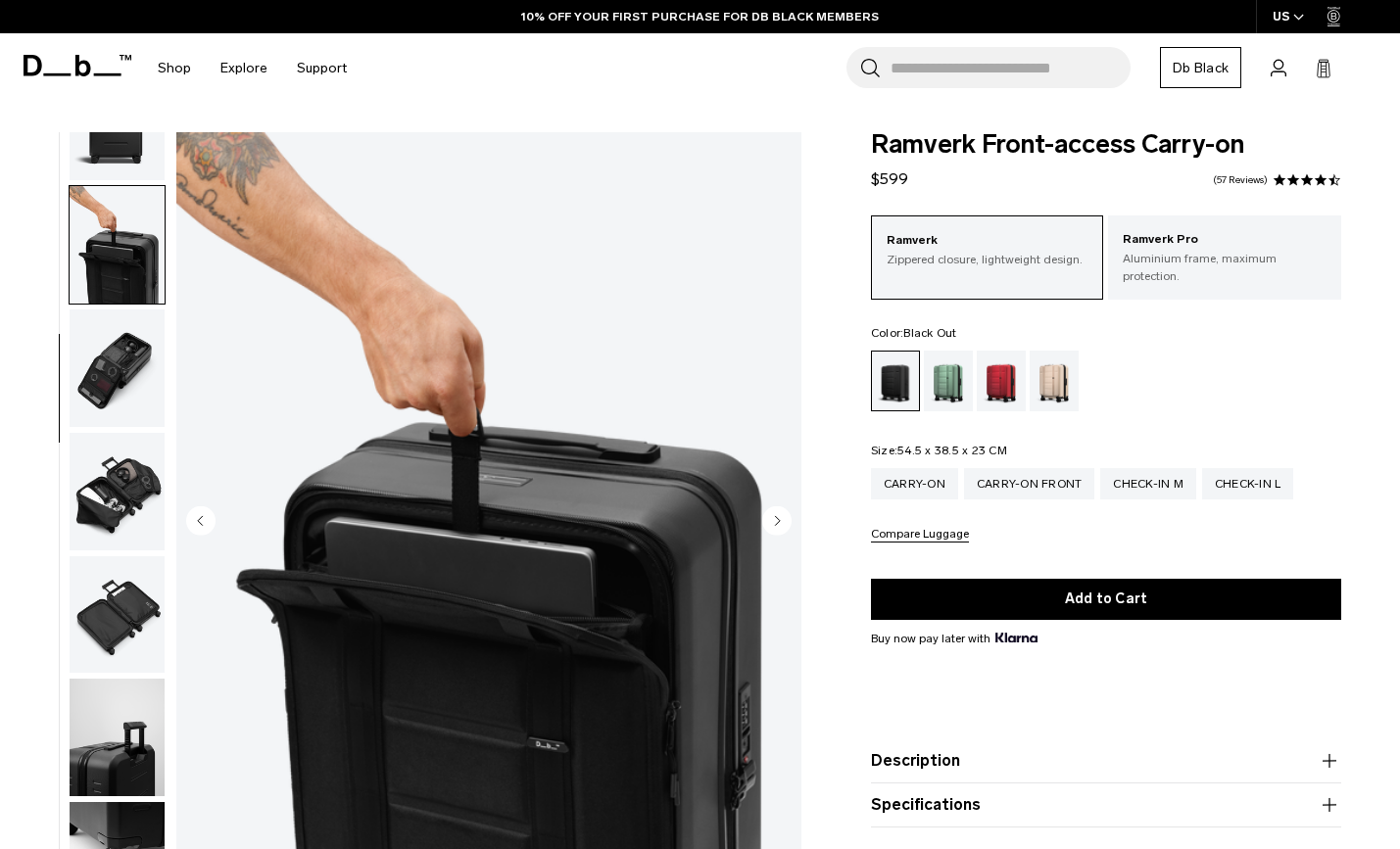 scroll, scrollTop: 374, scrollLeft: 0, axis: vertical 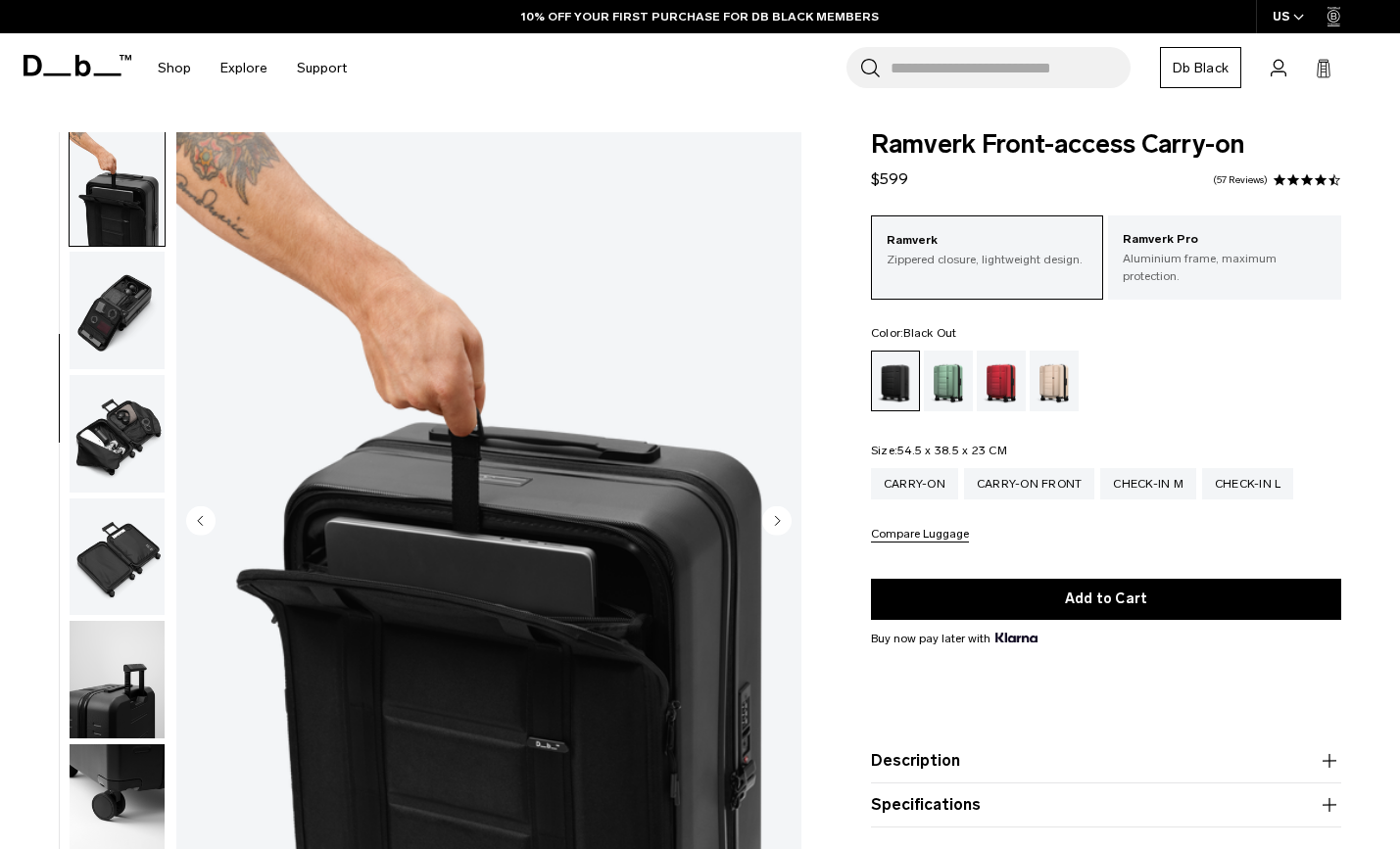 click at bounding box center (117, 680) 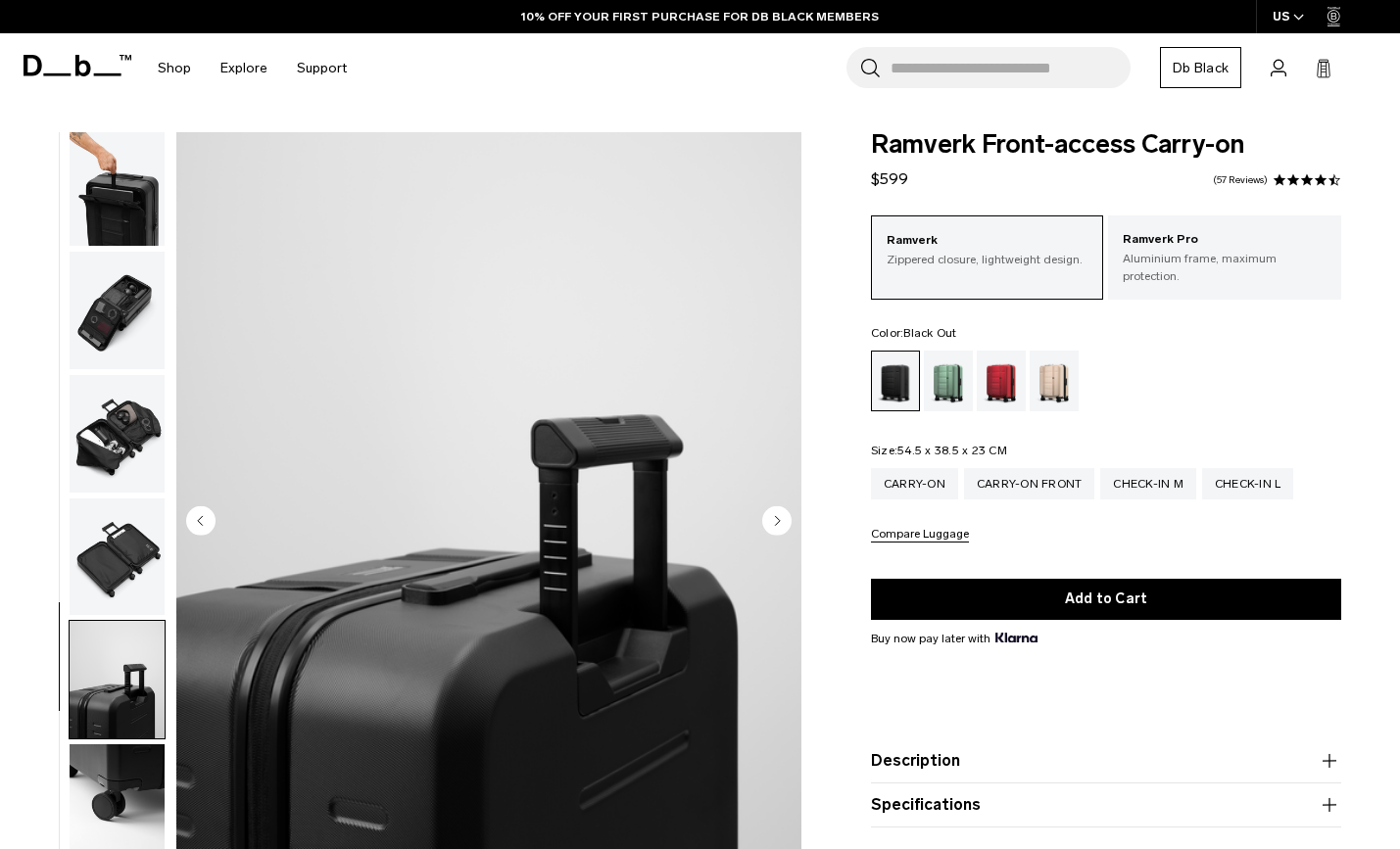 scroll, scrollTop: 587, scrollLeft: 0, axis: vertical 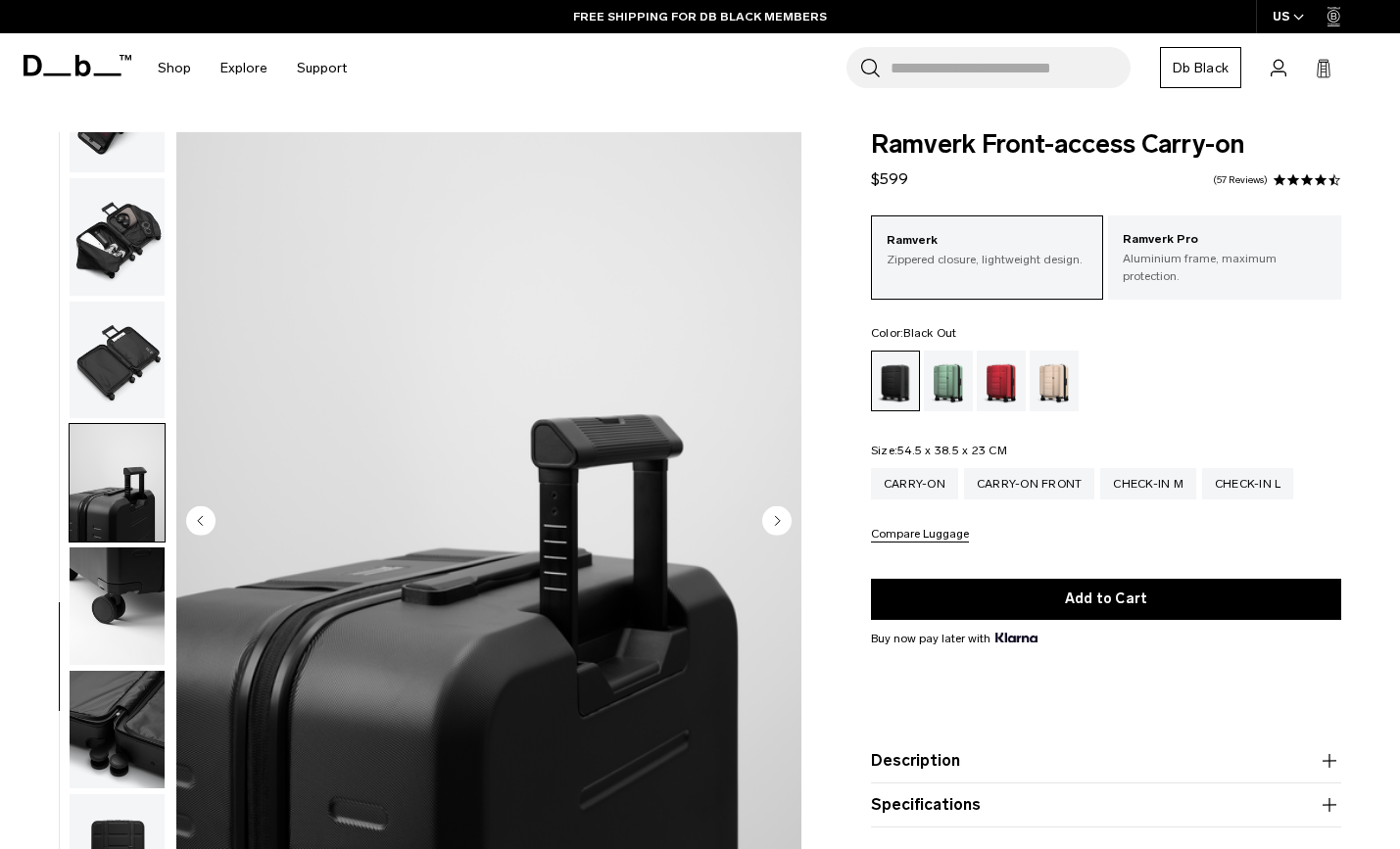 click at bounding box center [117, 730] 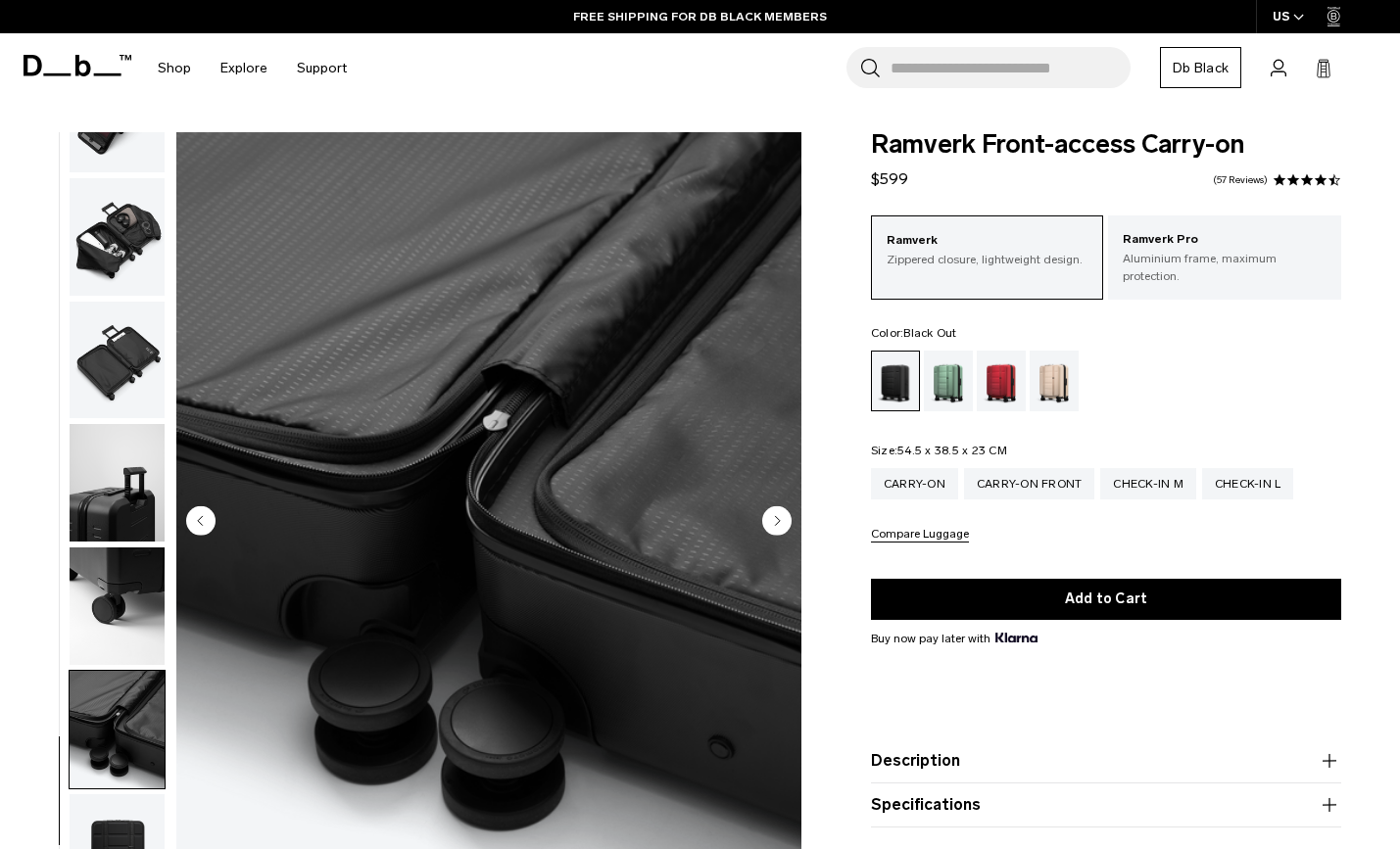 scroll, scrollTop: -1, scrollLeft: 0, axis: vertical 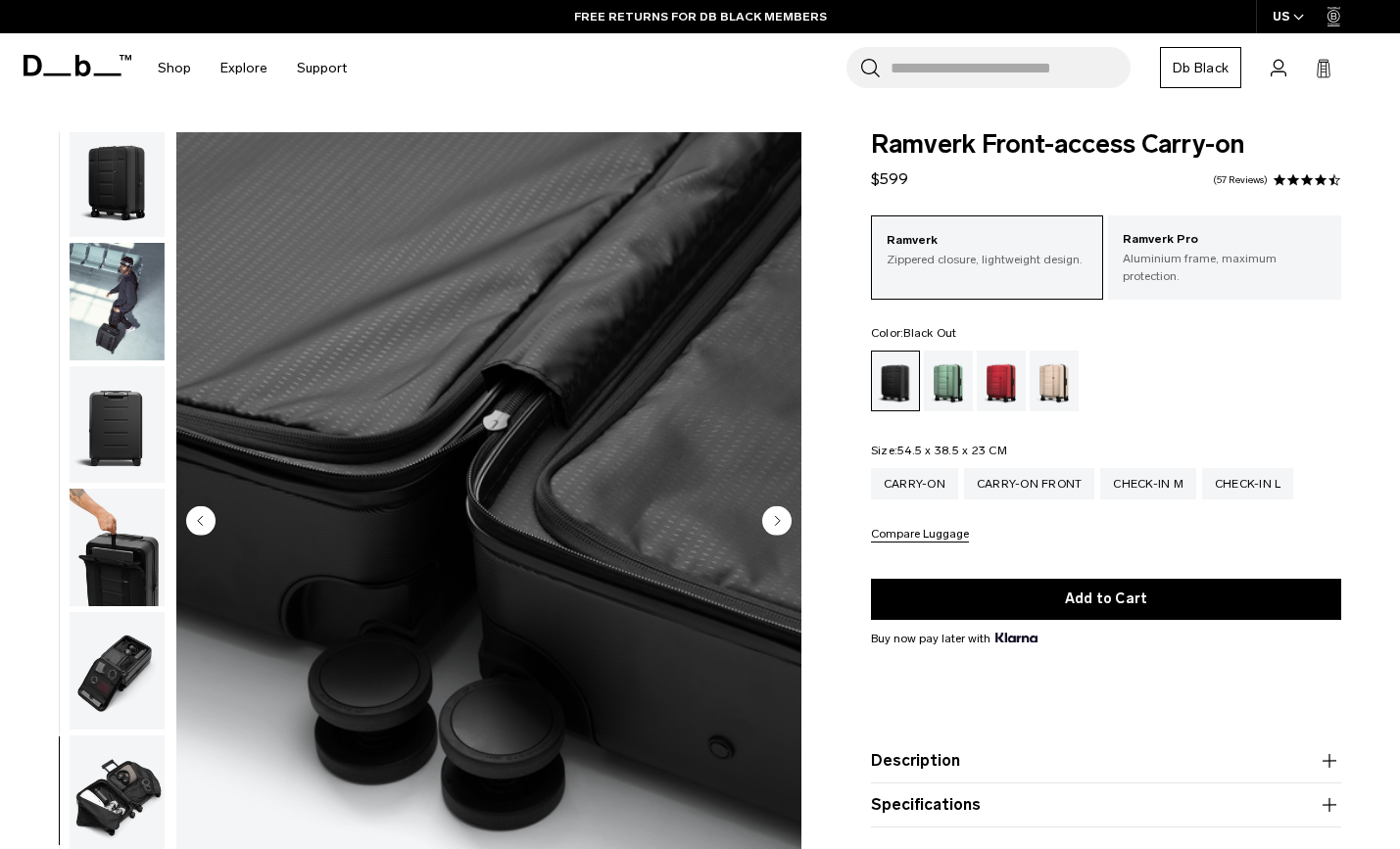 click at bounding box center (117, 671) 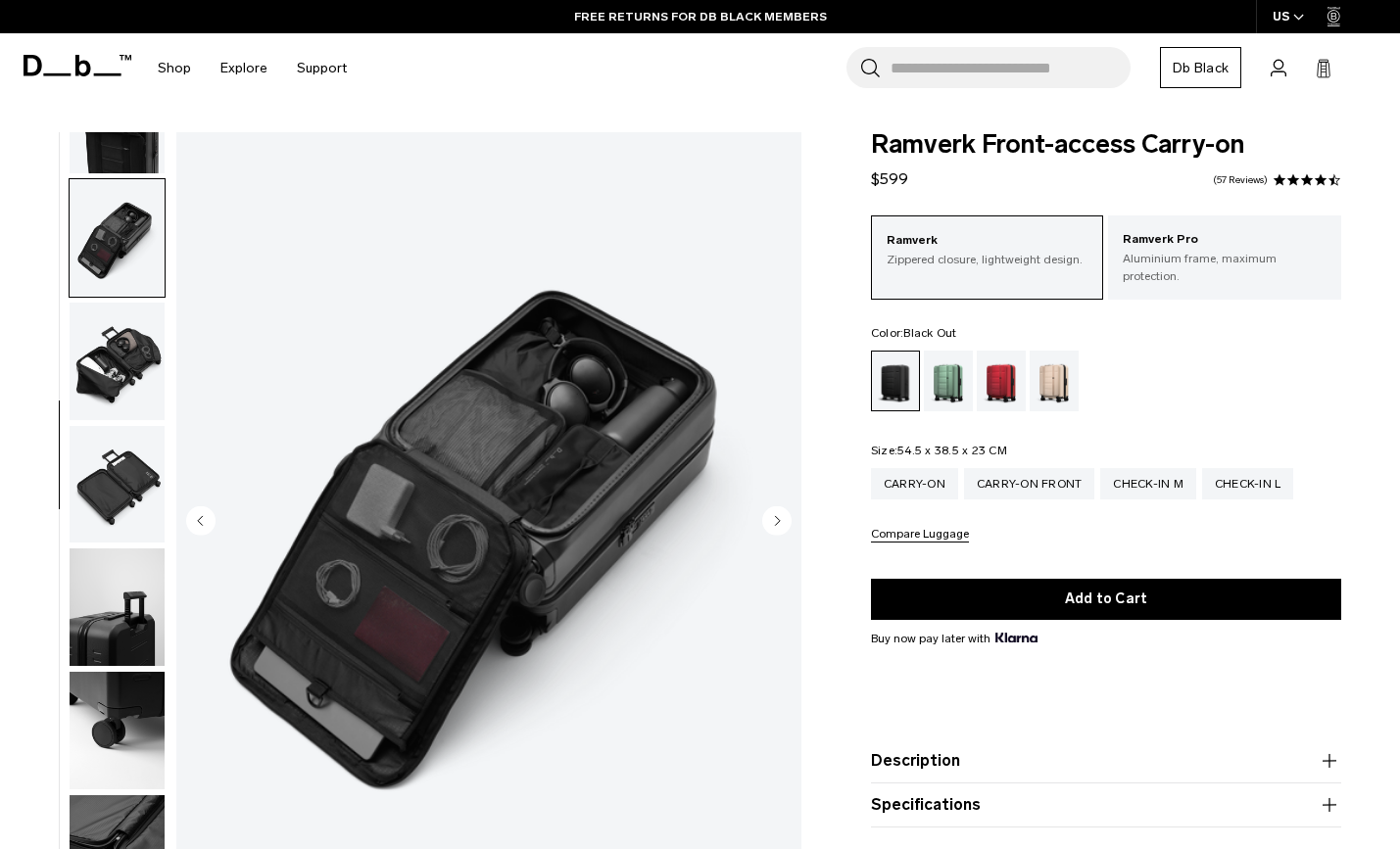 scroll, scrollTop: 443, scrollLeft: 0, axis: vertical 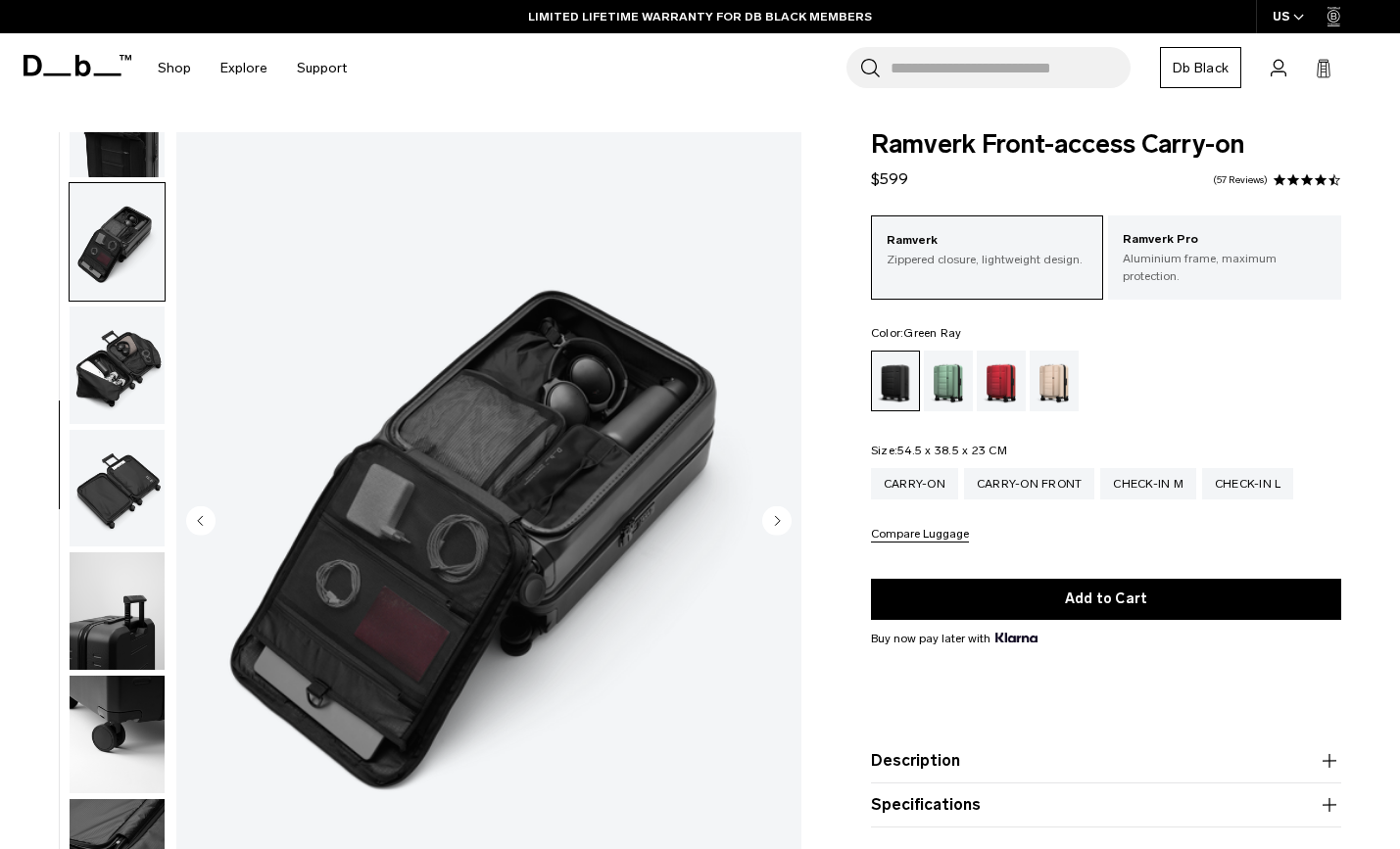 click at bounding box center [948, 381] 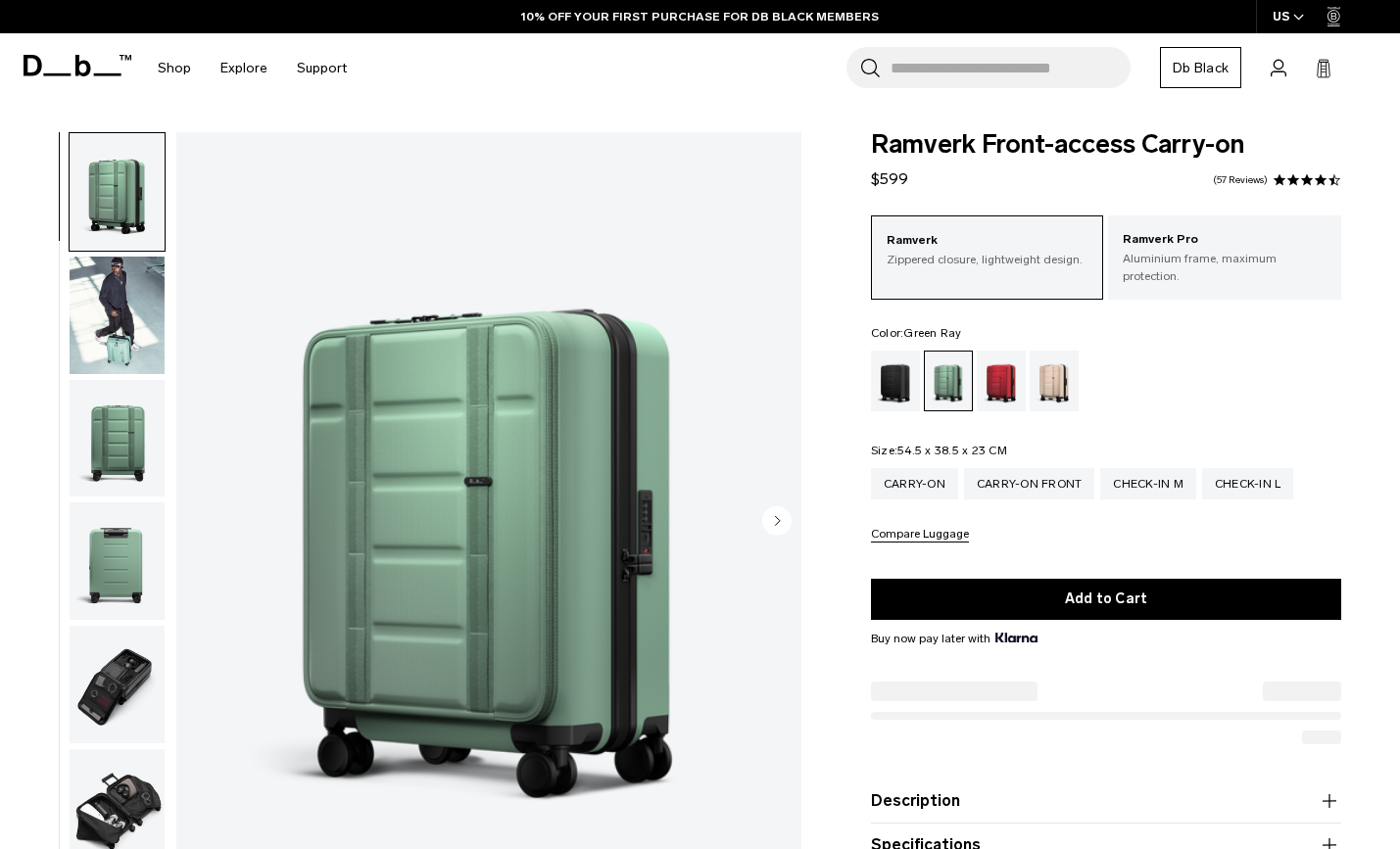 scroll, scrollTop: 0, scrollLeft: 0, axis: both 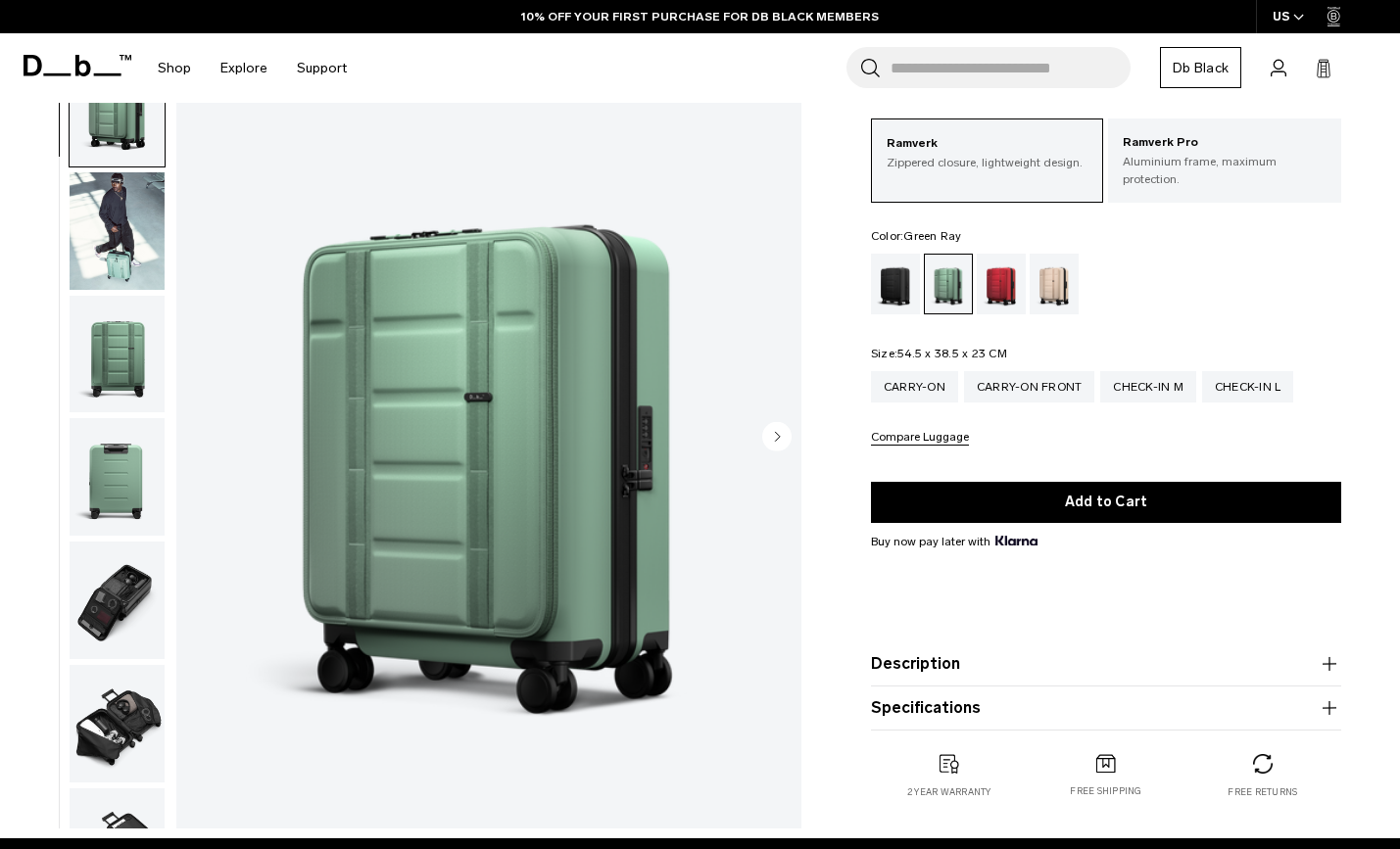 click 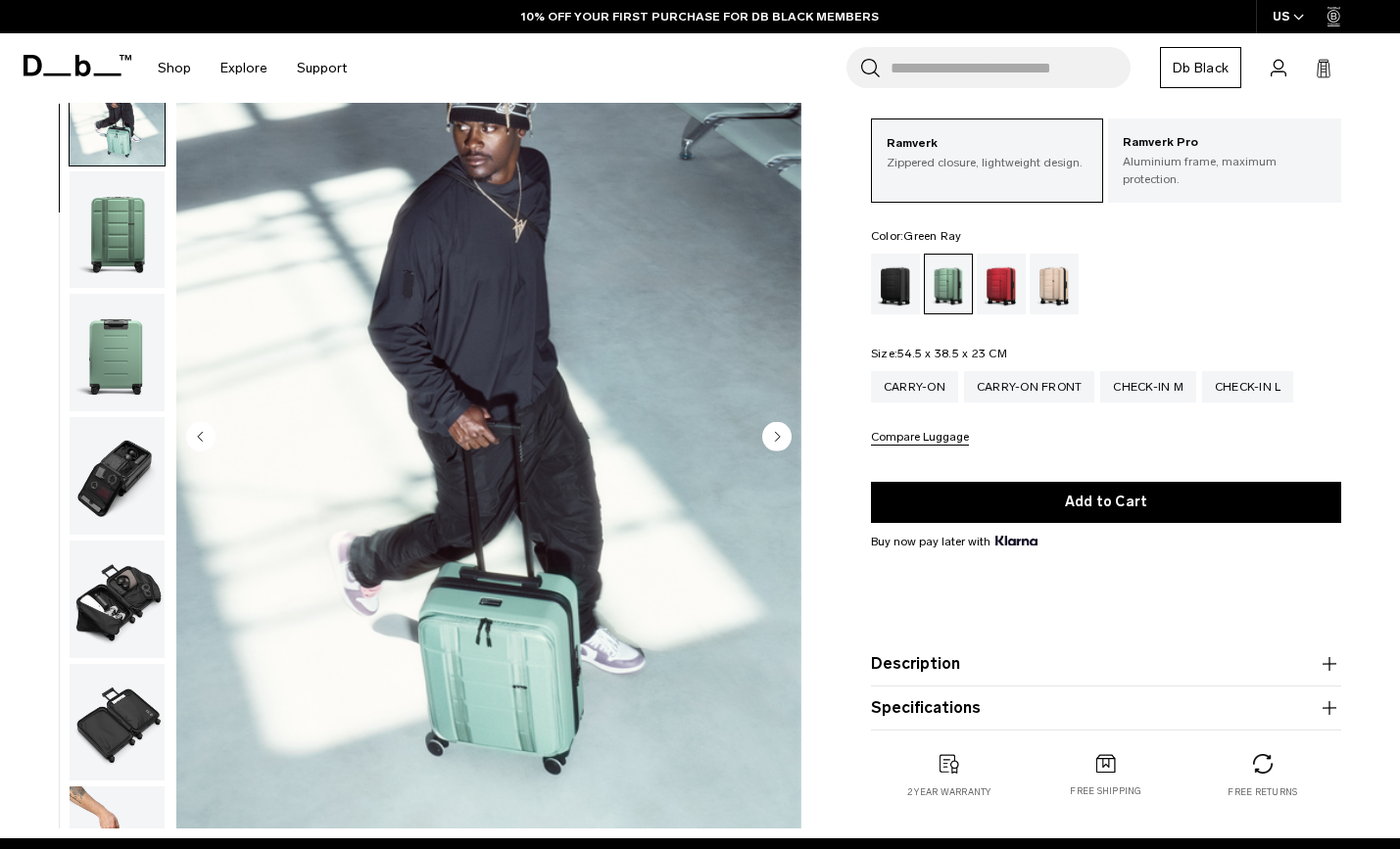 click 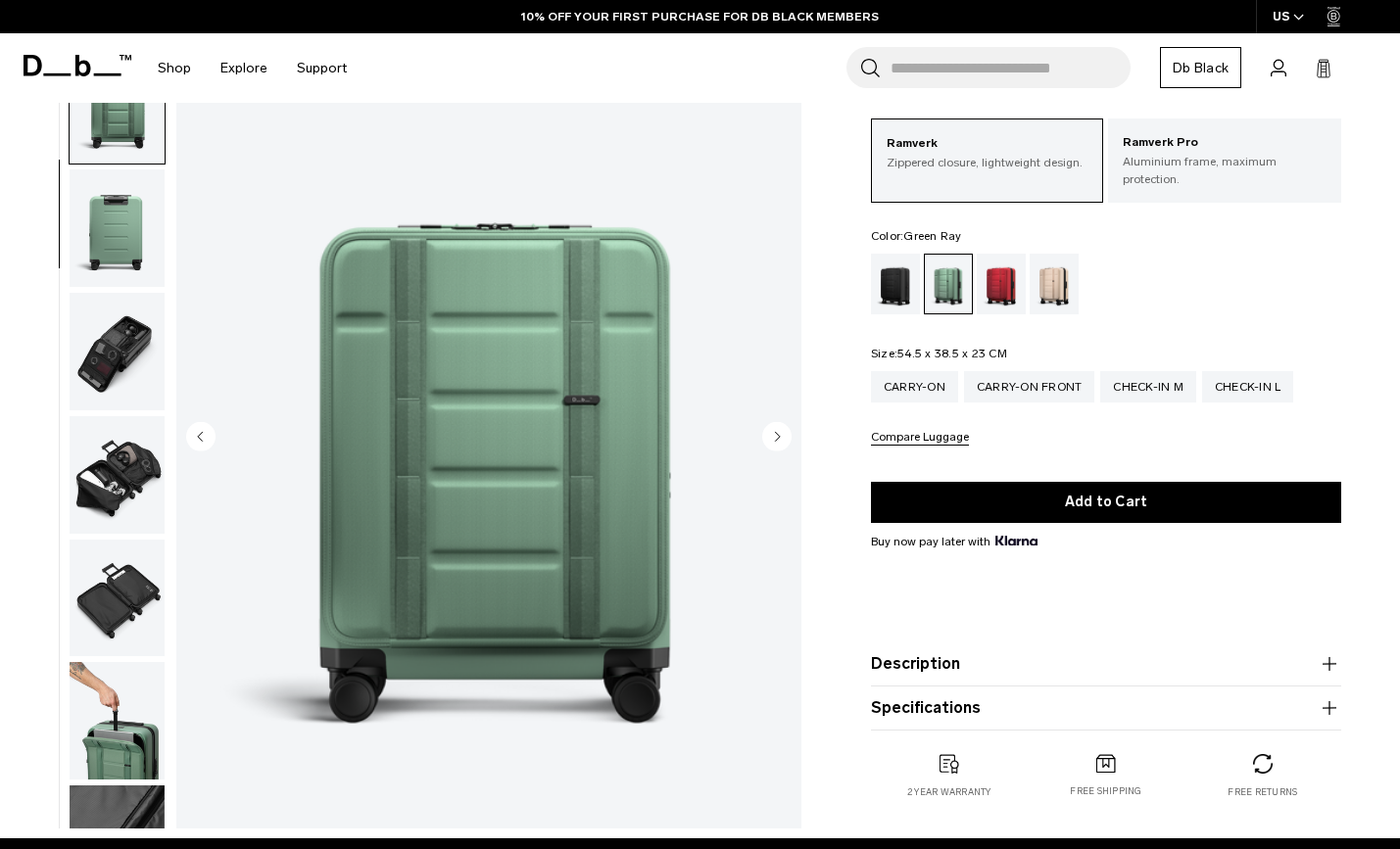 click 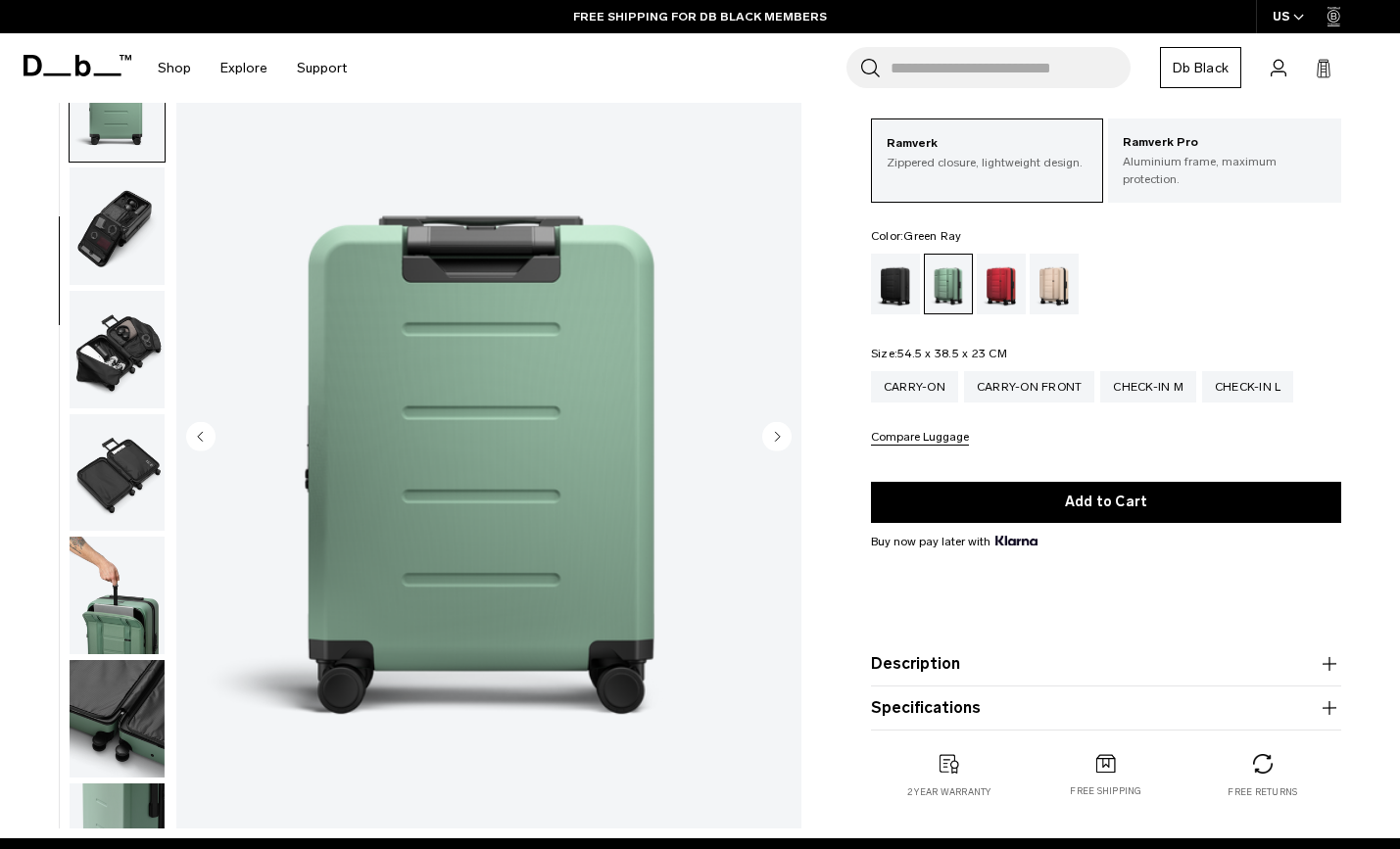 click 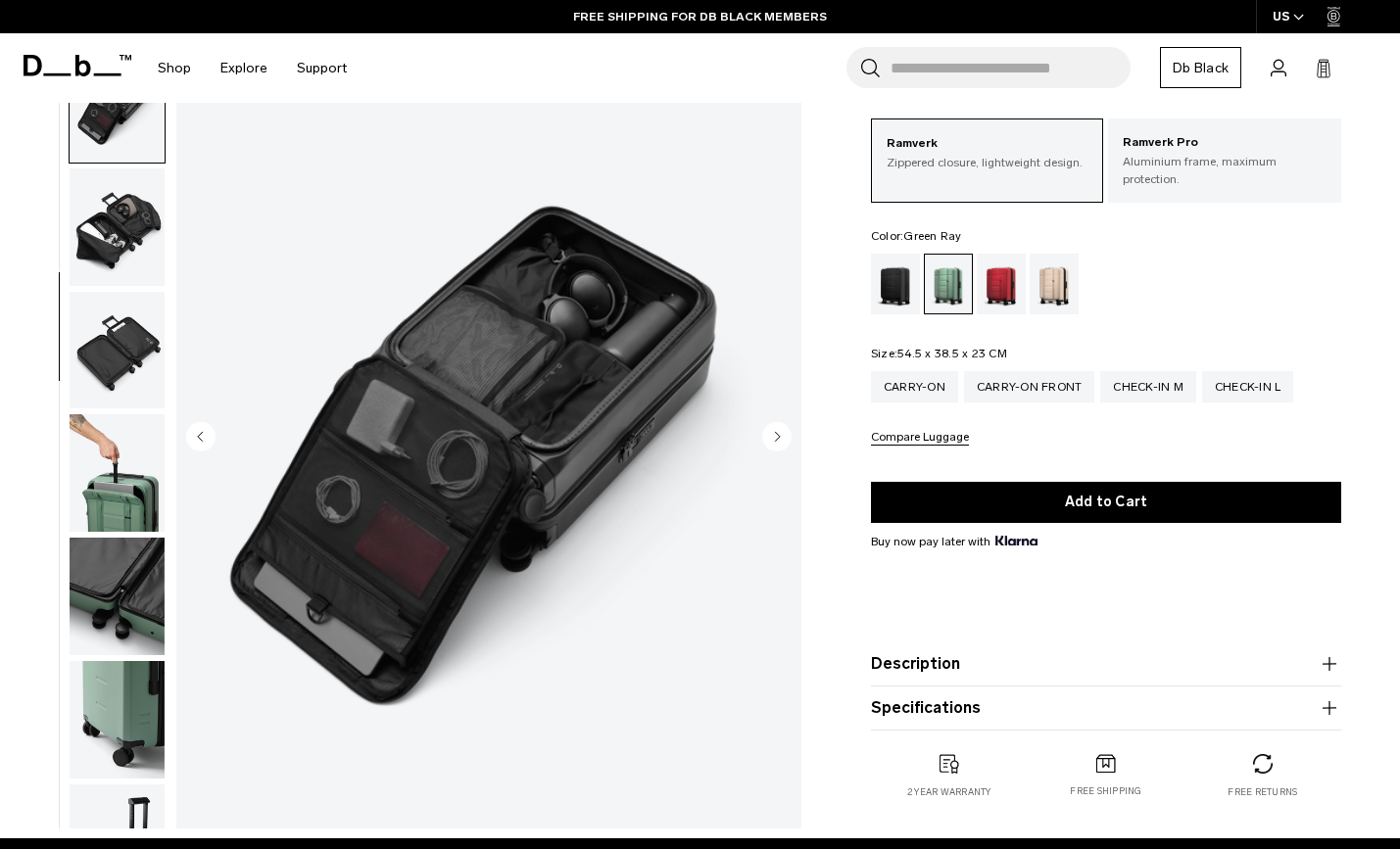 scroll, scrollTop: 498, scrollLeft: 0, axis: vertical 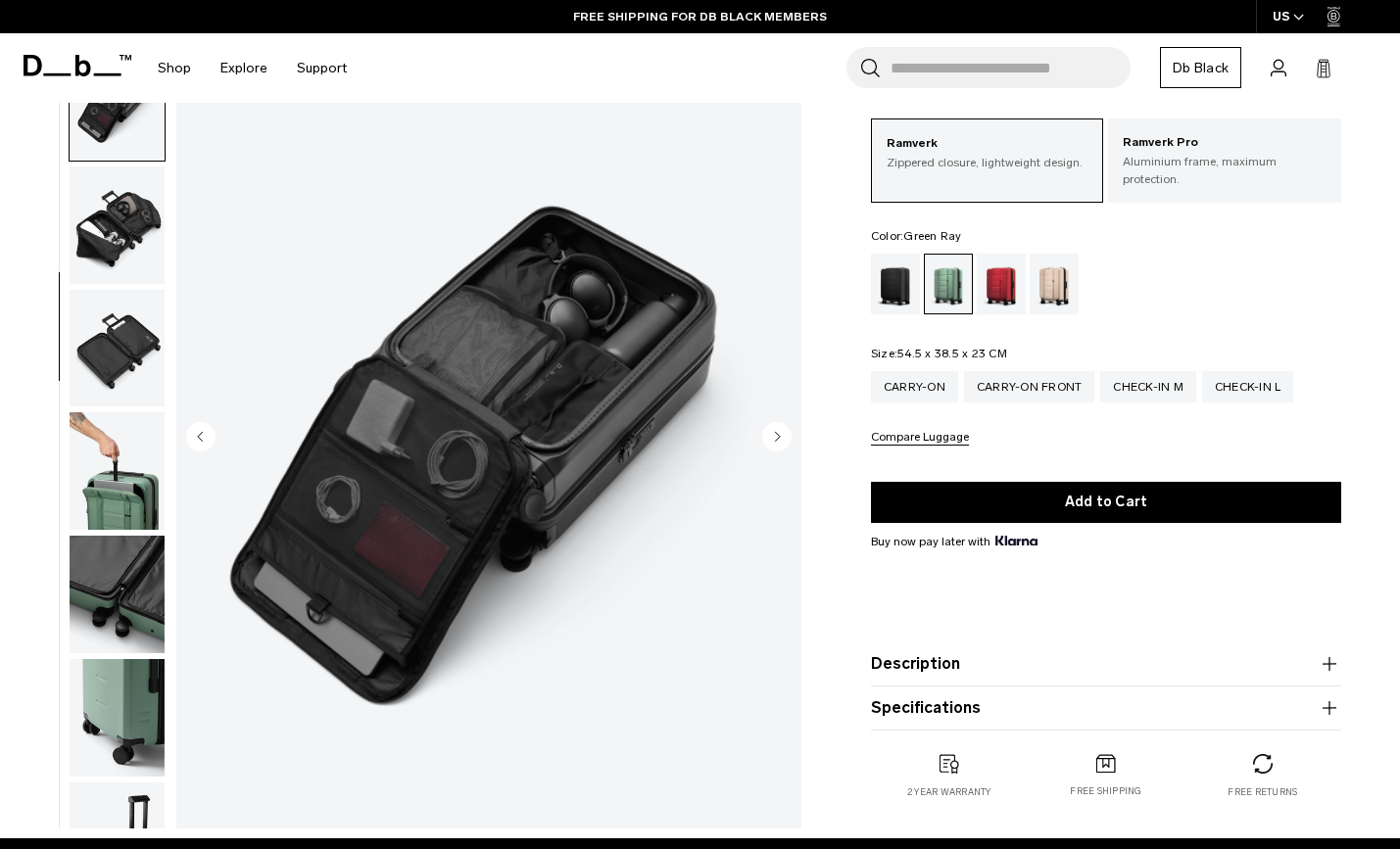 click 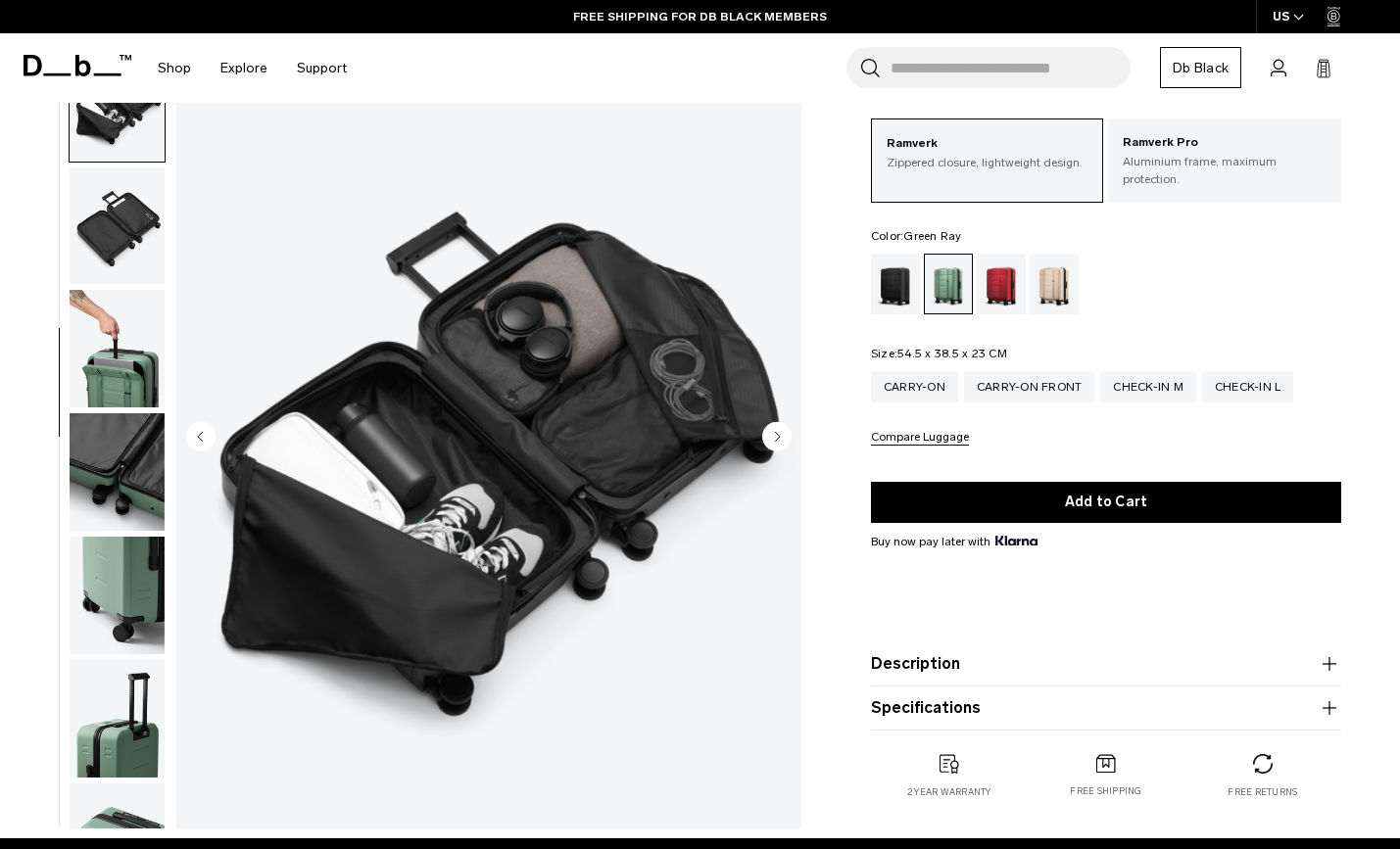 scroll, scrollTop: 623, scrollLeft: 0, axis: vertical 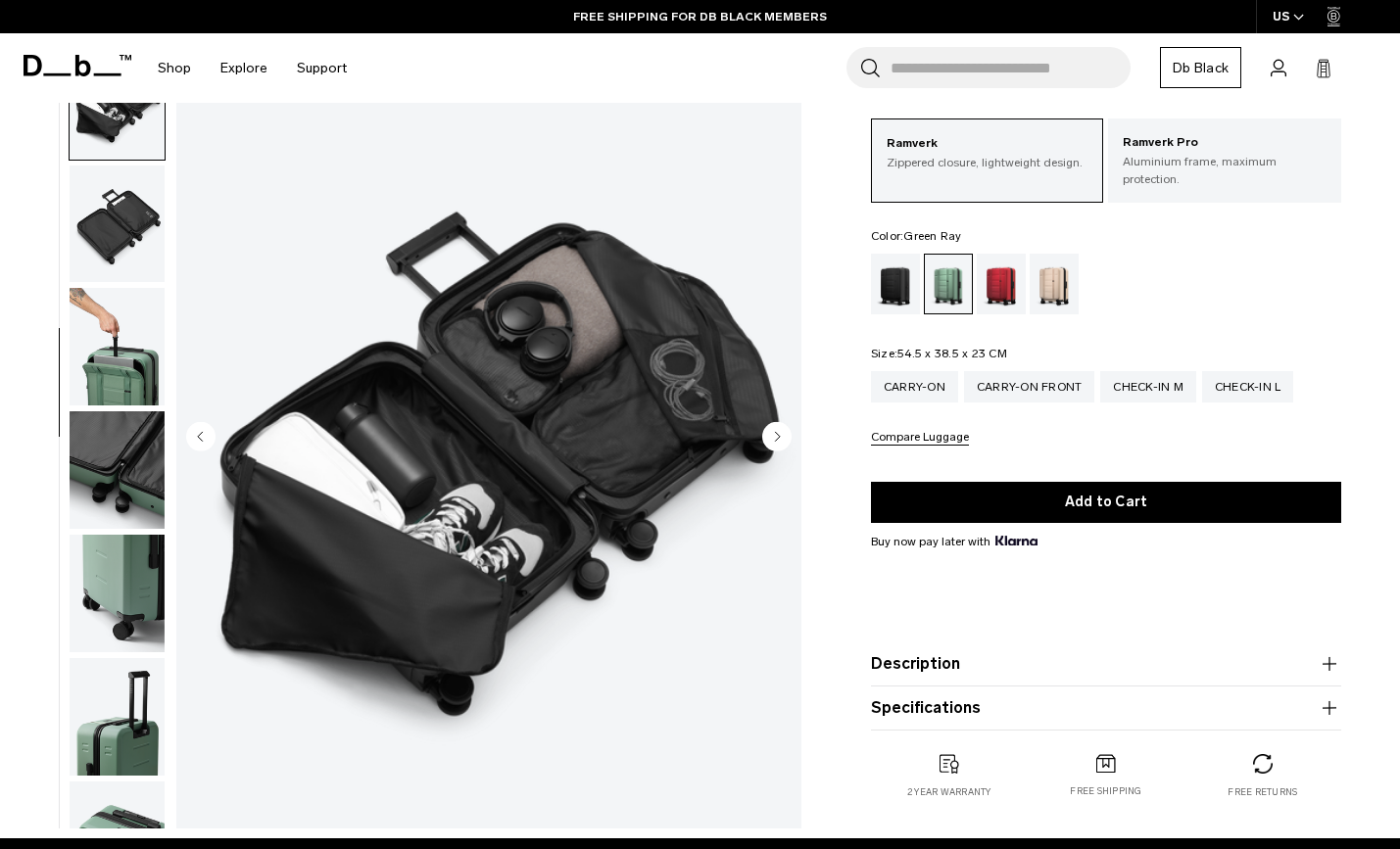 click 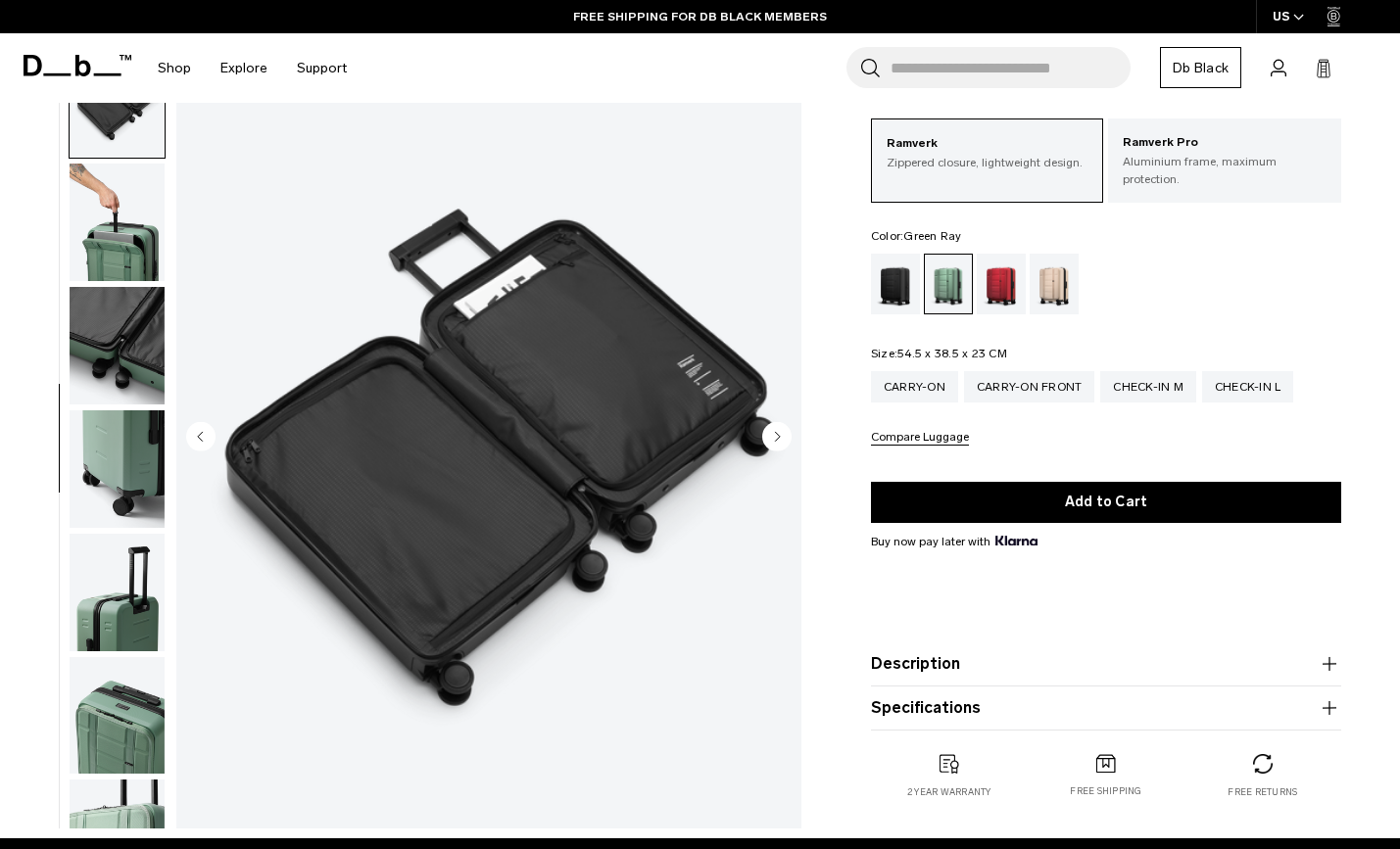 click 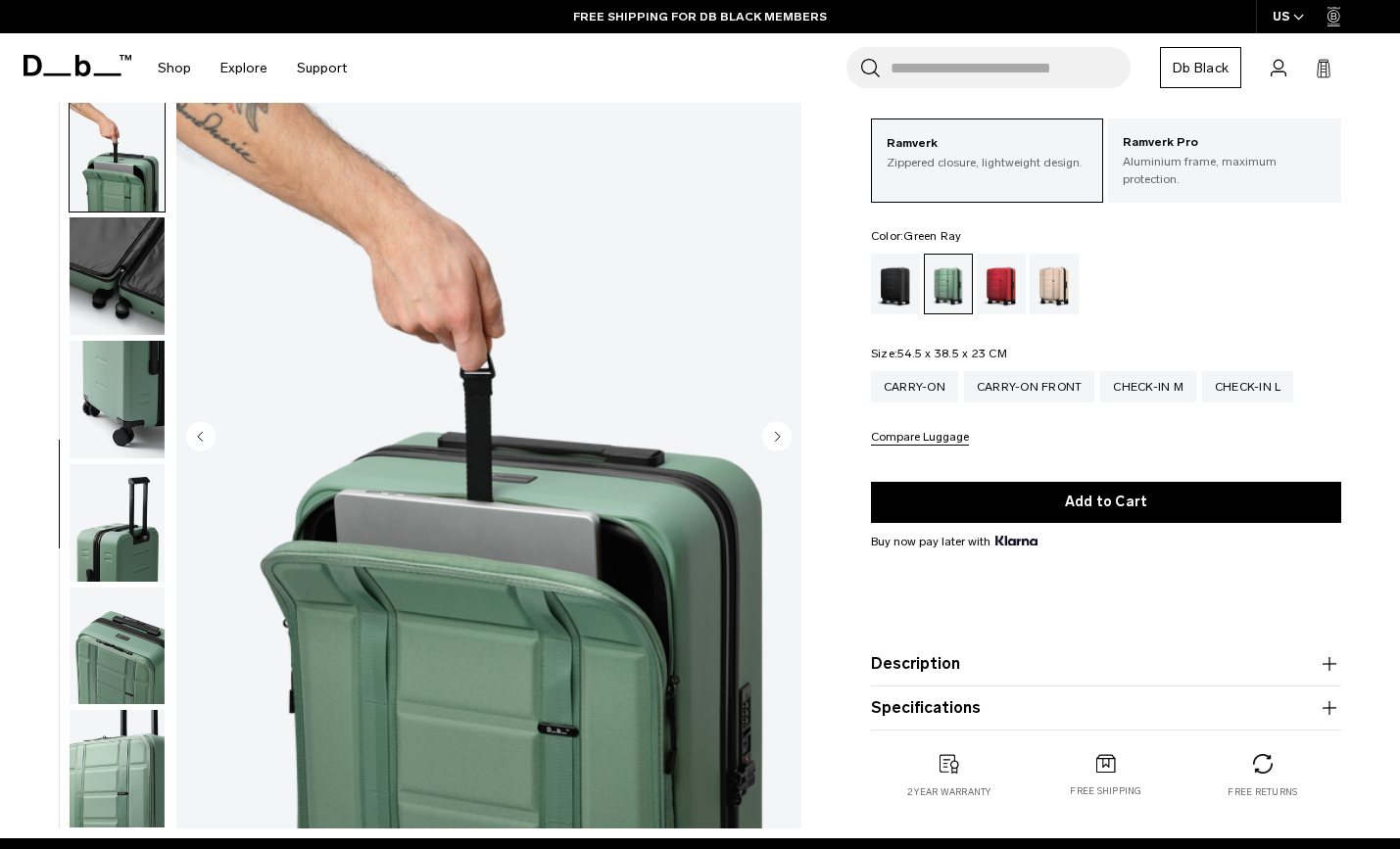 click 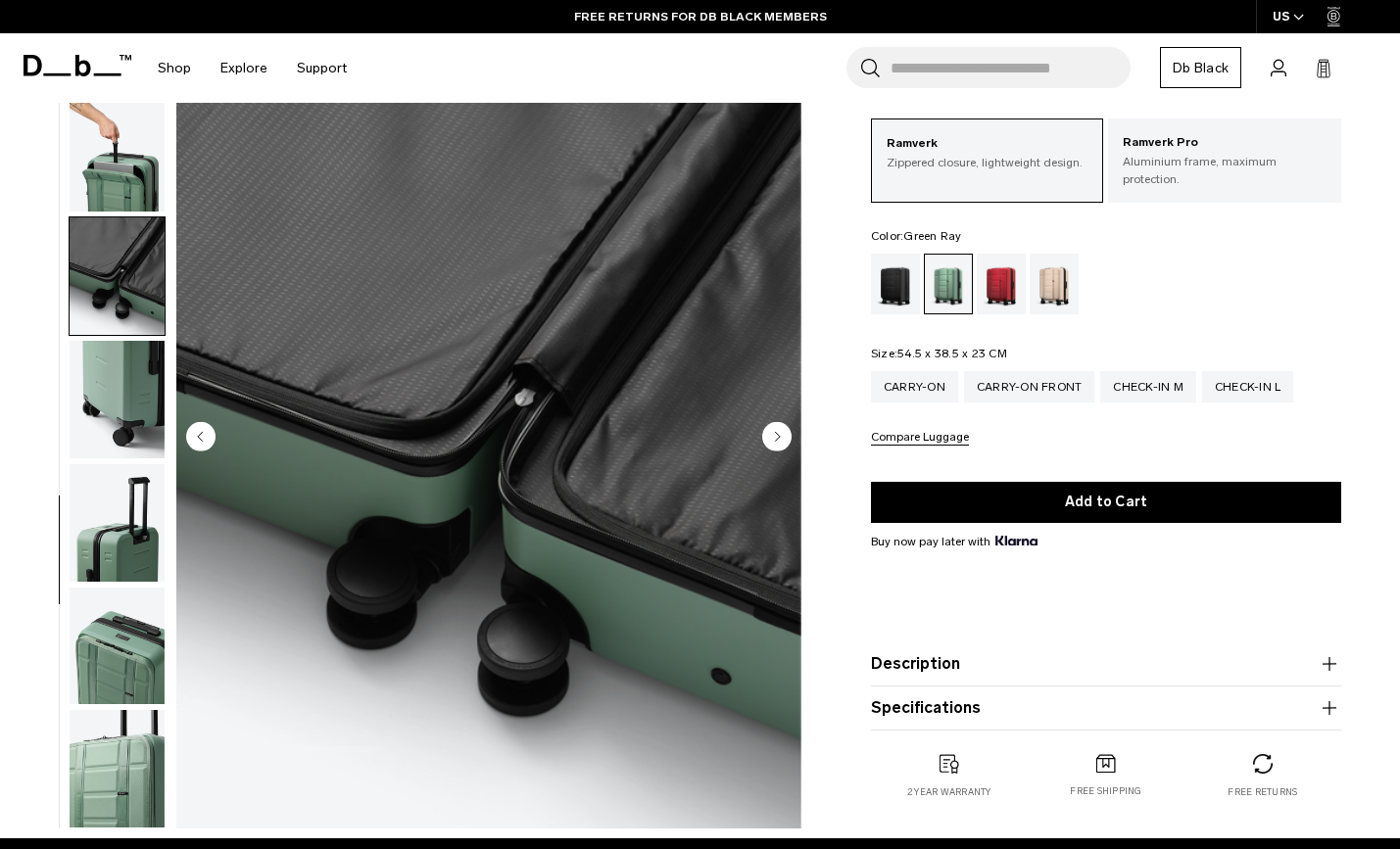 click 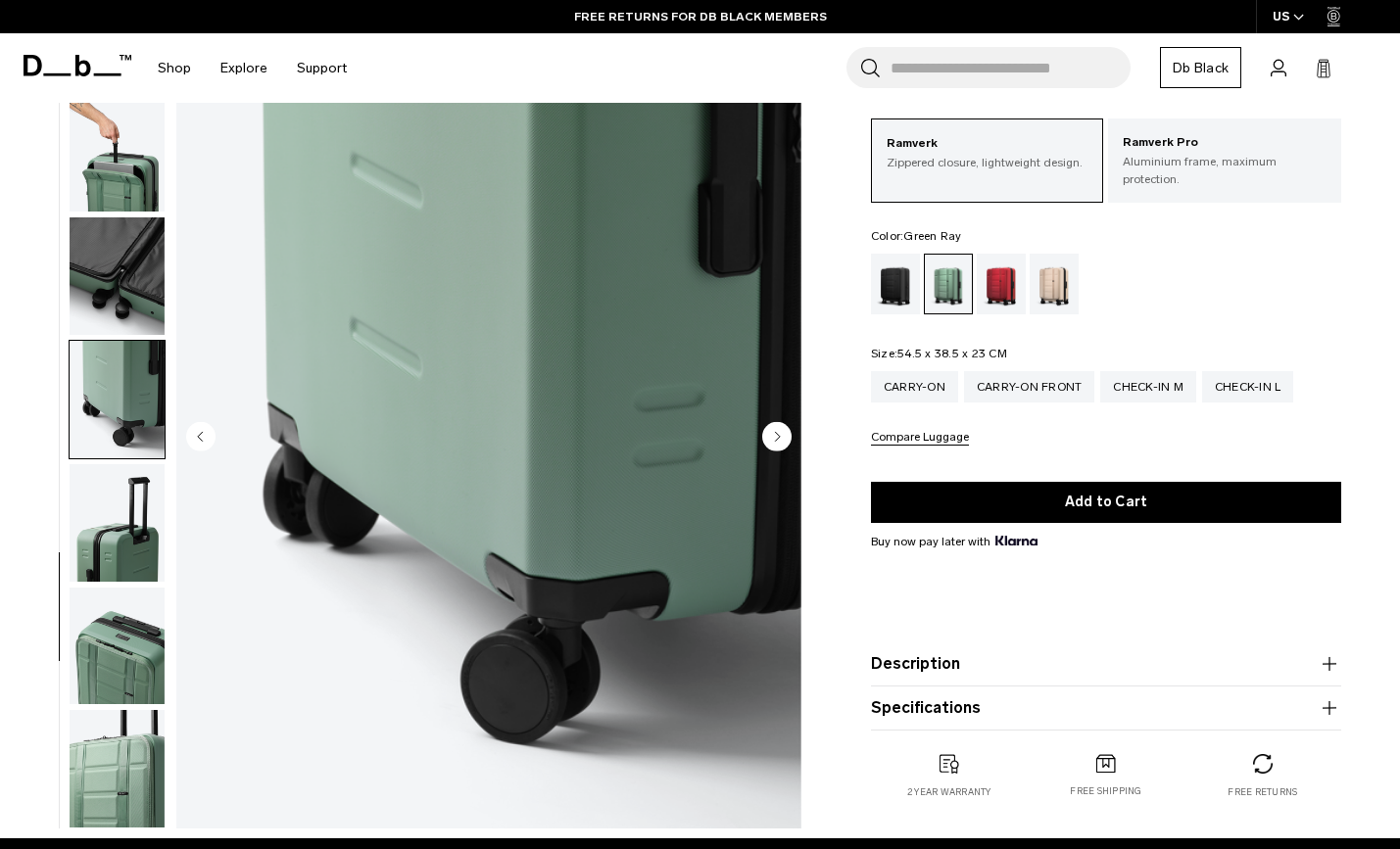 click 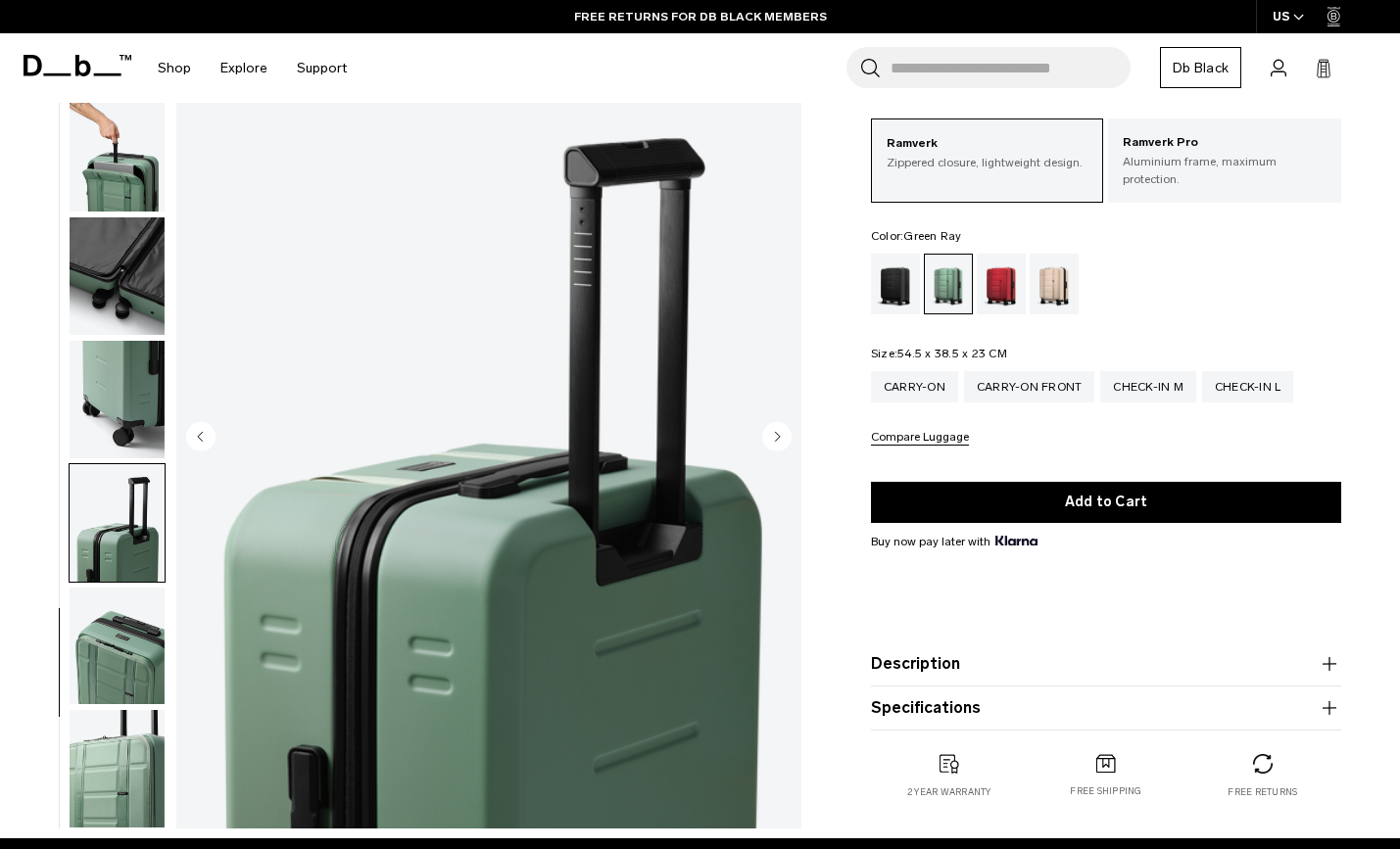 click 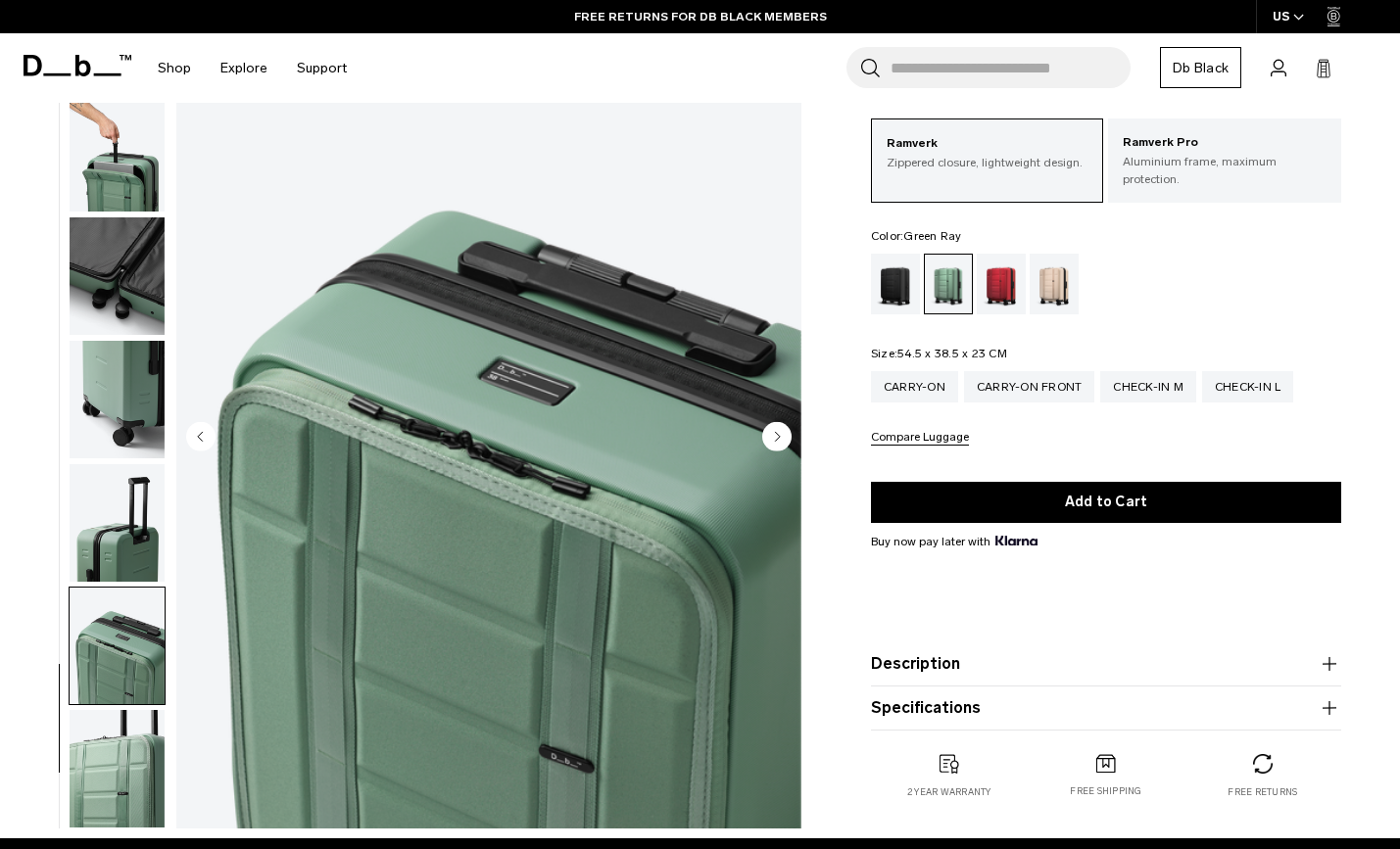 click 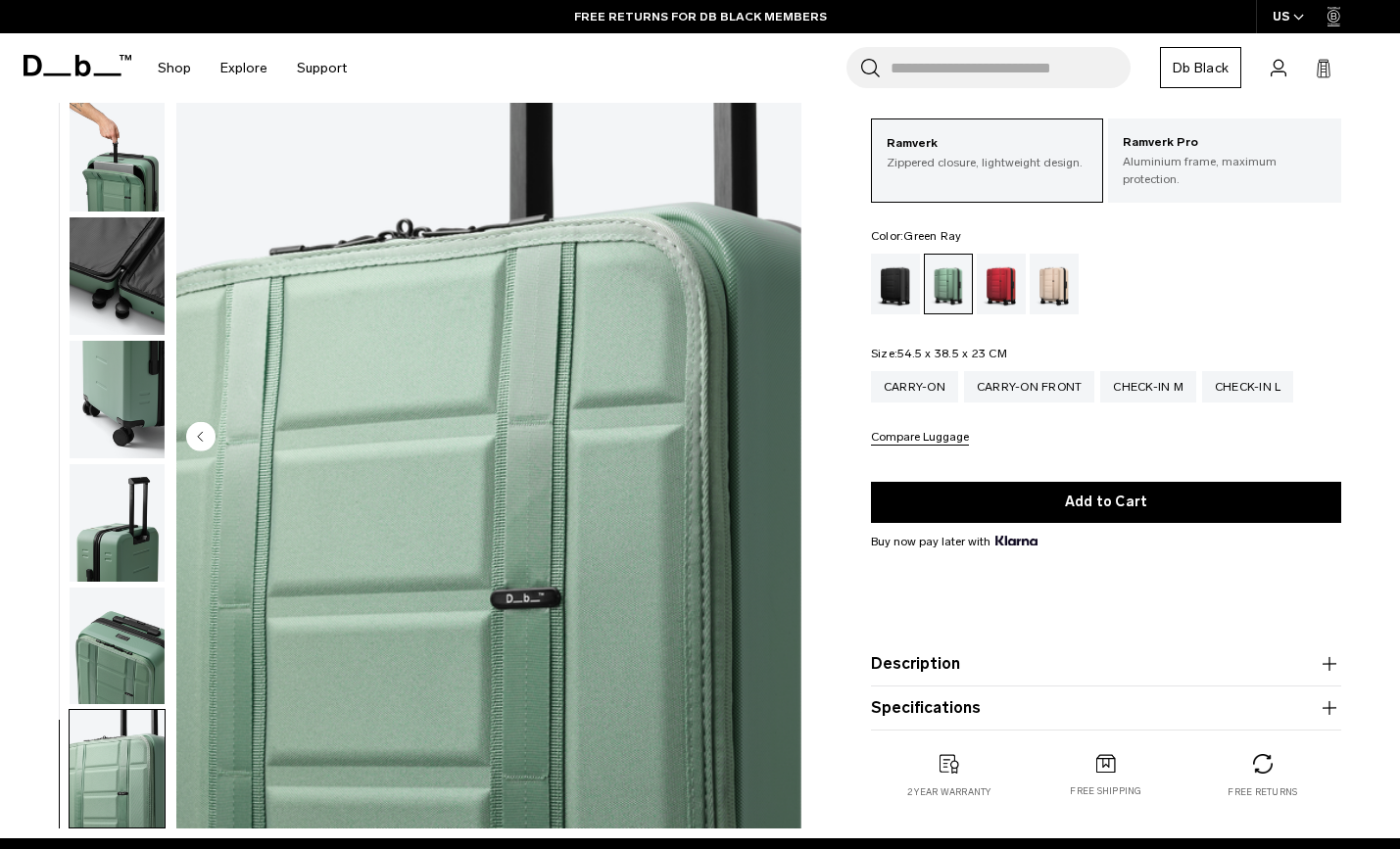 click at bounding box center [489, 438] 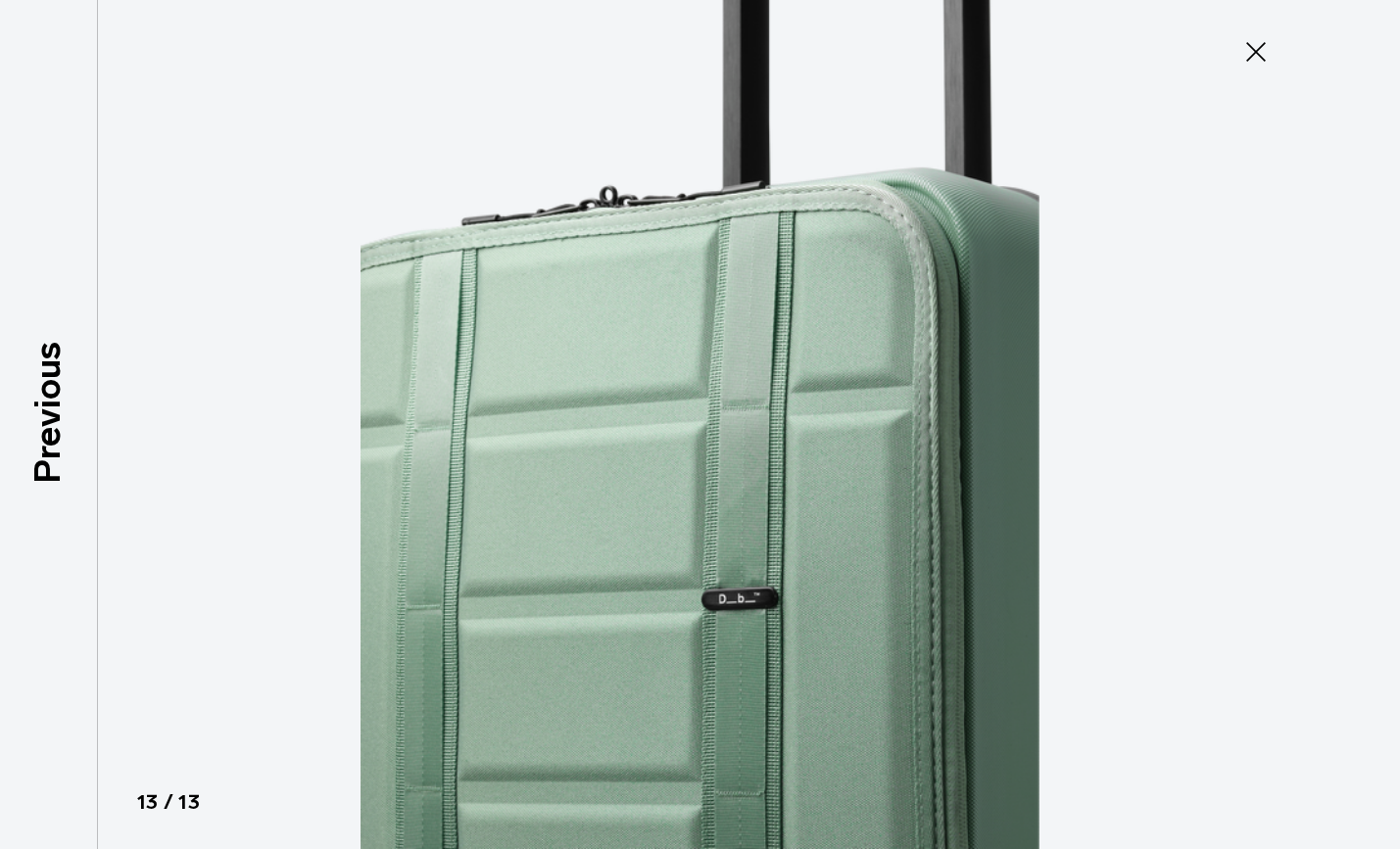 click 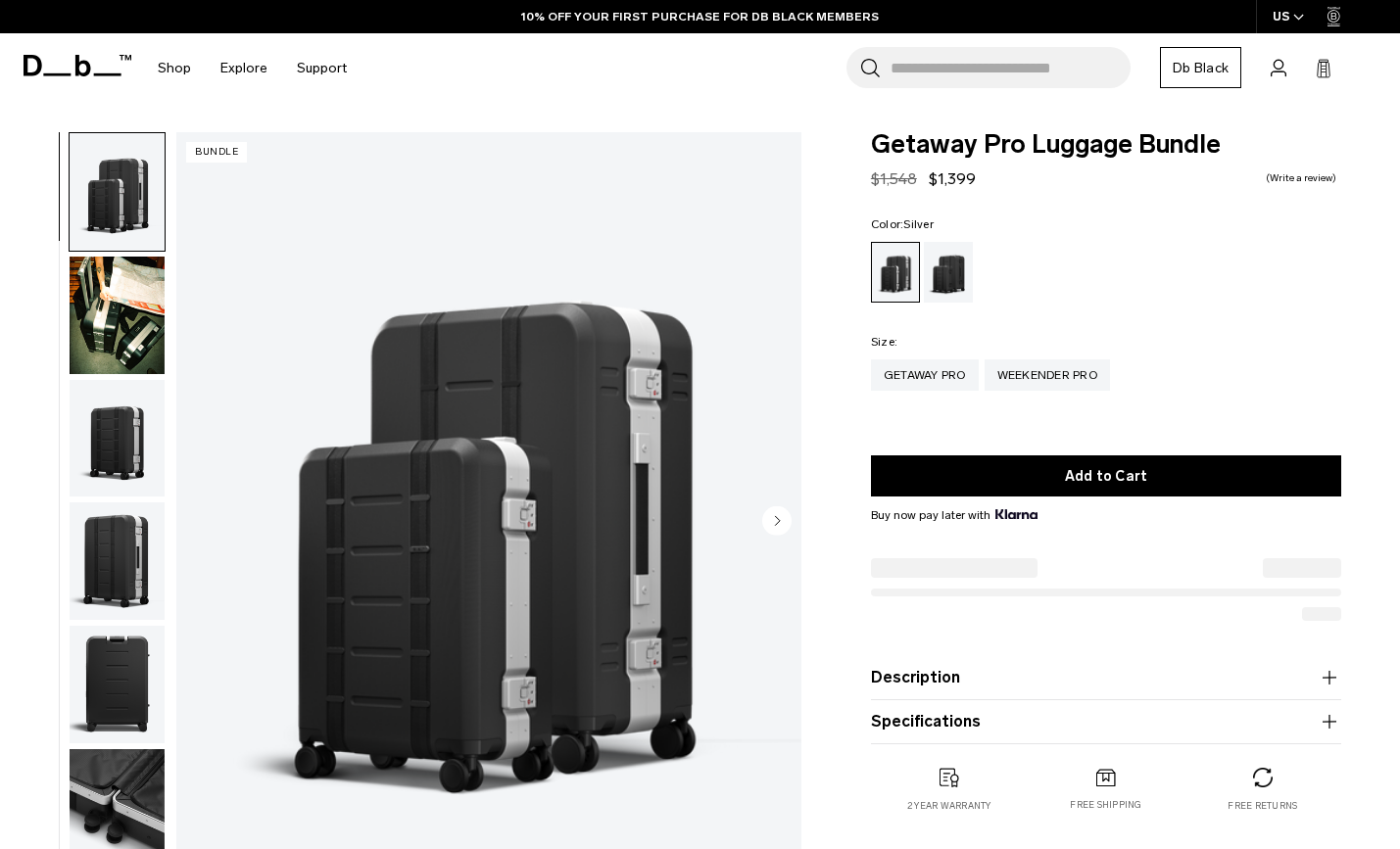 scroll, scrollTop: 0, scrollLeft: 0, axis: both 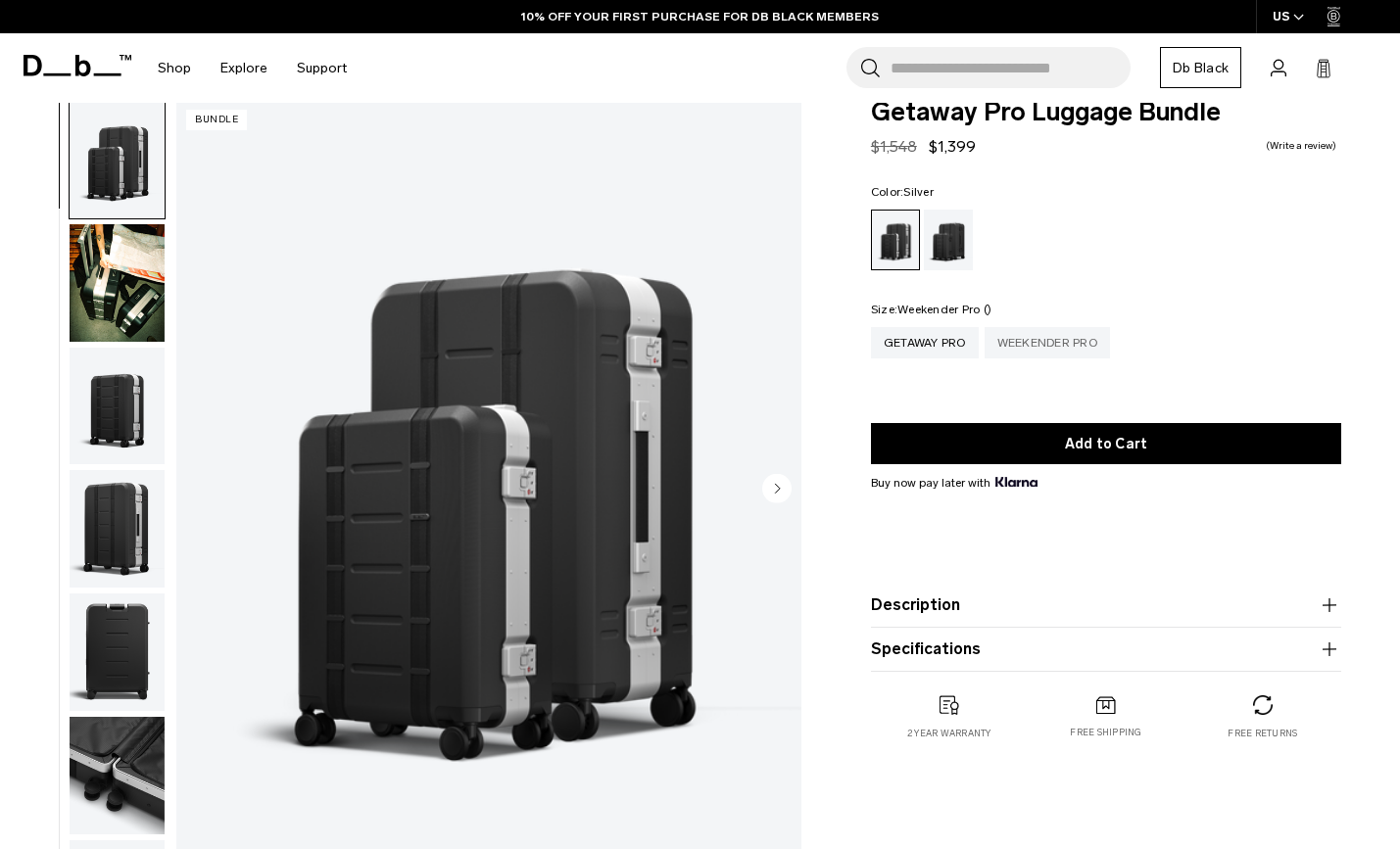 click on "Weekender Pro" at bounding box center [1047, 343] 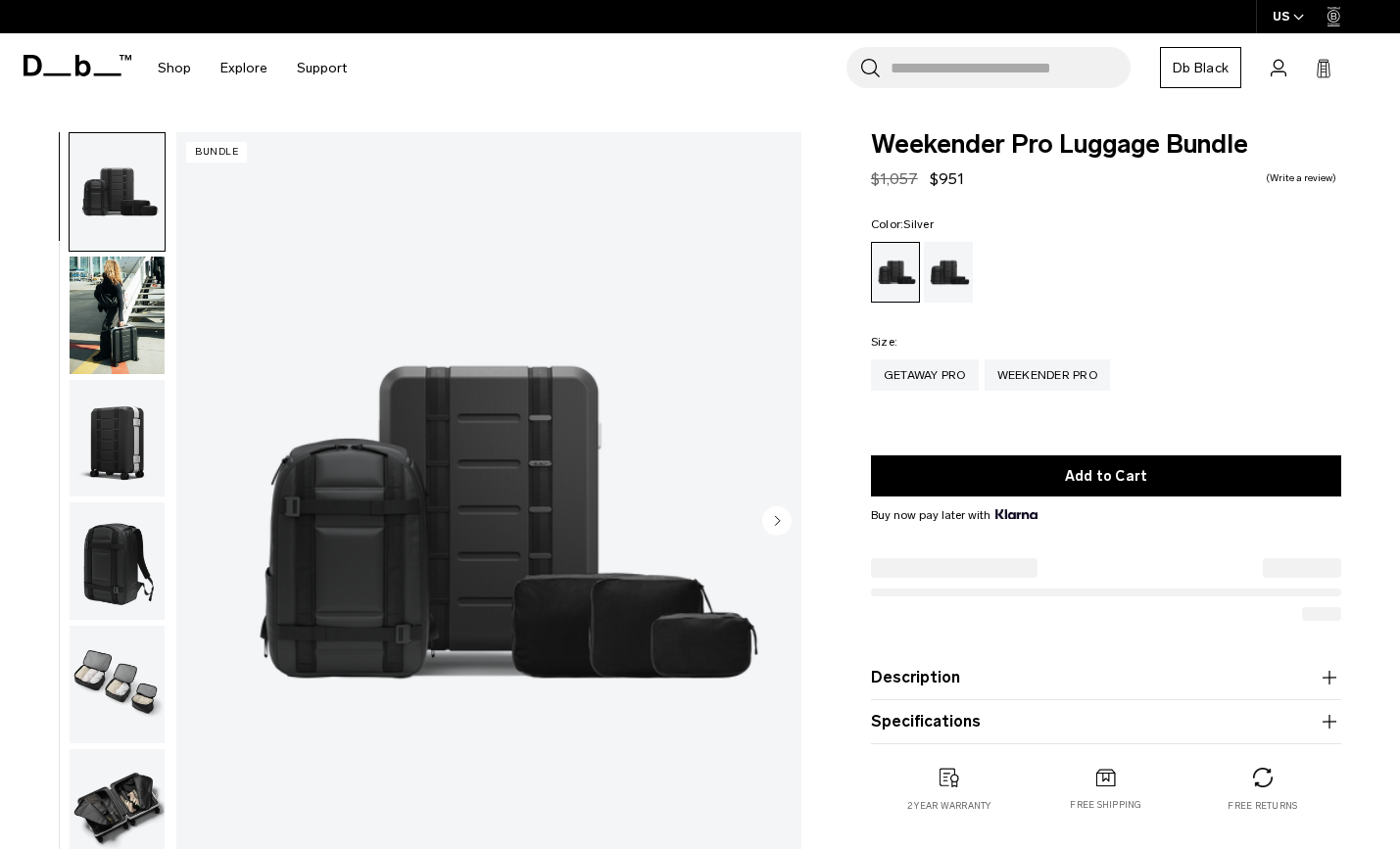 scroll, scrollTop: 0, scrollLeft: 0, axis: both 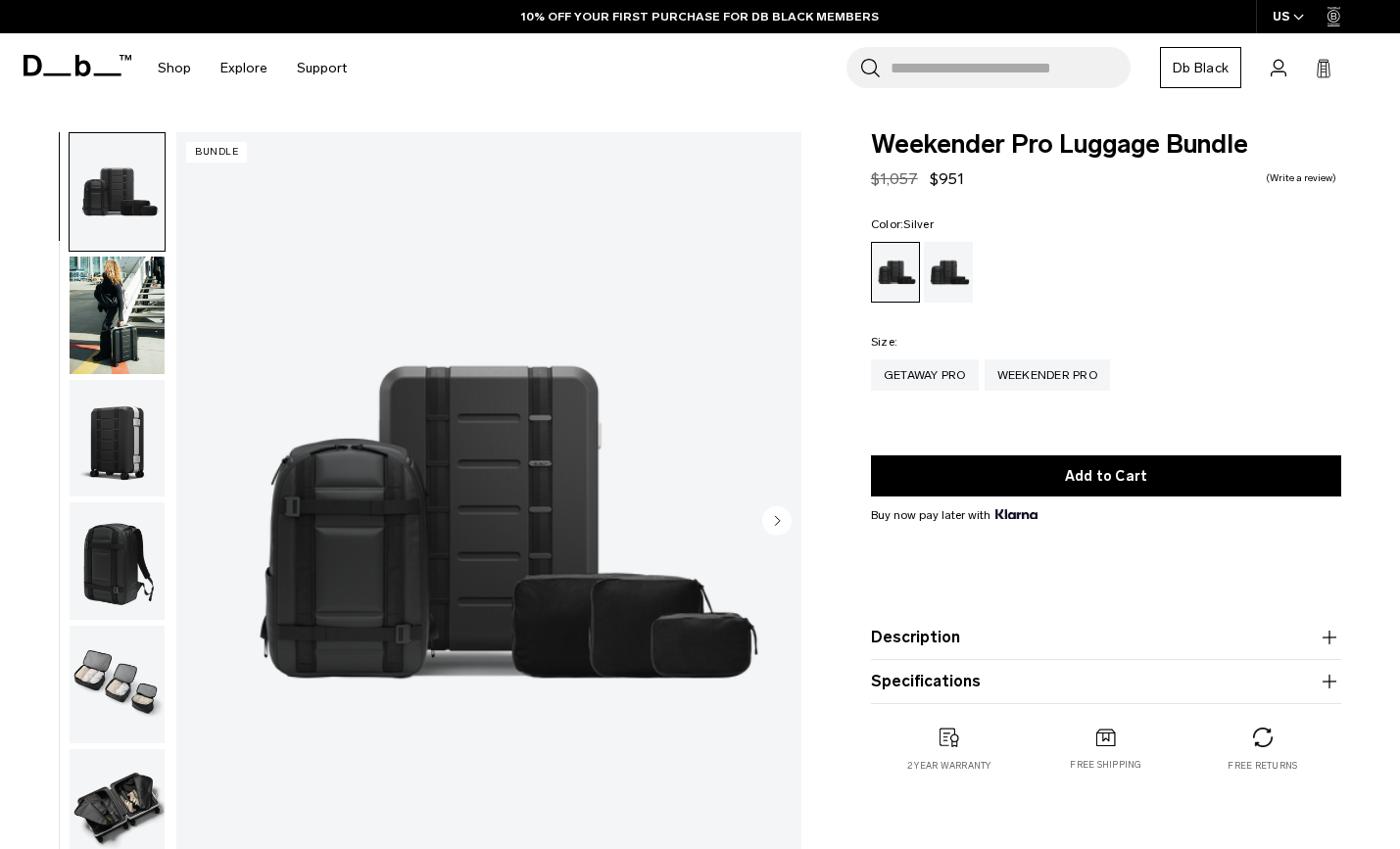 click 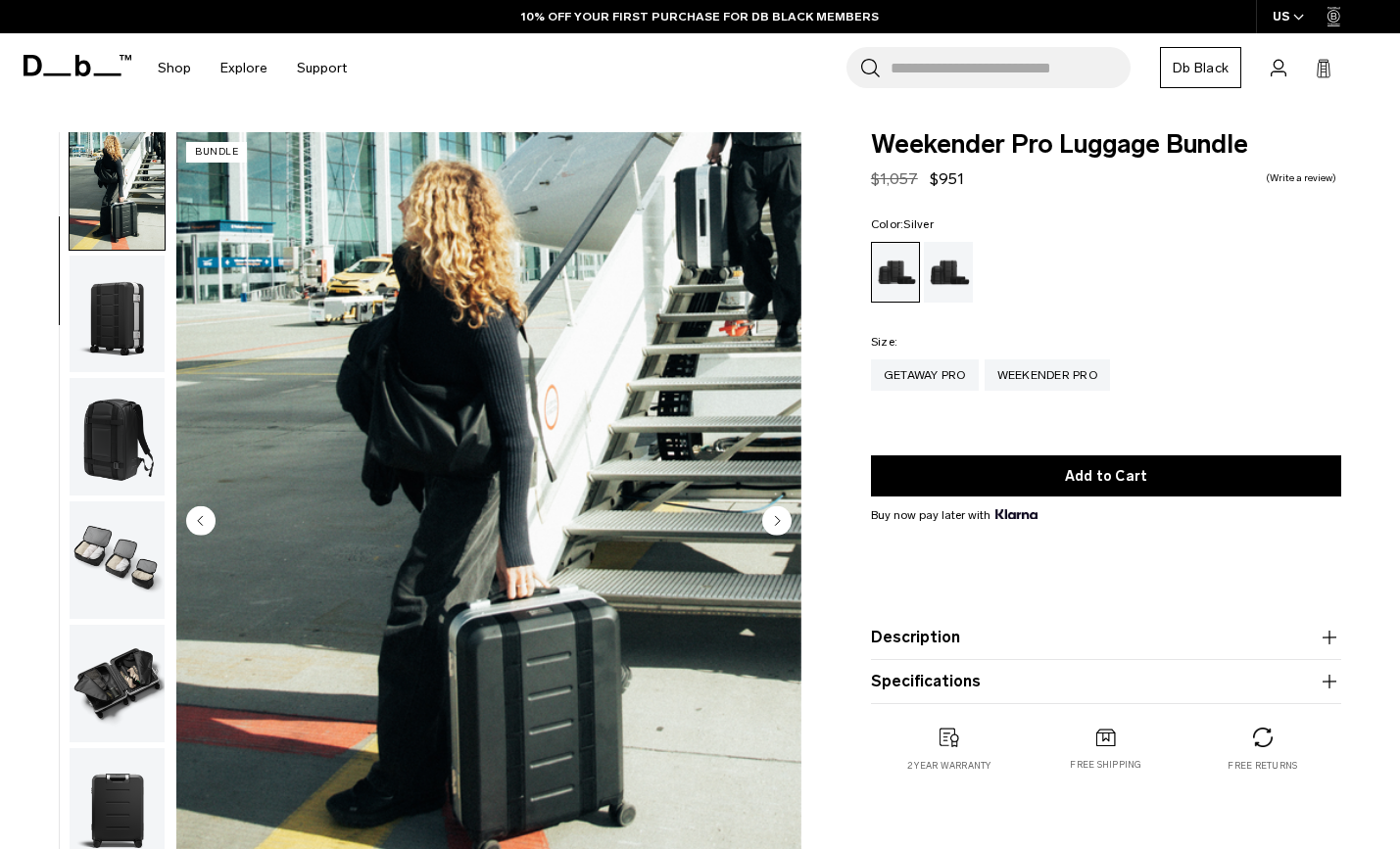 click 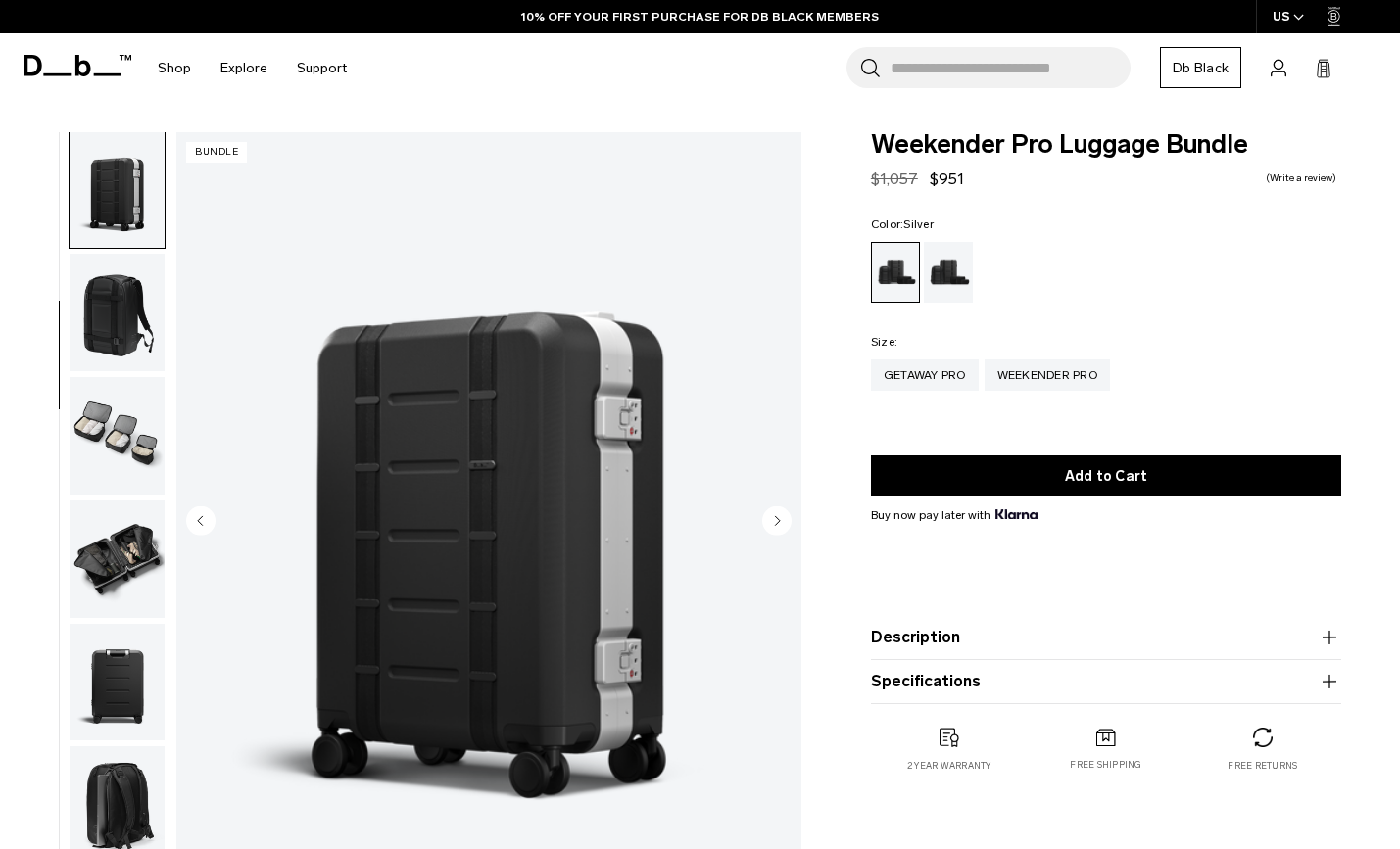 click 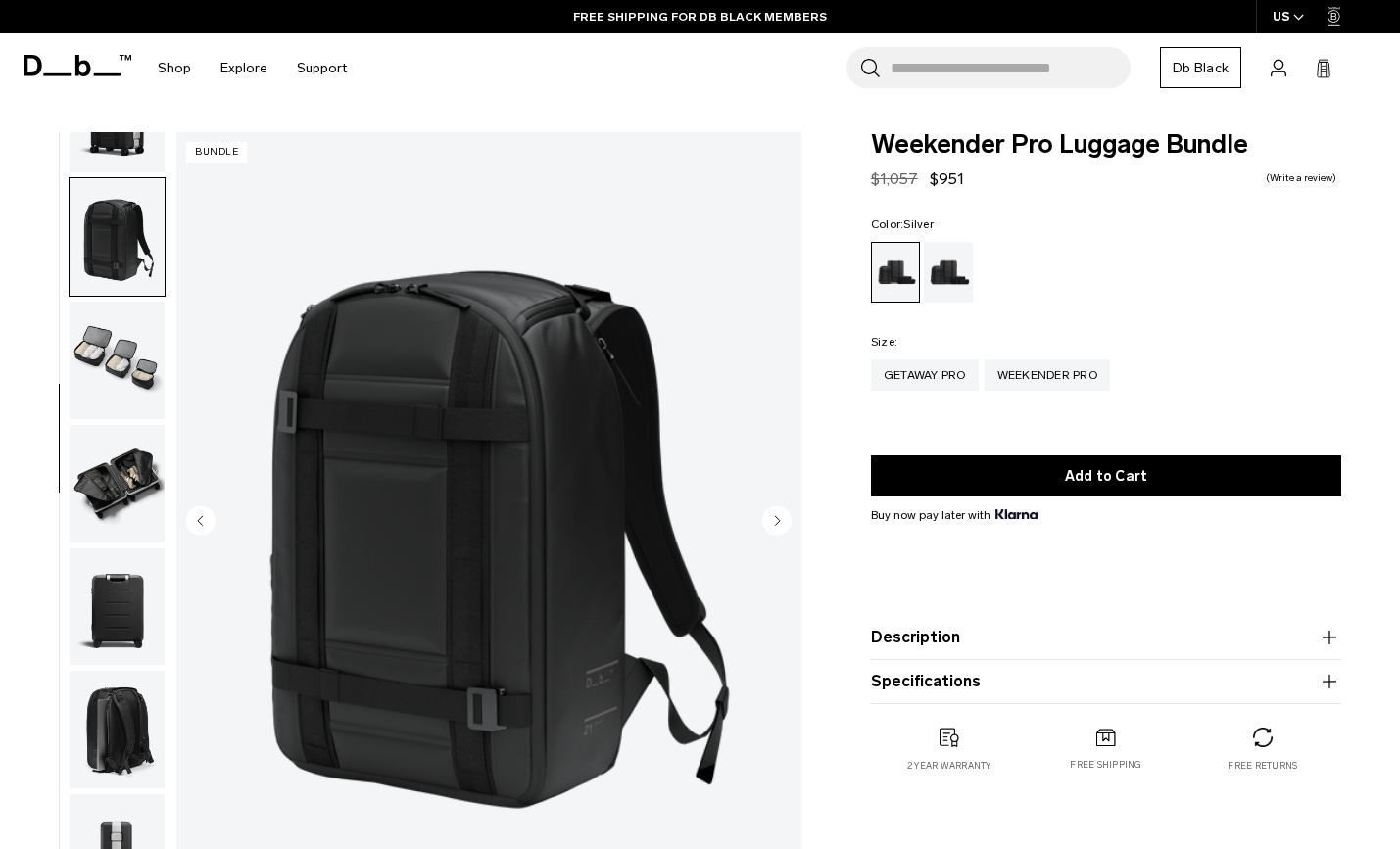 click 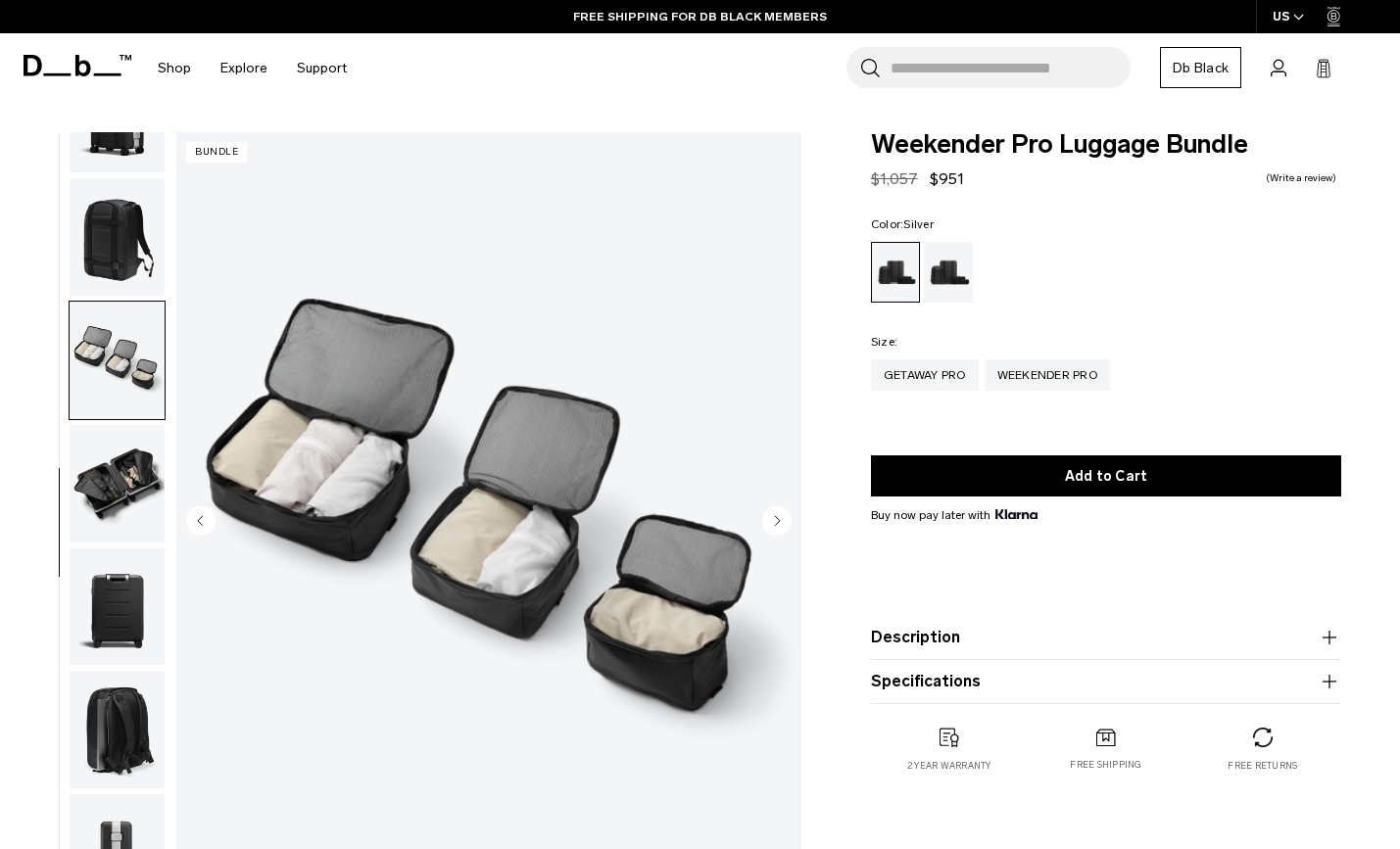 click 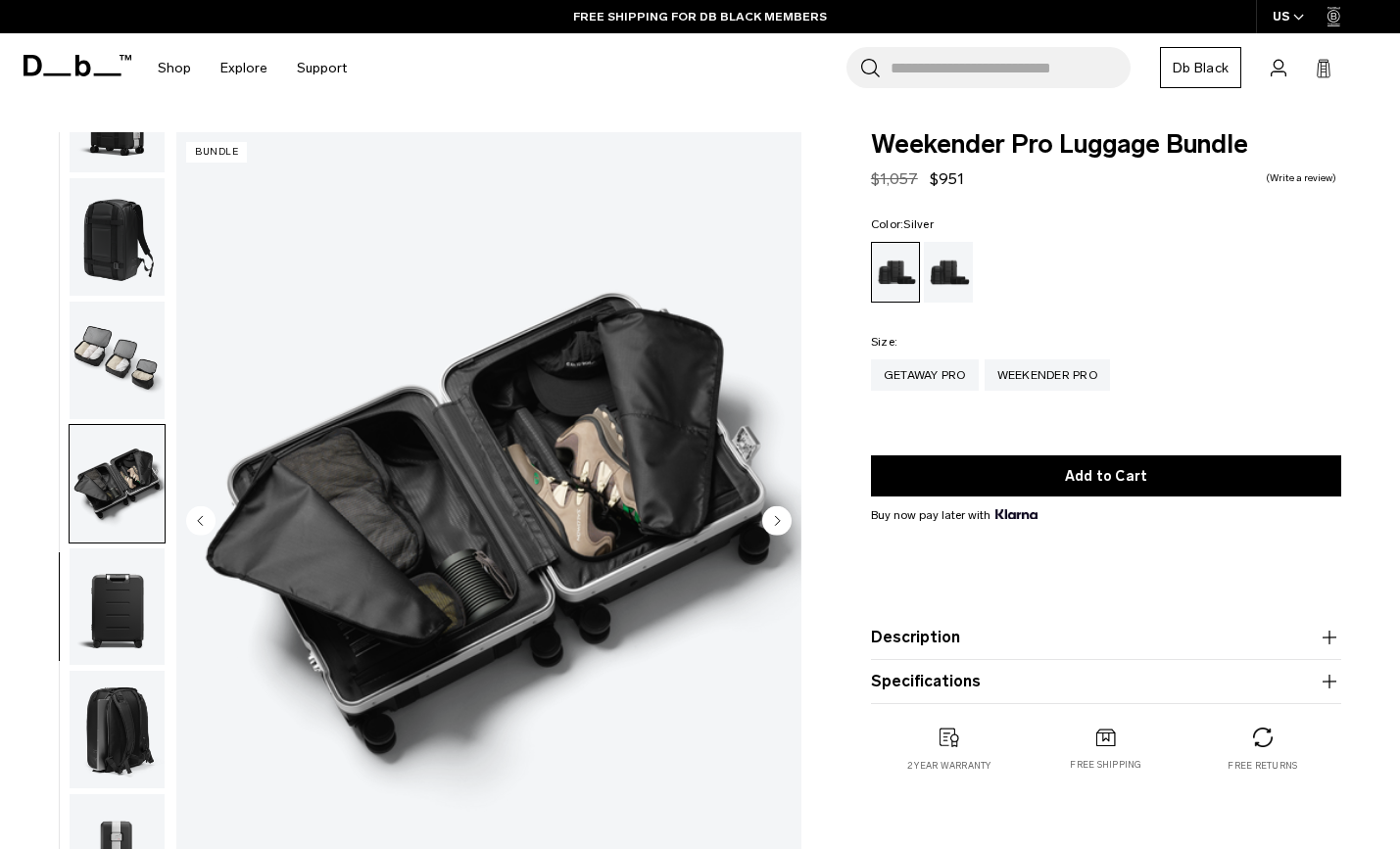 click 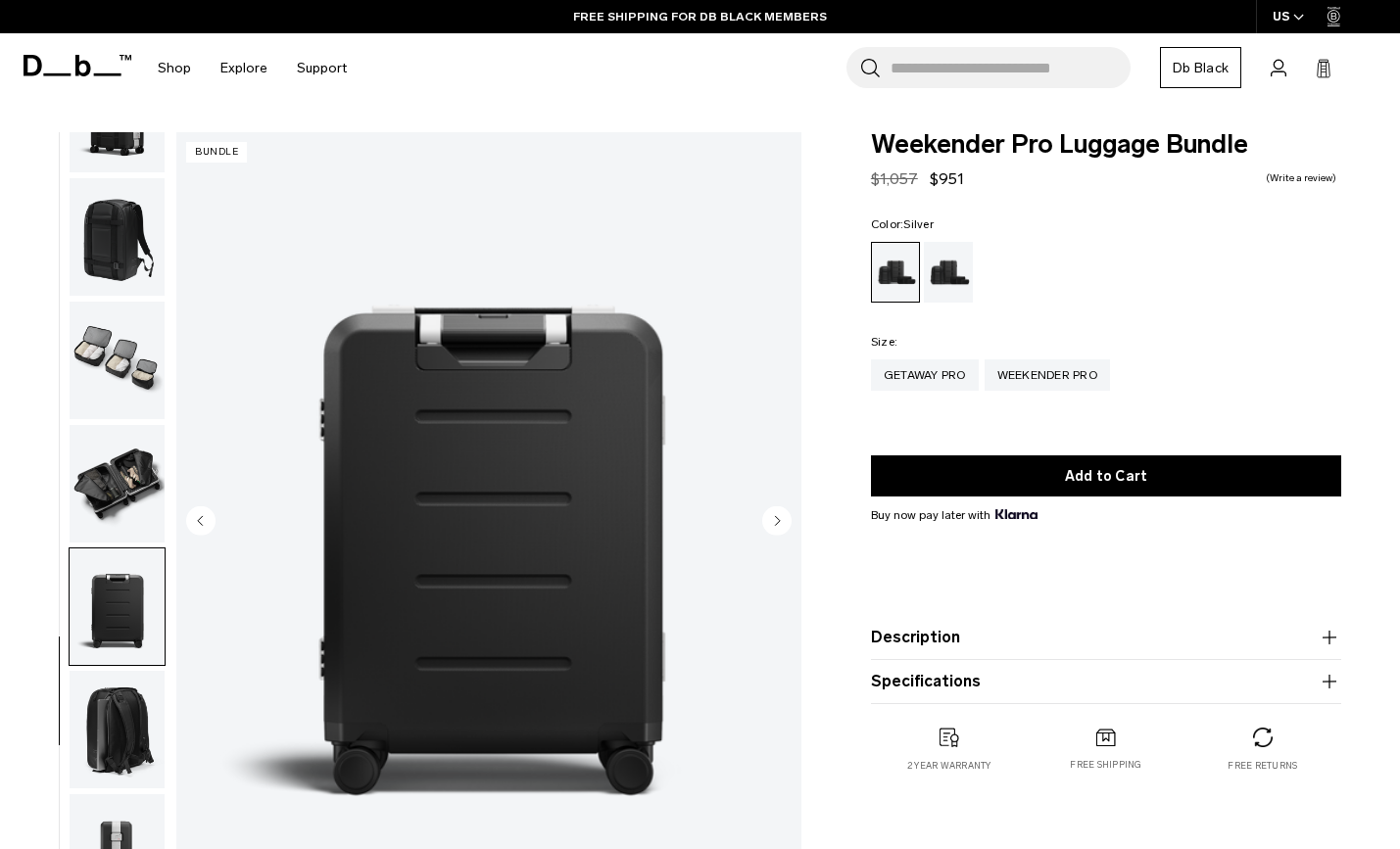 click 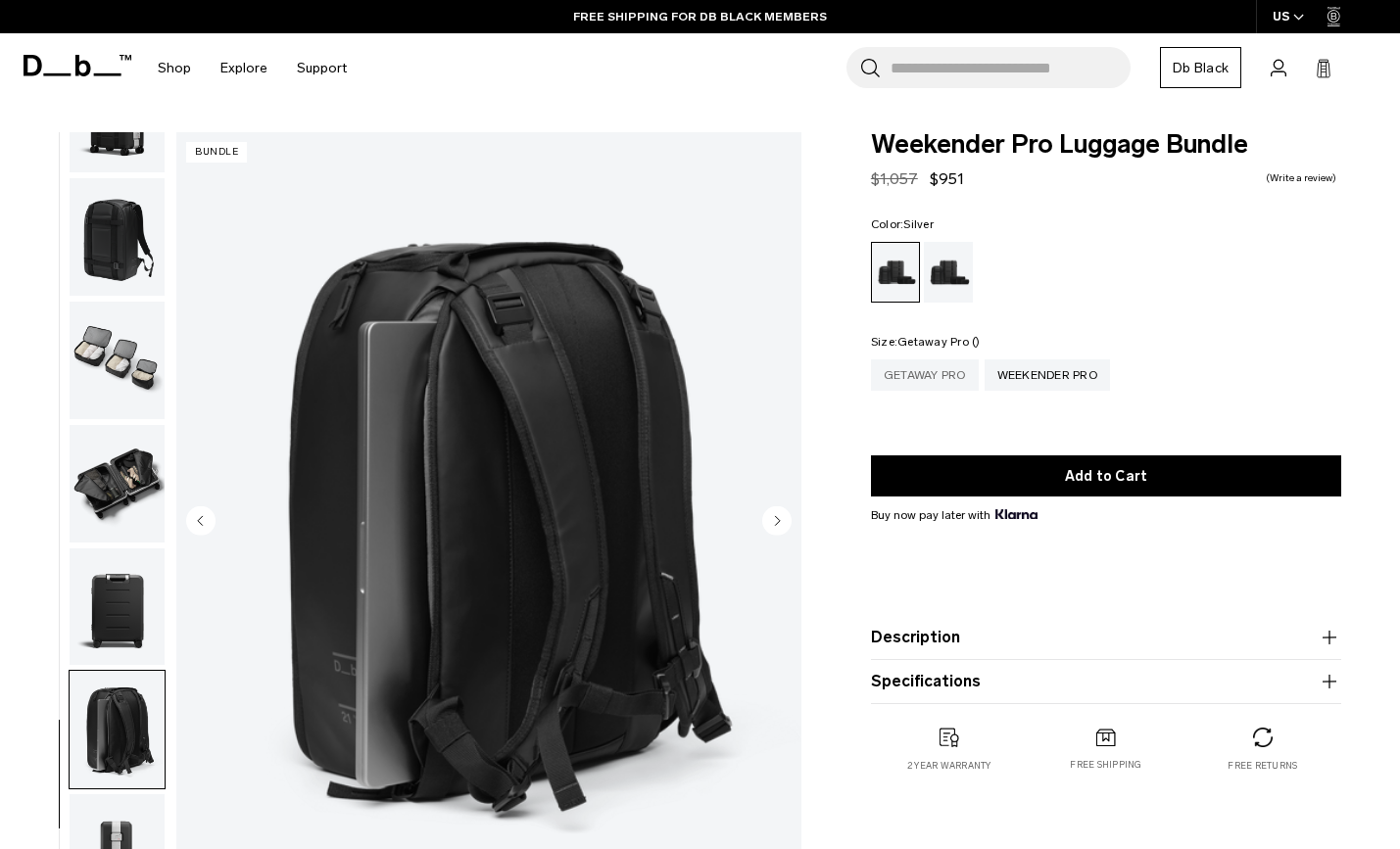 click on "Getaway Pro" at bounding box center (925, 375) 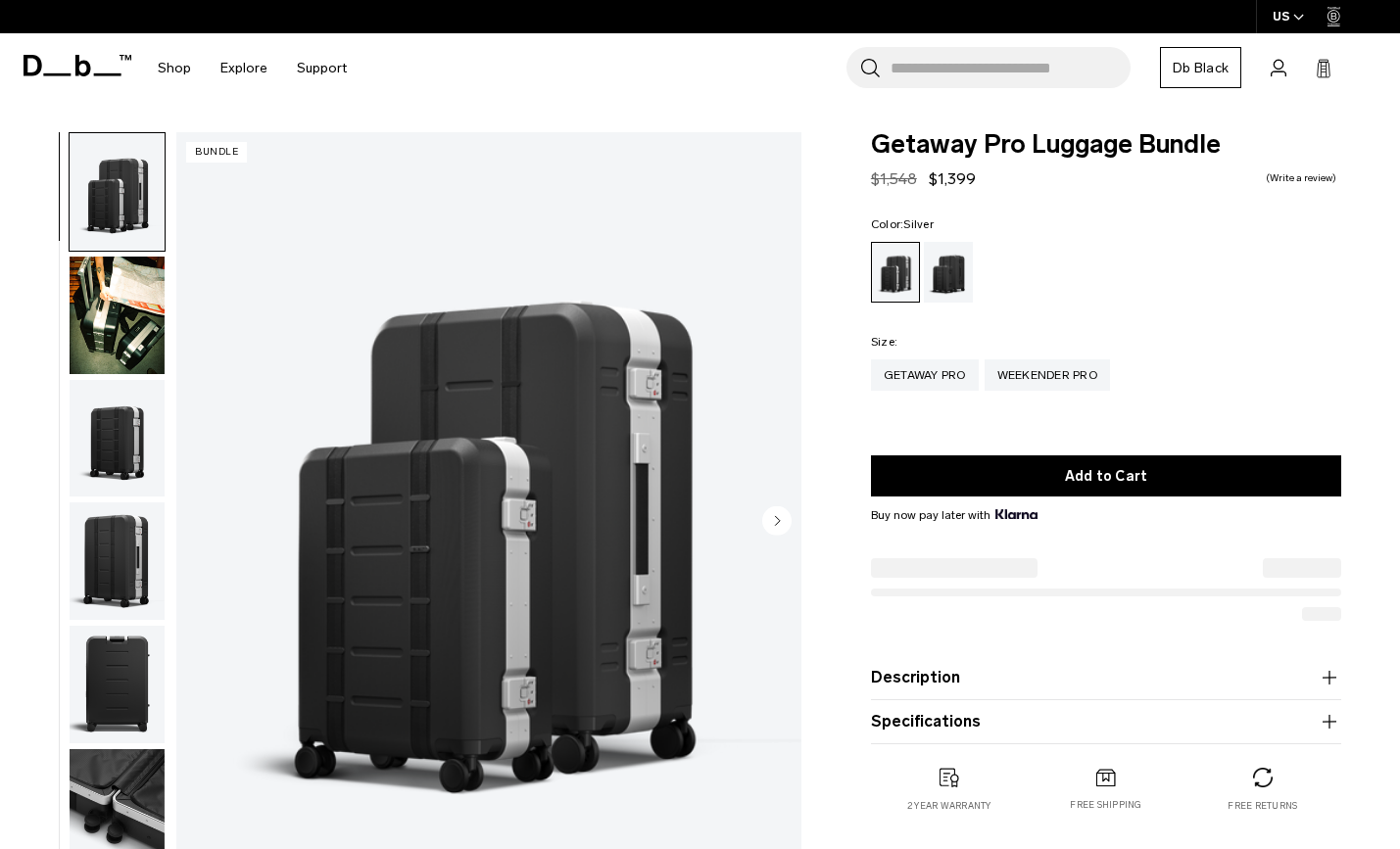scroll, scrollTop: 0, scrollLeft: 0, axis: both 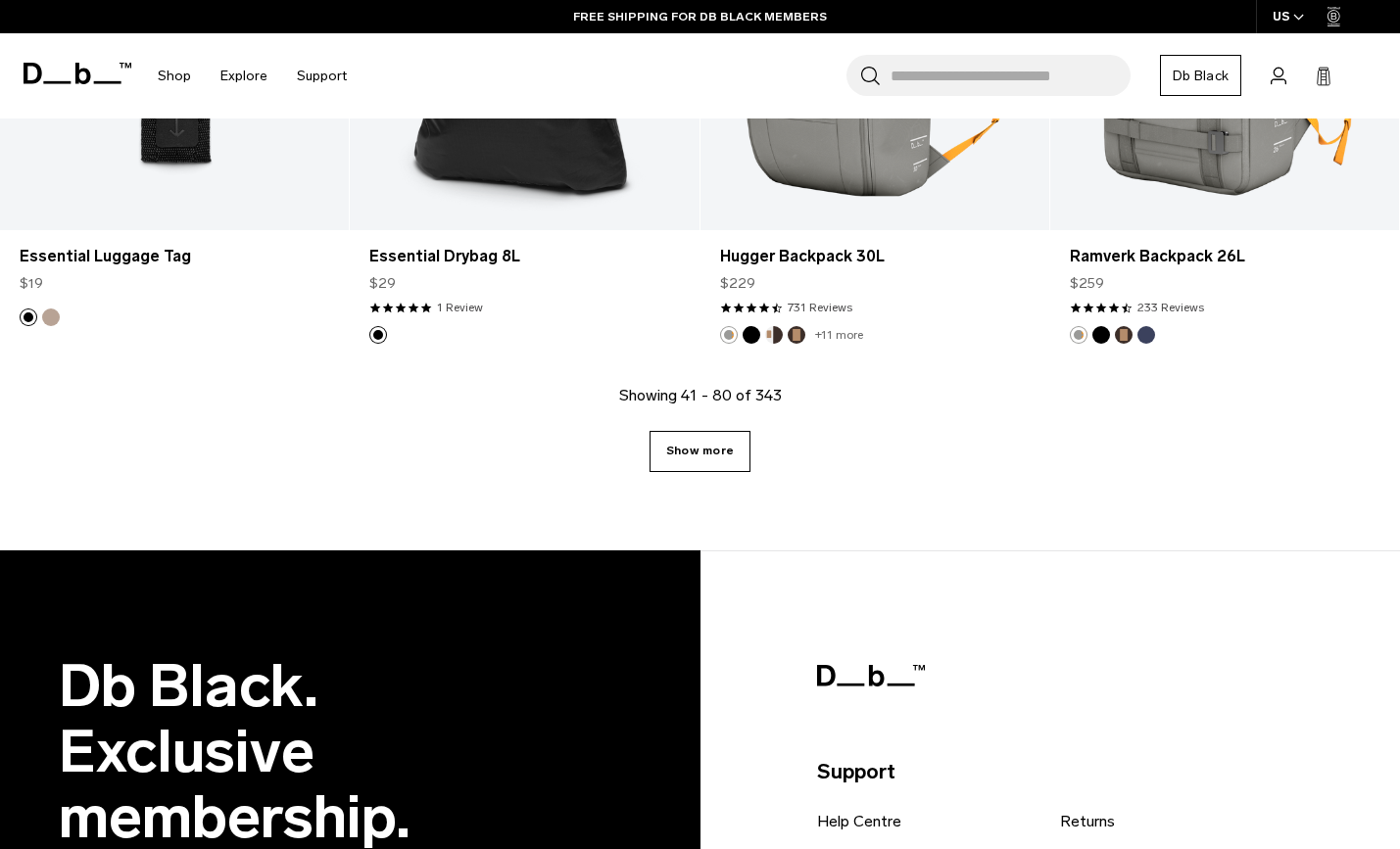 click on "Show more" at bounding box center (700, 451) 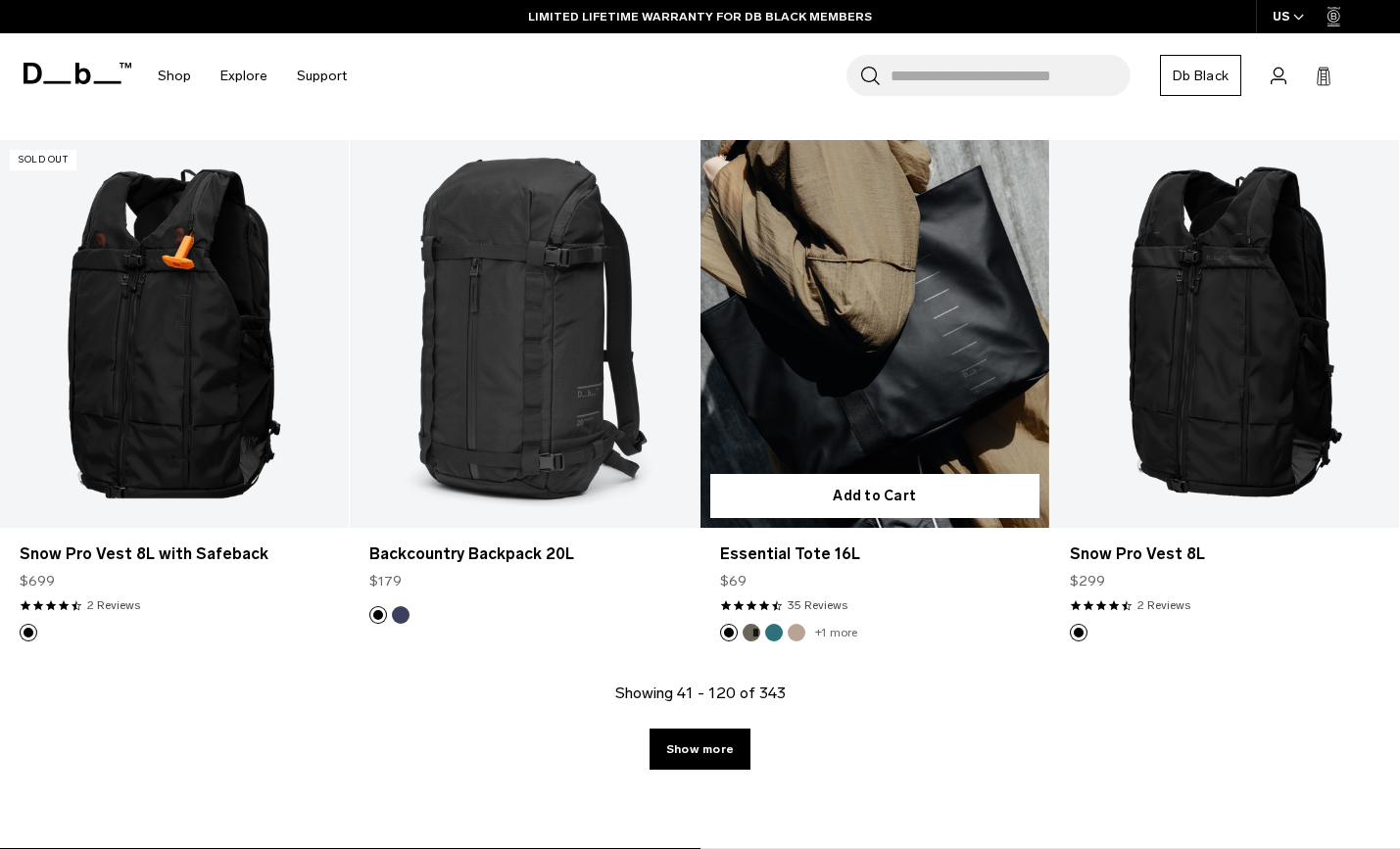 scroll, scrollTop: 10775, scrollLeft: 0, axis: vertical 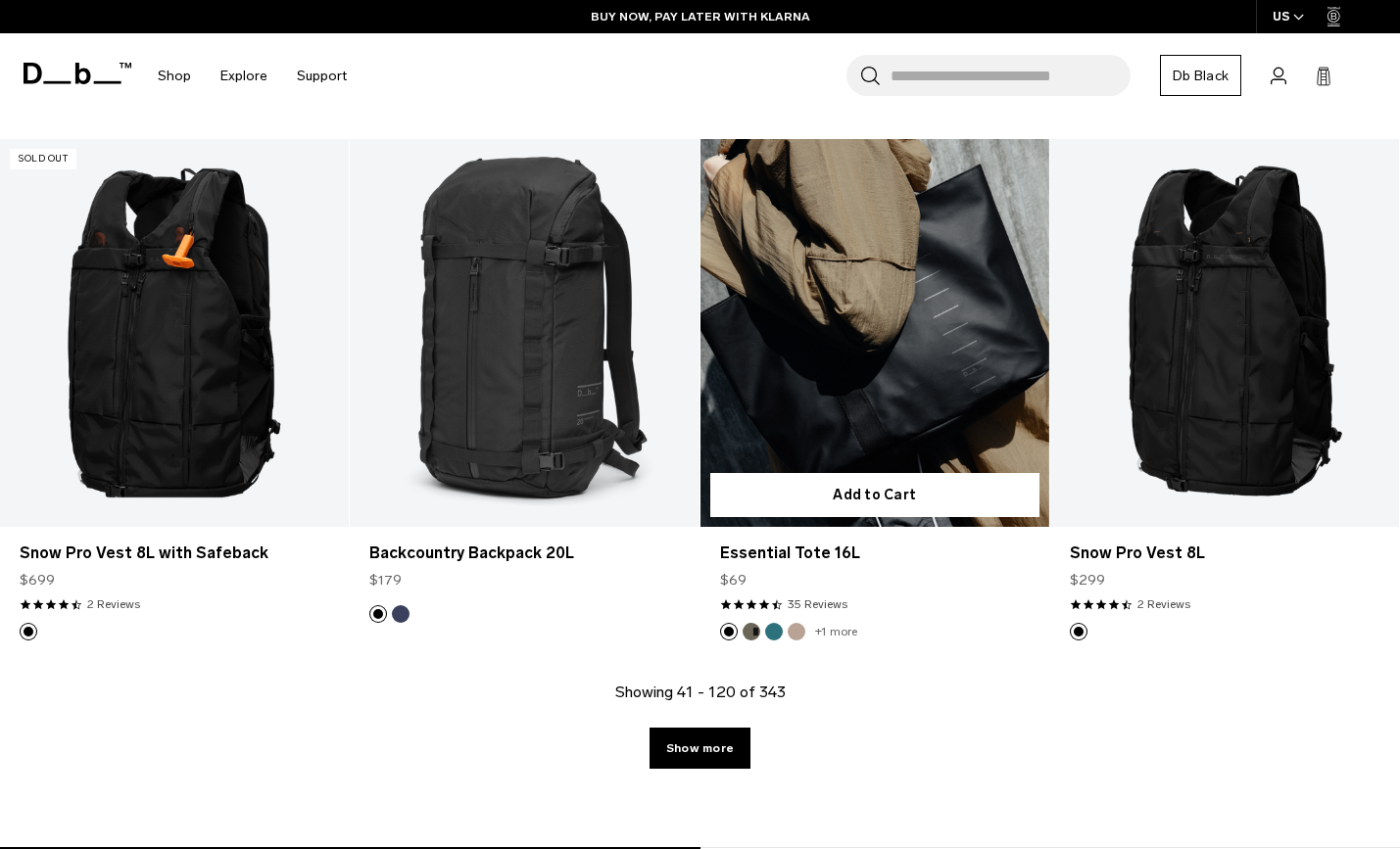 click on "Essential Tote 16L
$69
4.7 star rating      35 Reviews" at bounding box center (875, 575) 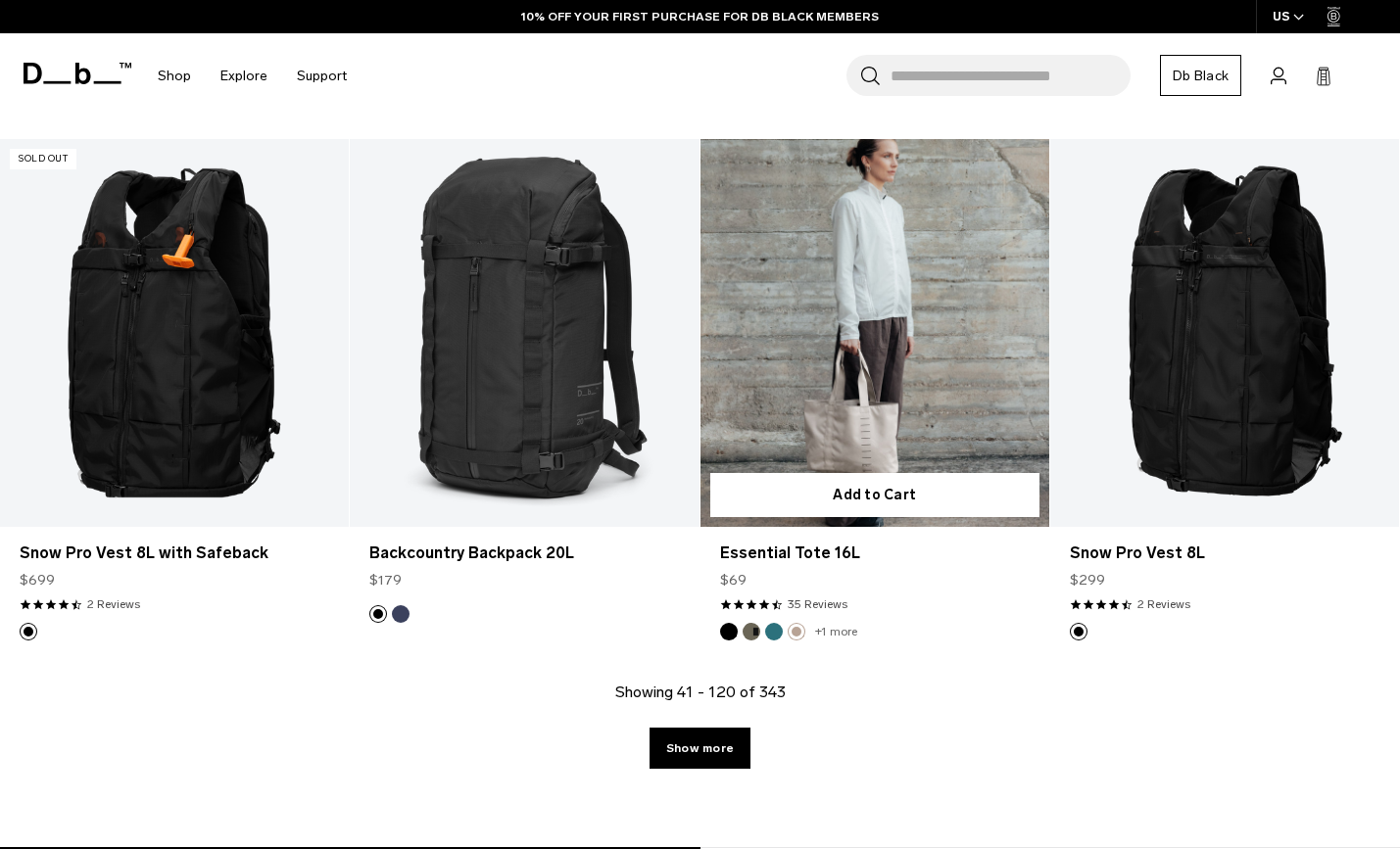 click at bounding box center [751, 632] 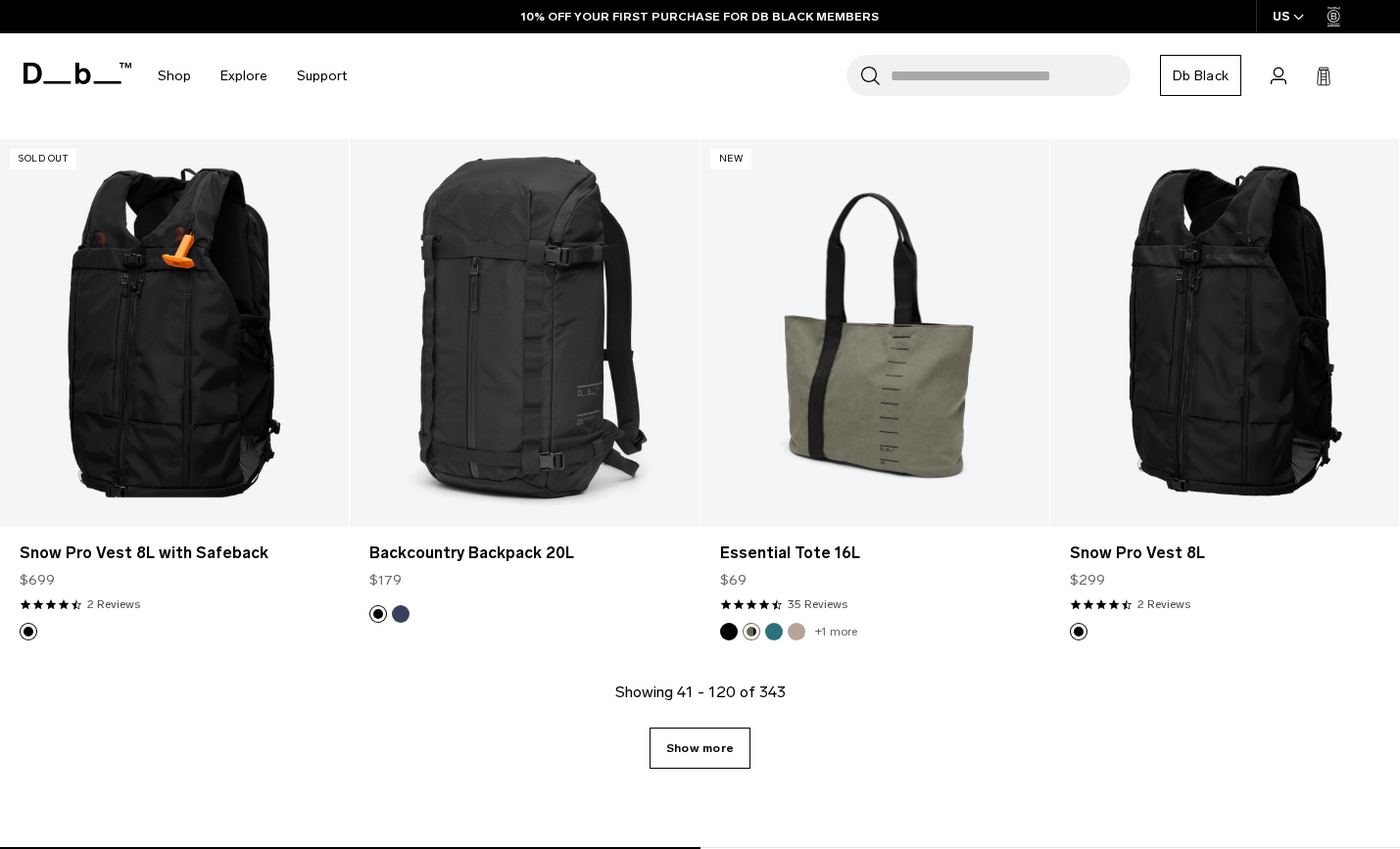 click on "Show more" at bounding box center [700, 748] 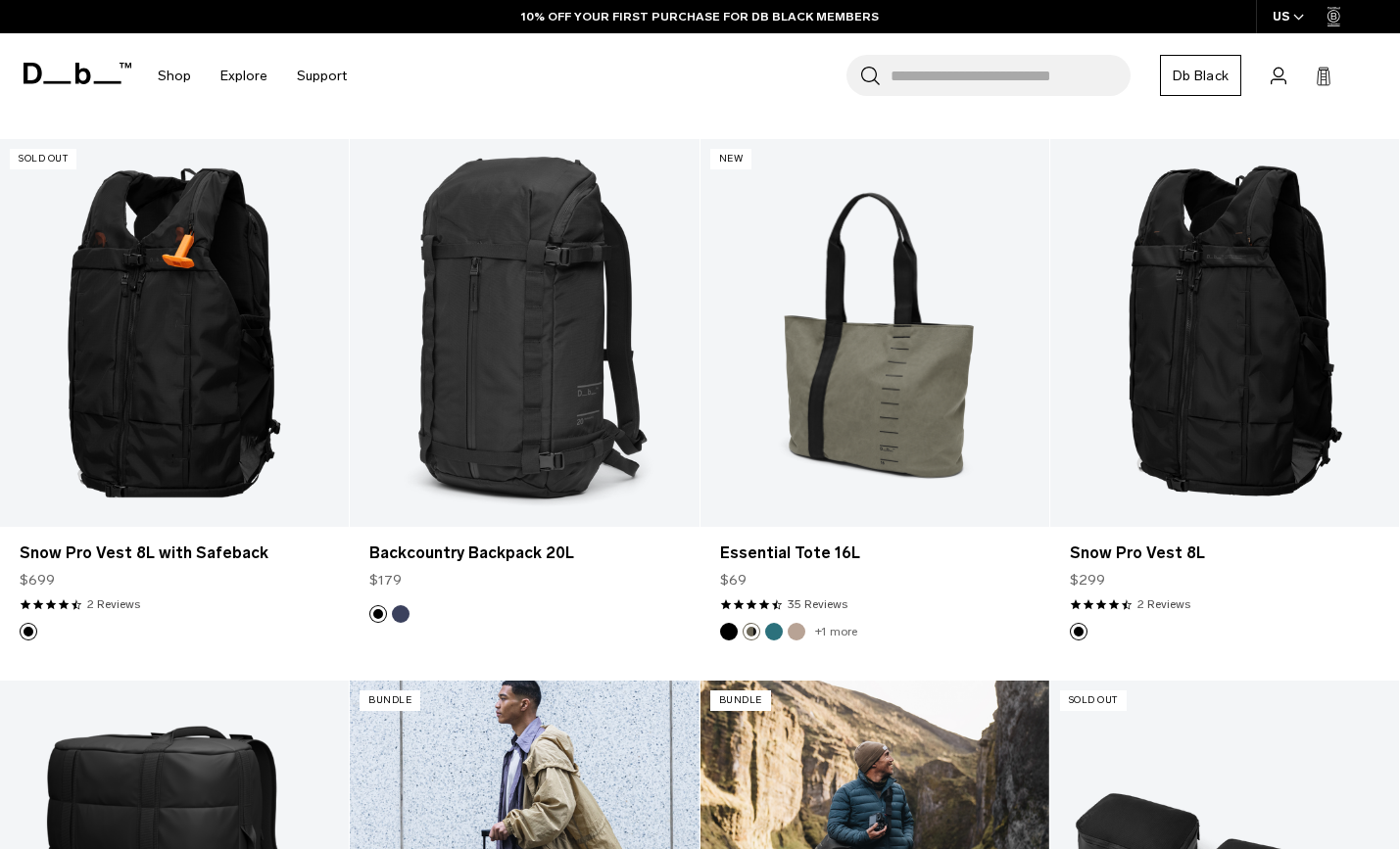 click at bounding box center [875, 874] 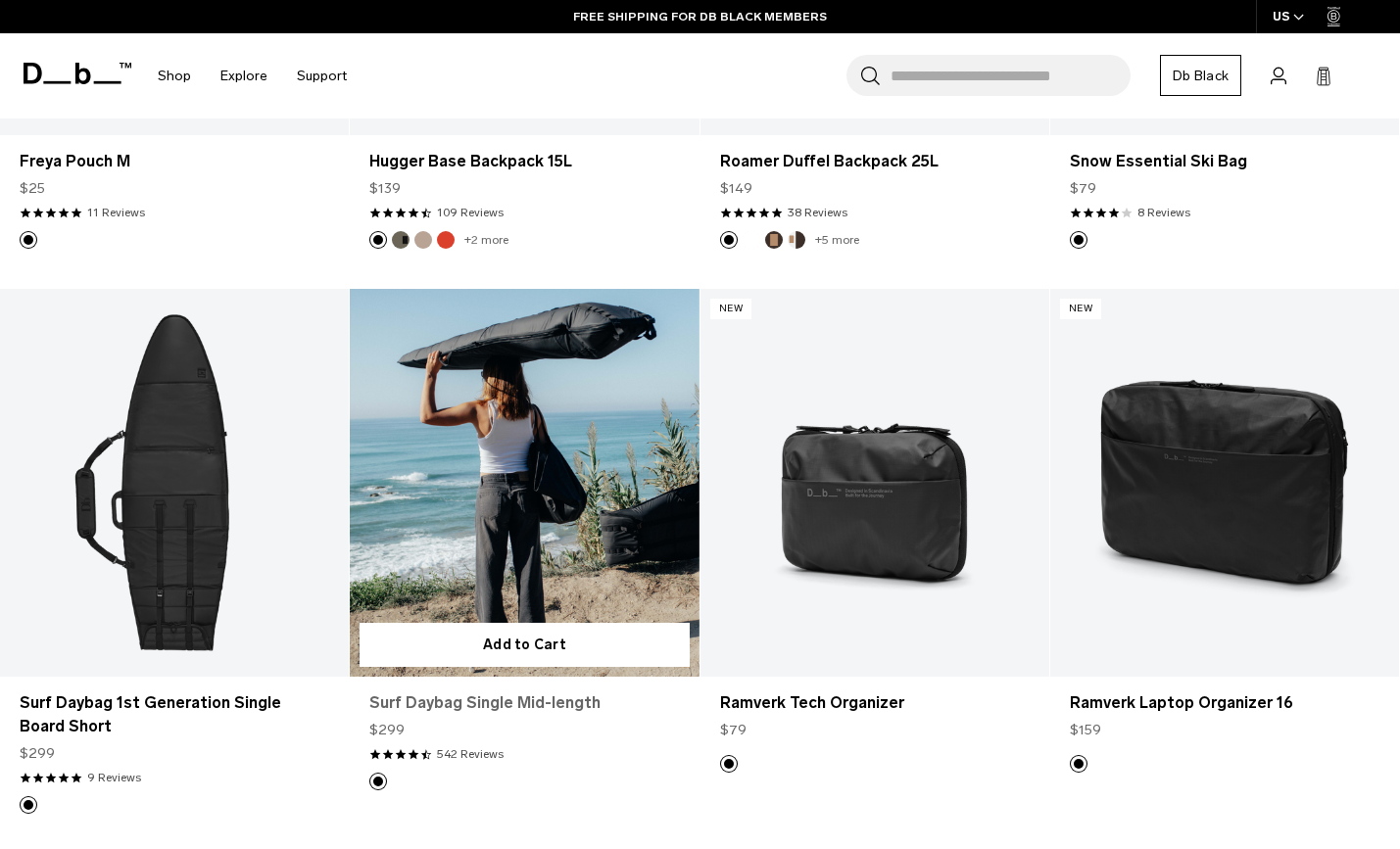 scroll, scrollTop: 13332, scrollLeft: 0, axis: vertical 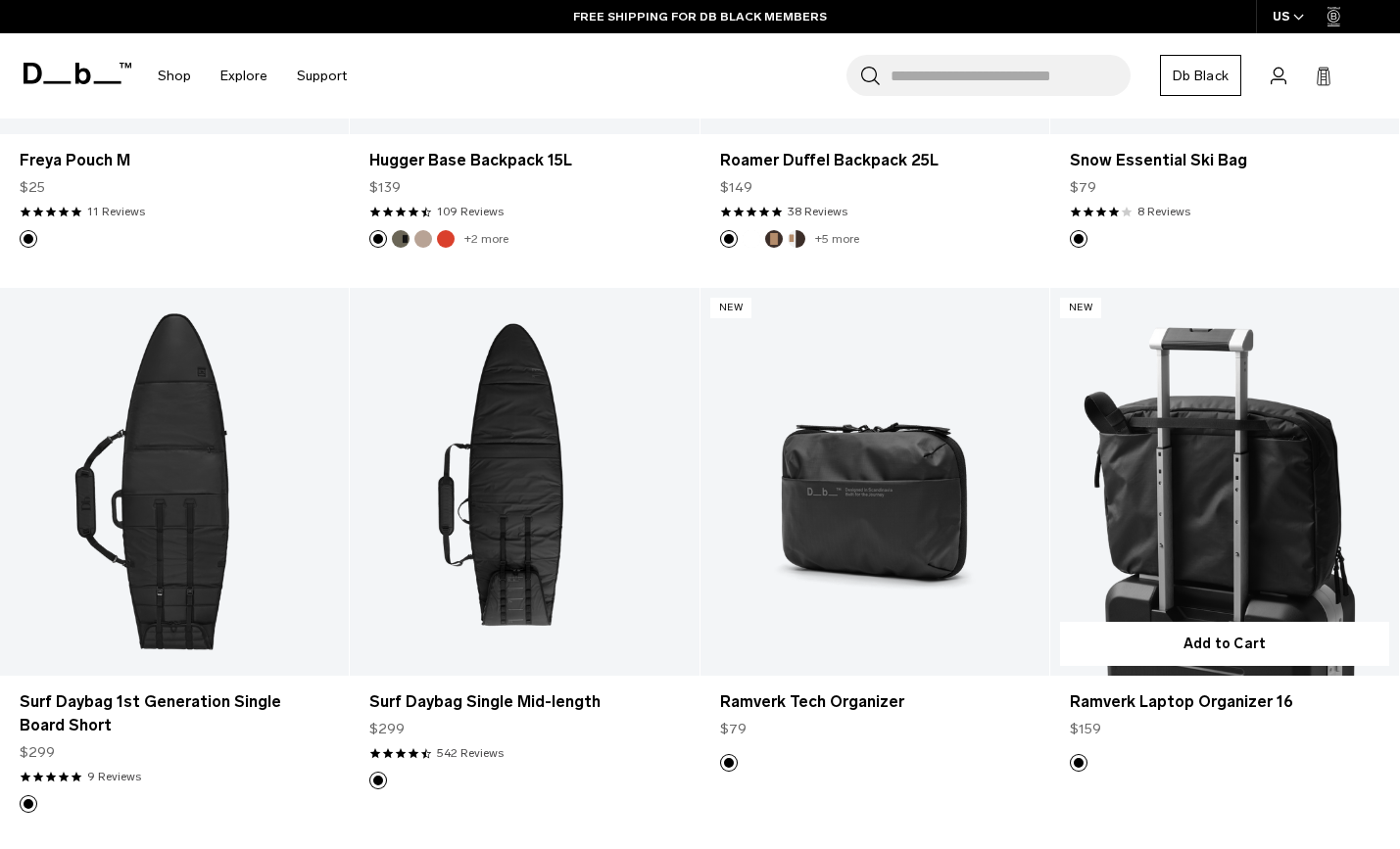 click at bounding box center [1225, 482] 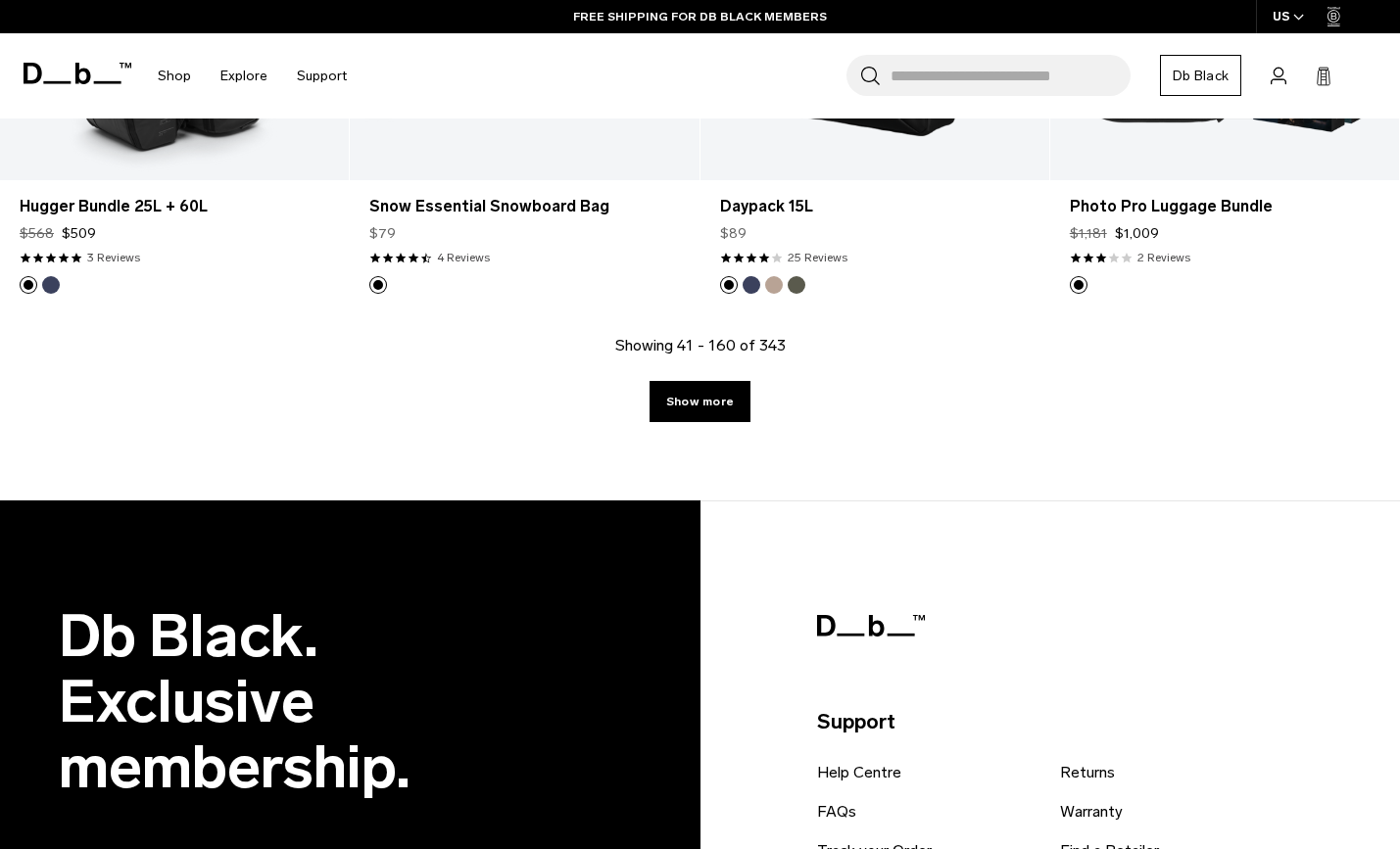 scroll, scrollTop: 16562, scrollLeft: 0, axis: vertical 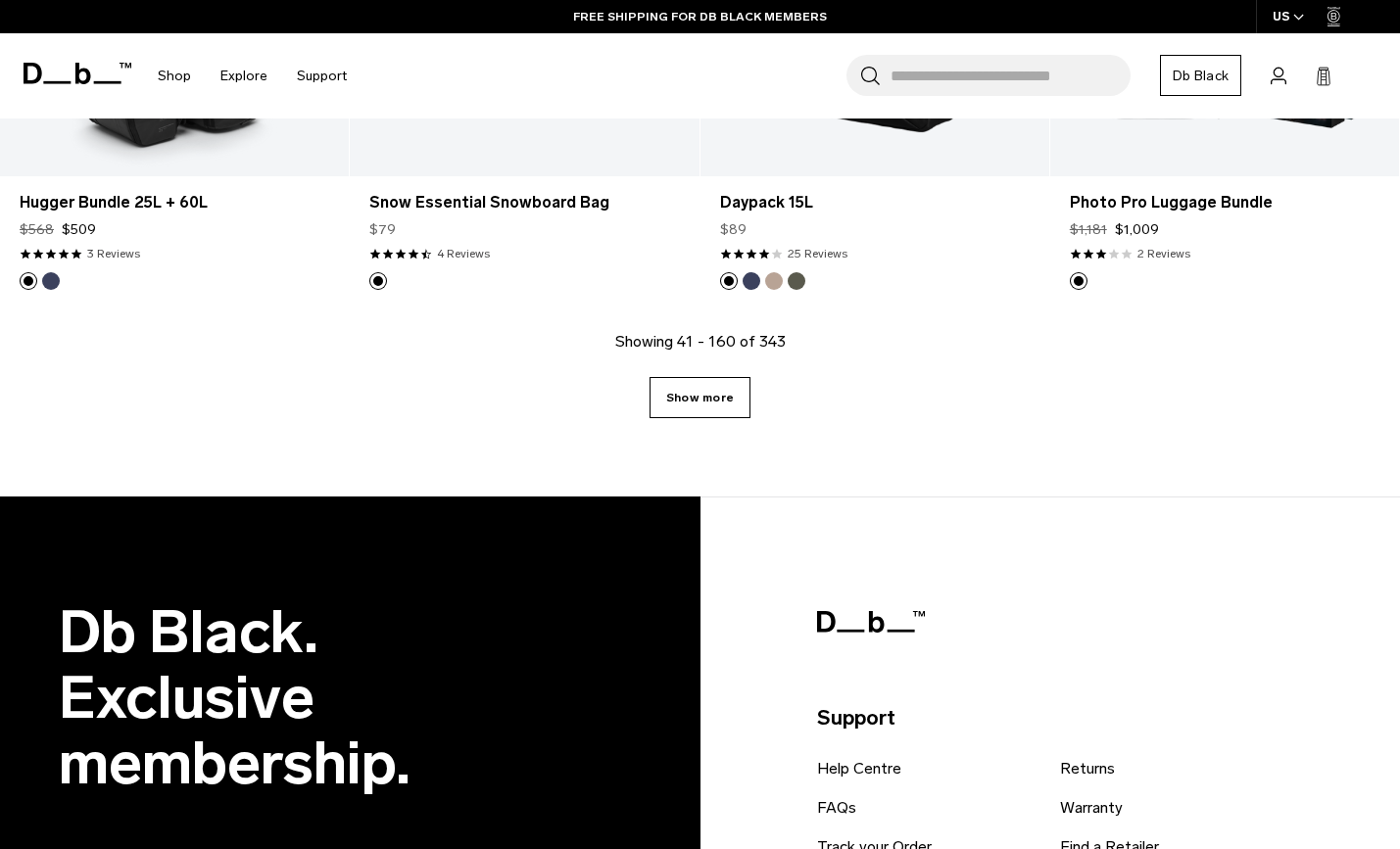 click on "Show more" at bounding box center [700, 398] 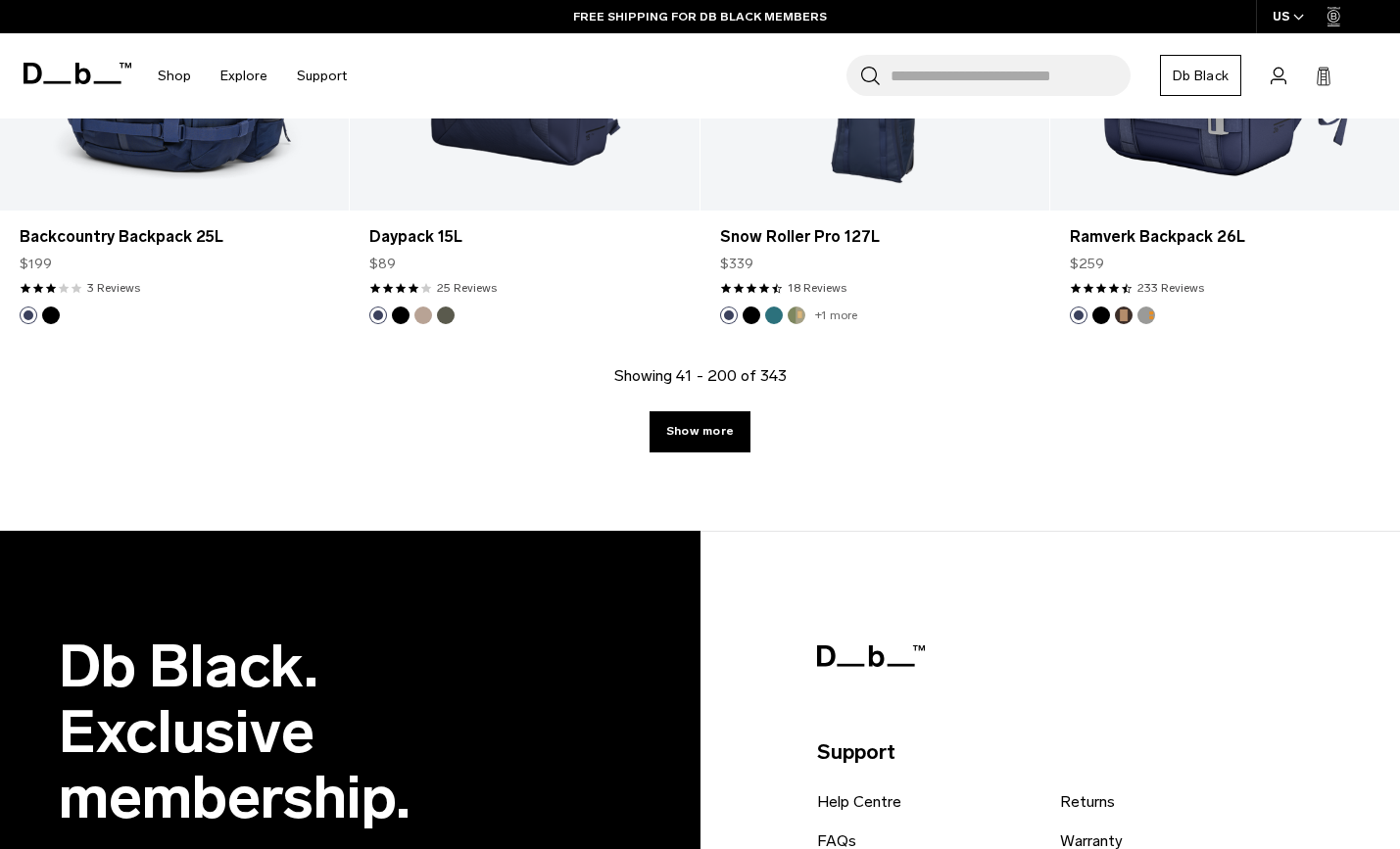 scroll, scrollTop: 21933, scrollLeft: 0, axis: vertical 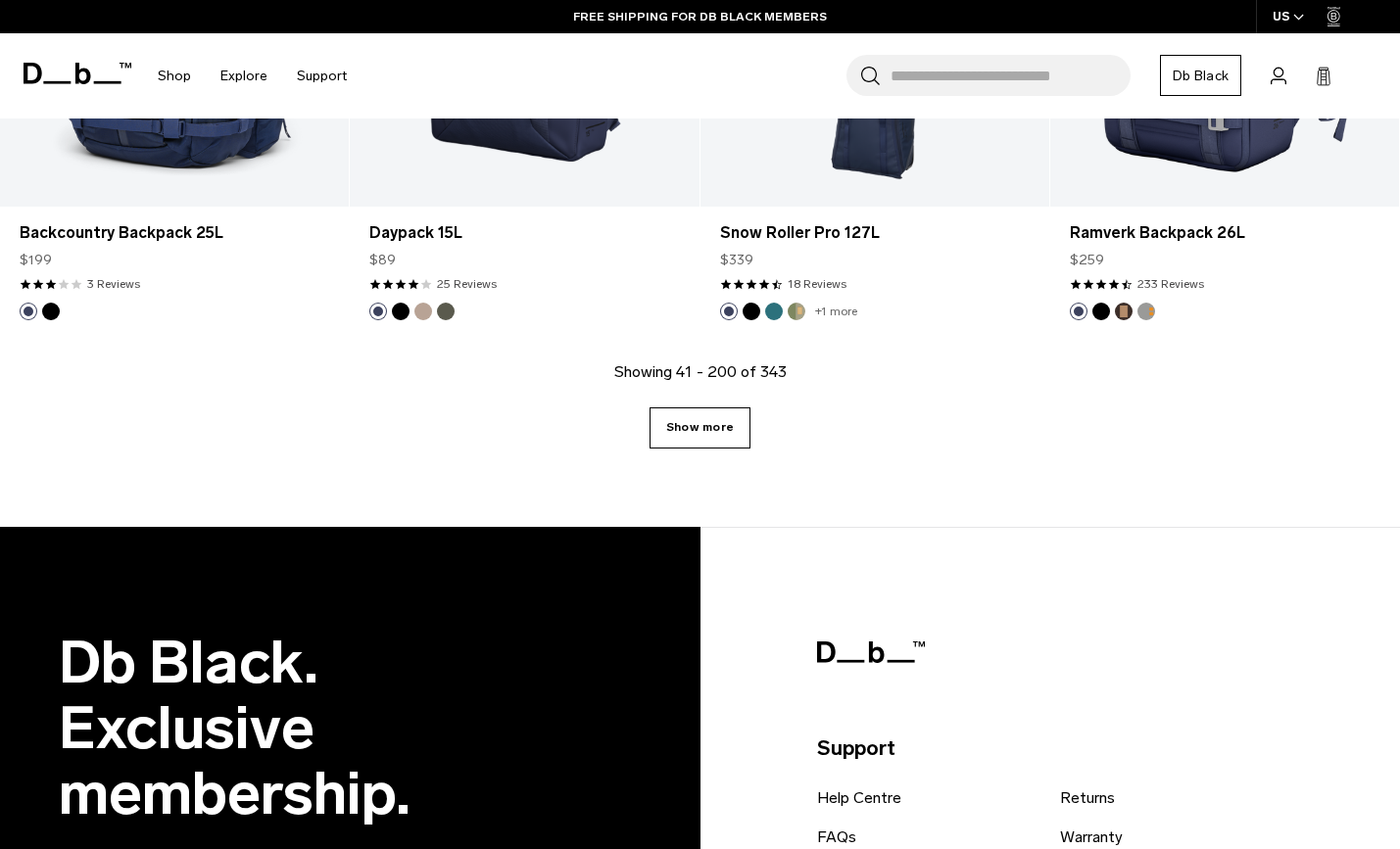 click on "Show more" at bounding box center [700, 428] 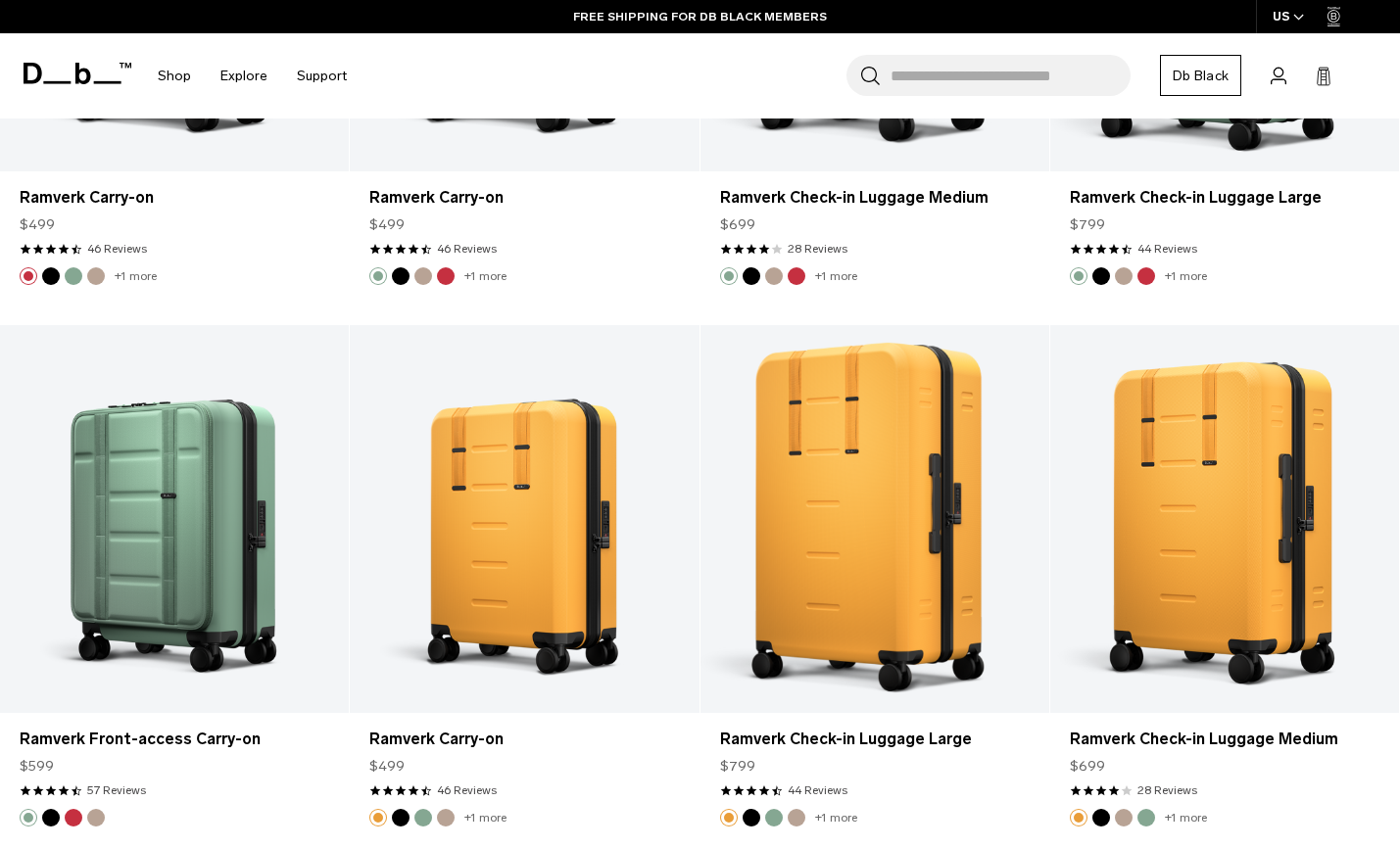 scroll, scrollTop: 24713, scrollLeft: 0, axis: vertical 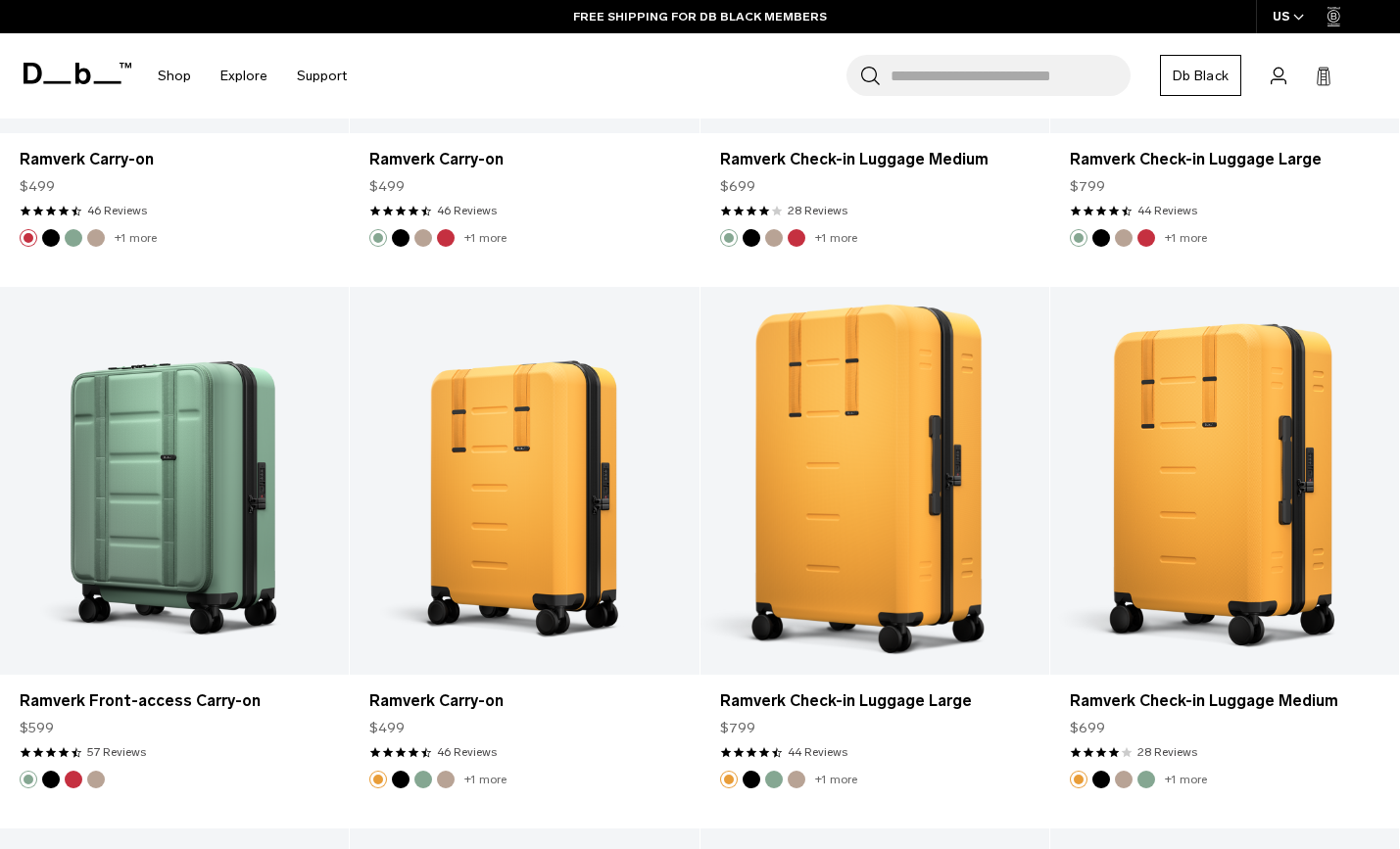 click at bounding box center (73, 779) 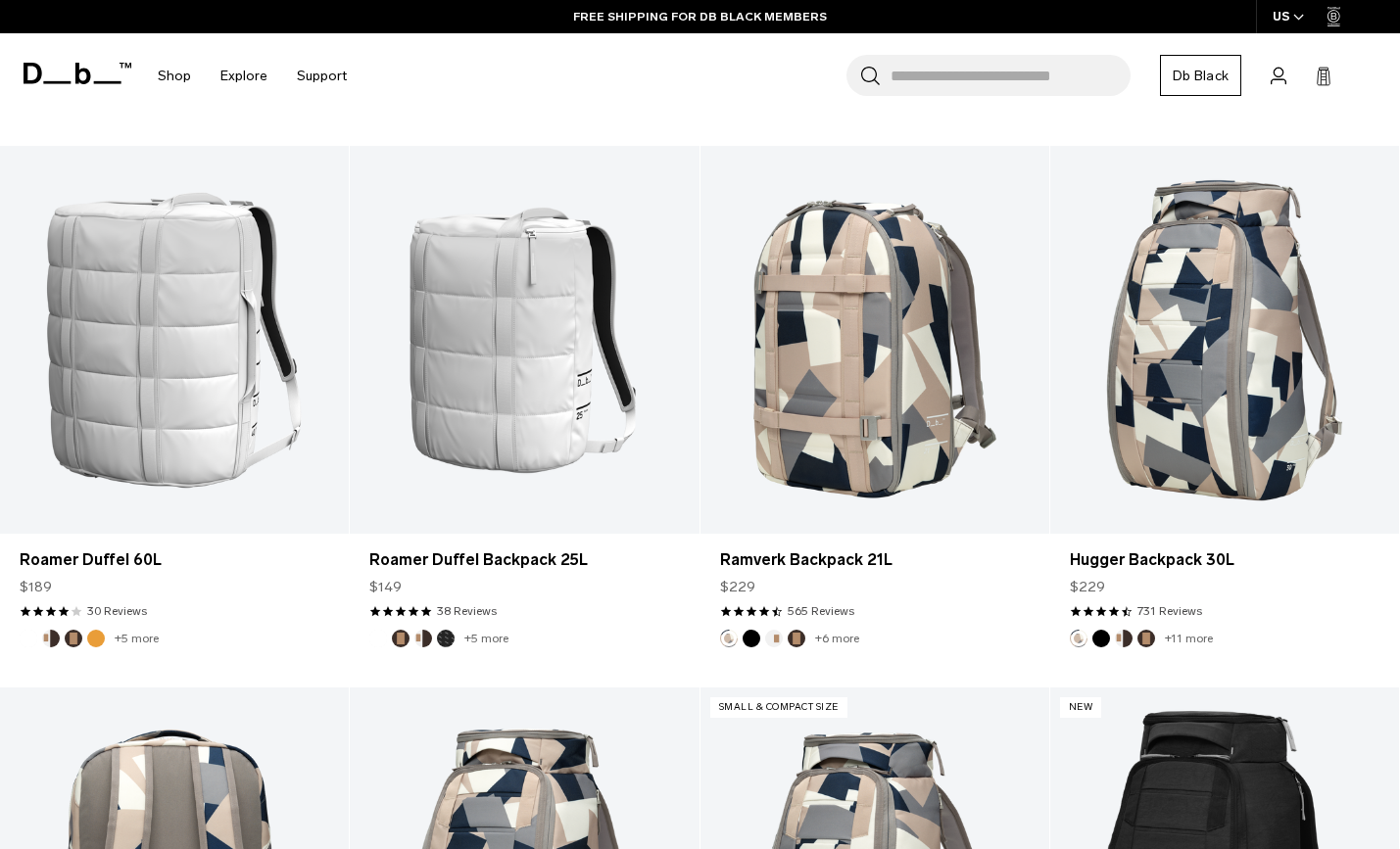 scroll, scrollTop: 25917, scrollLeft: 0, axis: vertical 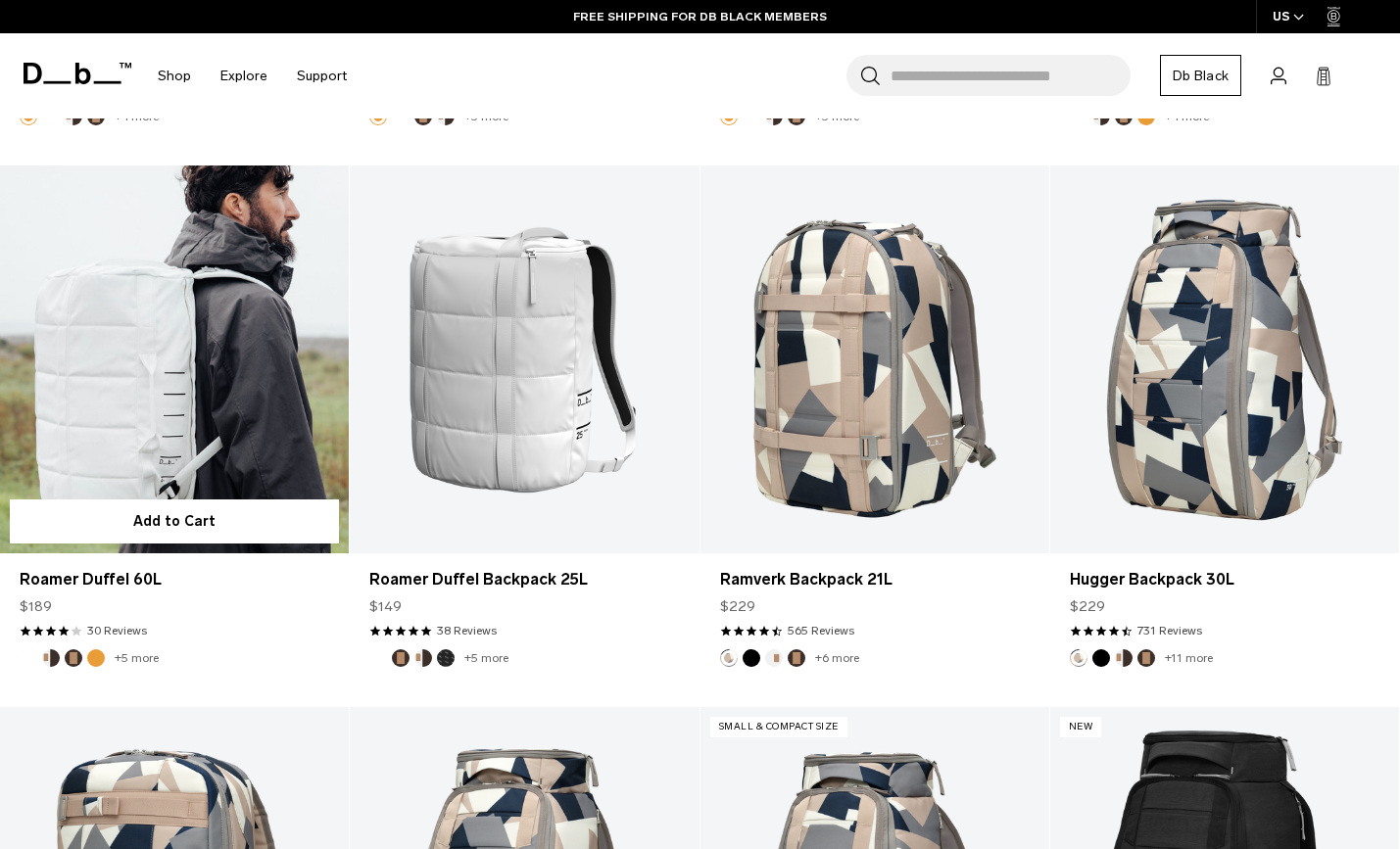 click on "+5 more" at bounding box center (89, 658) 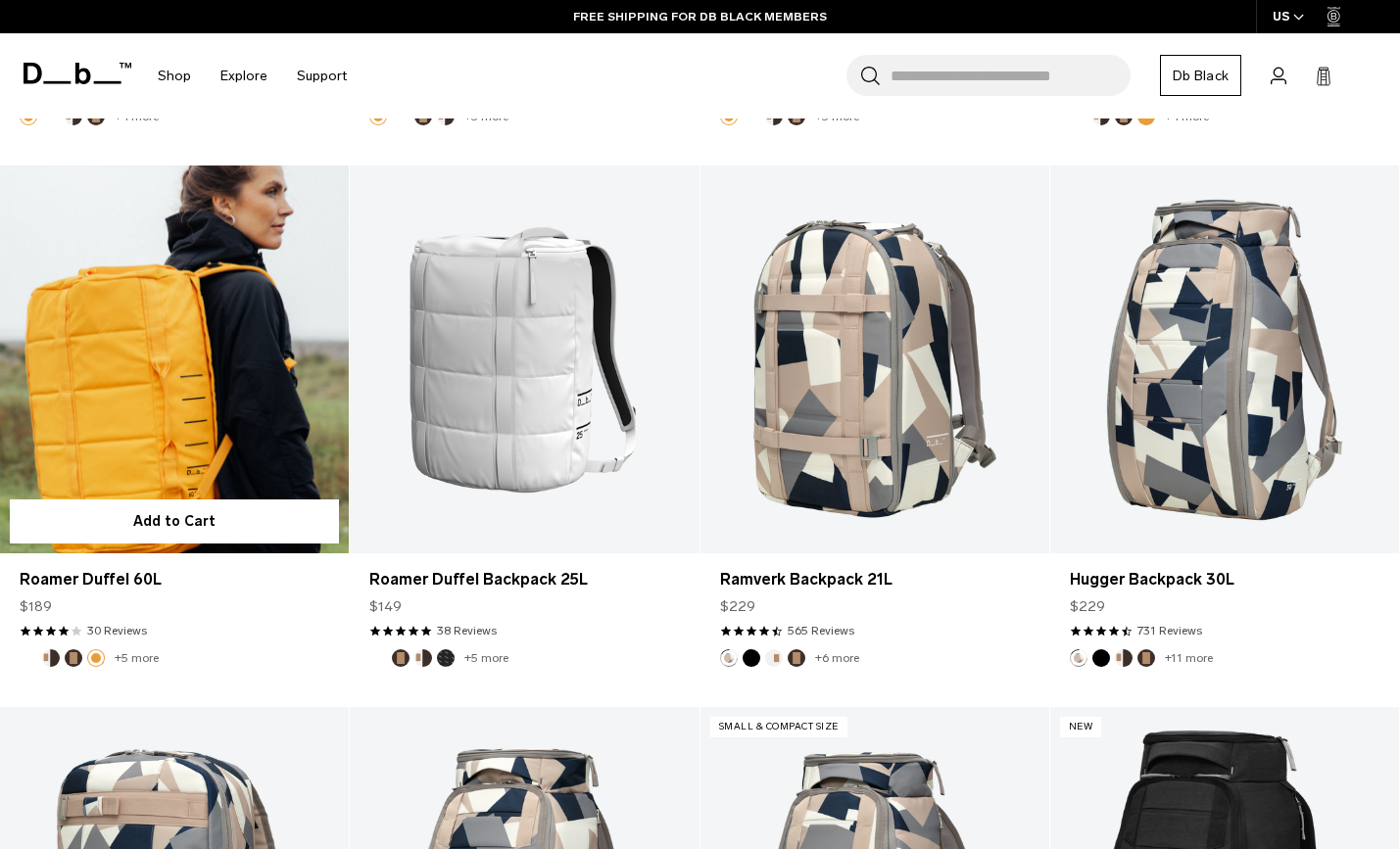 click at bounding box center (174, 359) 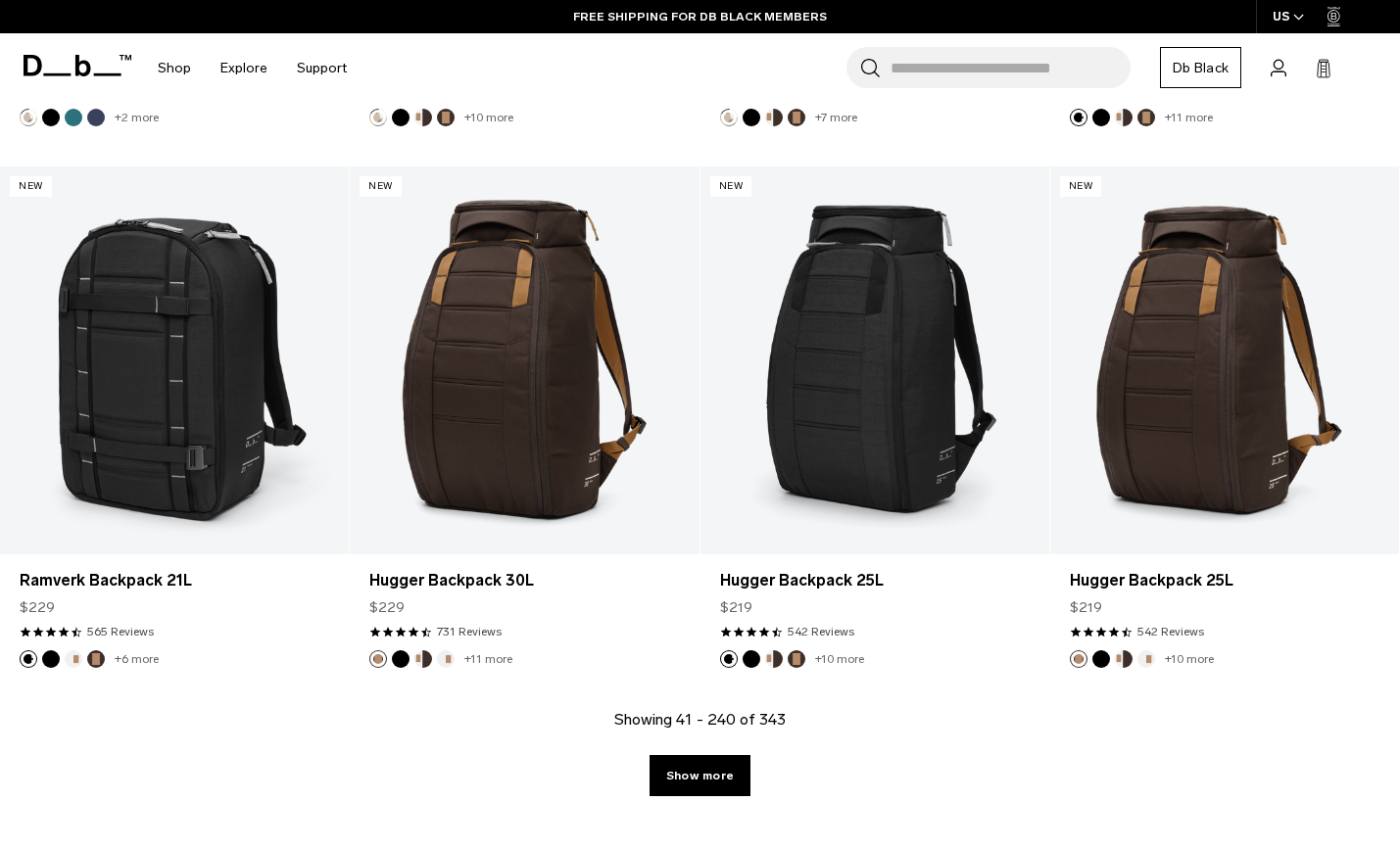 scroll, scrollTop: 26998, scrollLeft: 0, axis: vertical 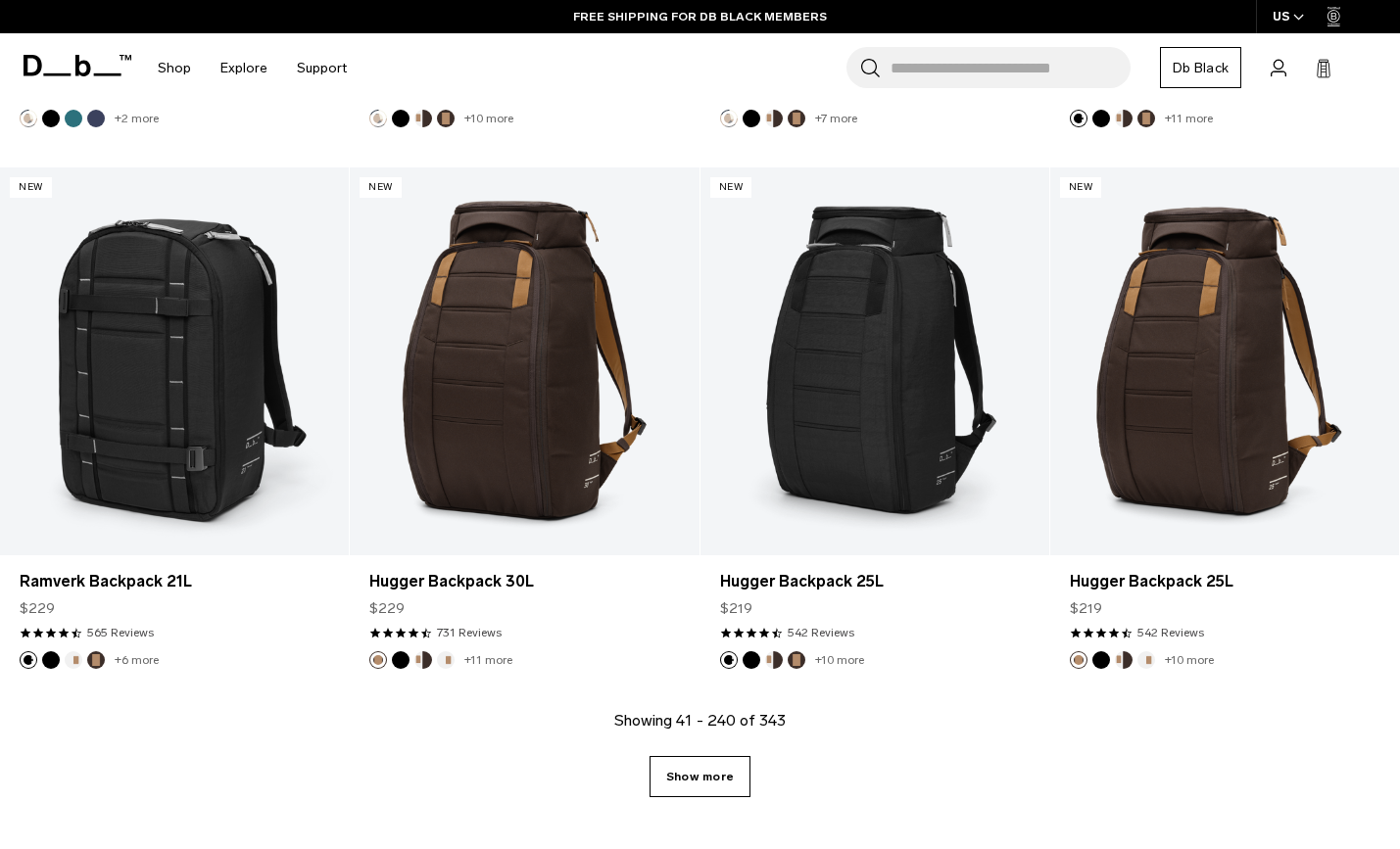 click on "Show more" at bounding box center (700, 777) 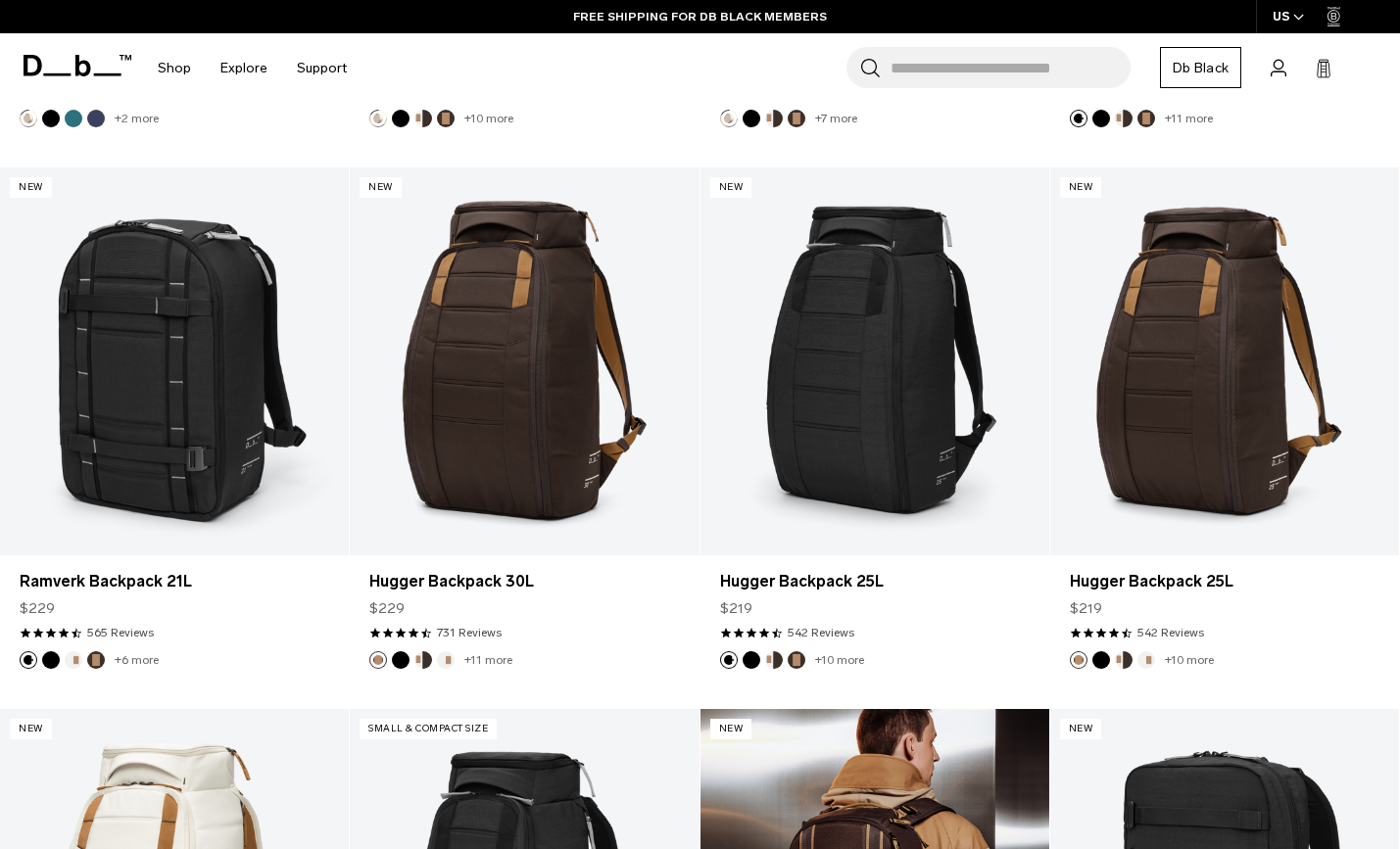 drag, startPoint x: 714, startPoint y: 748, endPoint x: 701, endPoint y: 650, distance: 98.85848 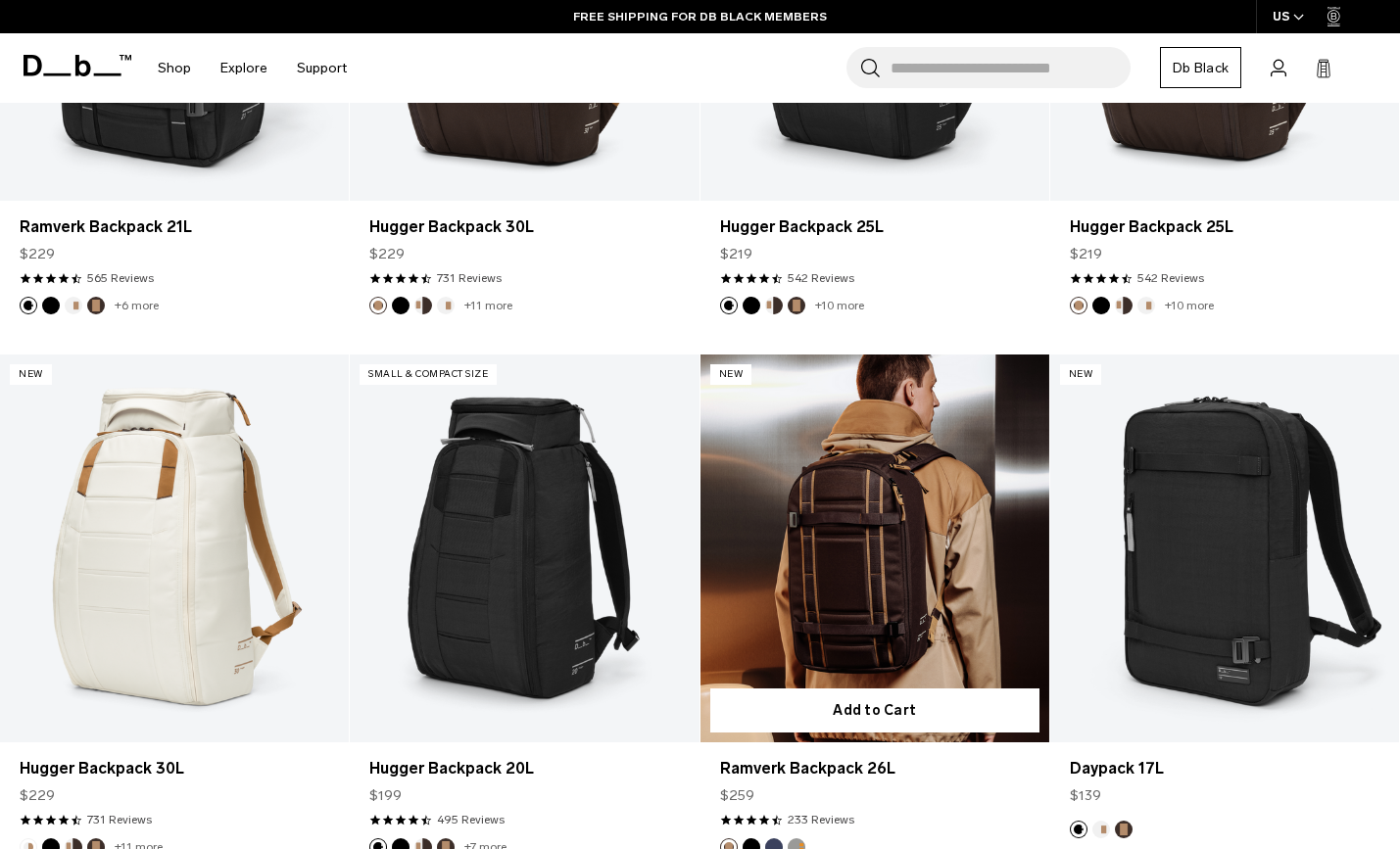 click on "Ramverk Backpack 26L
$259
4.5 star rating      233 Reviews" at bounding box center (875, 790) 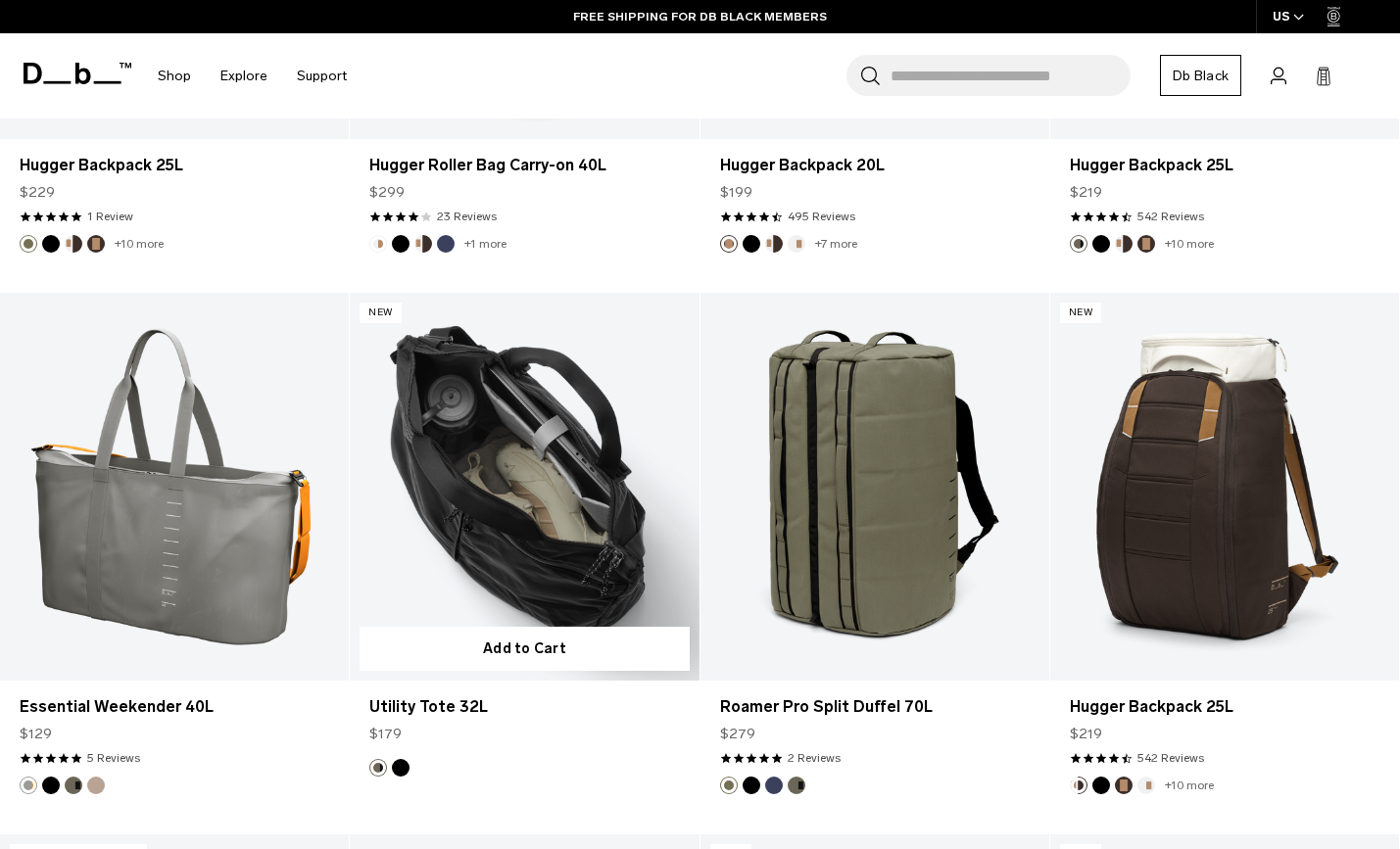 scroll, scrollTop: 29039, scrollLeft: 0, axis: vertical 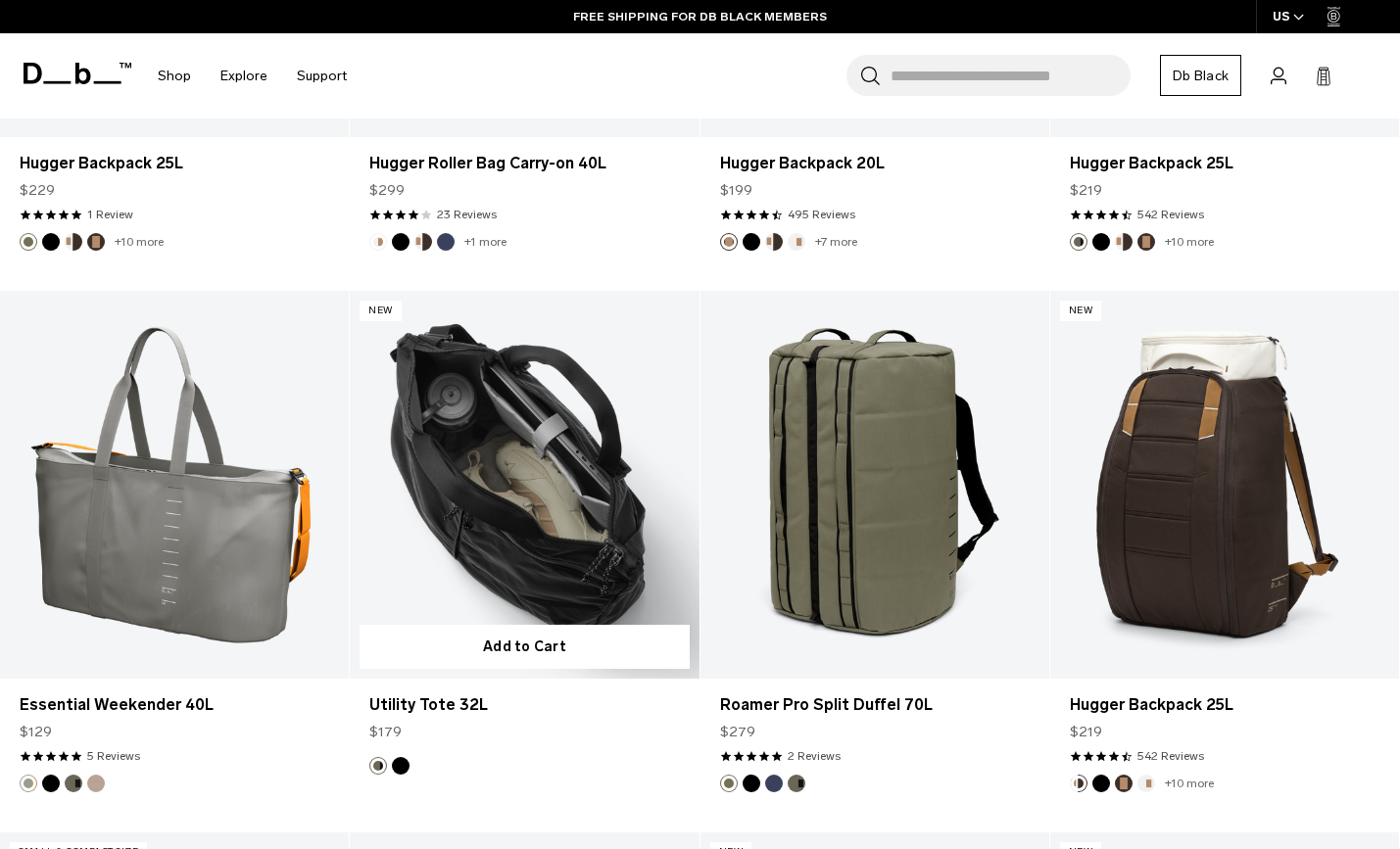 click at bounding box center (524, 485) 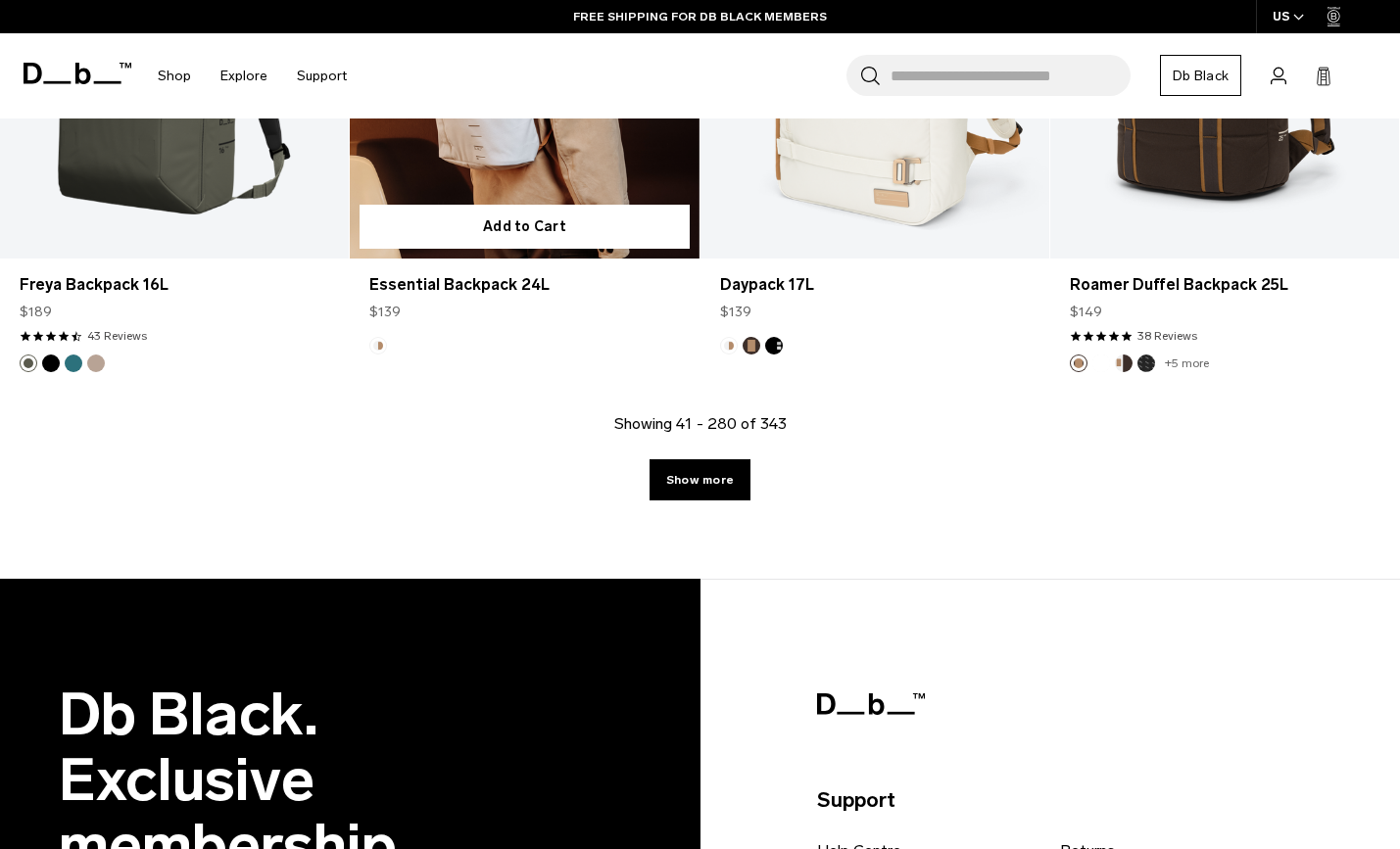scroll, scrollTop: 32722, scrollLeft: 0, axis: vertical 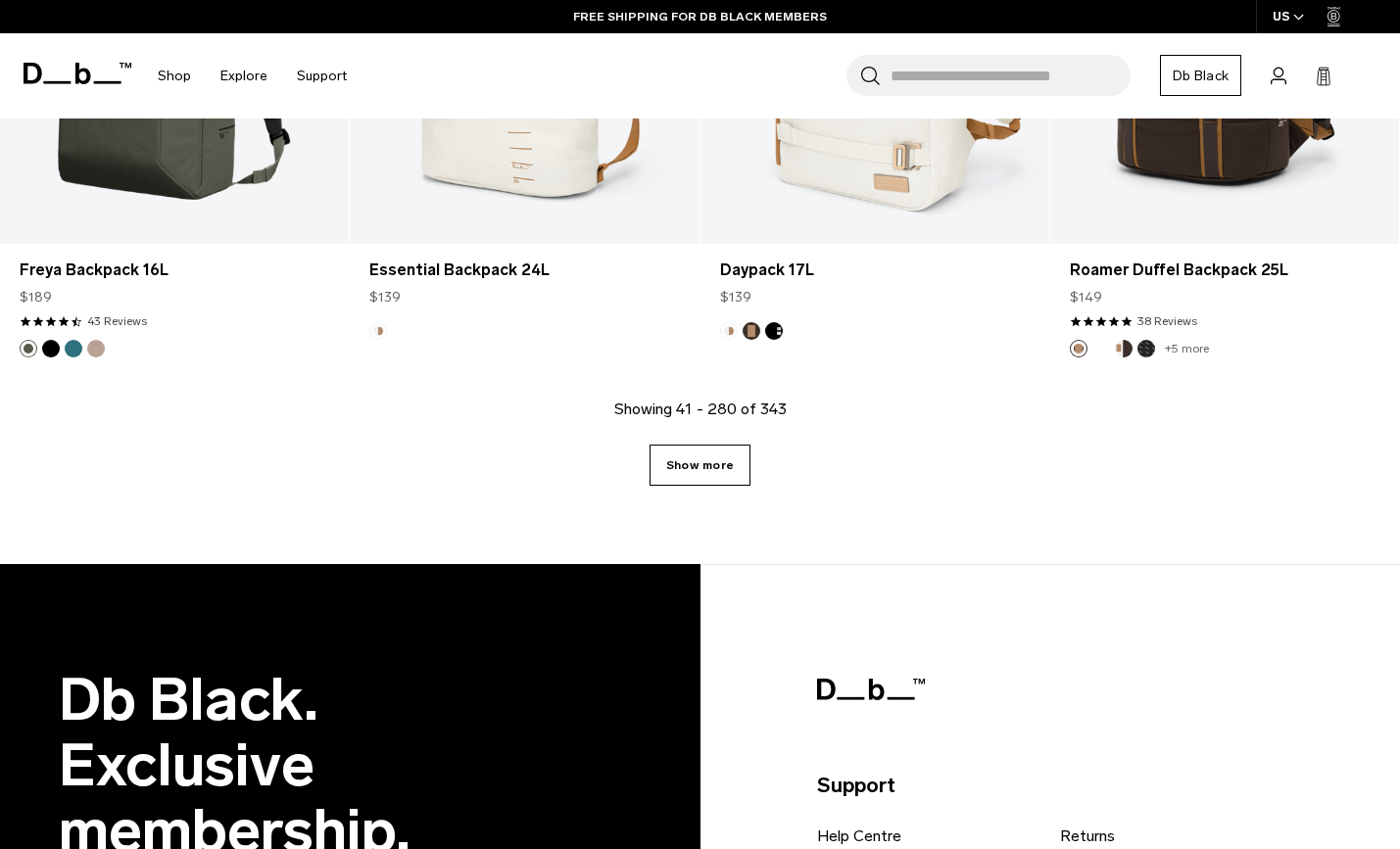 click on "Show more" at bounding box center (700, 465) 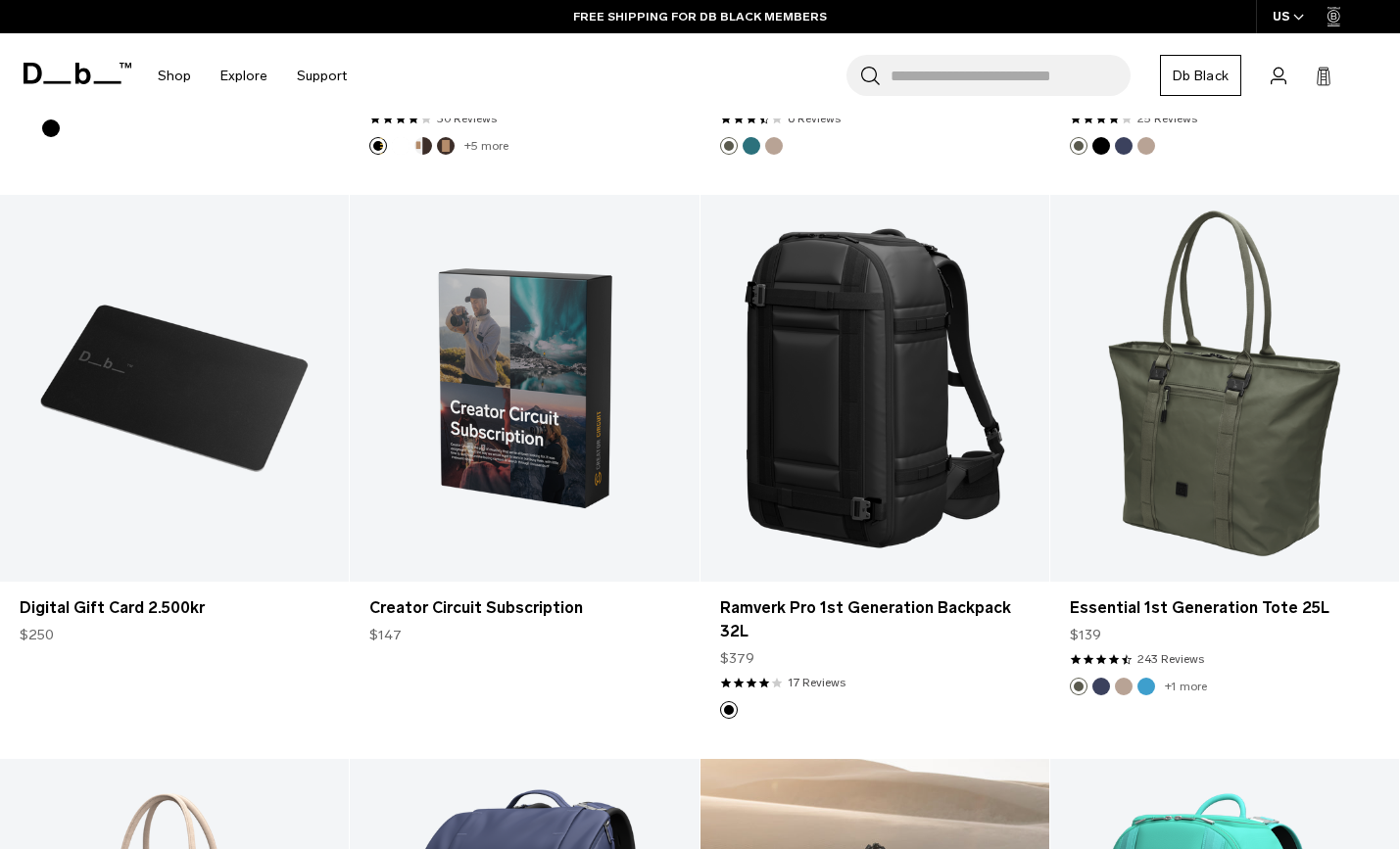 scroll, scrollTop: 34550, scrollLeft: 0, axis: vertical 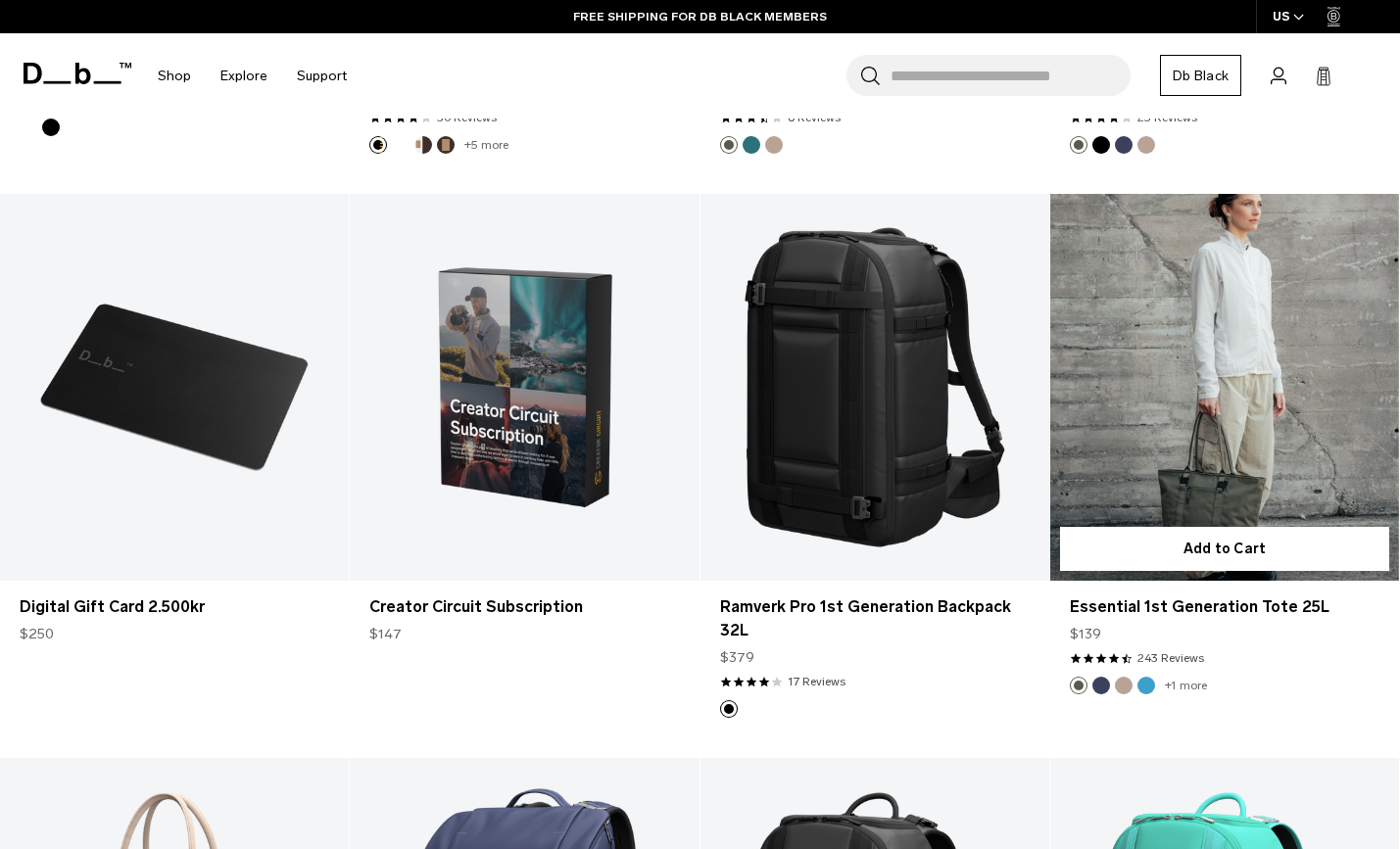 click at bounding box center [1225, 388] 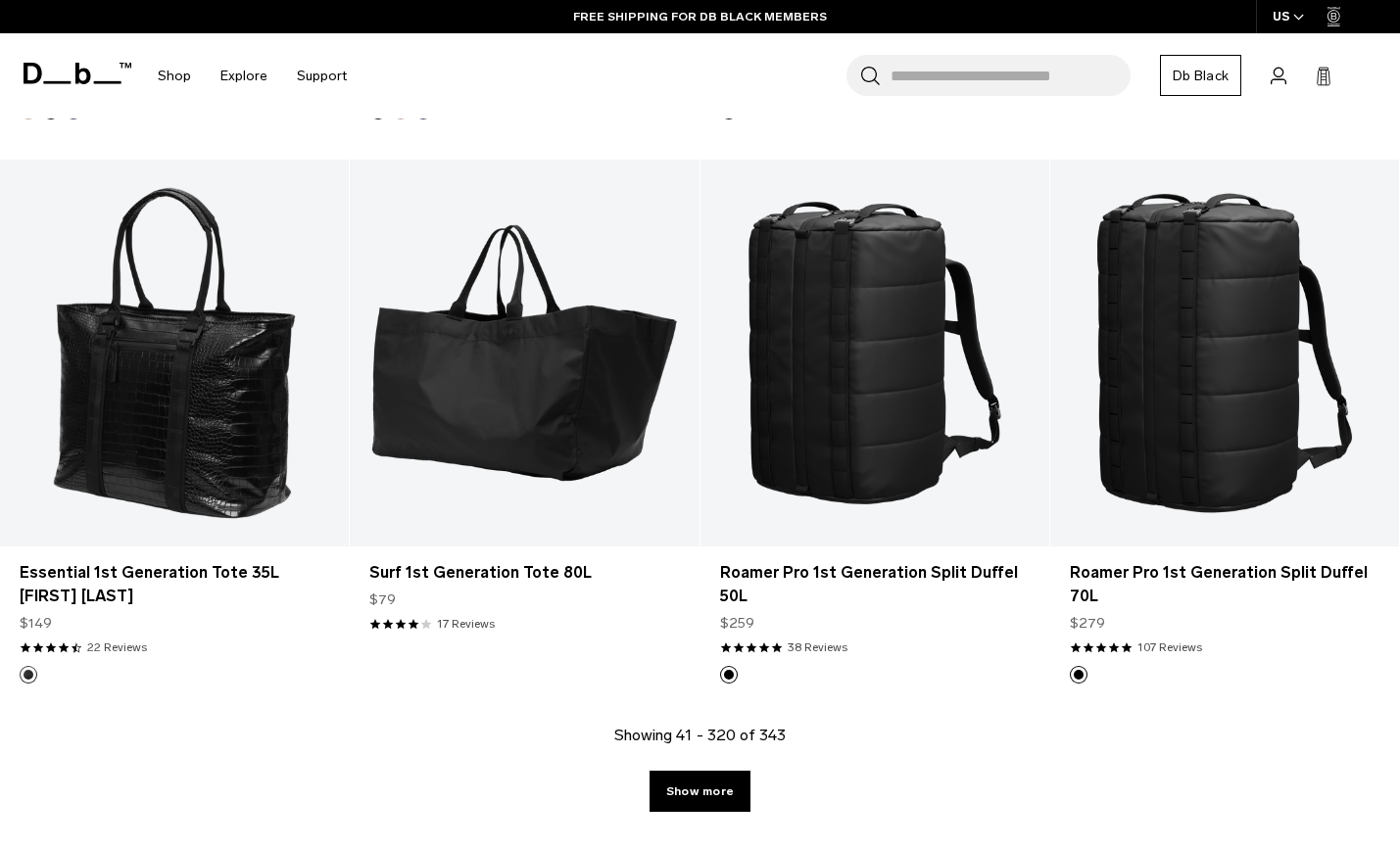 scroll, scrollTop: 38049, scrollLeft: 0, axis: vertical 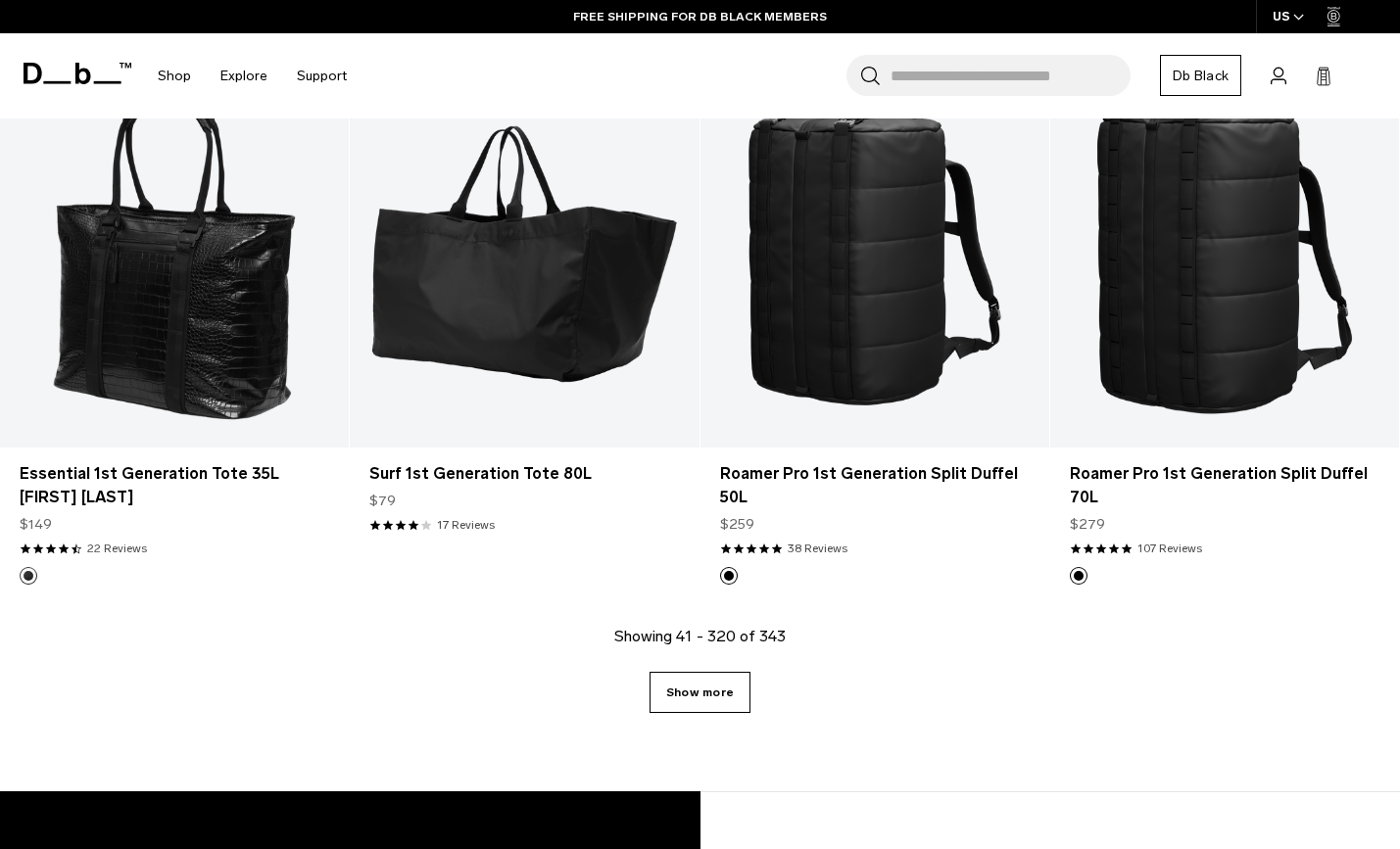 click on "Show more" at bounding box center (700, 692) 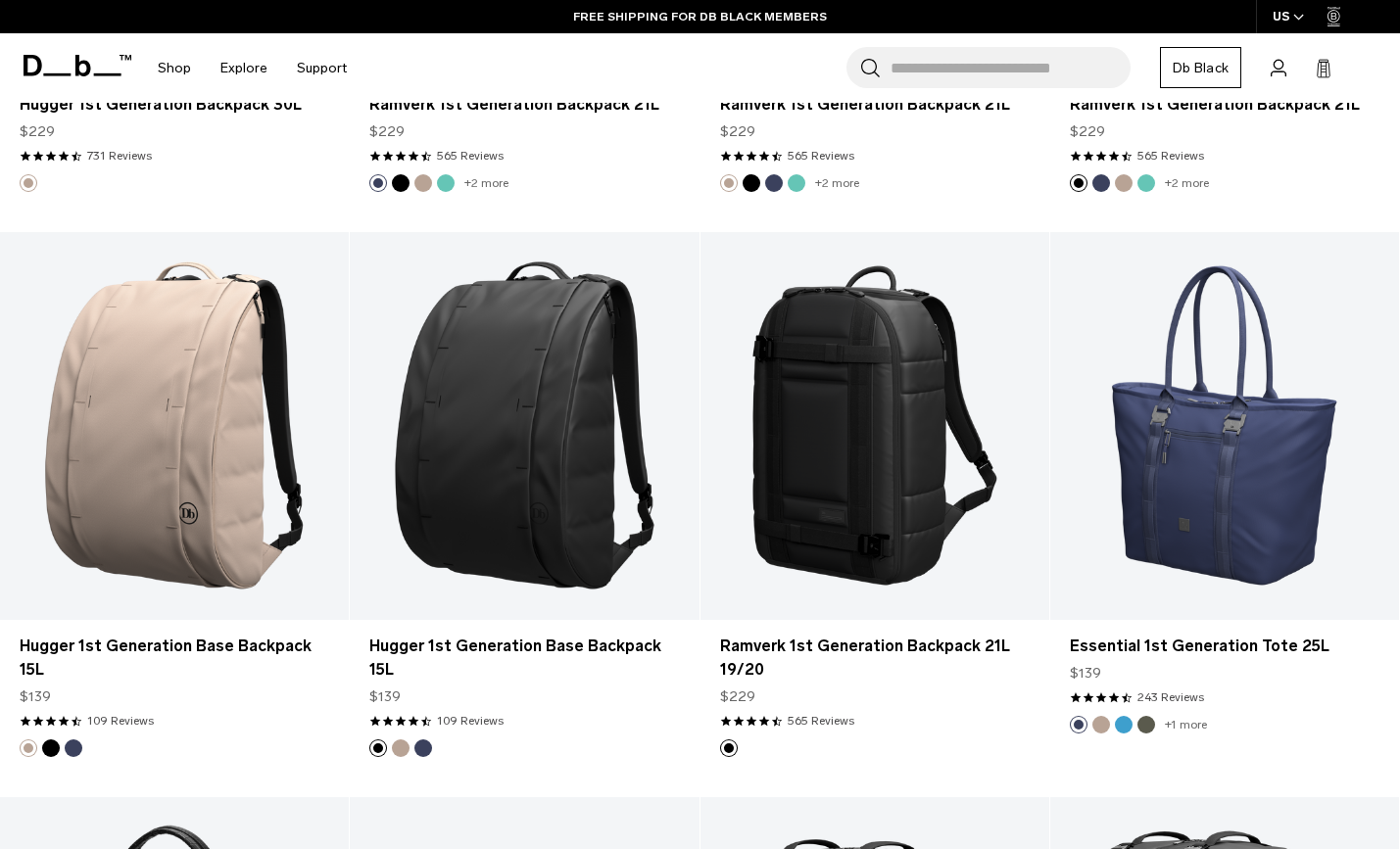 scroll, scrollTop: 37308, scrollLeft: 0, axis: vertical 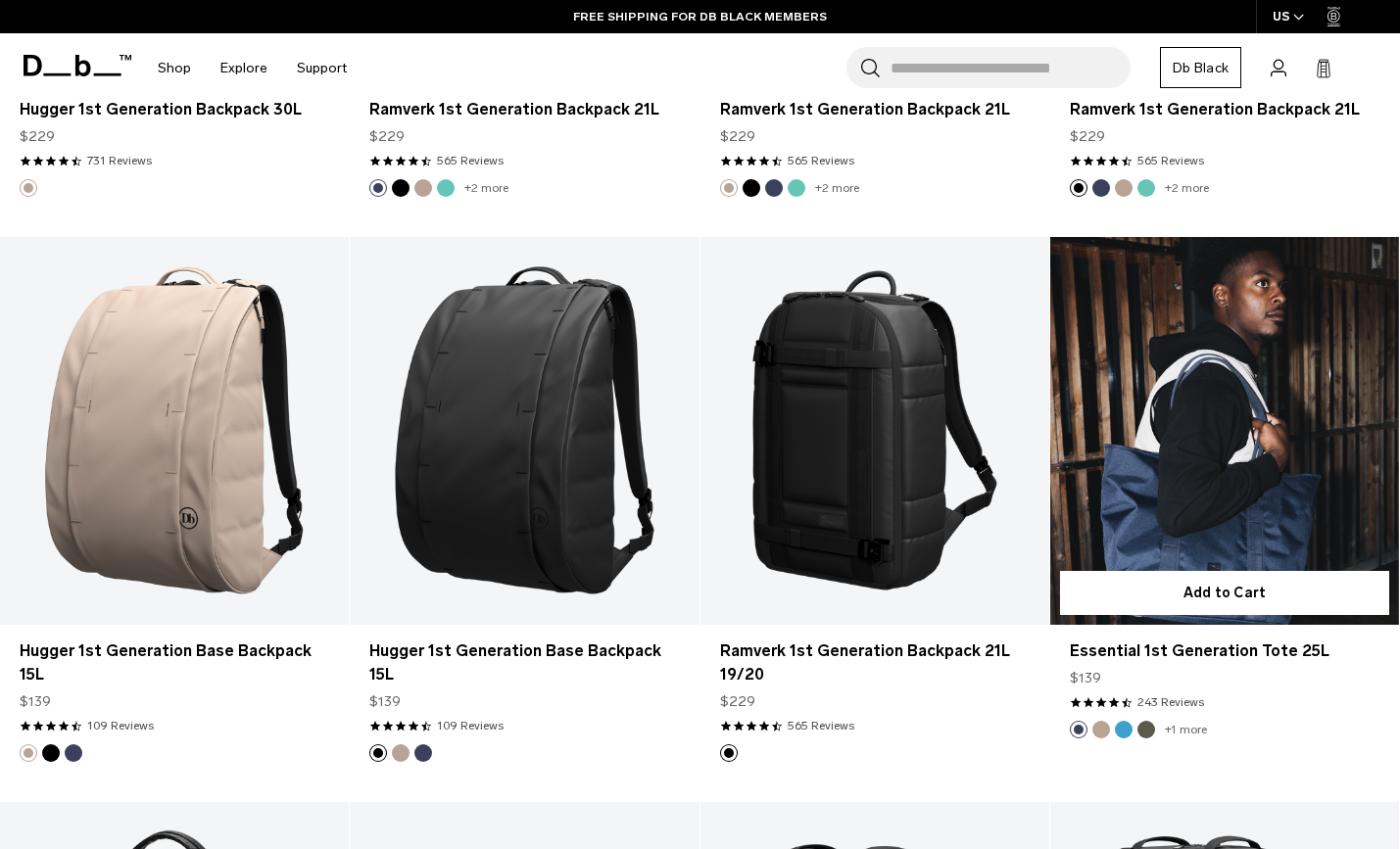 click at bounding box center (1124, 730) 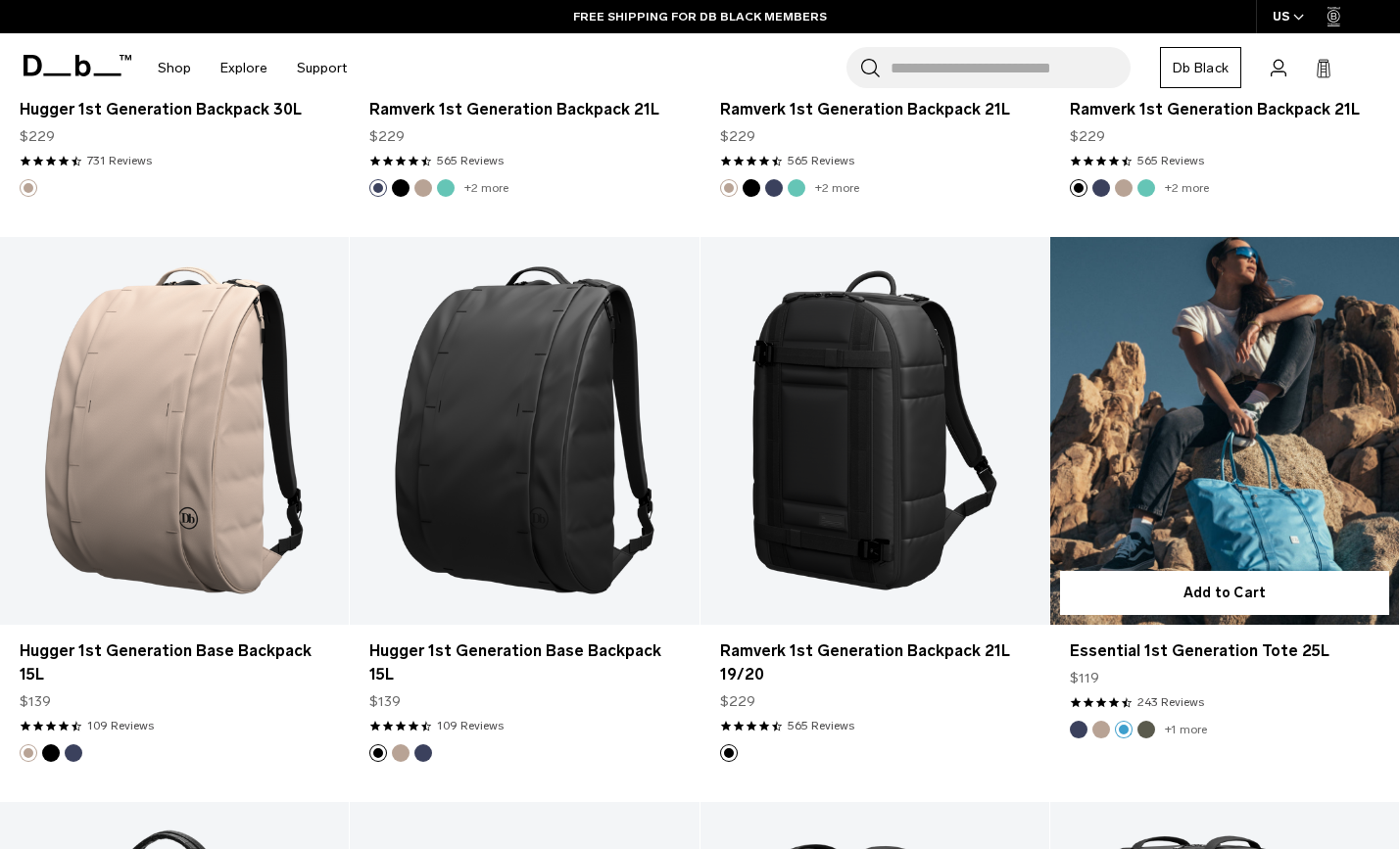 click at bounding box center [1146, 730] 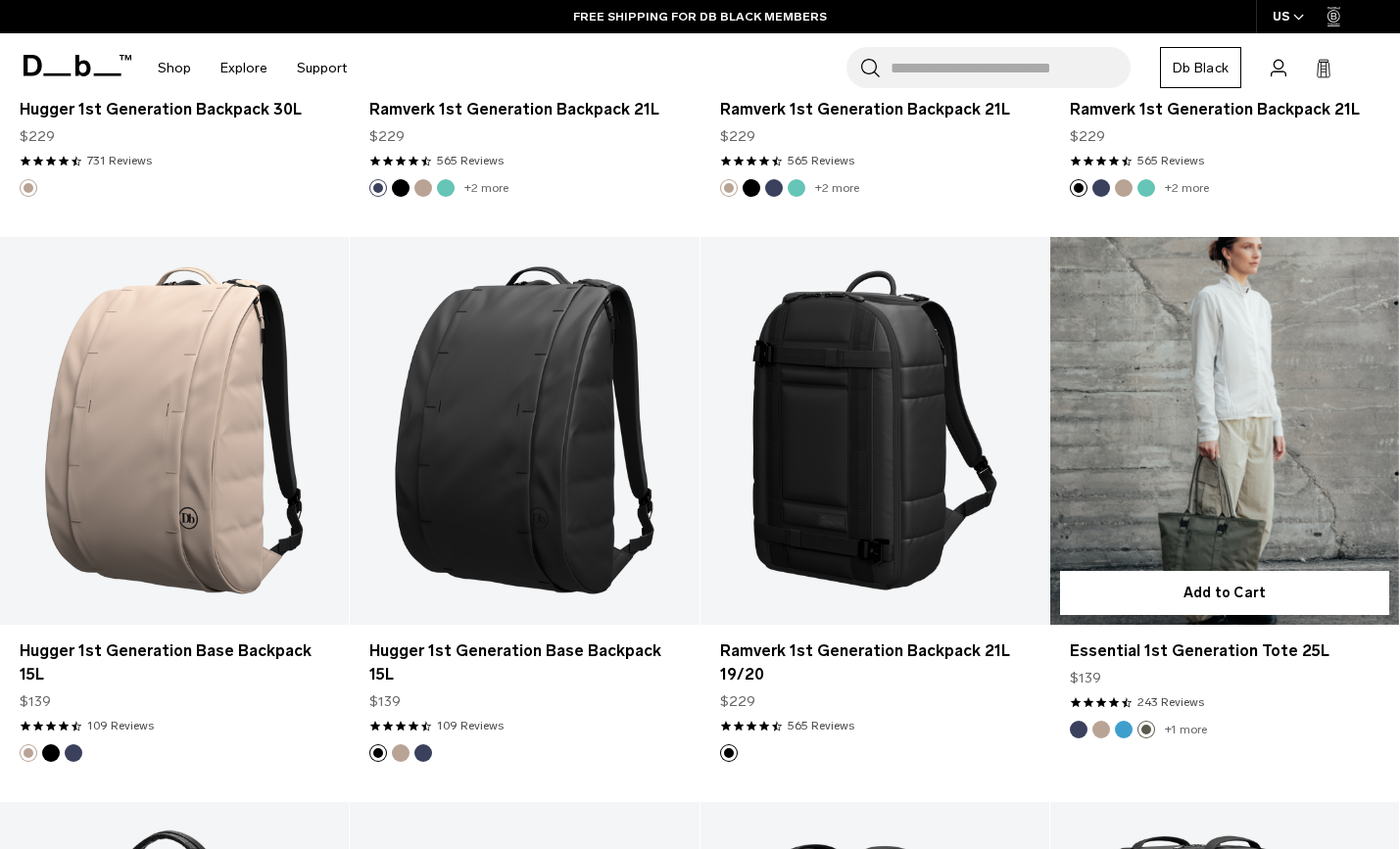 click at bounding box center [1124, 730] 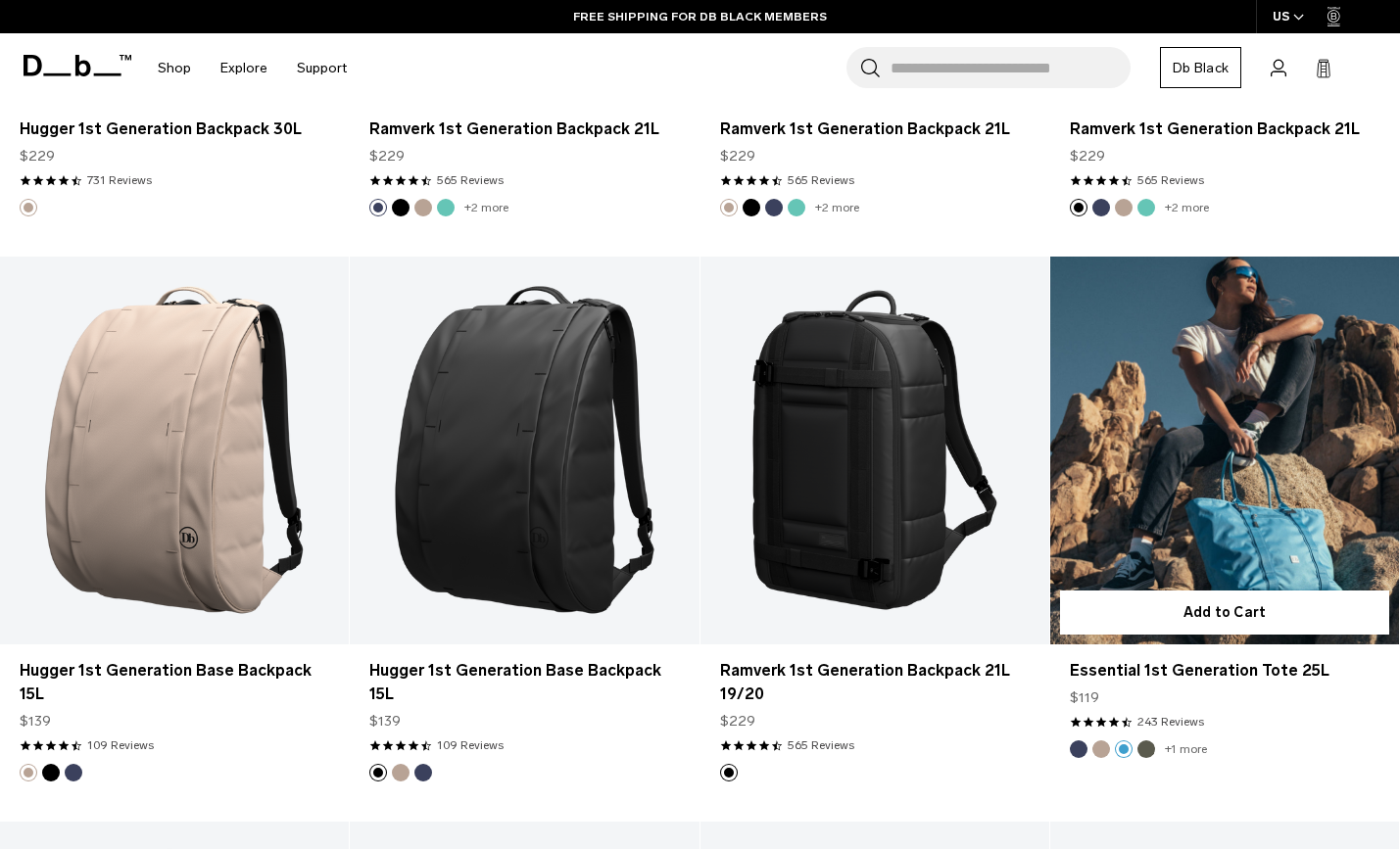 scroll, scrollTop: 37285, scrollLeft: 0, axis: vertical 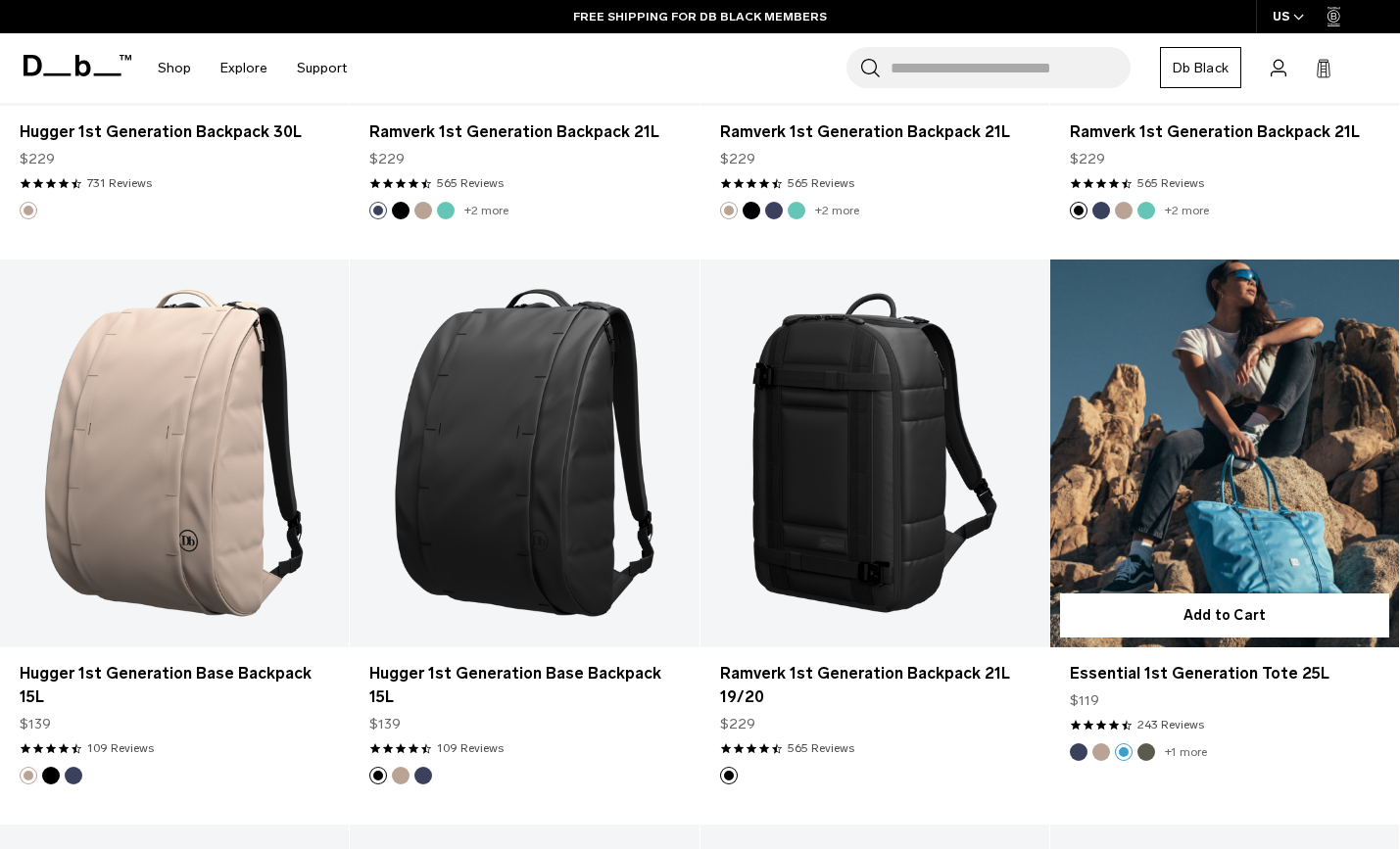click at bounding box center [1225, 453] 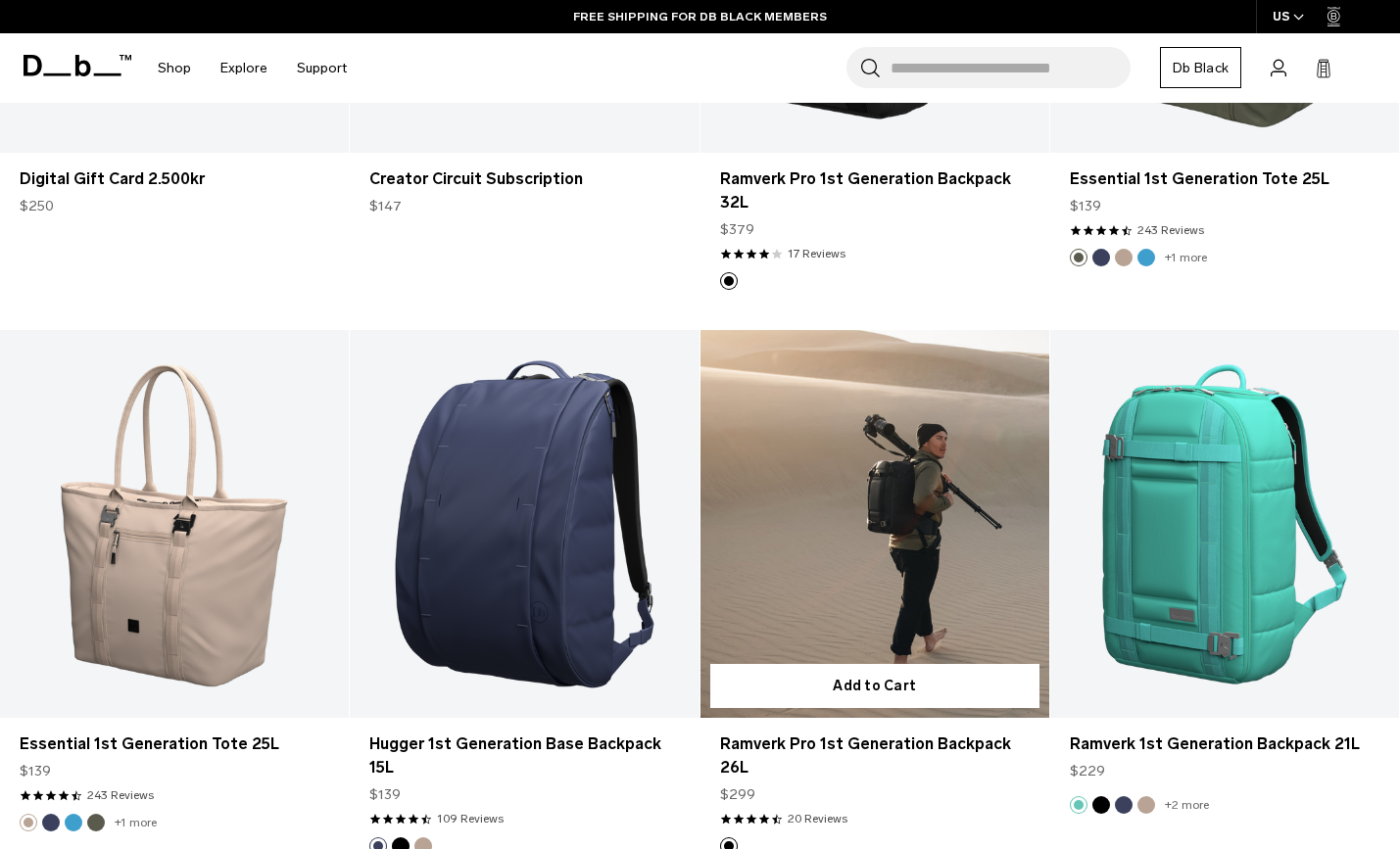 scroll, scrollTop: 34979, scrollLeft: 0, axis: vertical 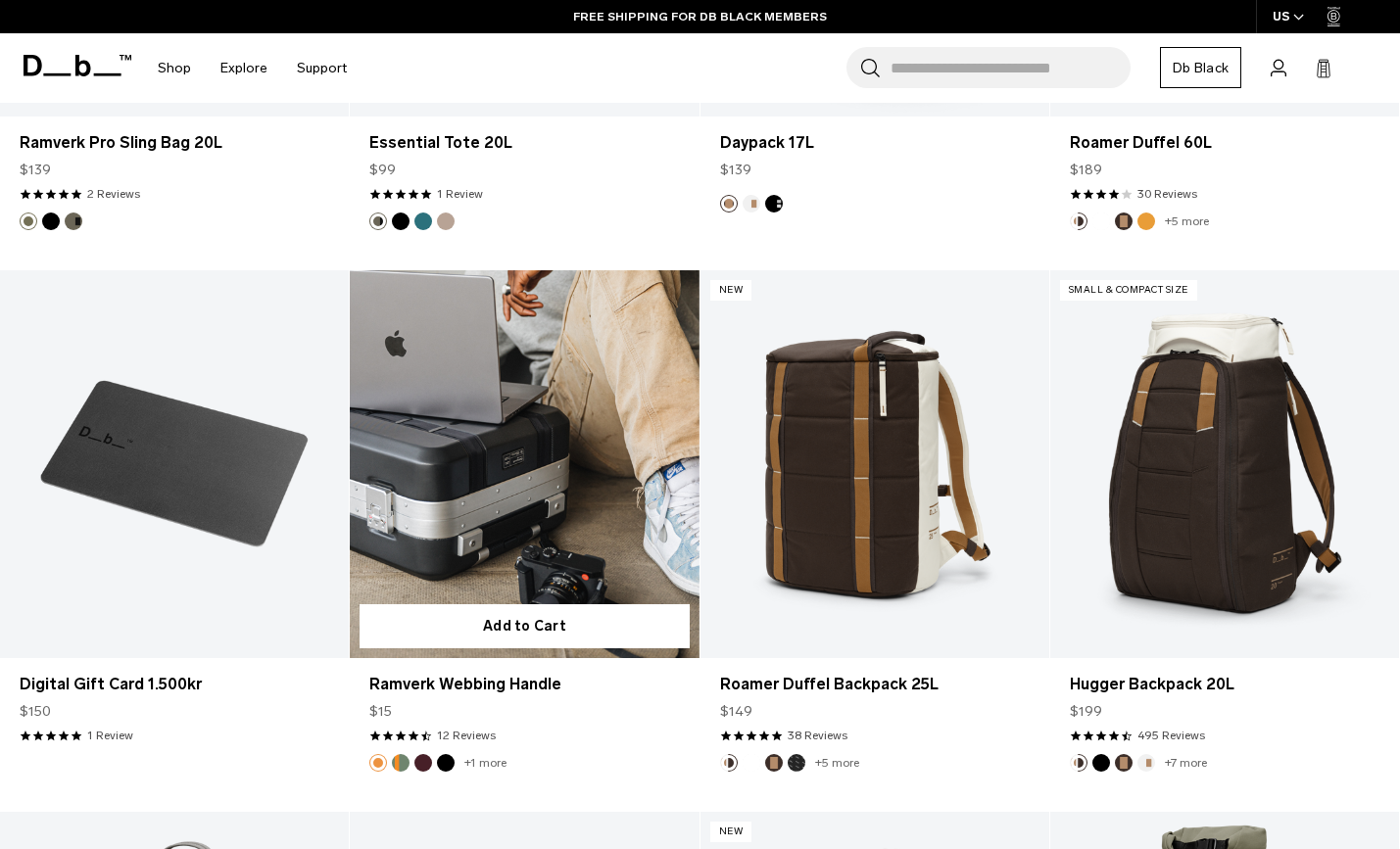 click at bounding box center [524, 464] 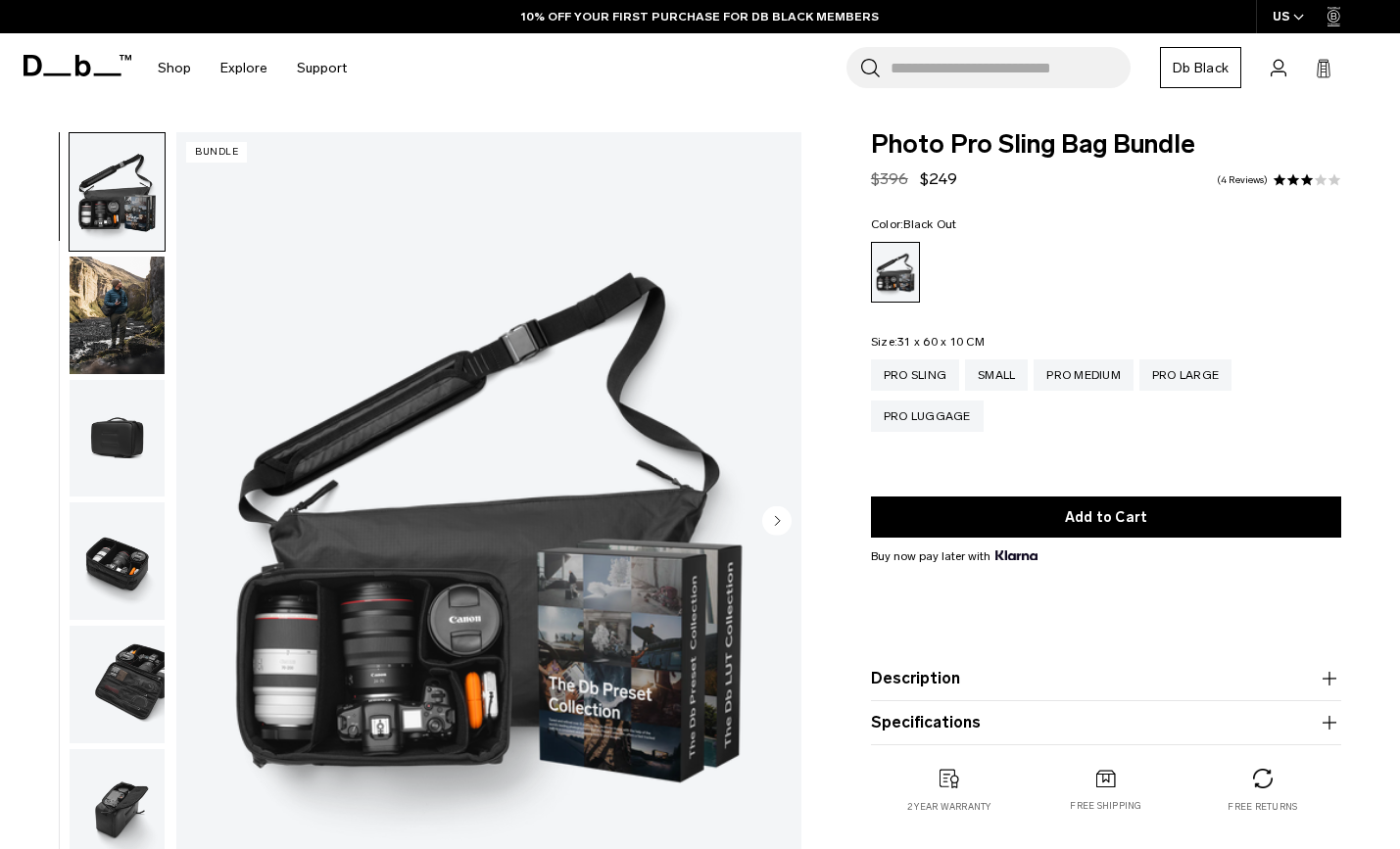 scroll, scrollTop: -1, scrollLeft: 0, axis: vertical 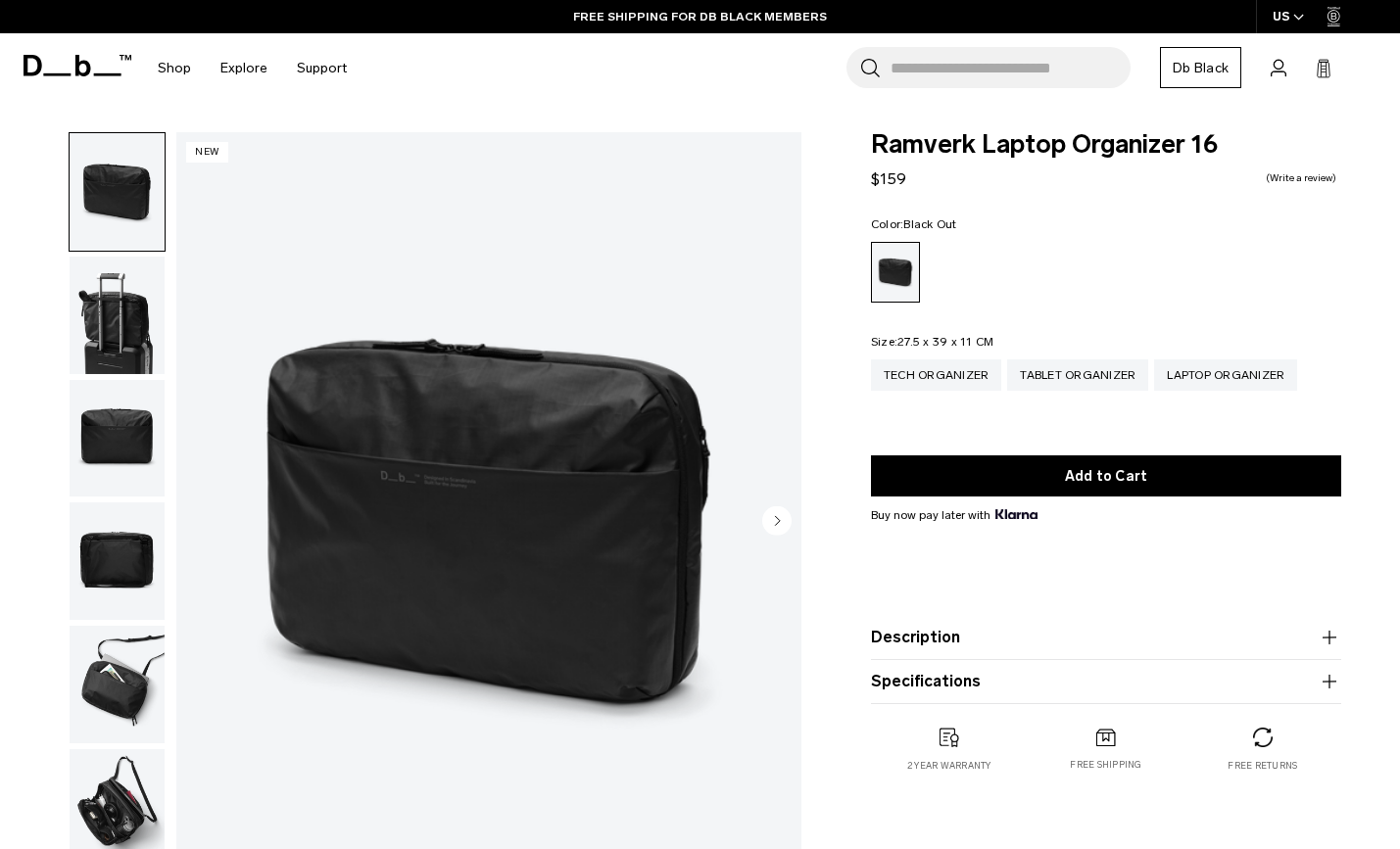 click at bounding box center (489, 522) 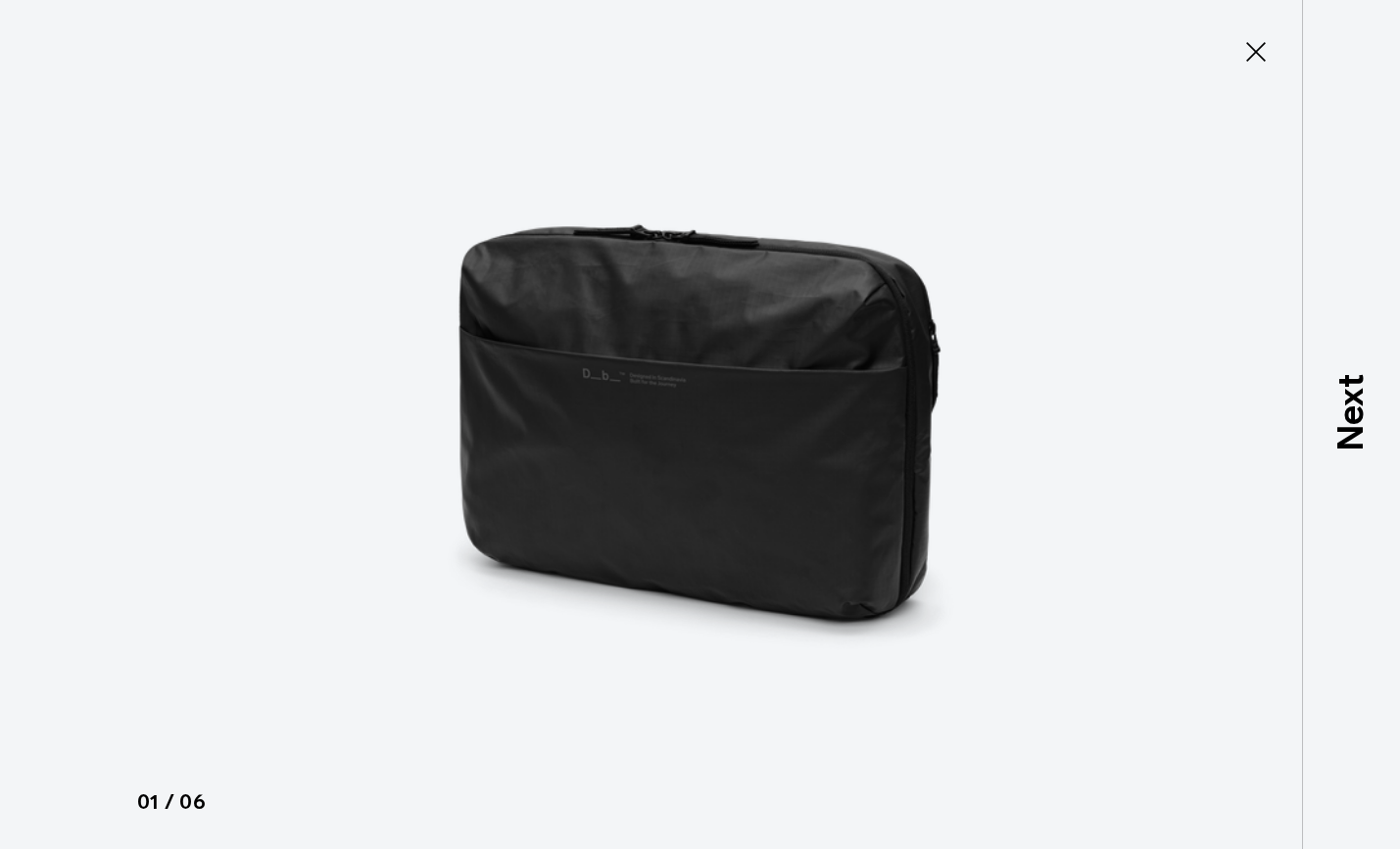click at bounding box center (700, 424) 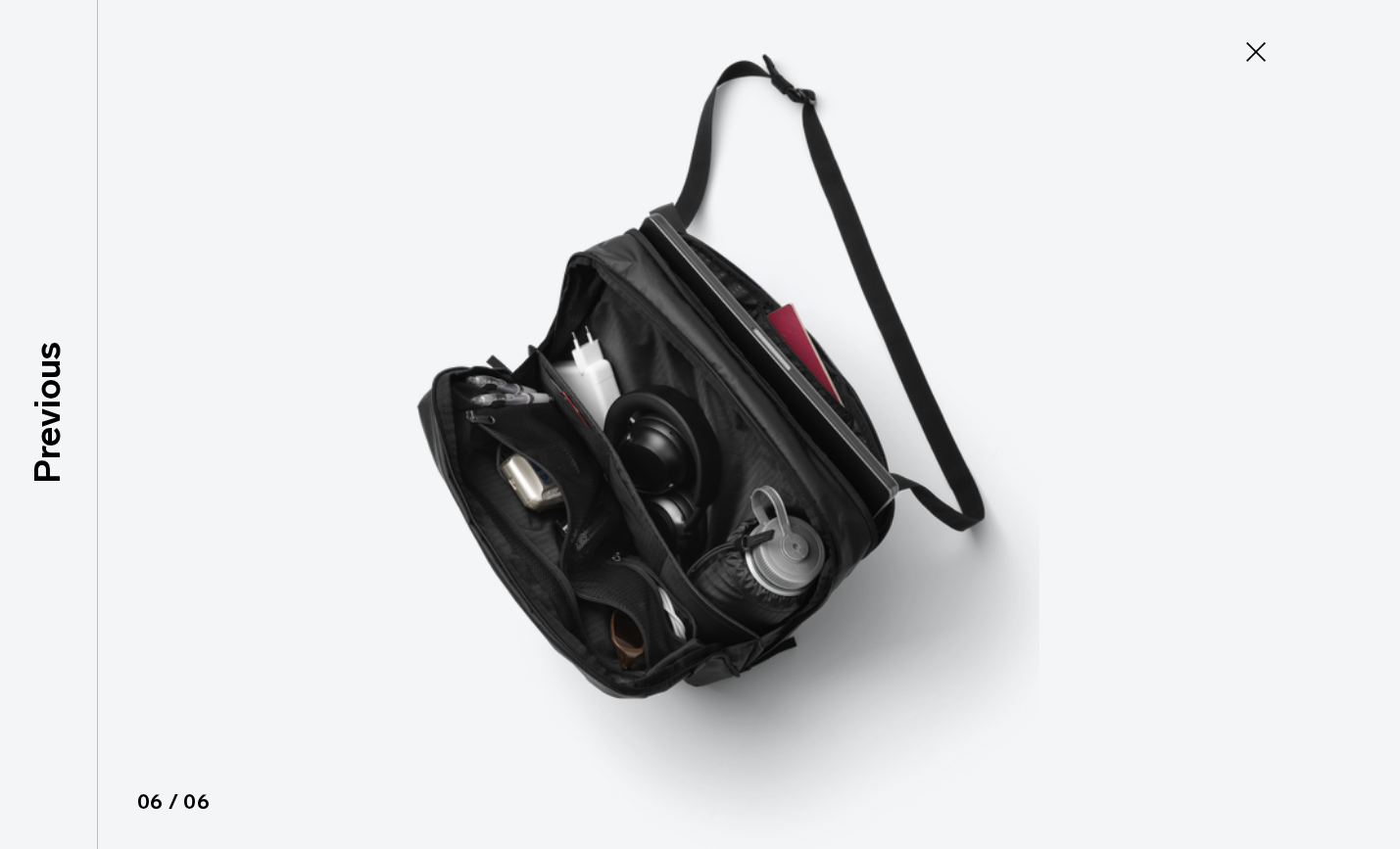 click 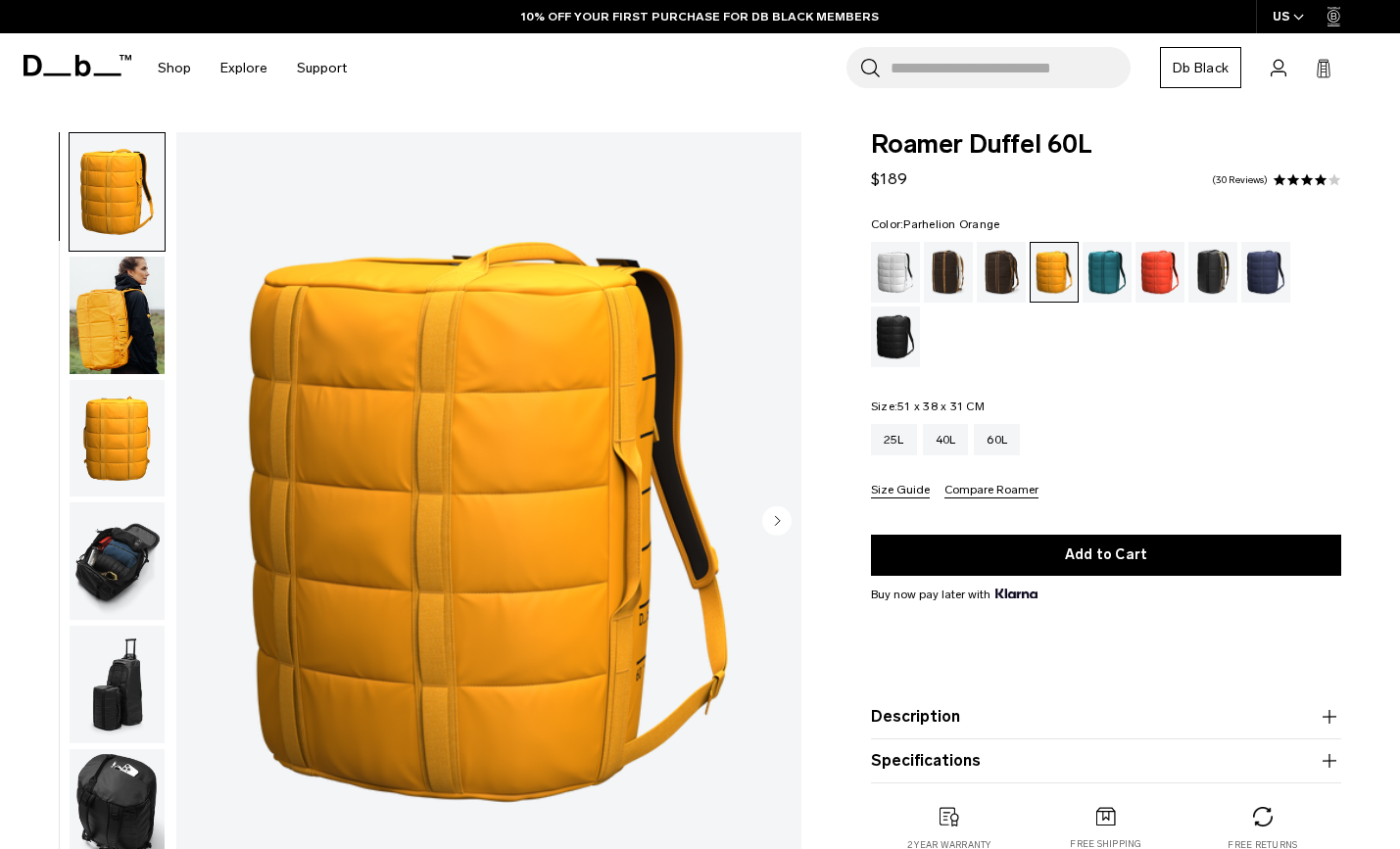 scroll, scrollTop: 136, scrollLeft: 0, axis: vertical 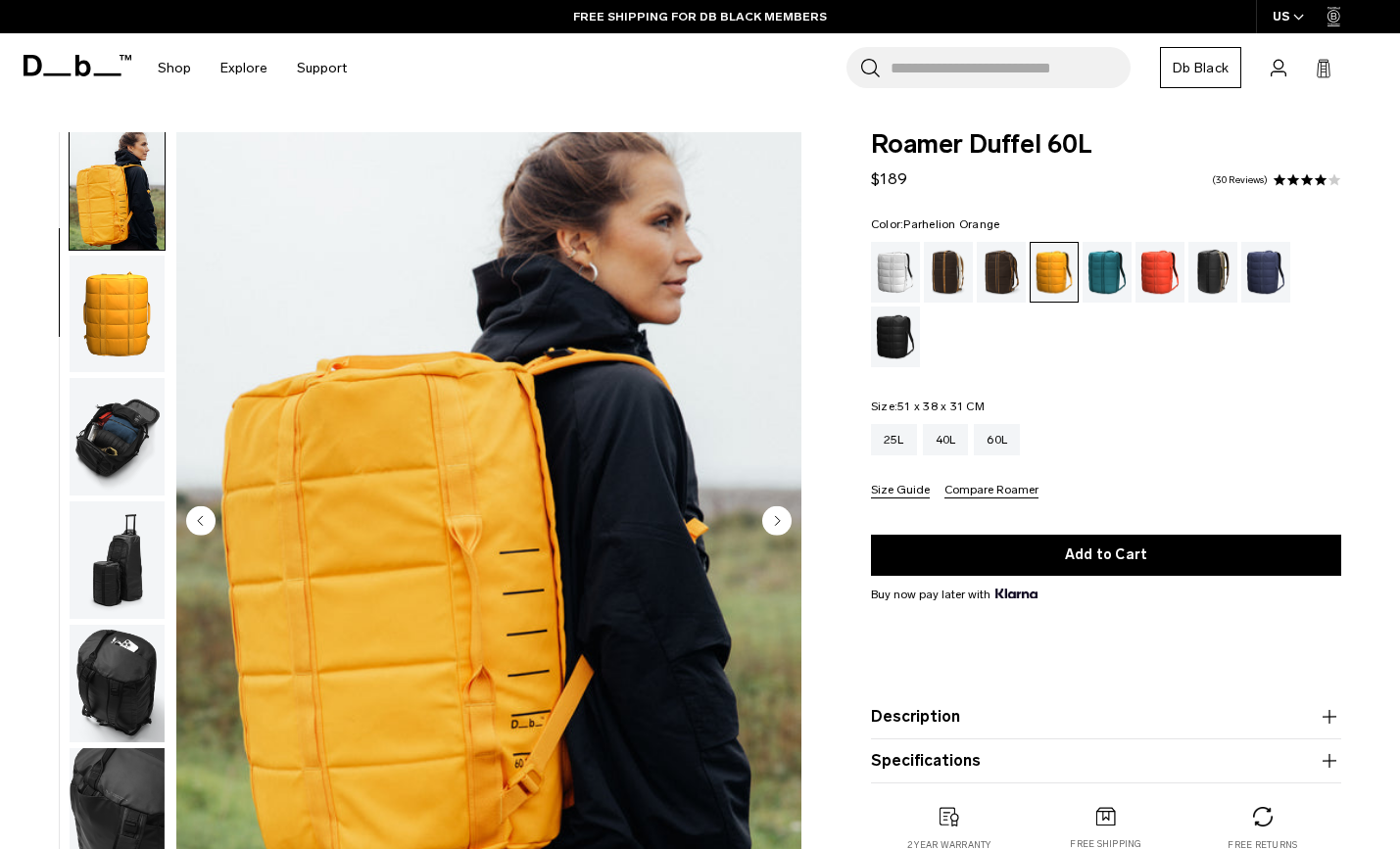 click 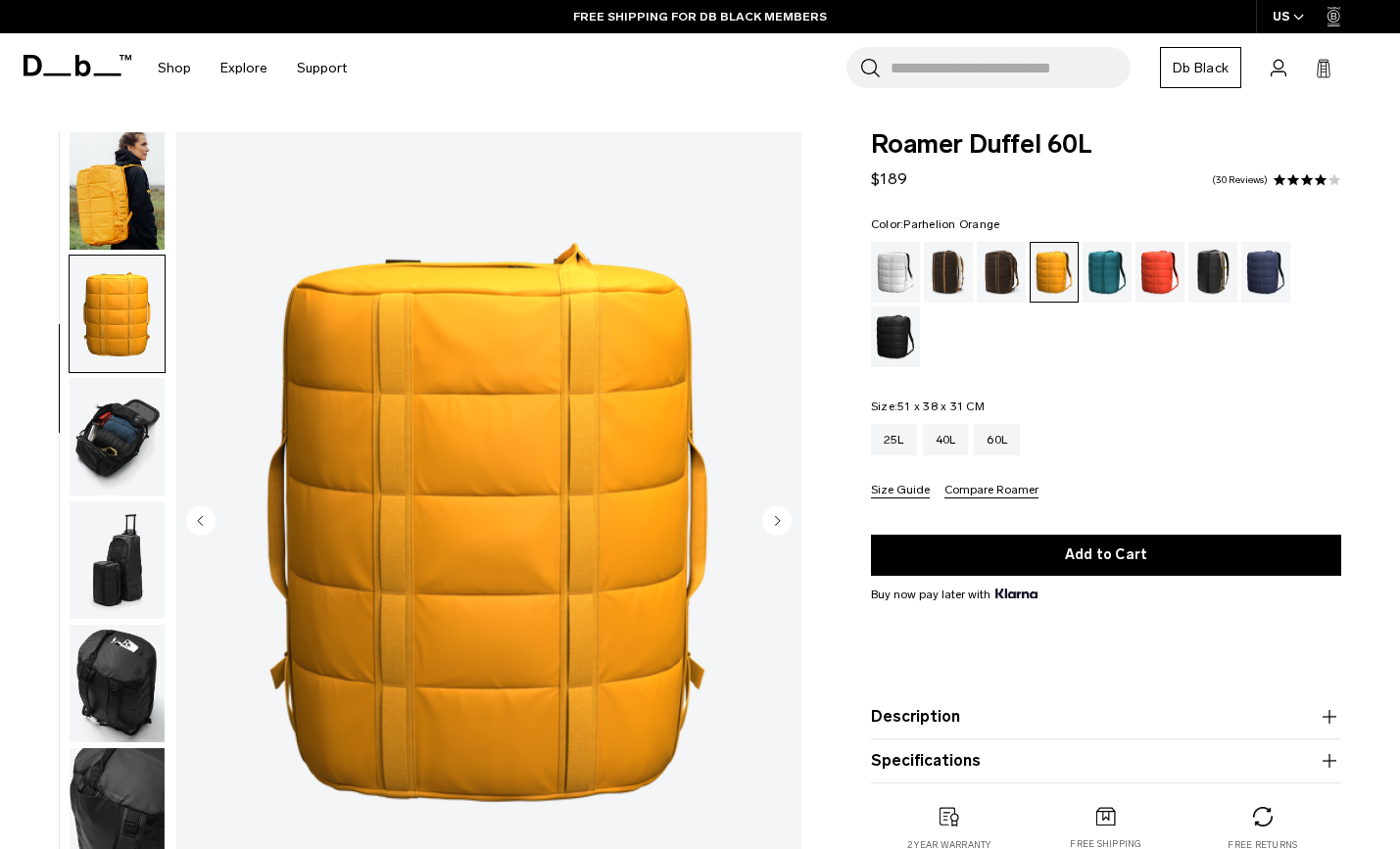 scroll, scrollTop: 212, scrollLeft: 0, axis: vertical 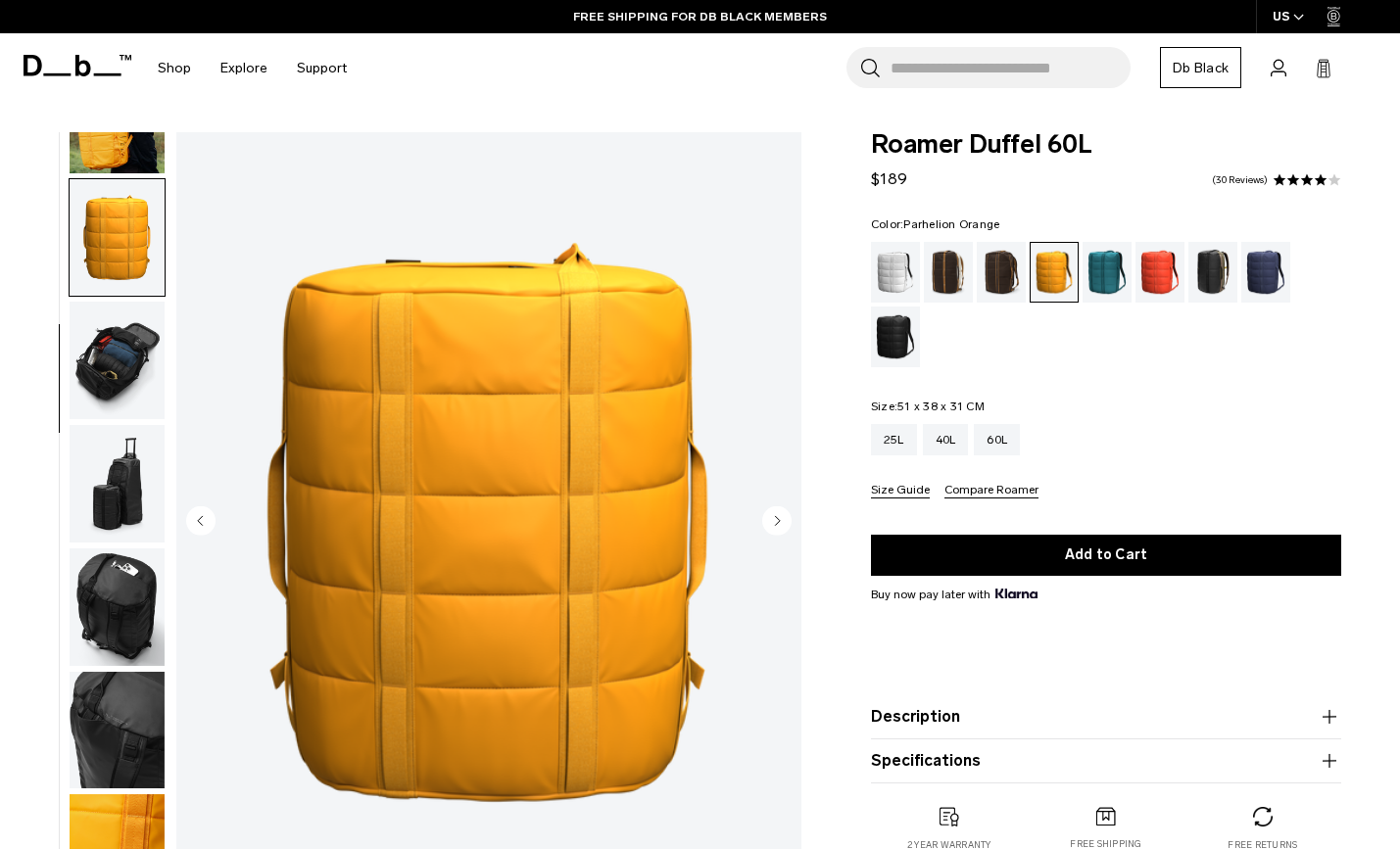 click 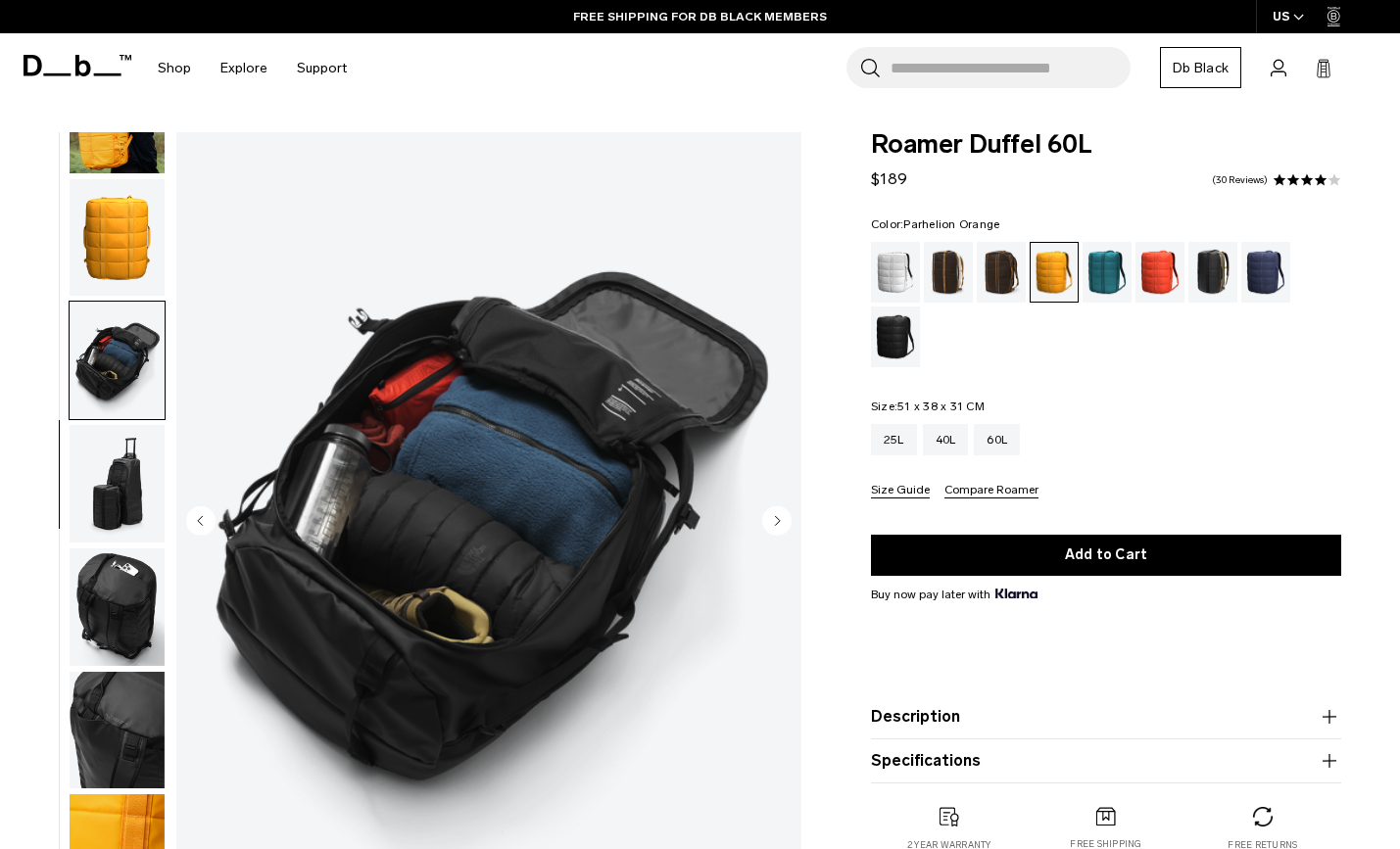click 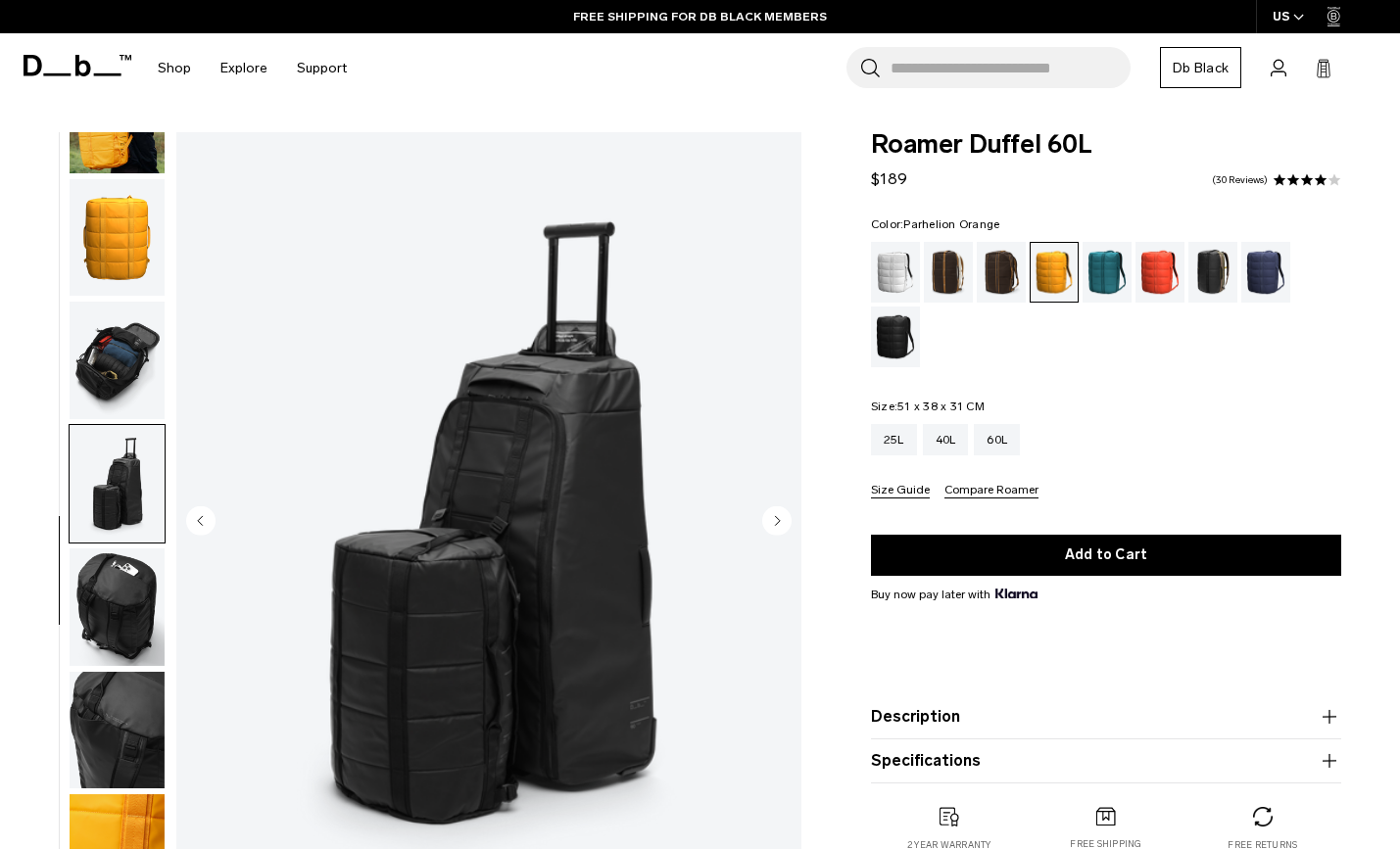 click 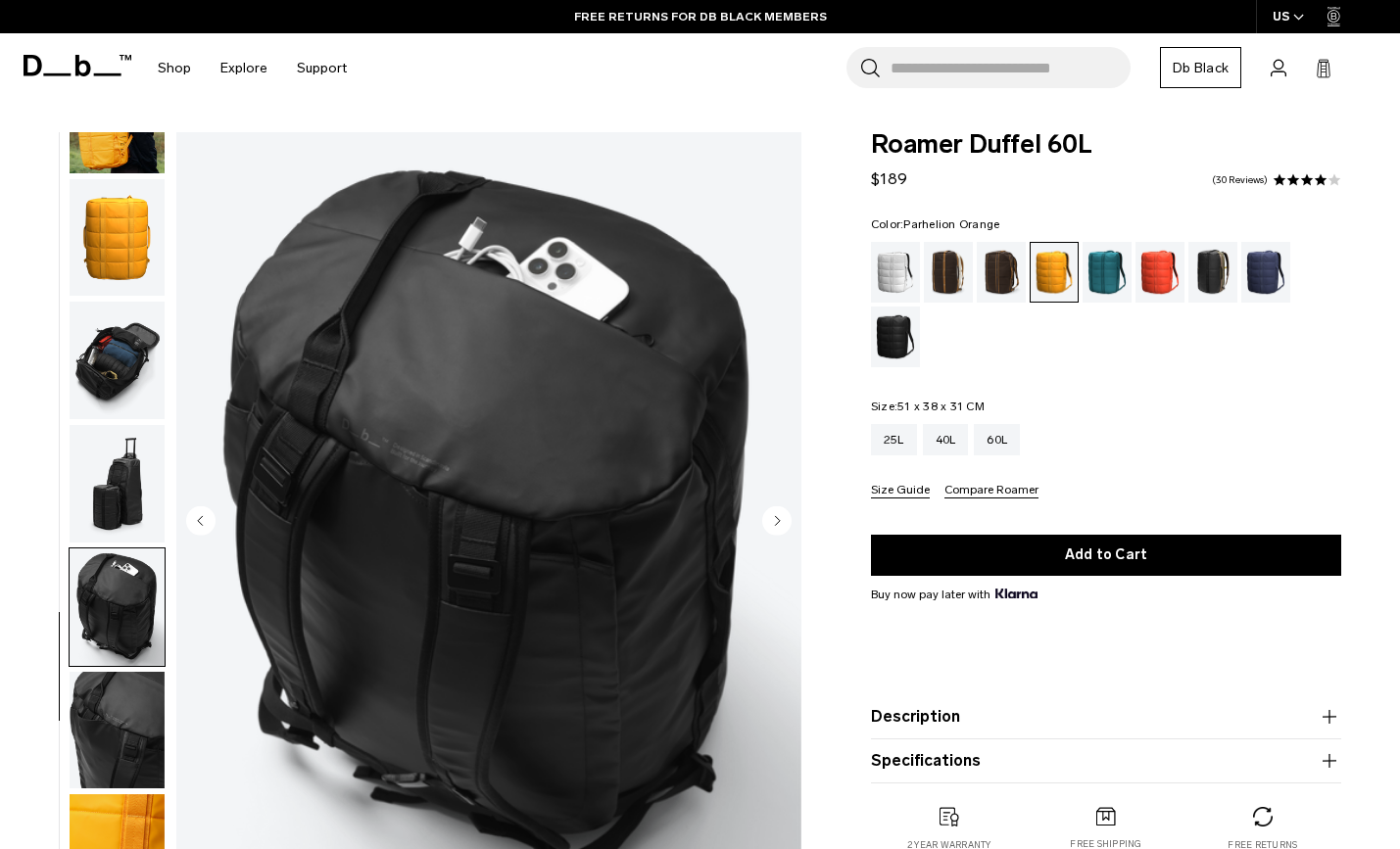 click 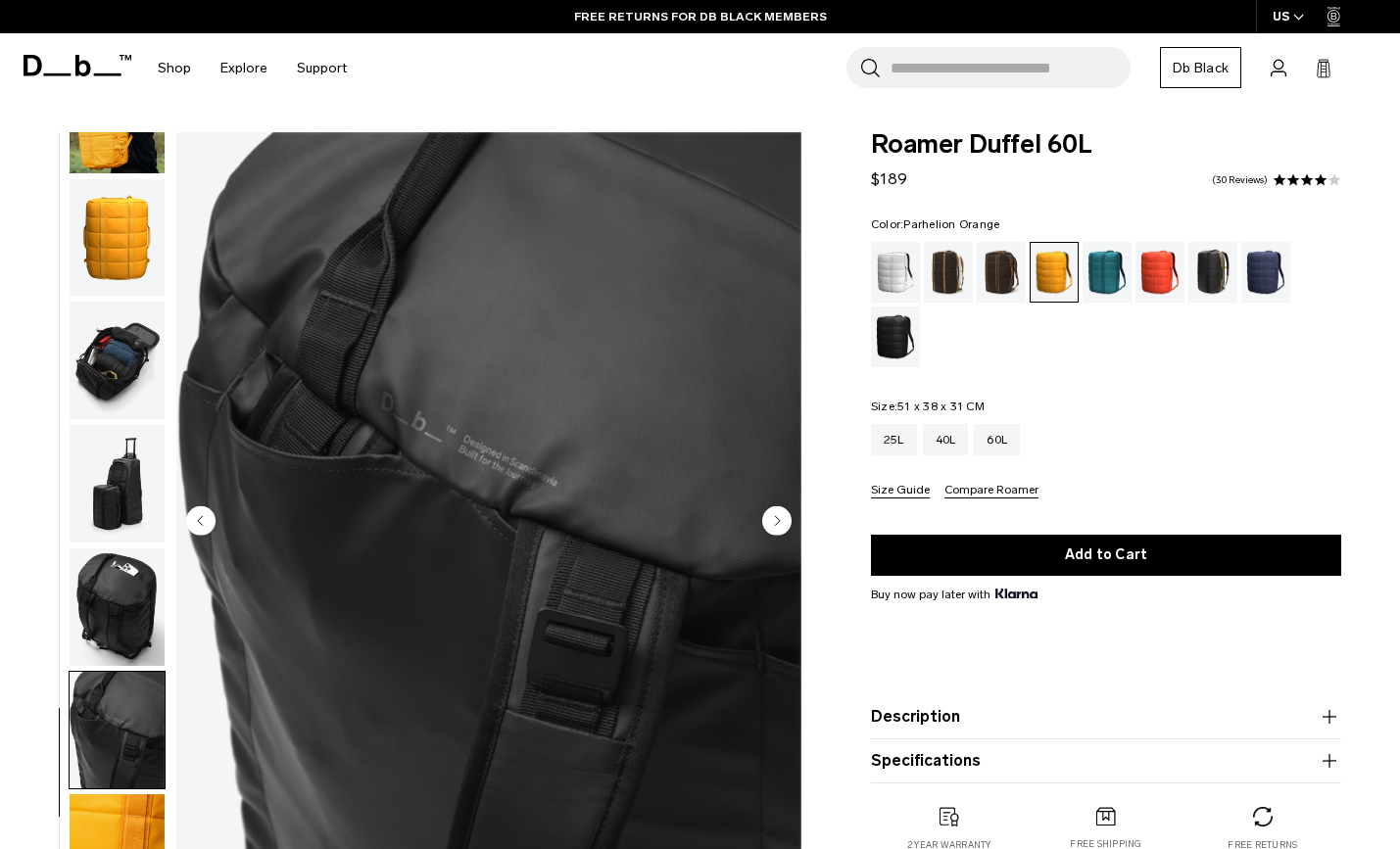 click 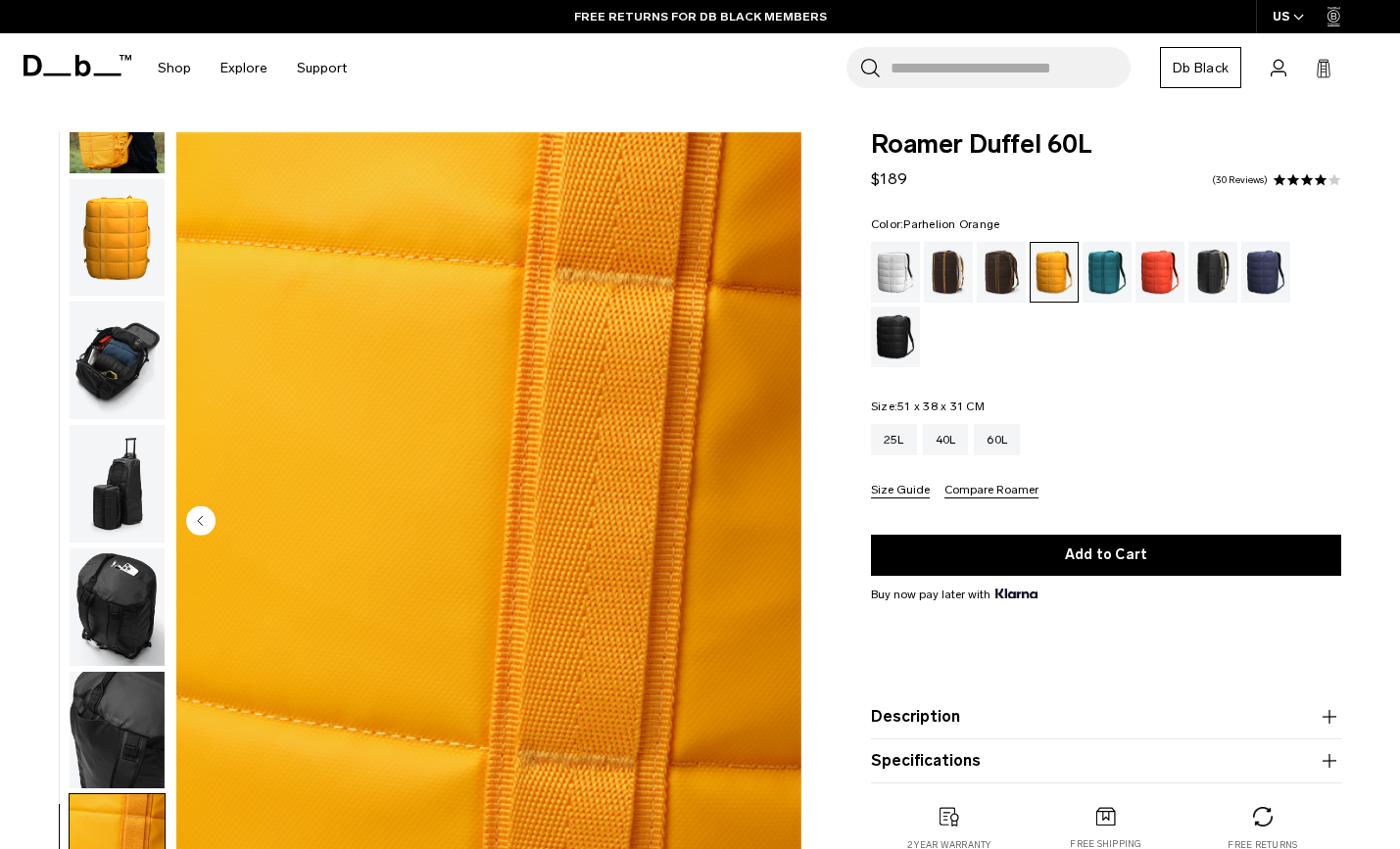 click at bounding box center [489, 522] 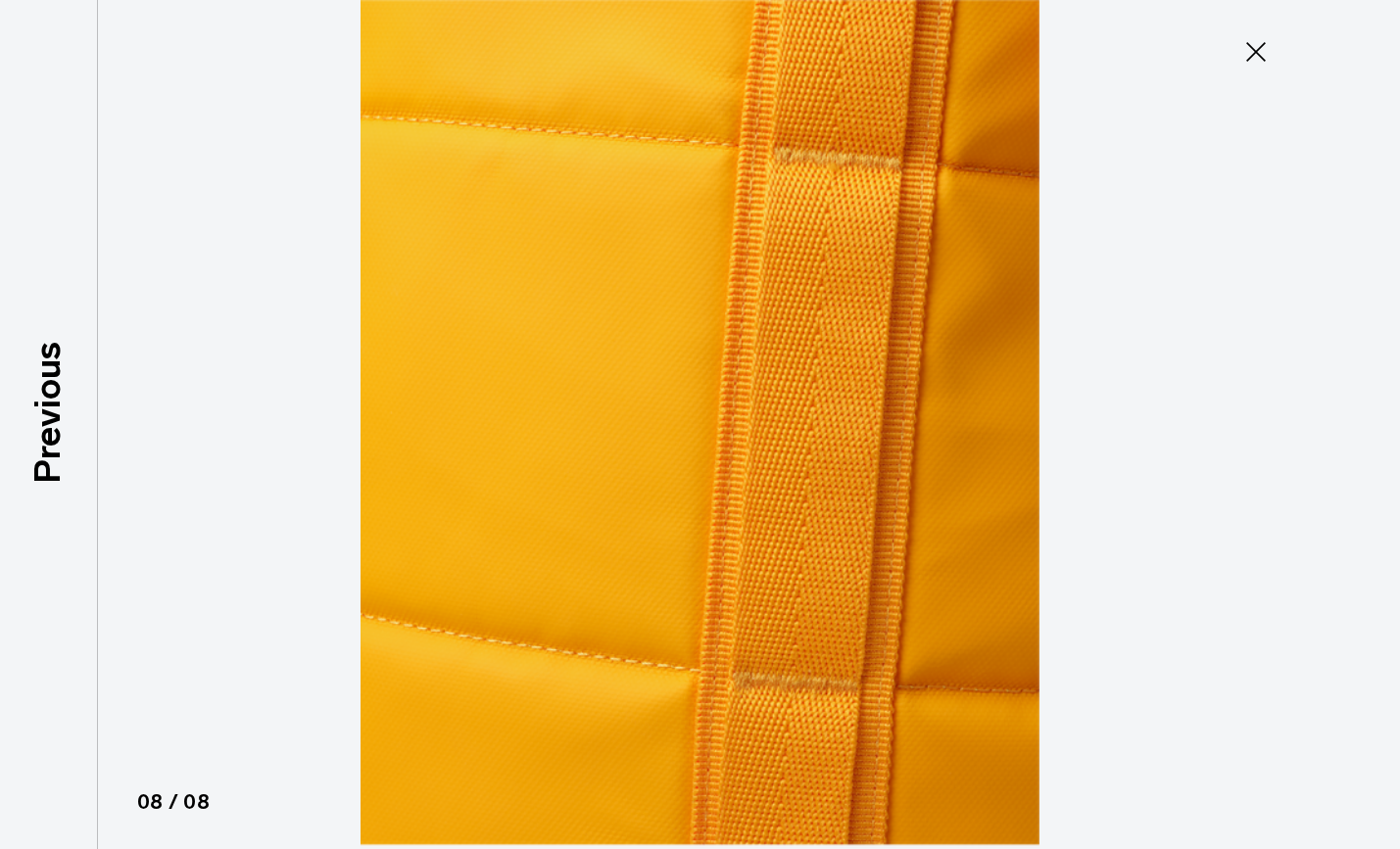 click 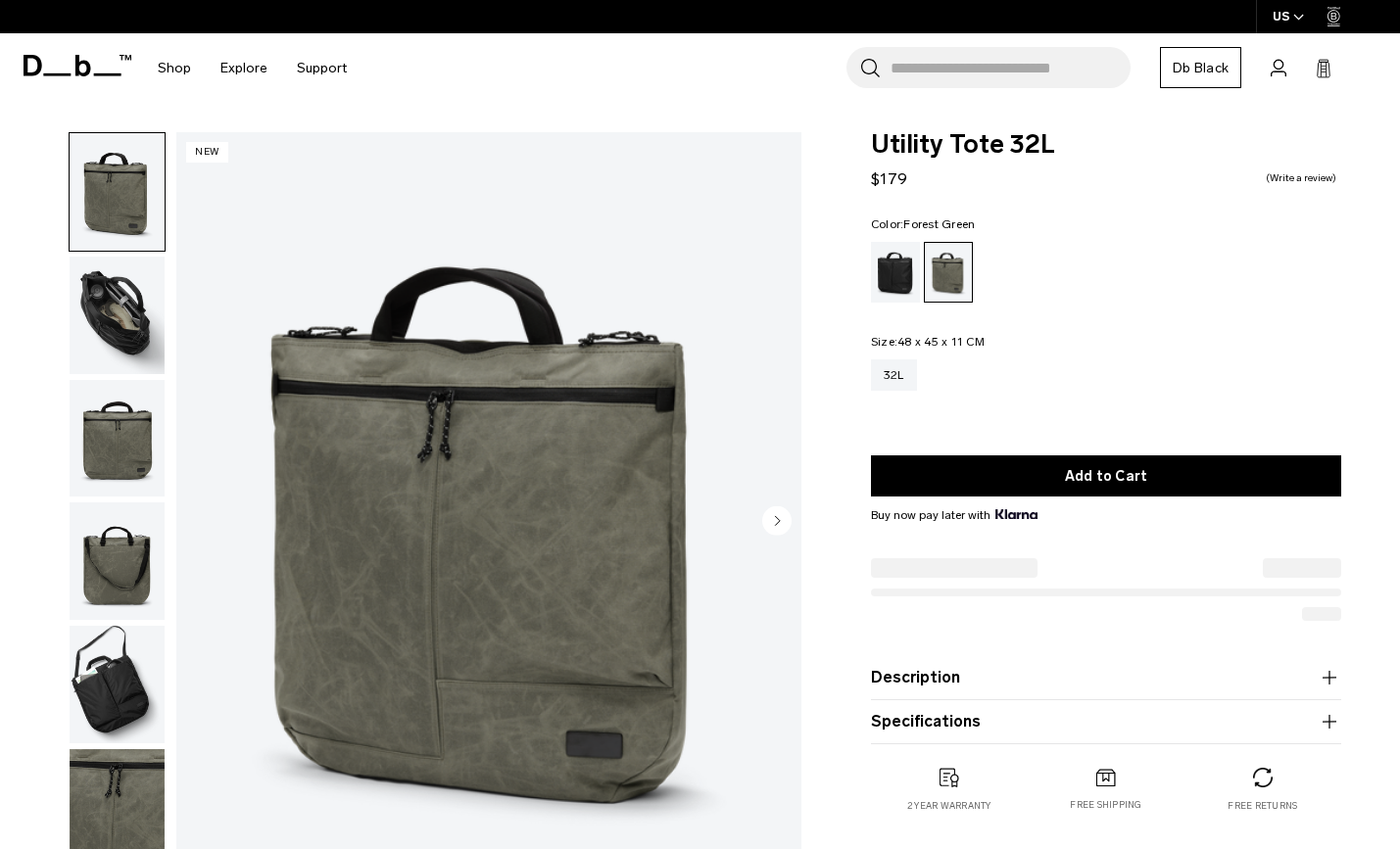 scroll, scrollTop: 0, scrollLeft: 0, axis: both 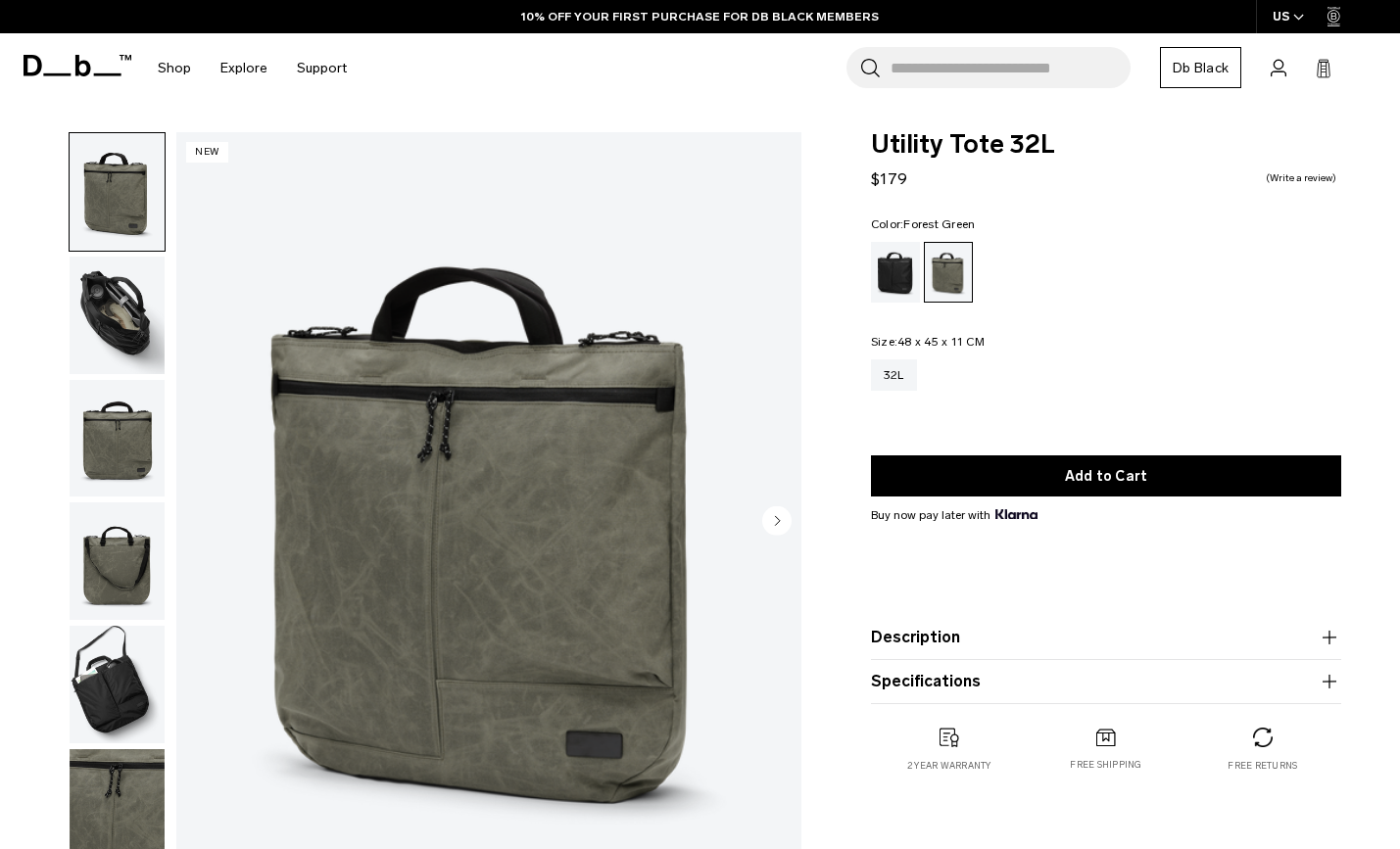 click 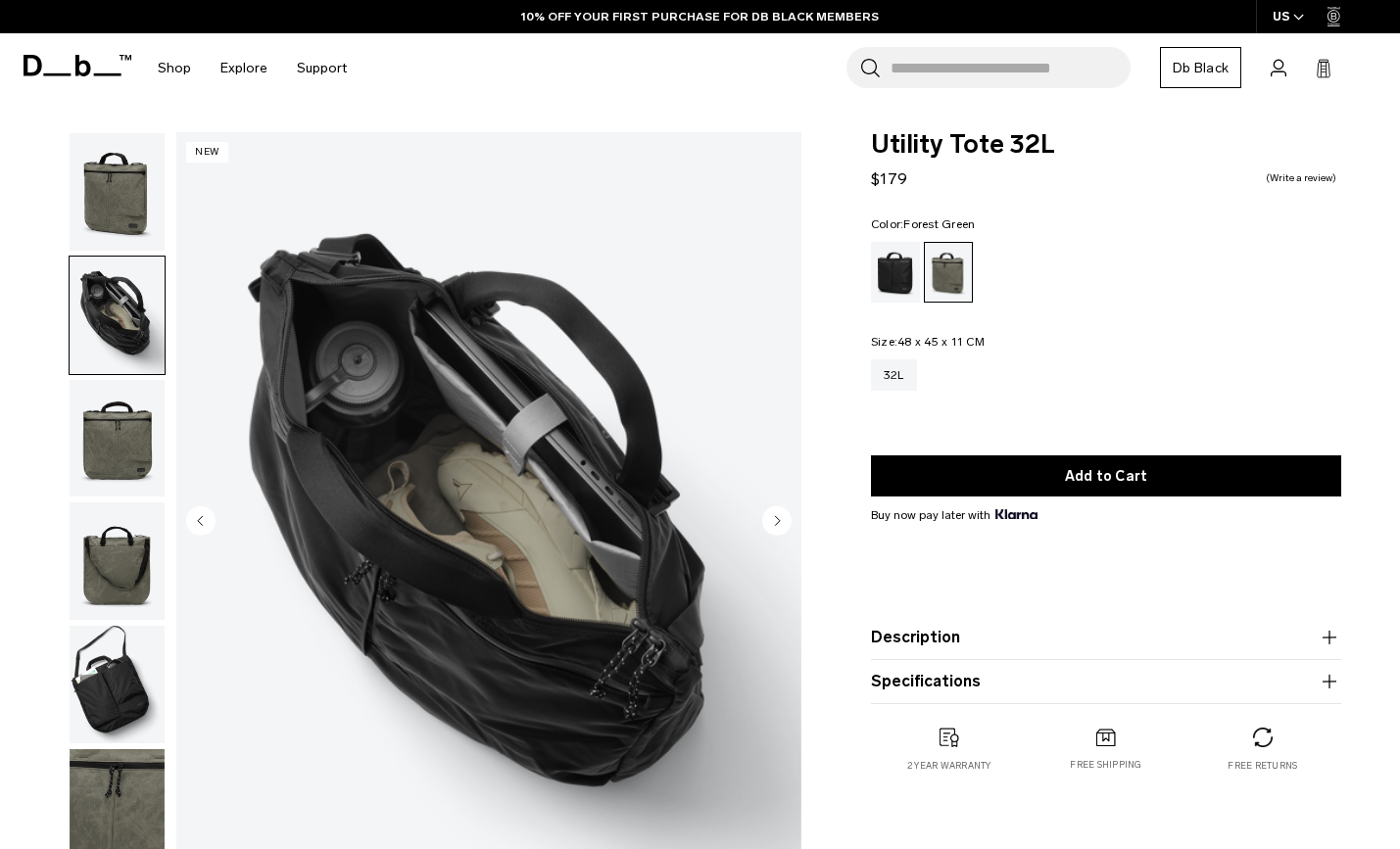 click 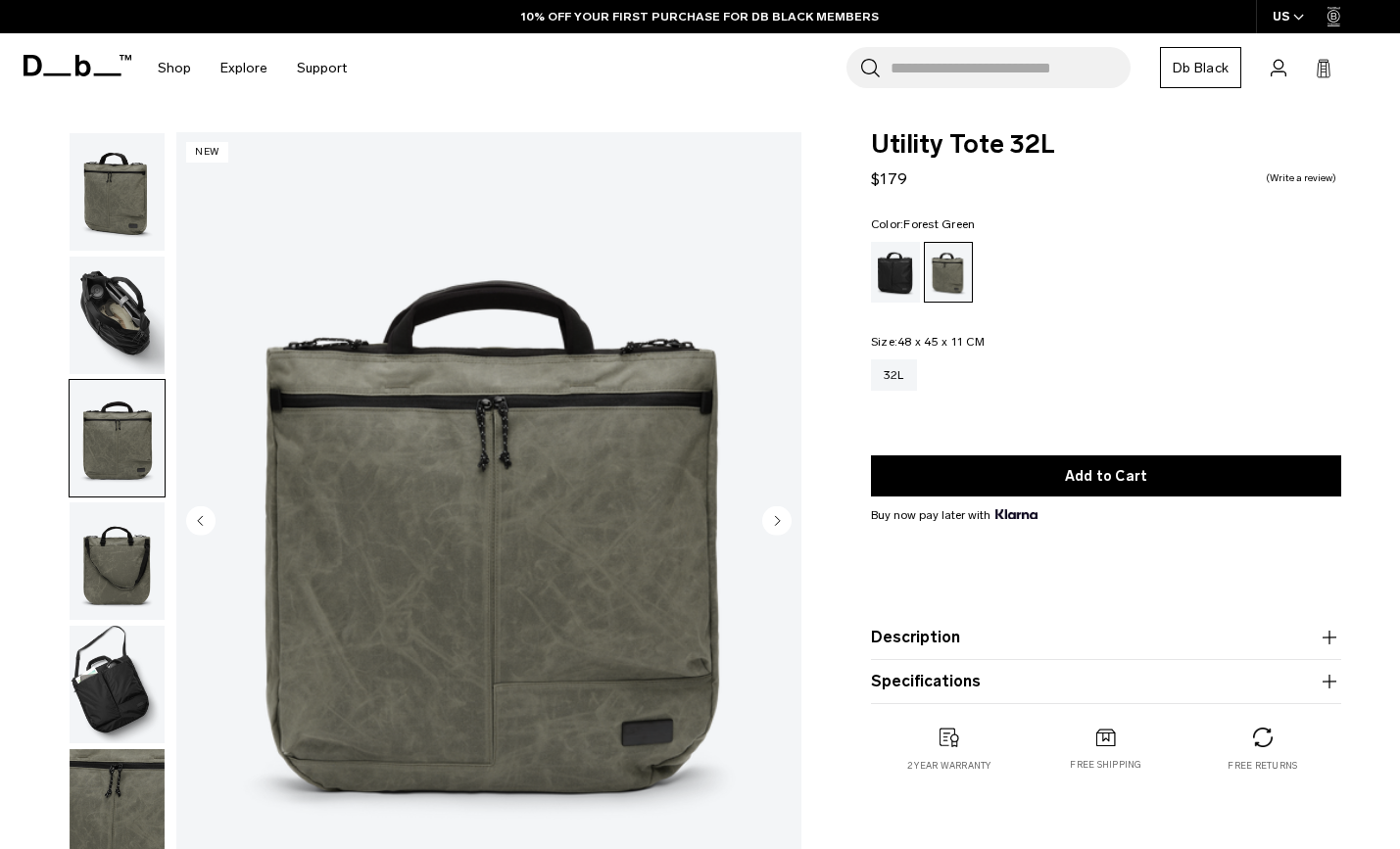 click 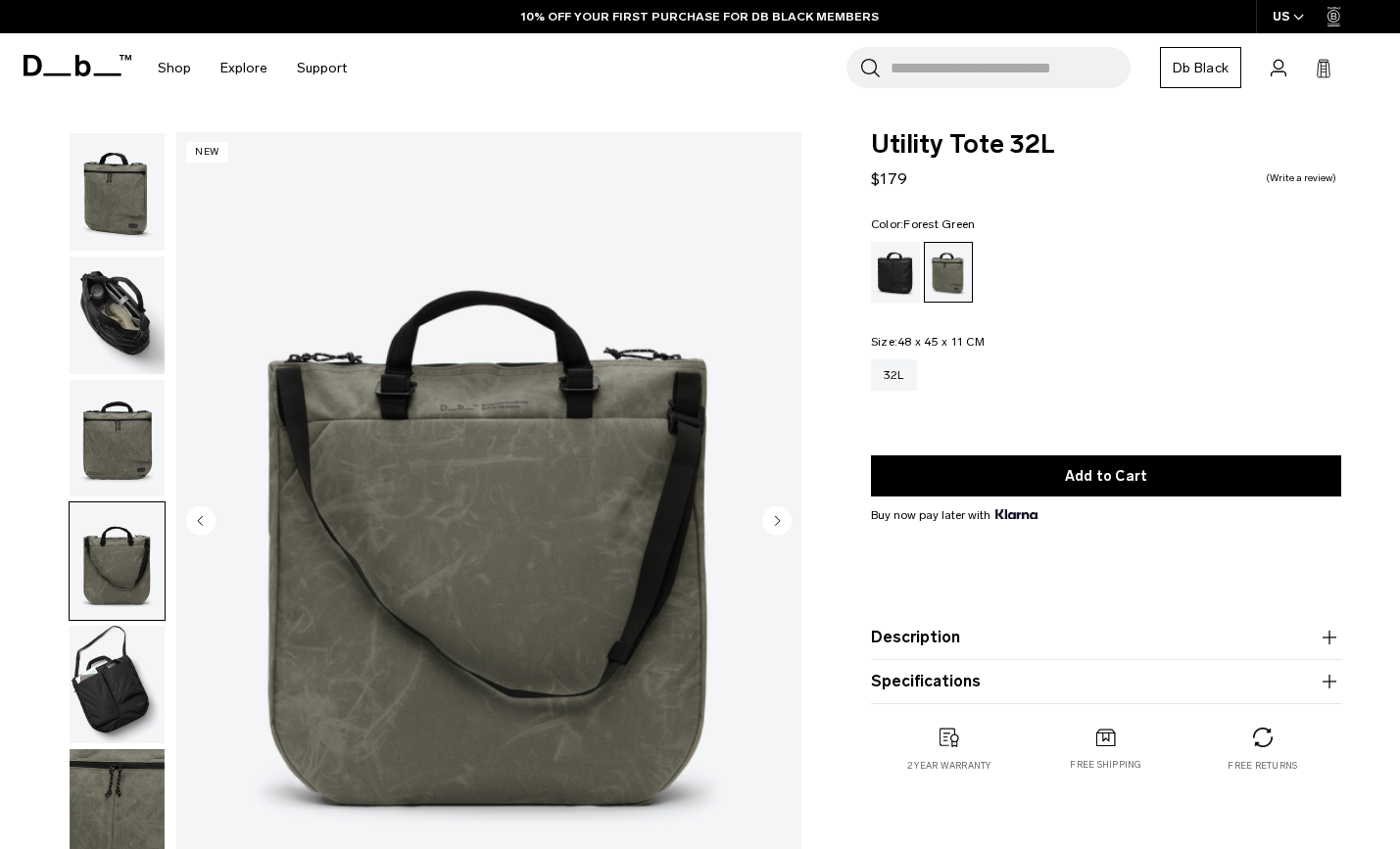 click 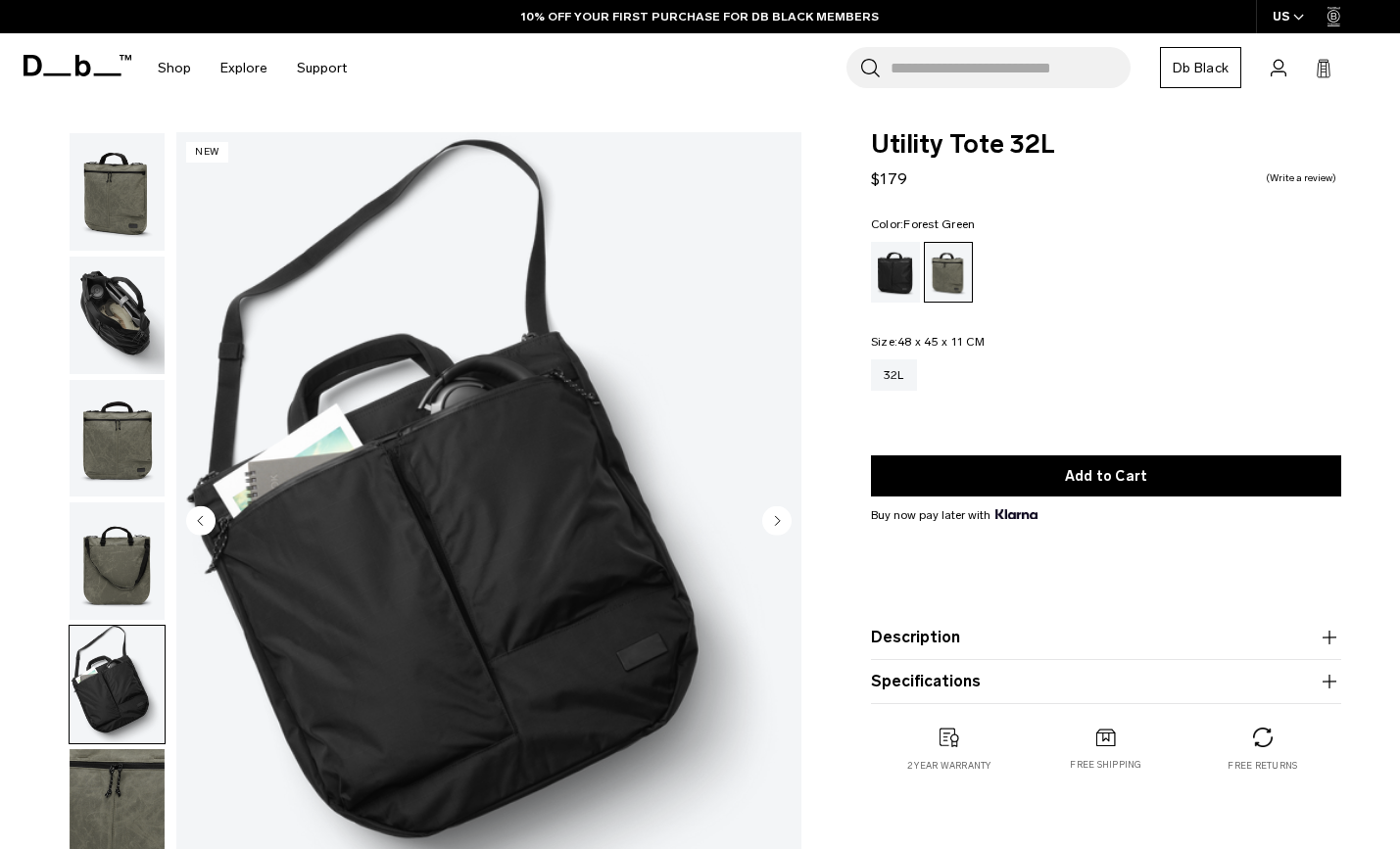 click 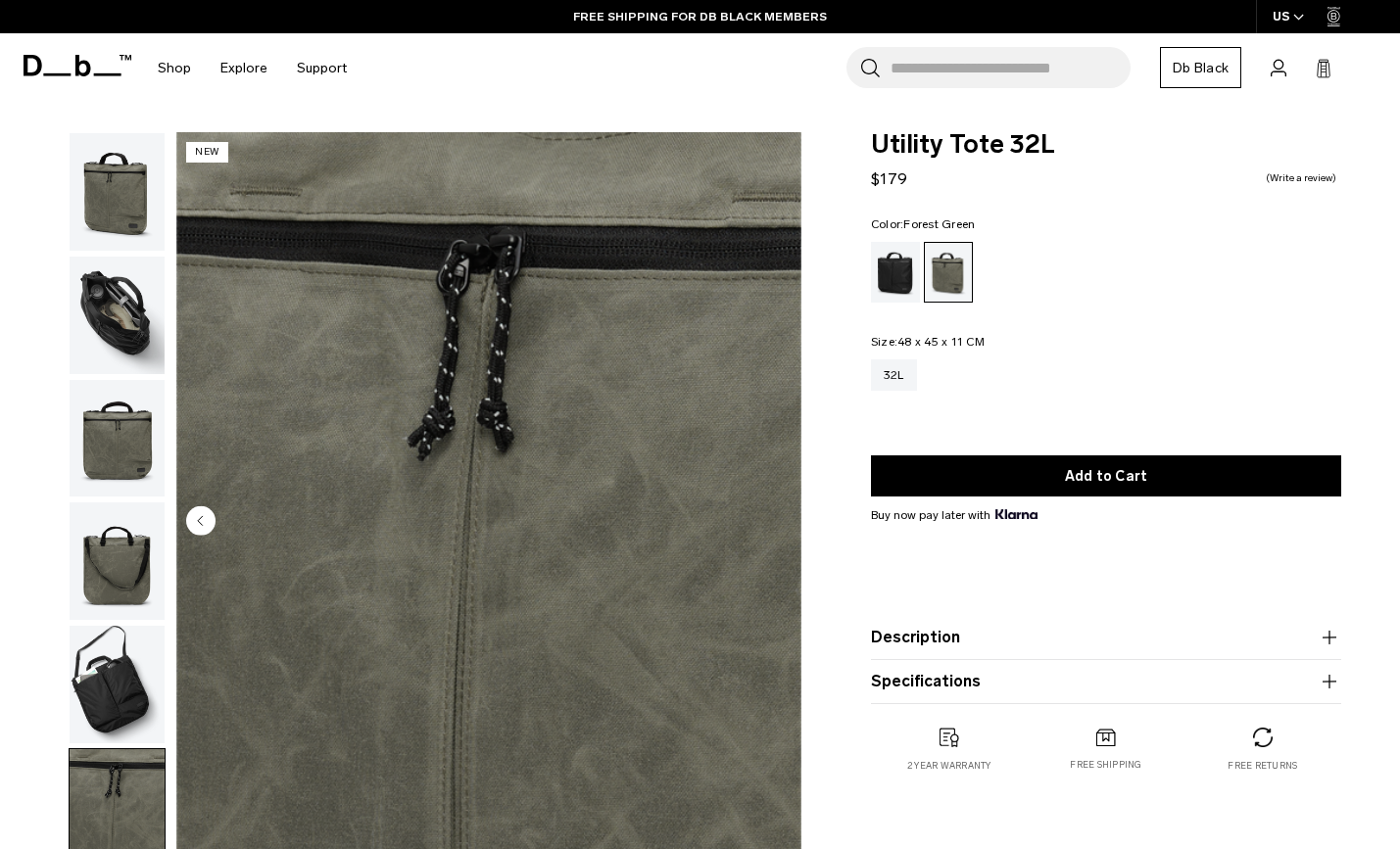 click at bounding box center (489, 522) 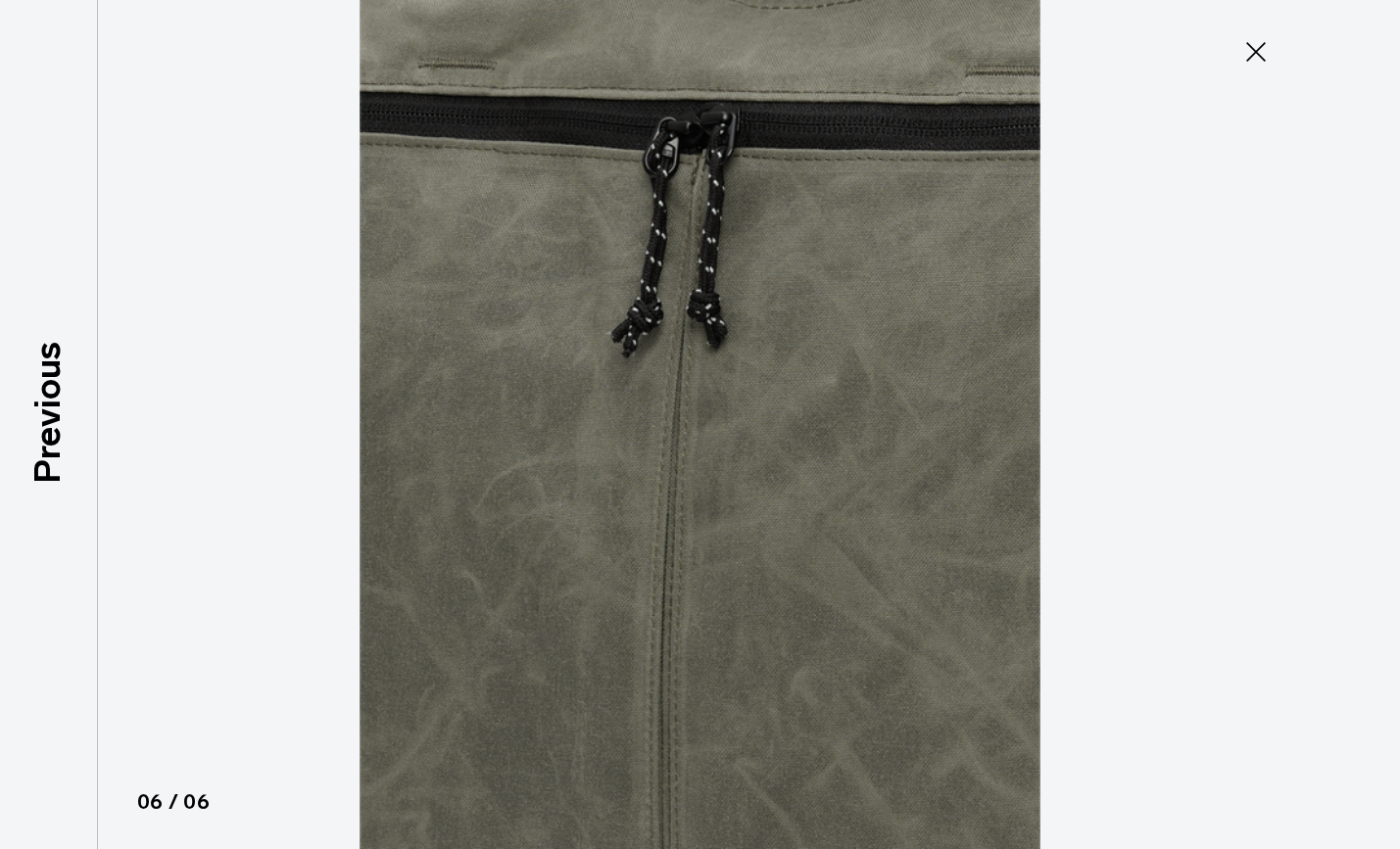 click 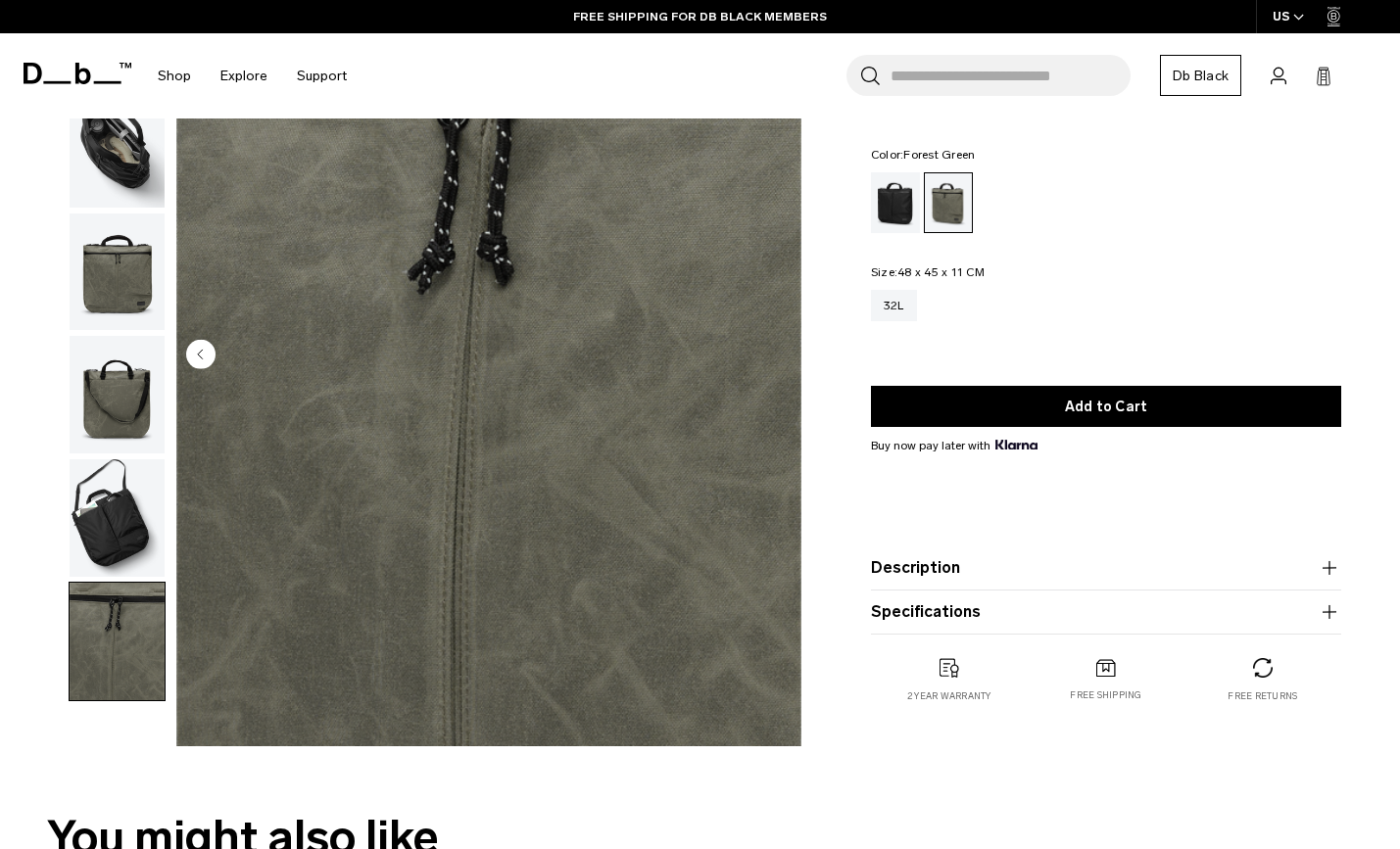 scroll, scrollTop: 175, scrollLeft: 0, axis: vertical 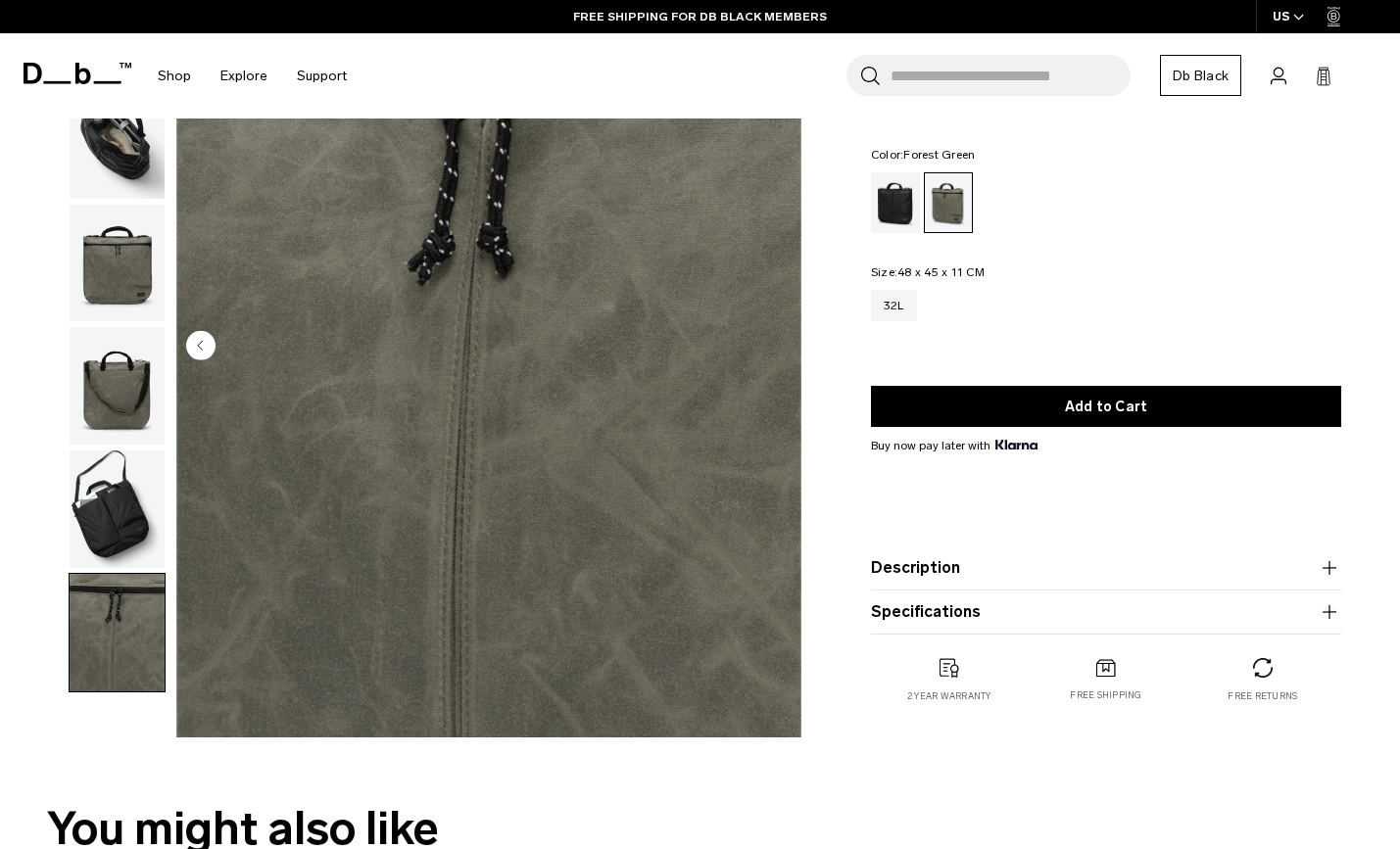 click on "Description
The multi-functional Utility Tote is designed to accompany you through airports, train terminals, into meetings, to the bar after work, and across your back while cycling. Following a stripped-back, yet utilitarian construction, the bag features a spacious 32L main compartment for storing creative tools and daily essentials, with a designated laptop sleeve that accommodates devices up to 16”. The front pockets can be used to store items that require quick access, such as gloves, travel documents, a packable waterproof jacket, reading material, and more. ✓ 32L main compartment with secure zipper entry   ✓ Designated laptop compartment – holds devices up to 16”   ✓ Two quick-access front compartments with zipper entry   ✓ Reflective braided zippers   ✓ Carry handles   ✓ Adjustable and concealable shoulder strap" at bounding box center (1106, 568) 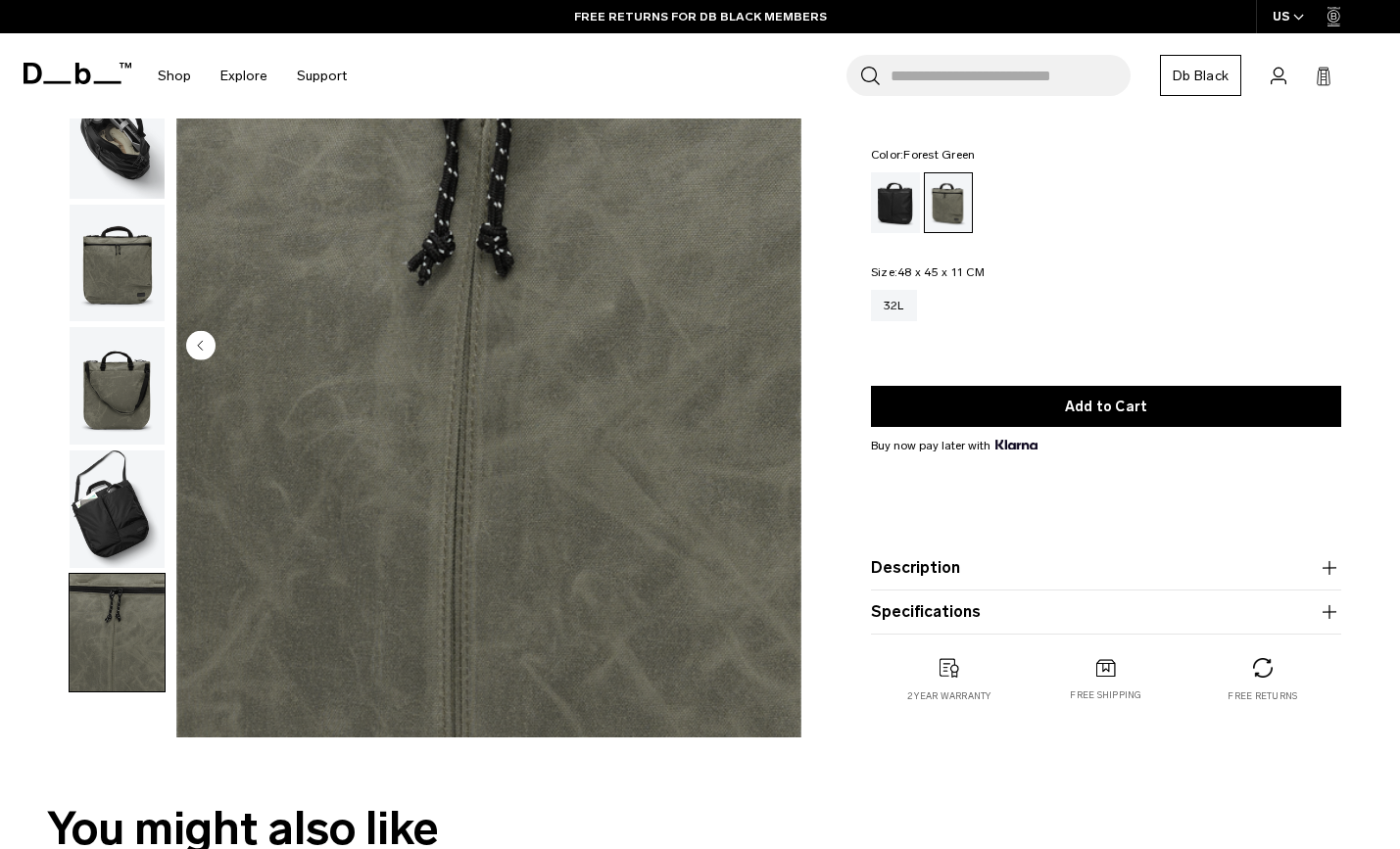 click on "Description" at bounding box center [1106, 568] 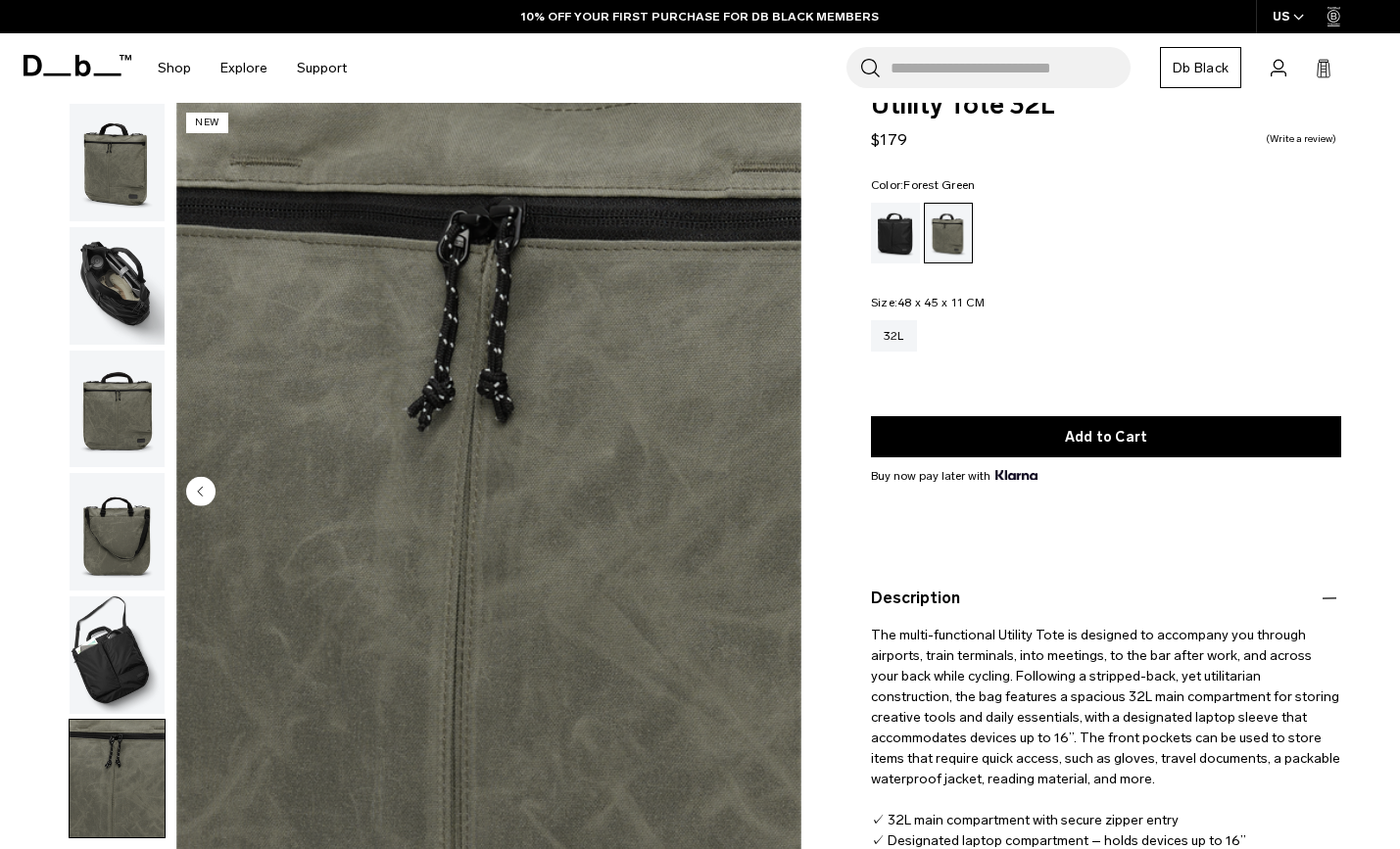 scroll, scrollTop: 19, scrollLeft: 0, axis: vertical 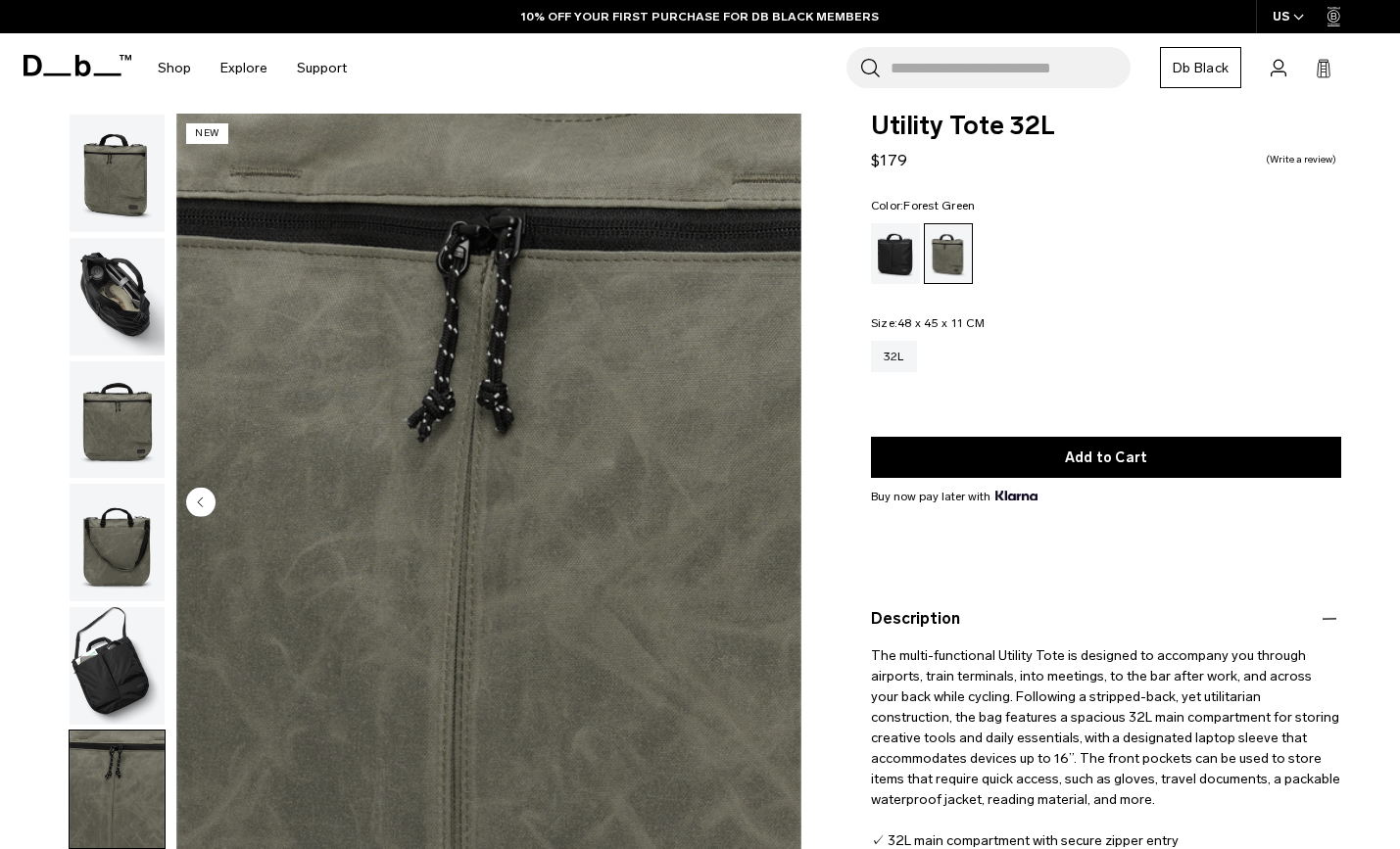 click at bounding box center (117, 297) 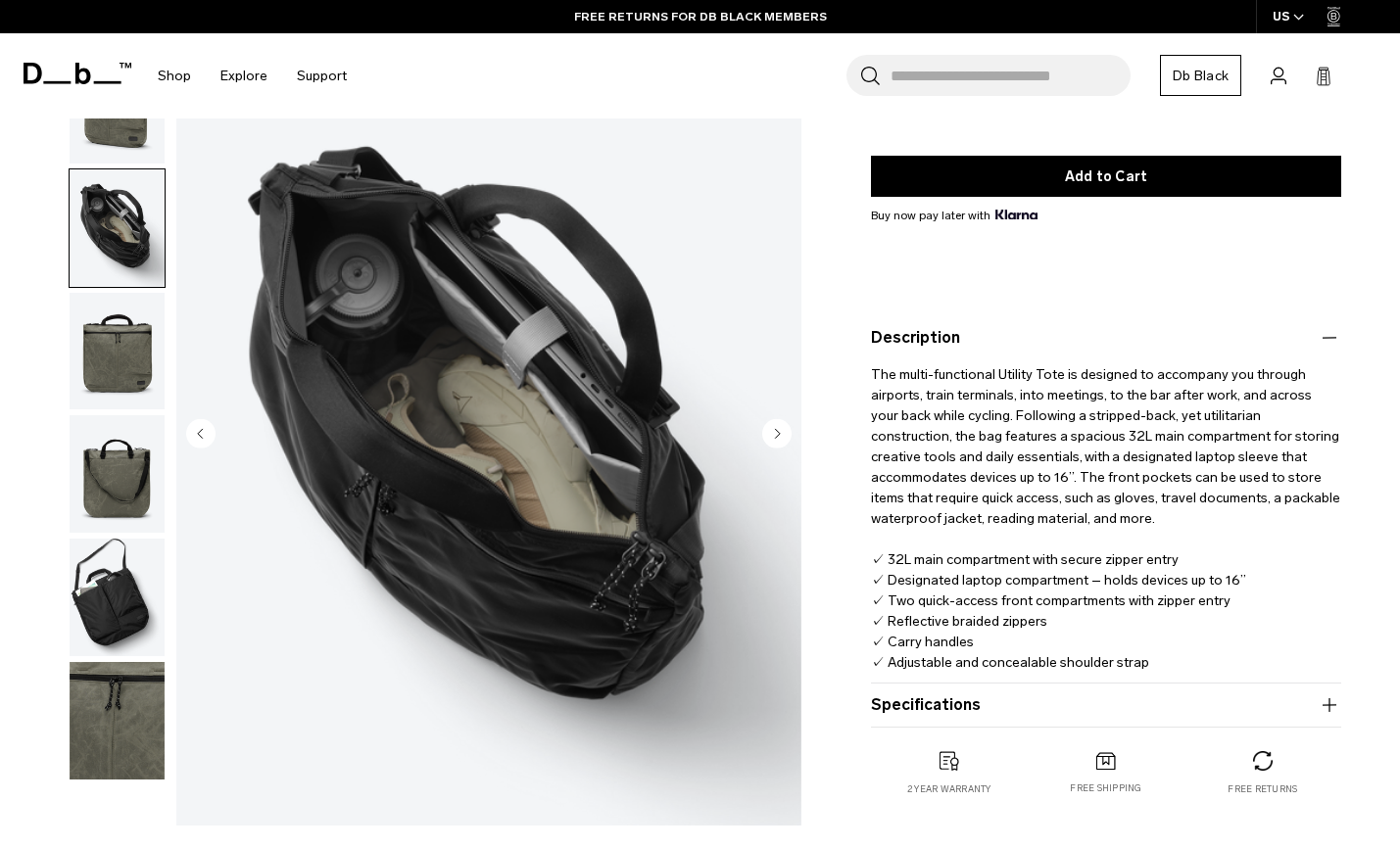 scroll, scrollTop: 288, scrollLeft: 0, axis: vertical 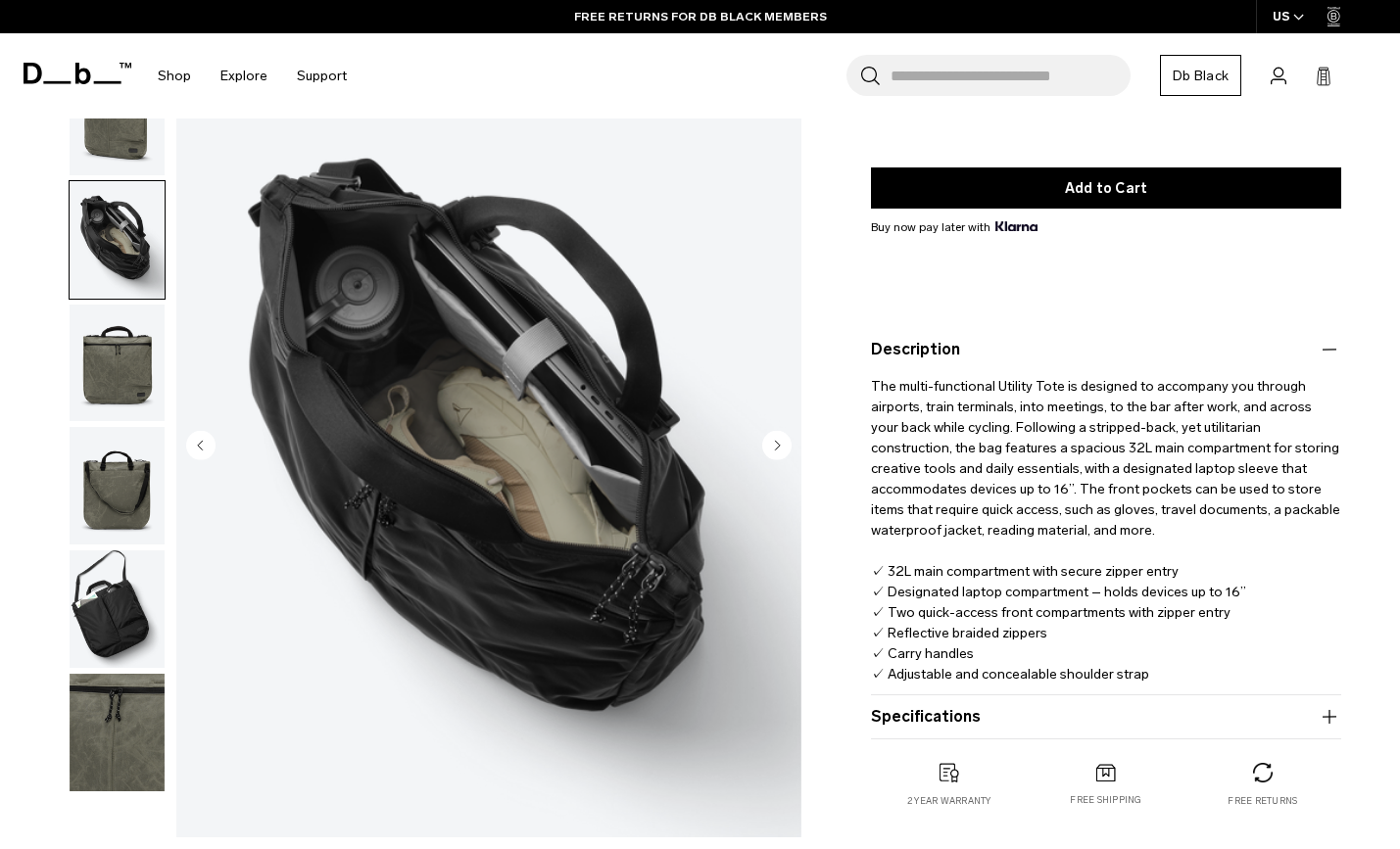 click at bounding box center [117, 240] 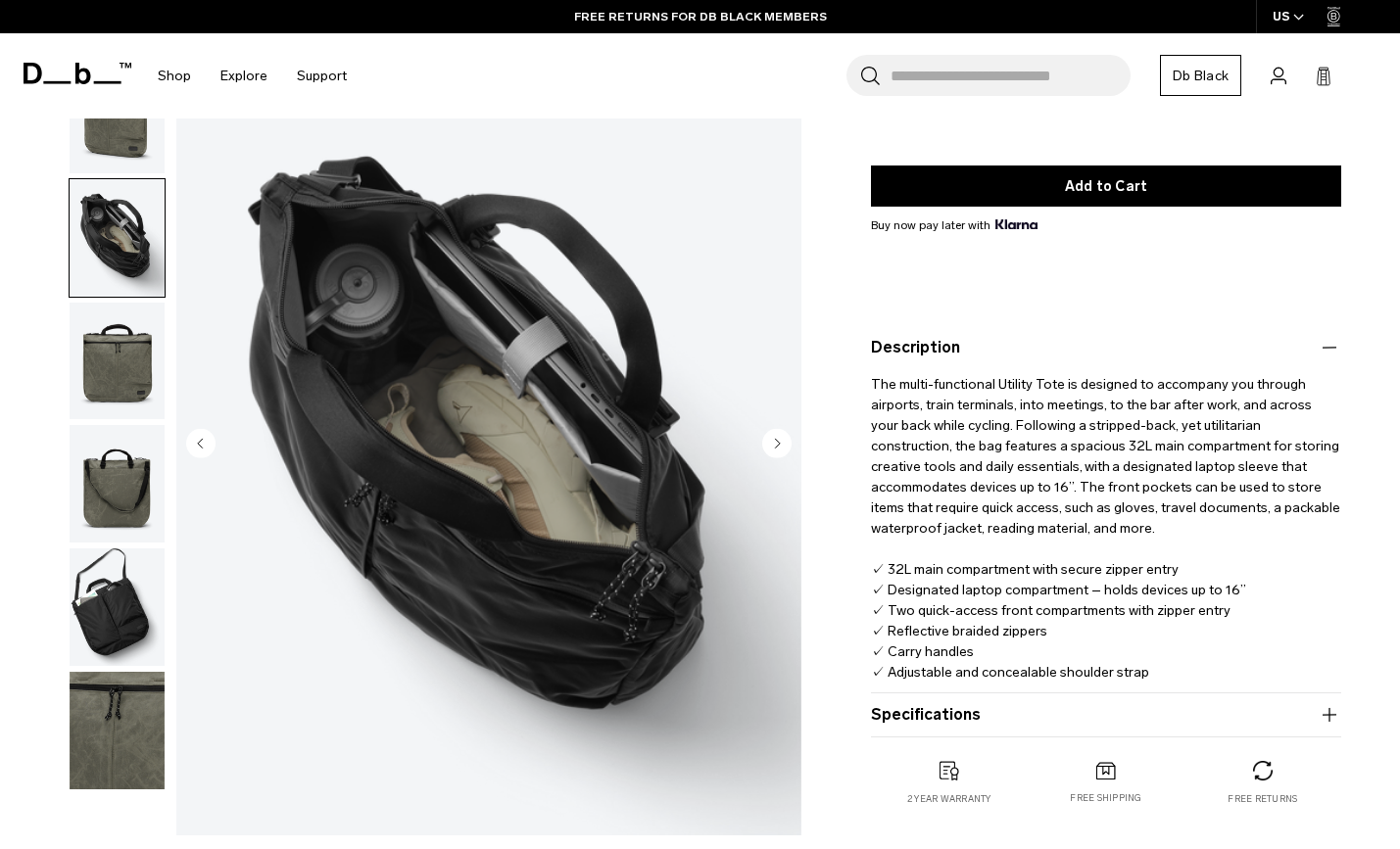 scroll, scrollTop: 292, scrollLeft: 0, axis: vertical 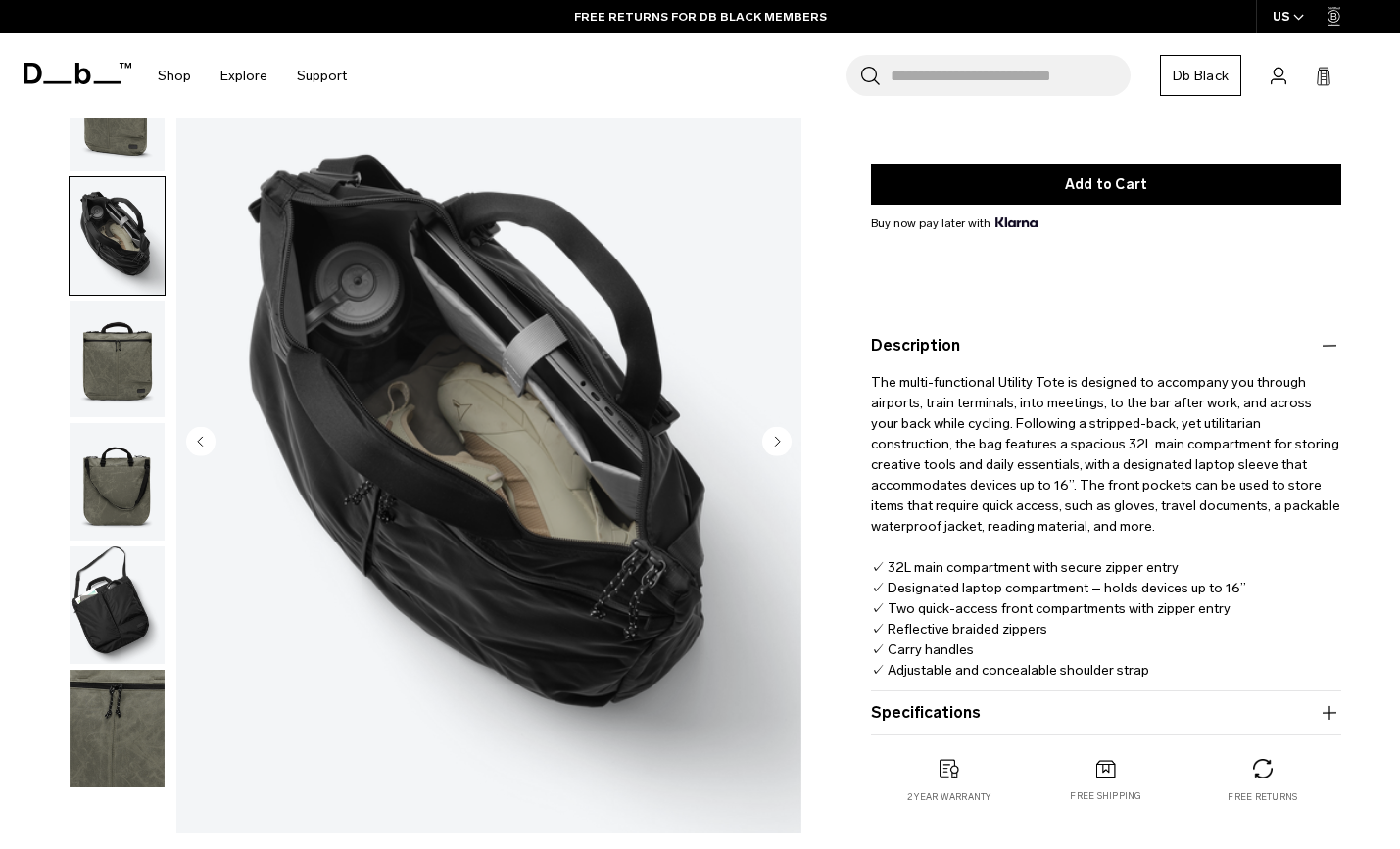 click at bounding box center [117, 482] 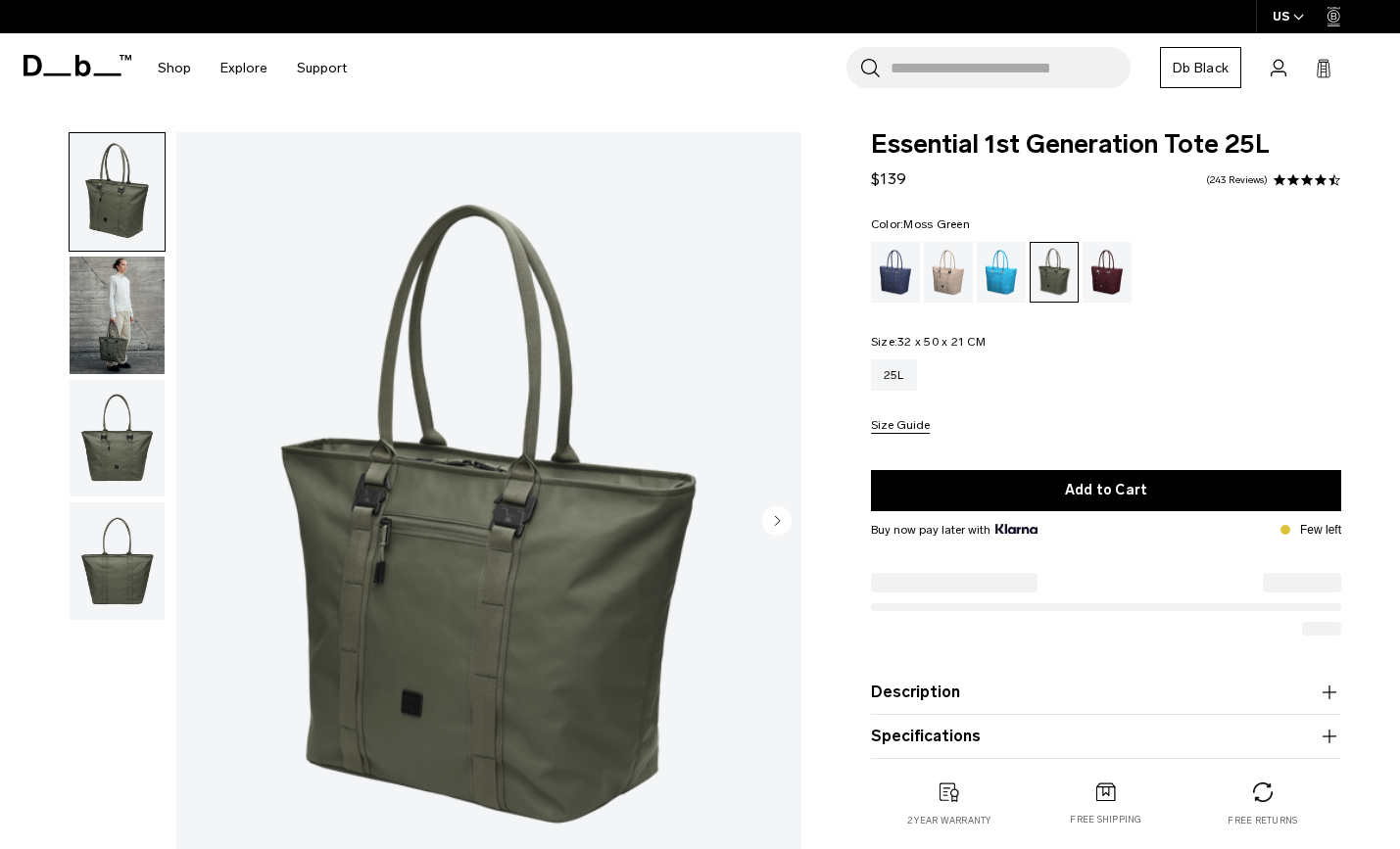 scroll, scrollTop: 0, scrollLeft: 0, axis: both 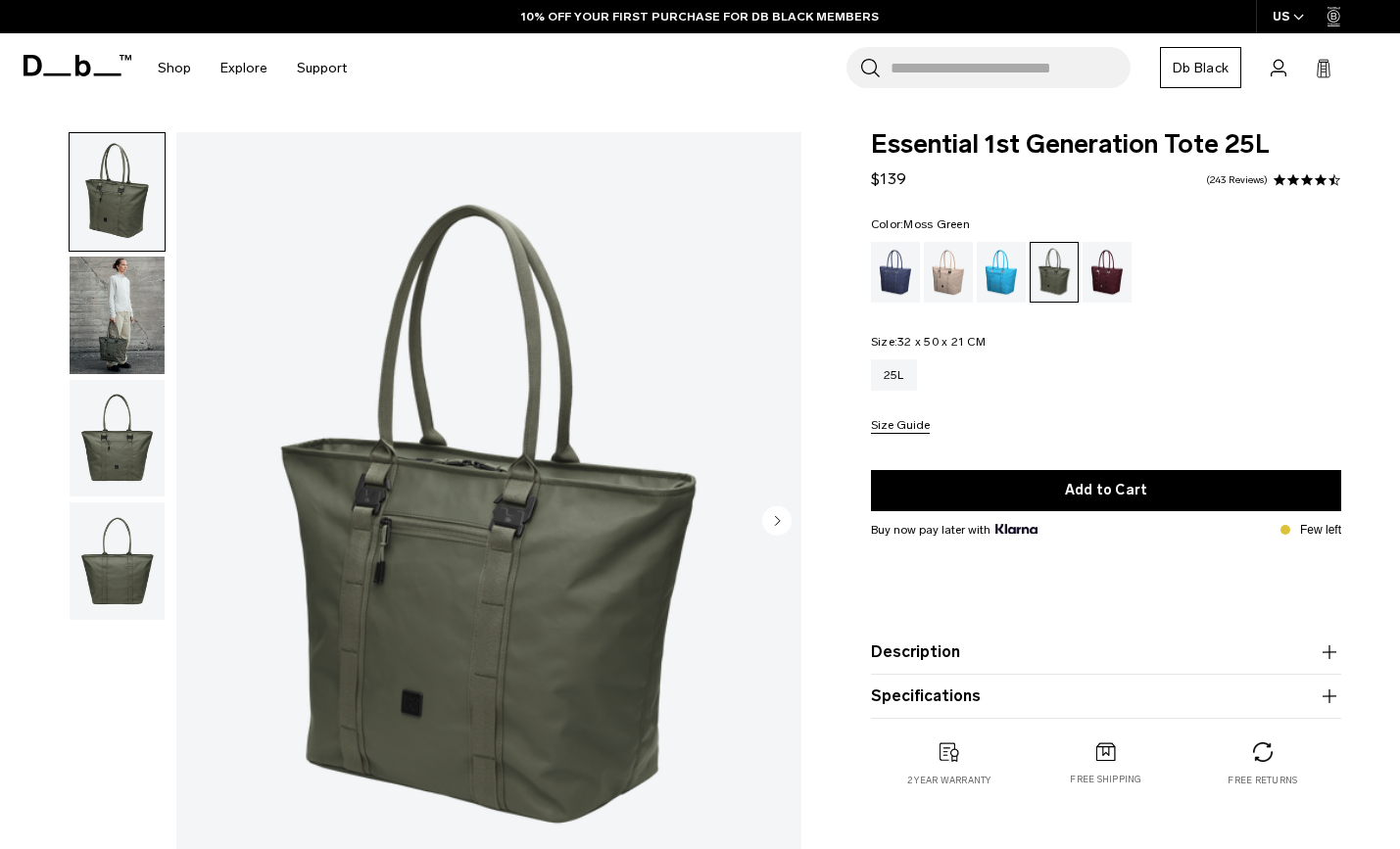 click at bounding box center (117, 439) 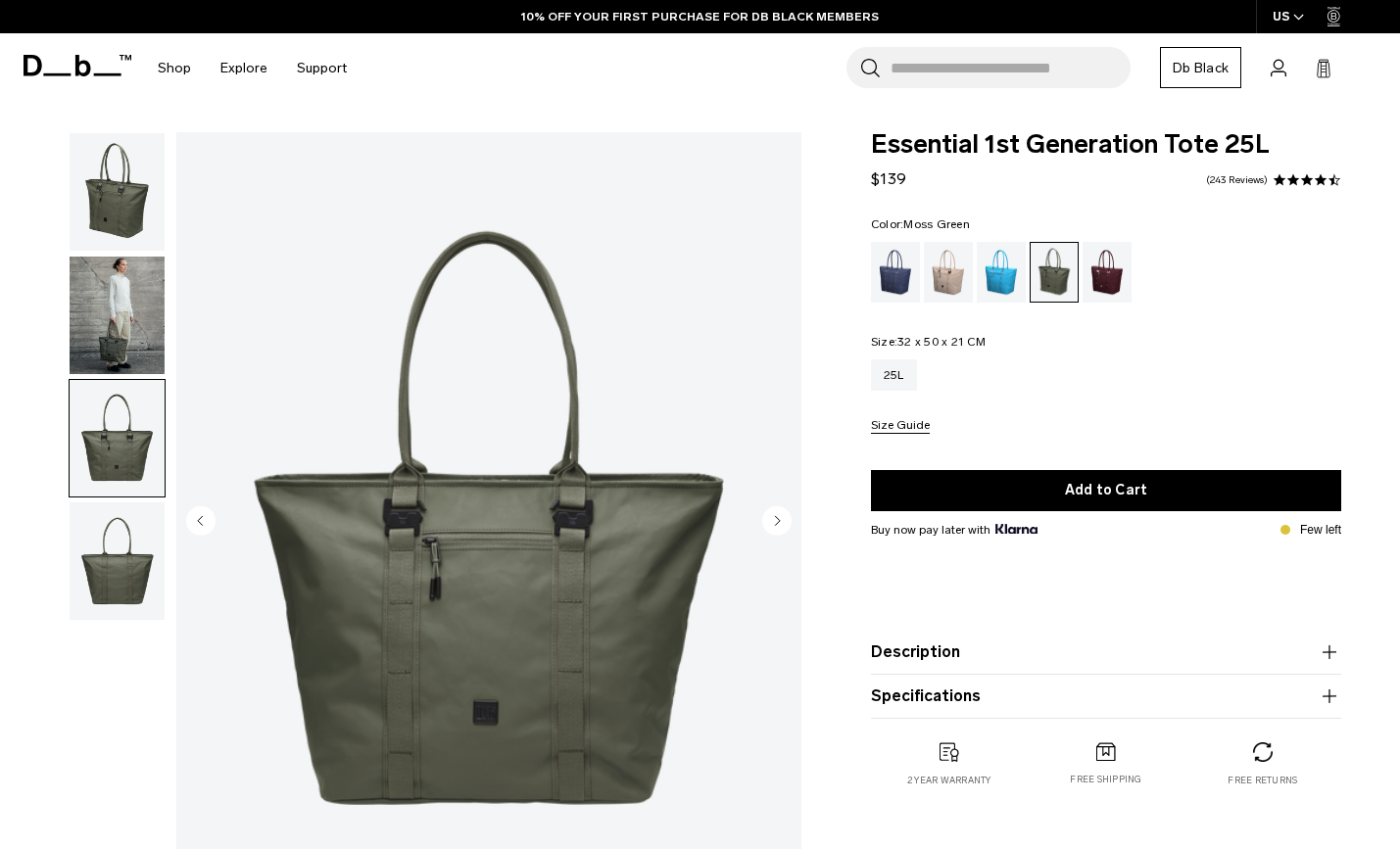 click at bounding box center [117, 561] 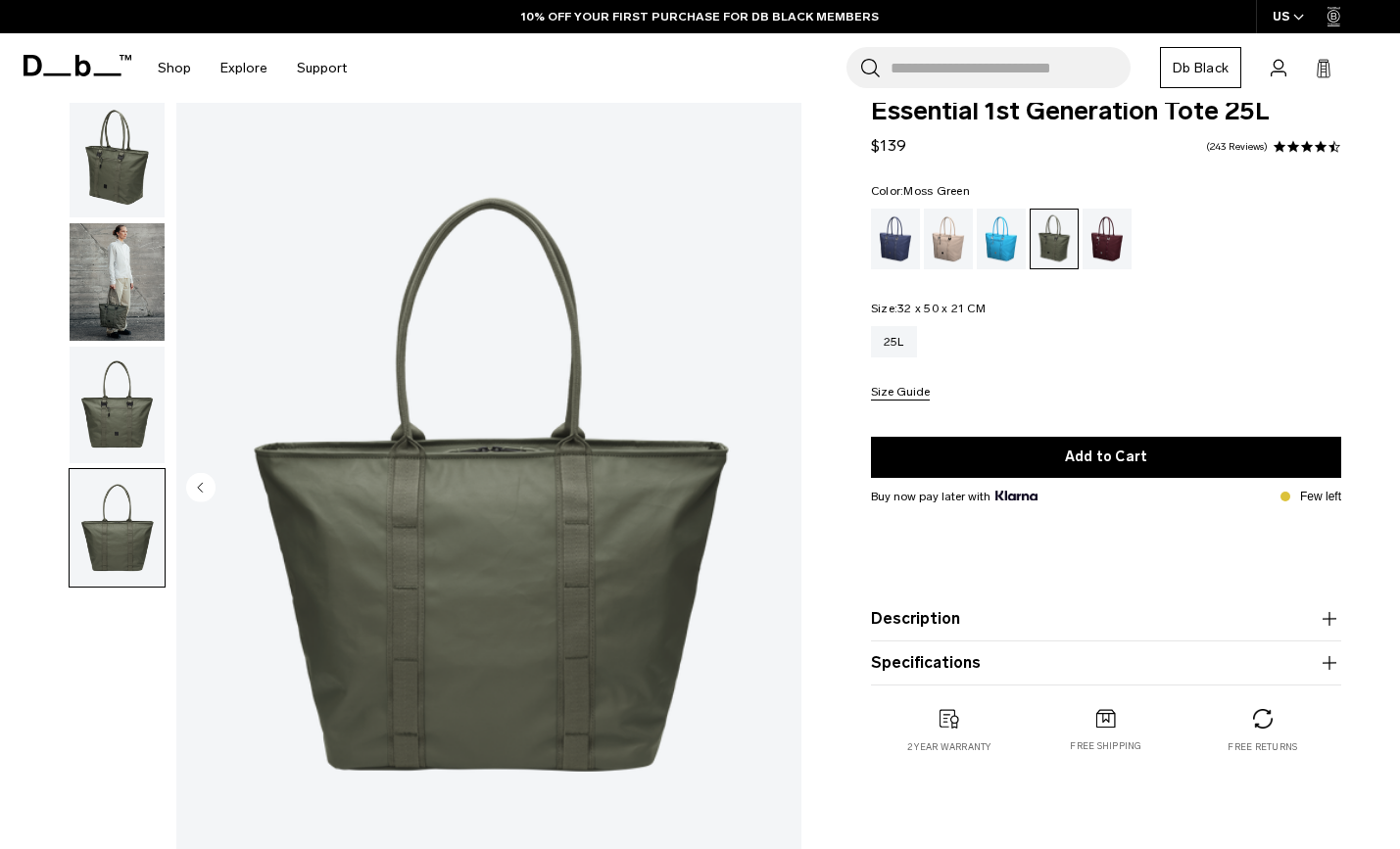 scroll, scrollTop: 36, scrollLeft: 0, axis: vertical 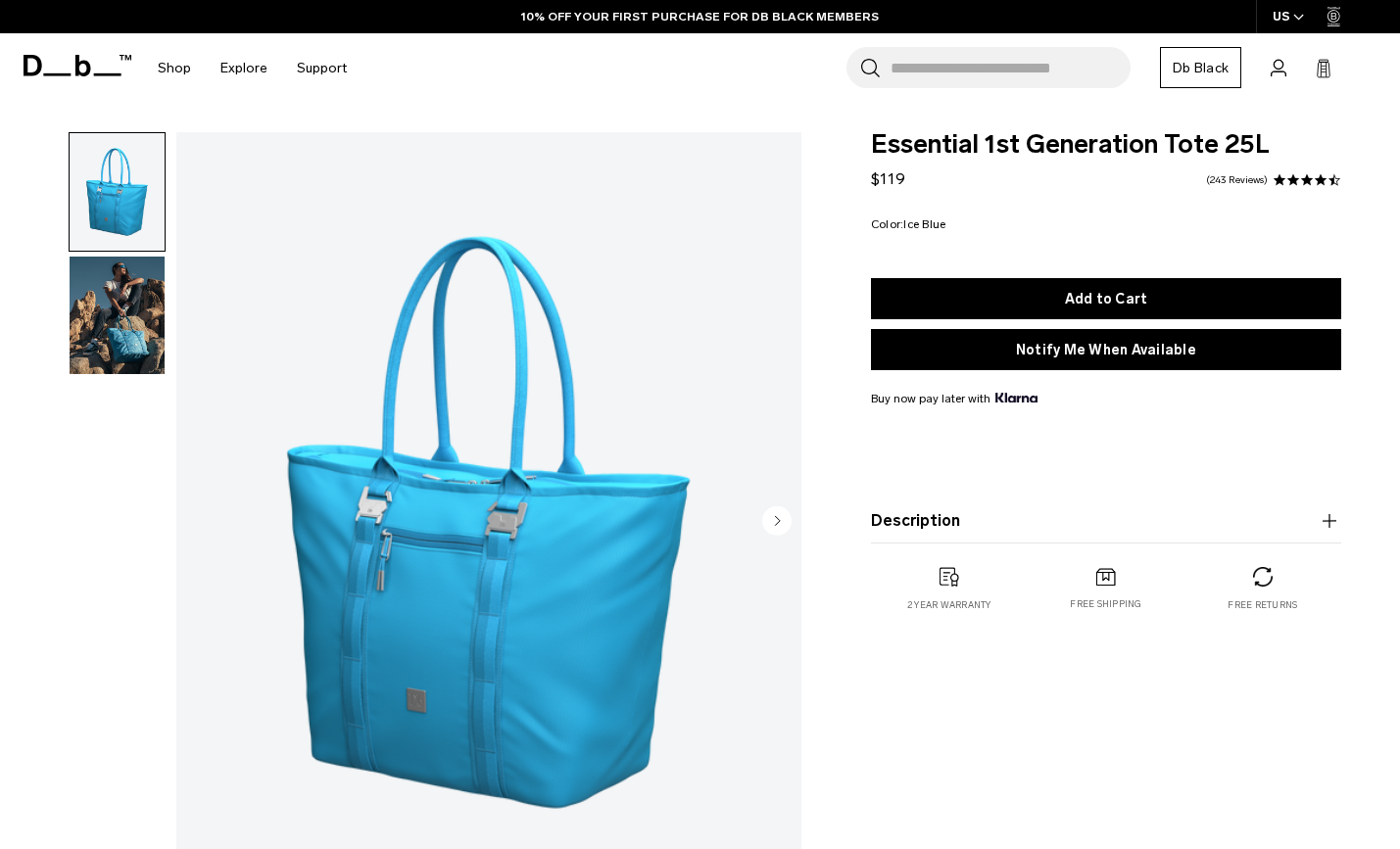 click 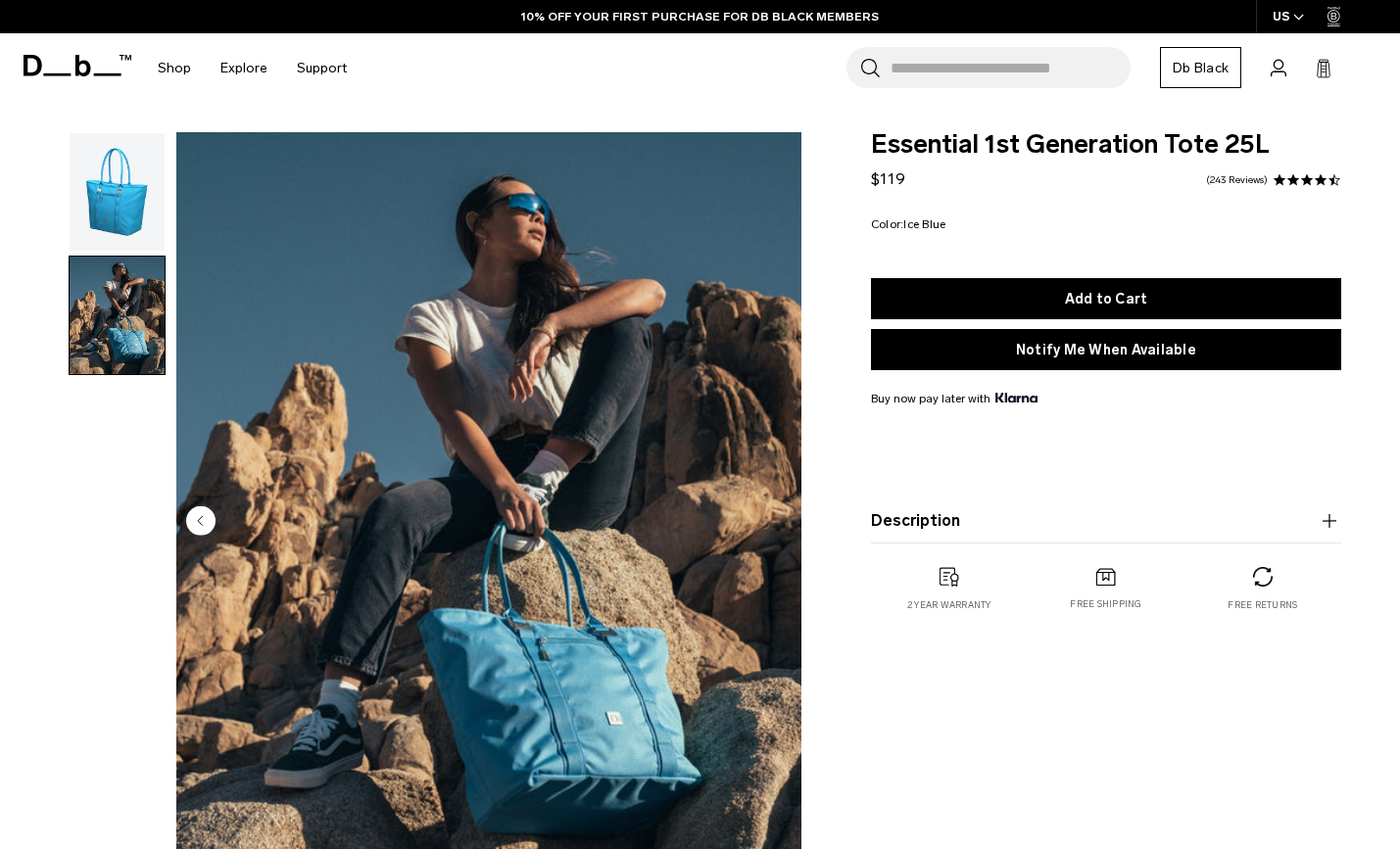 click at bounding box center (489, 522) 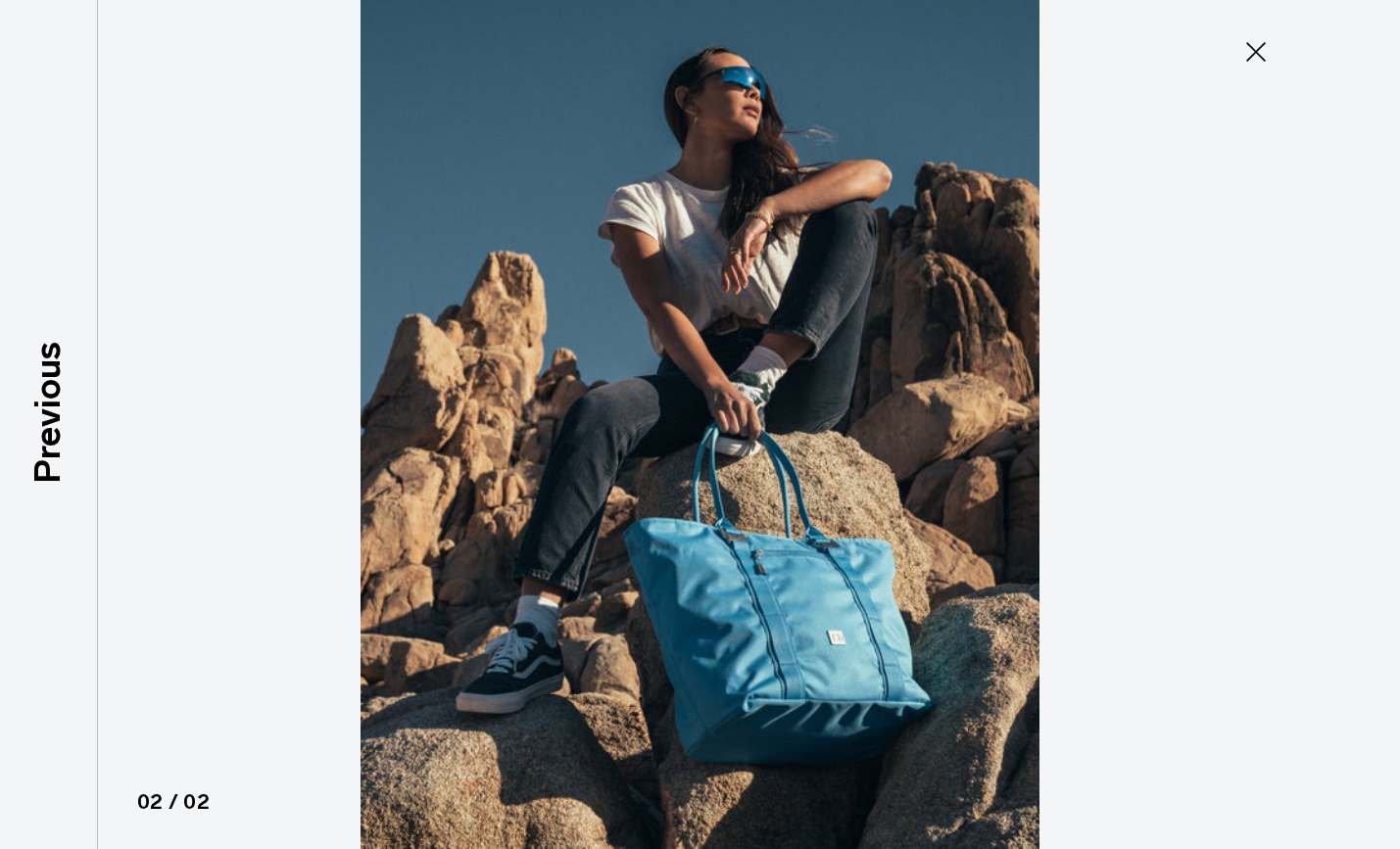 click on "Close" at bounding box center [1256, 52] 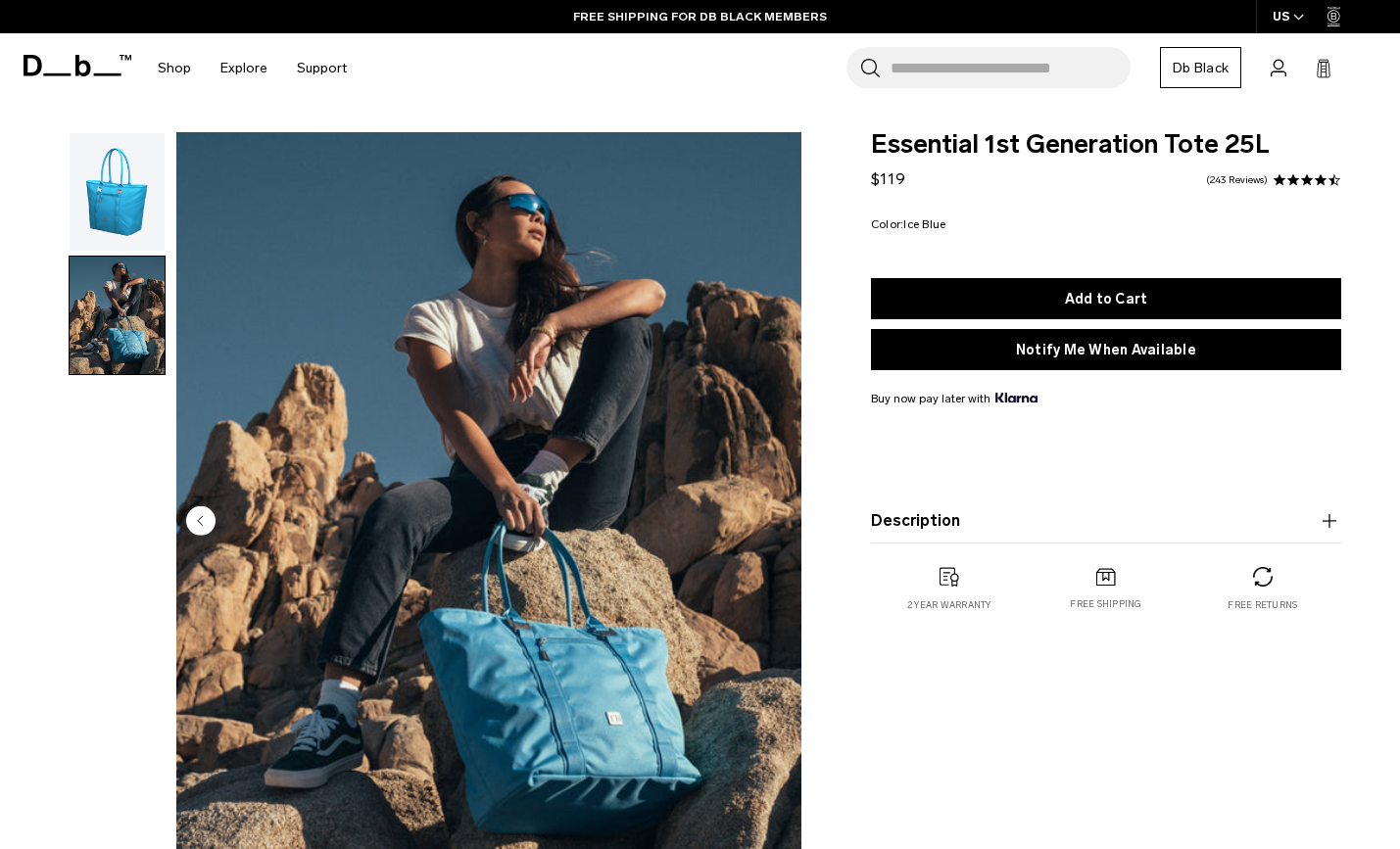scroll, scrollTop: 10, scrollLeft: 0, axis: vertical 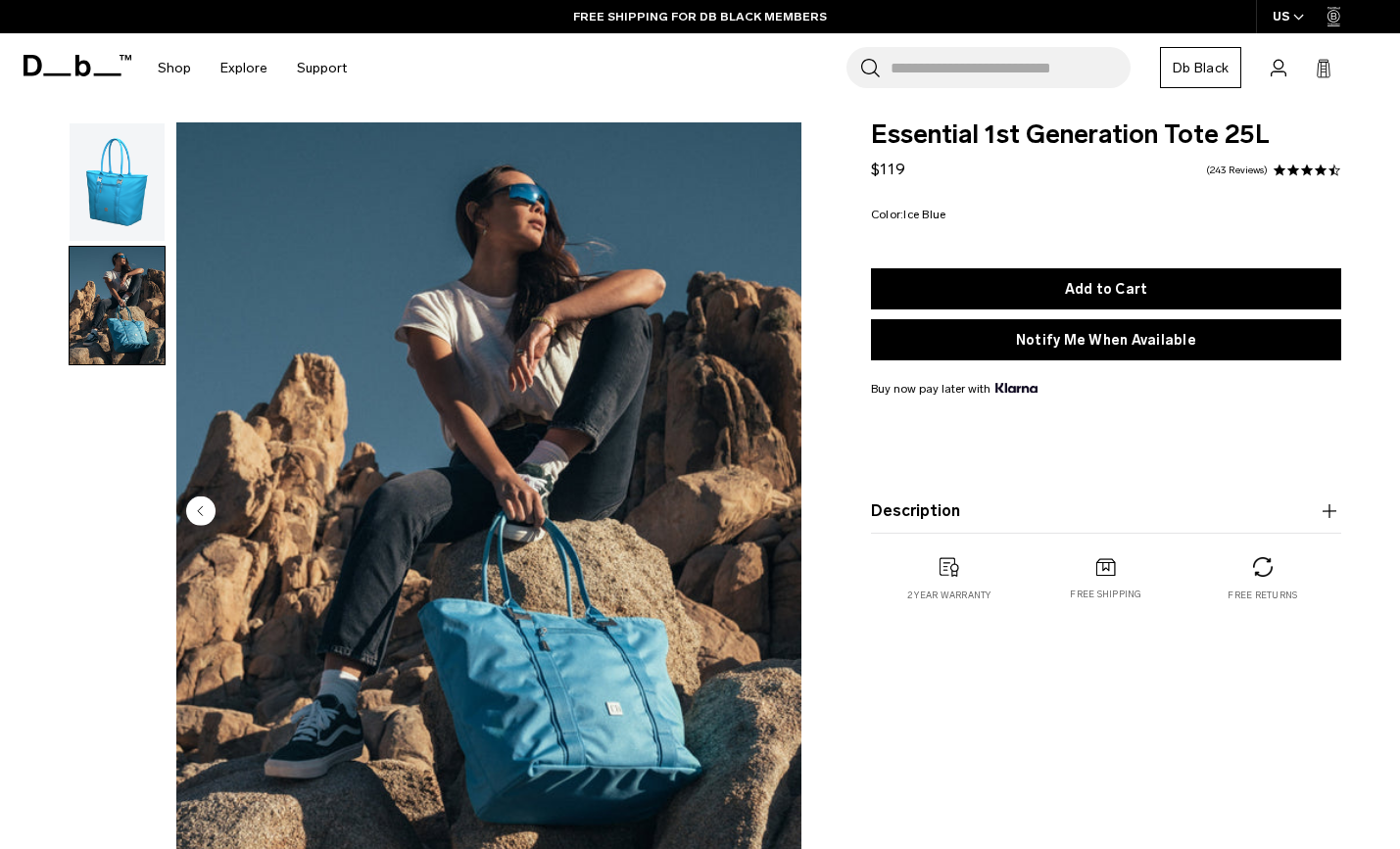 click on "Description" at bounding box center [1106, 511] 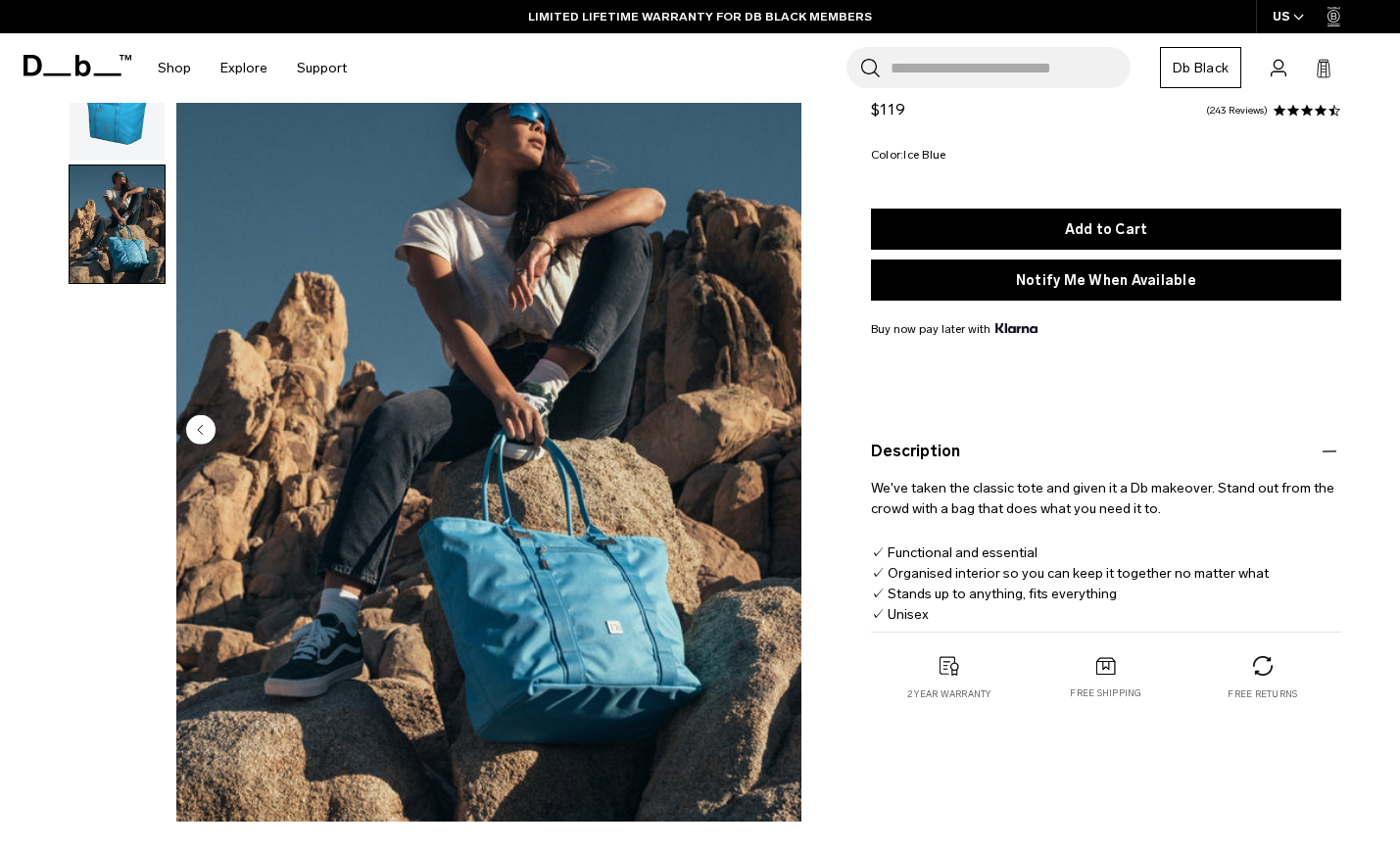 scroll, scrollTop: 0, scrollLeft: 0, axis: both 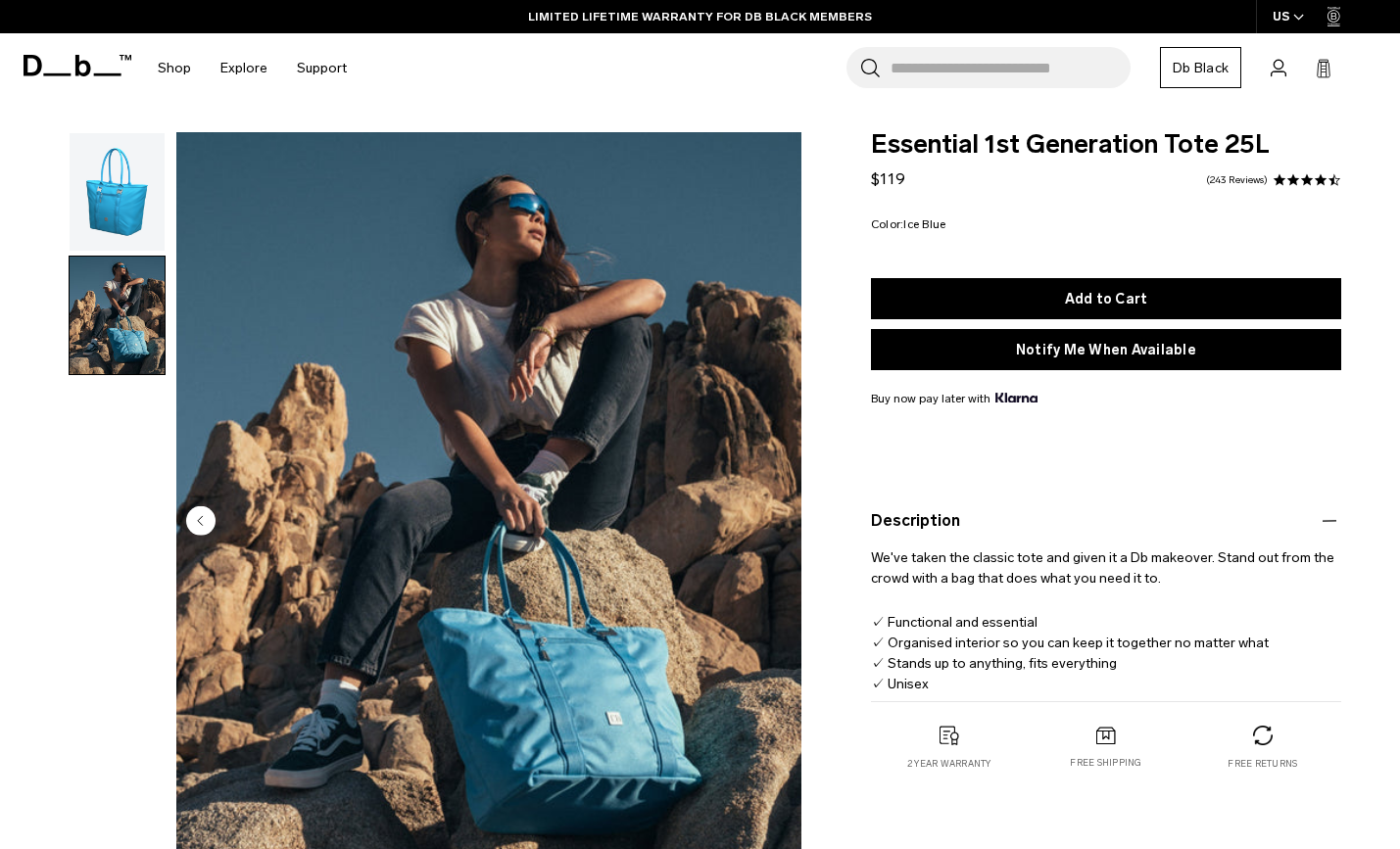 click at bounding box center (117, 192) 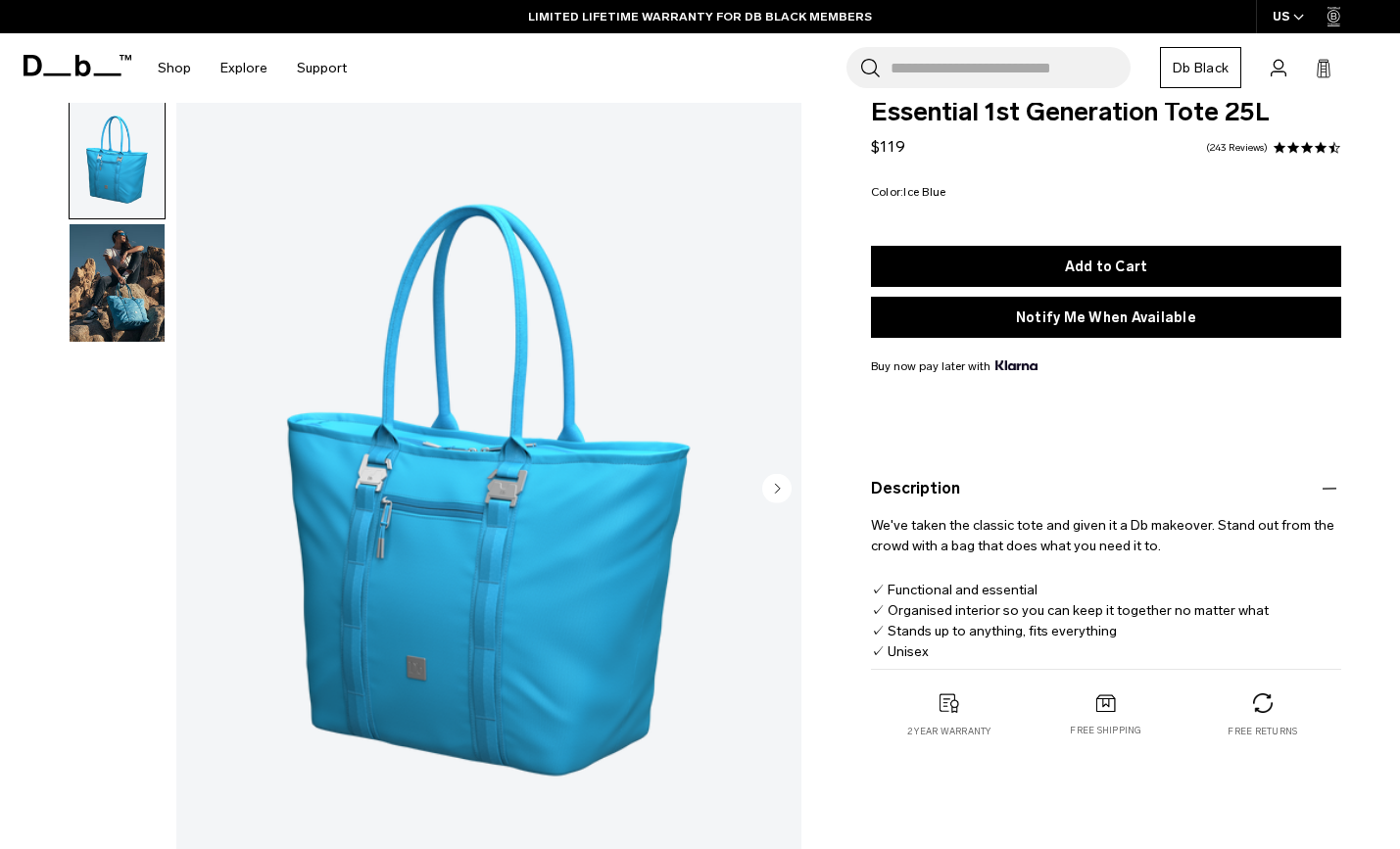 scroll, scrollTop: 33, scrollLeft: 0, axis: vertical 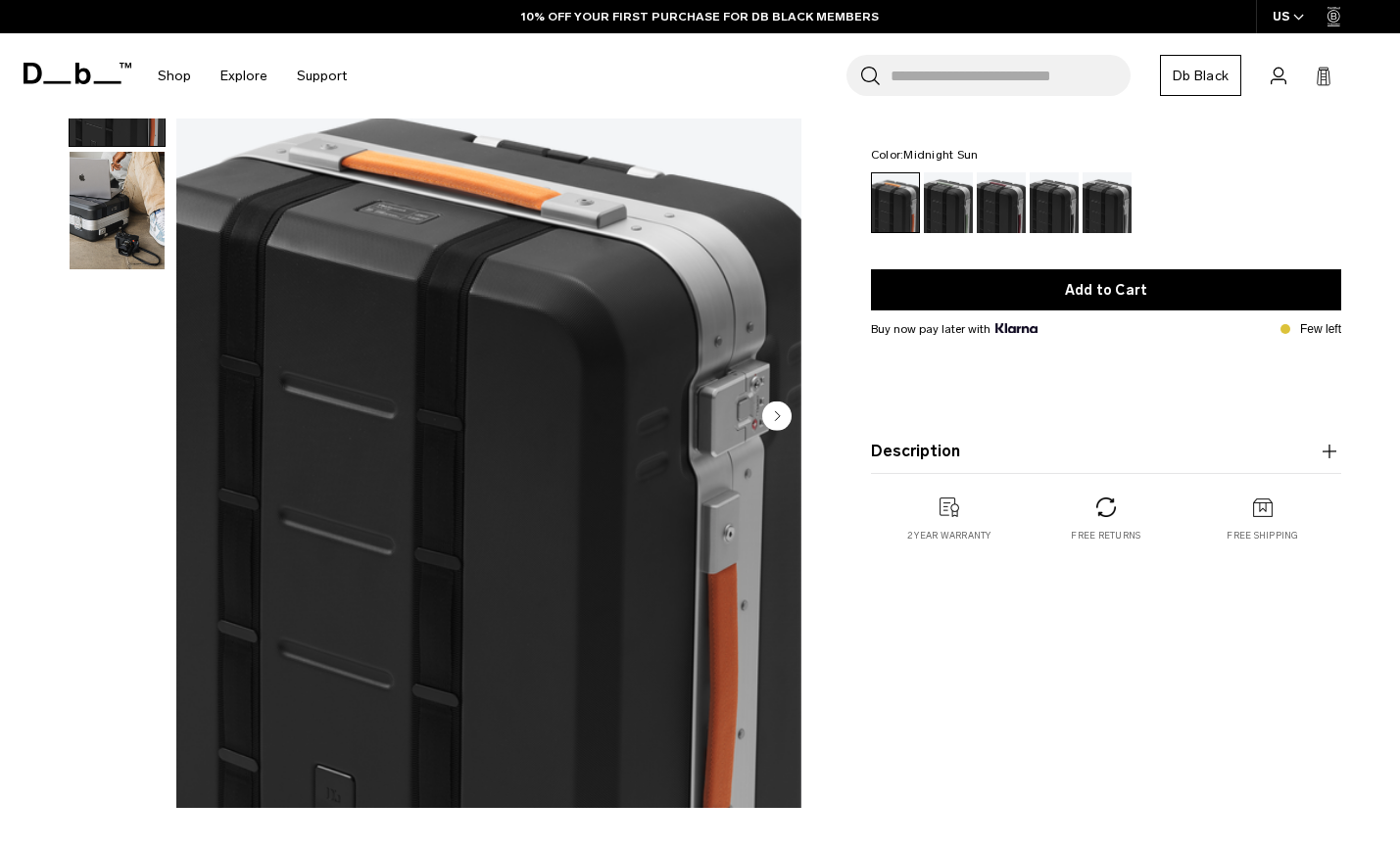 click 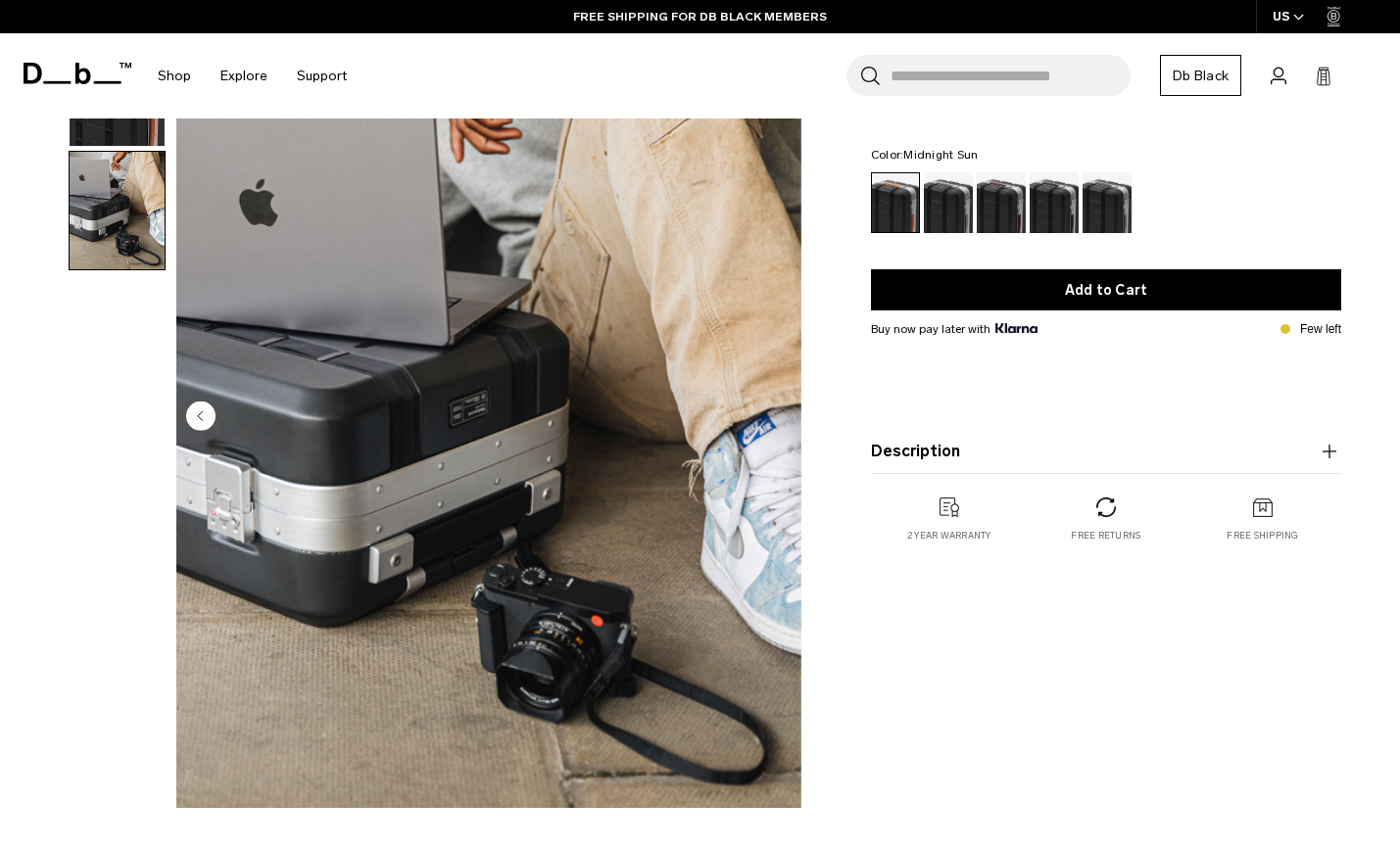 click at bounding box center (489, 417) 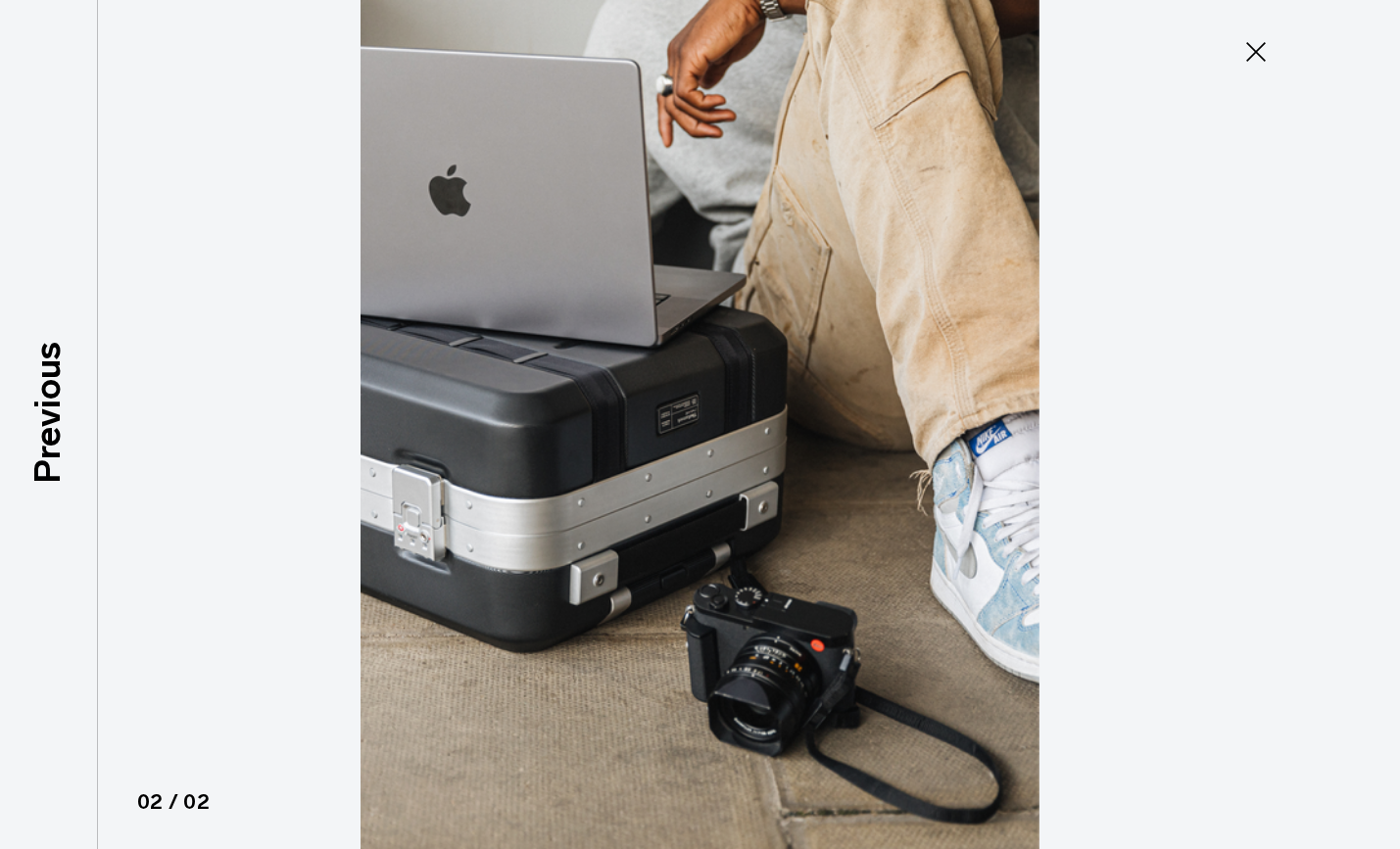 click 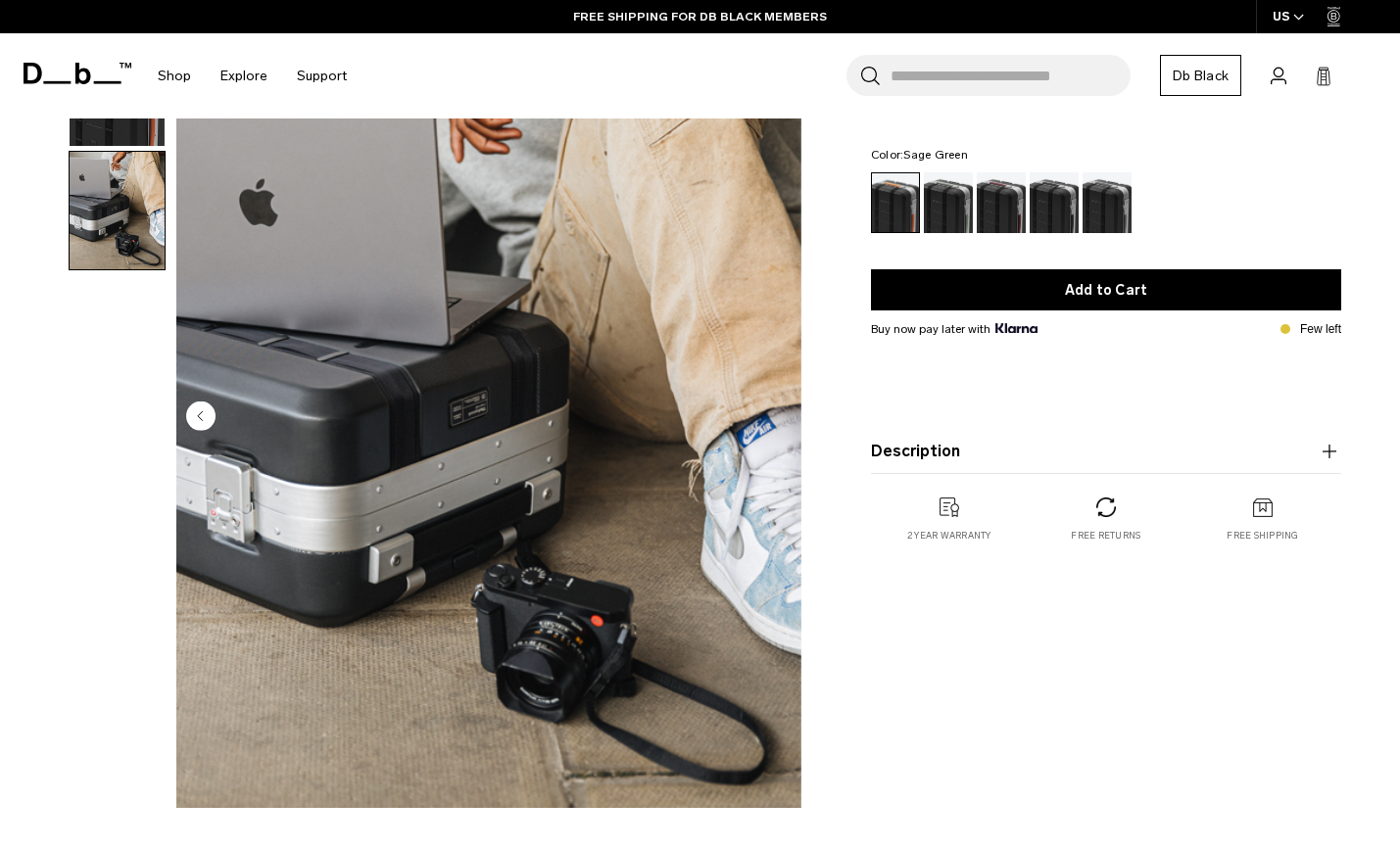 click at bounding box center [948, 203] 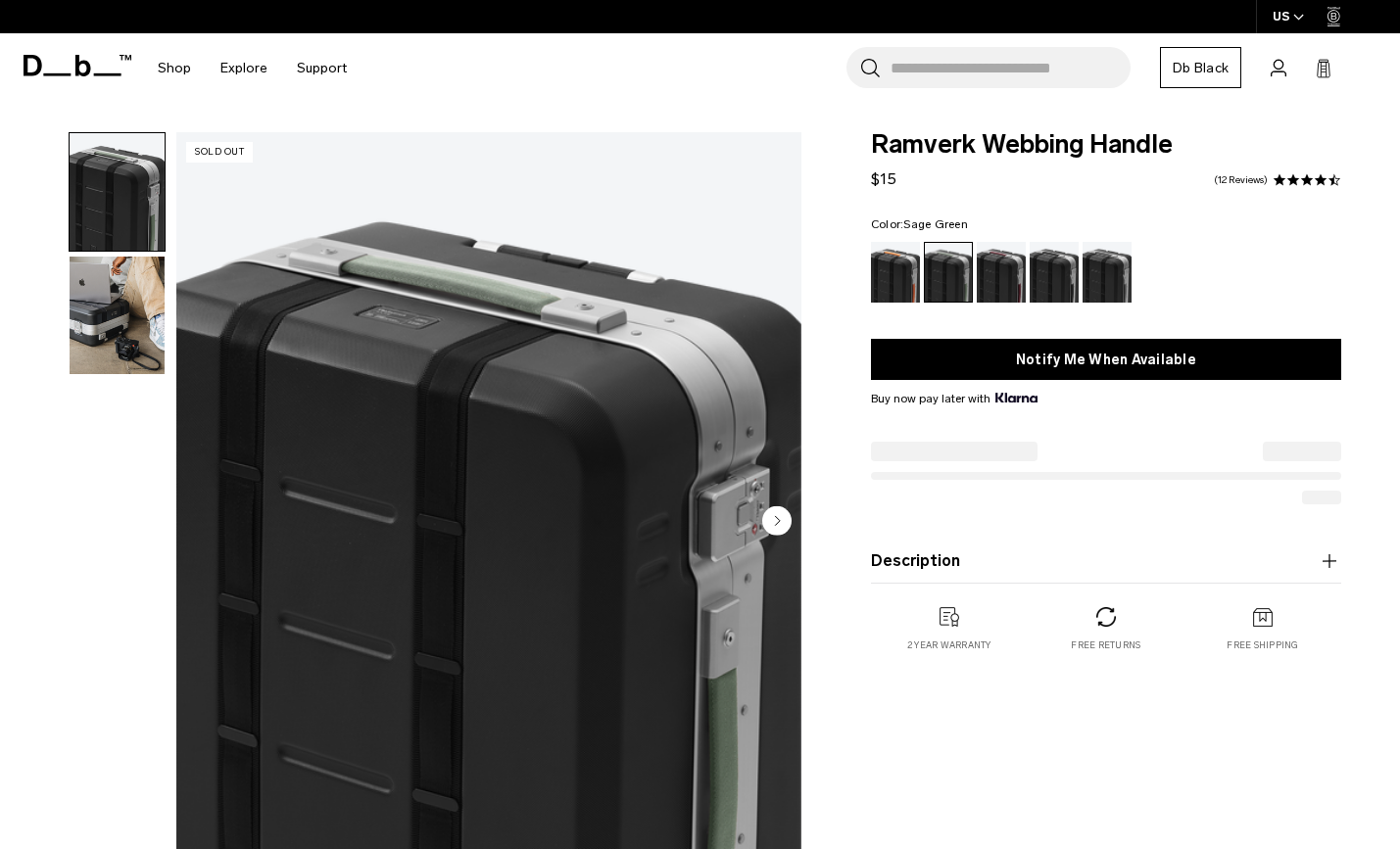 scroll, scrollTop: 0, scrollLeft: 0, axis: both 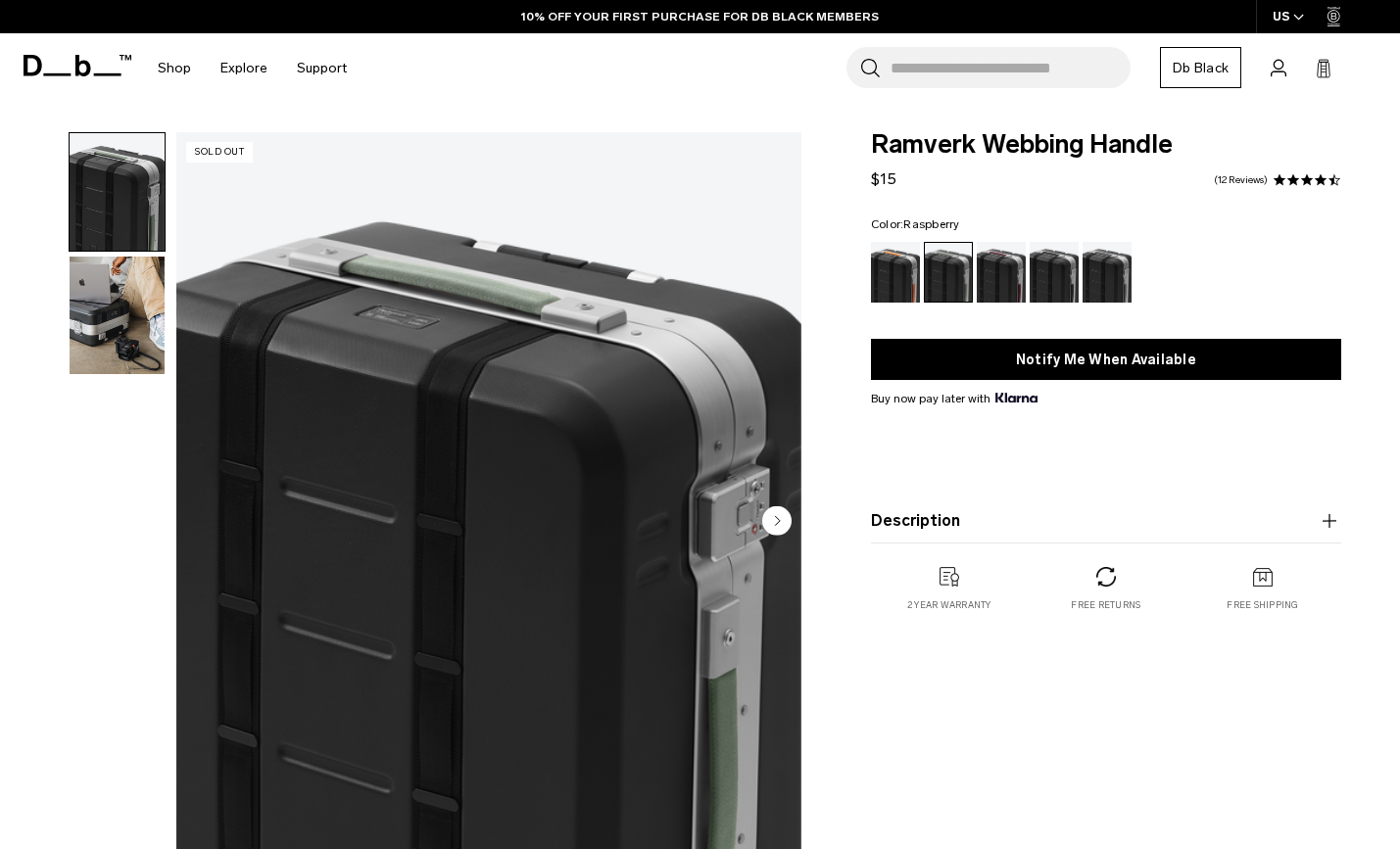 click at bounding box center (1001, 272) 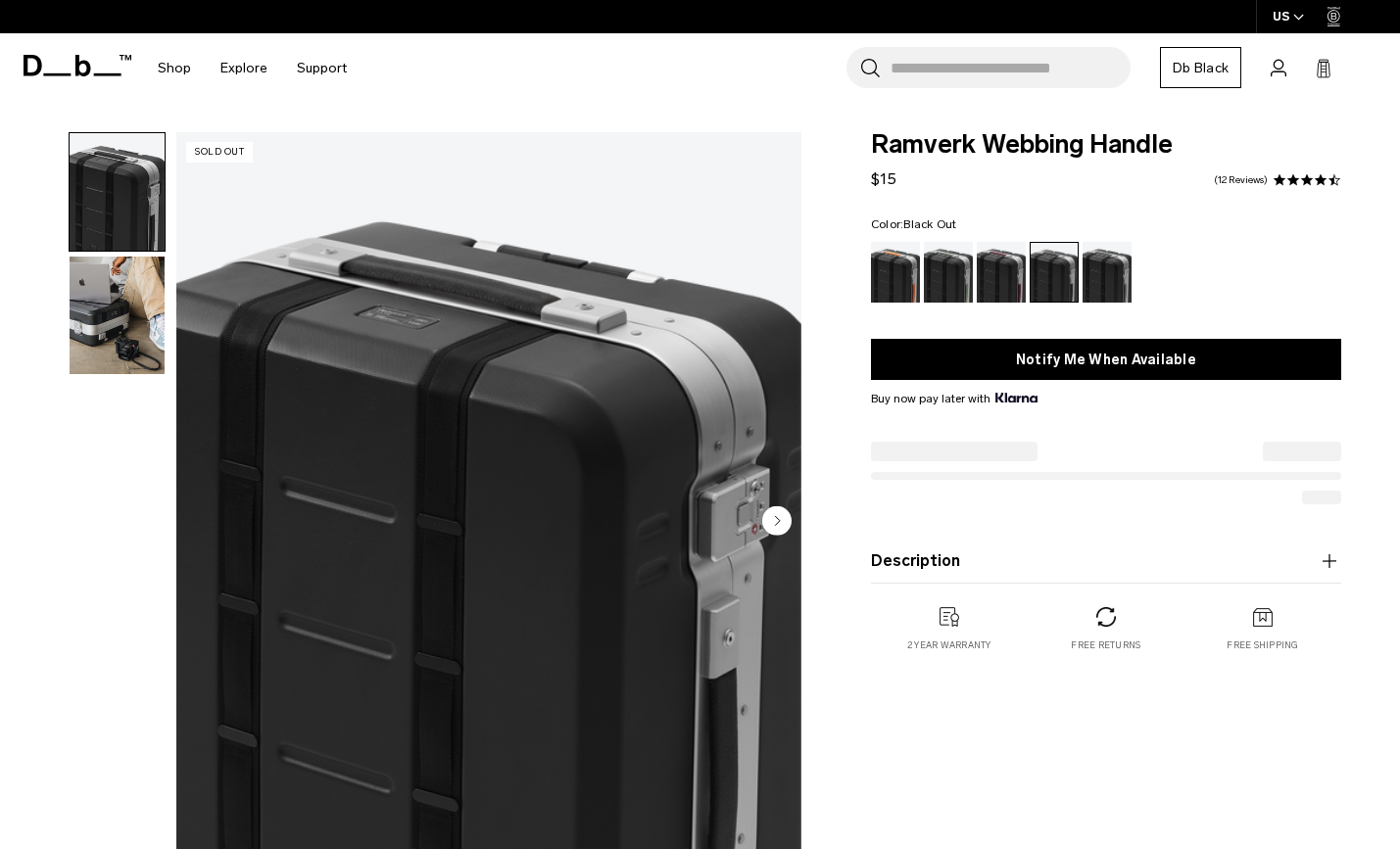 scroll, scrollTop: 0, scrollLeft: 0, axis: both 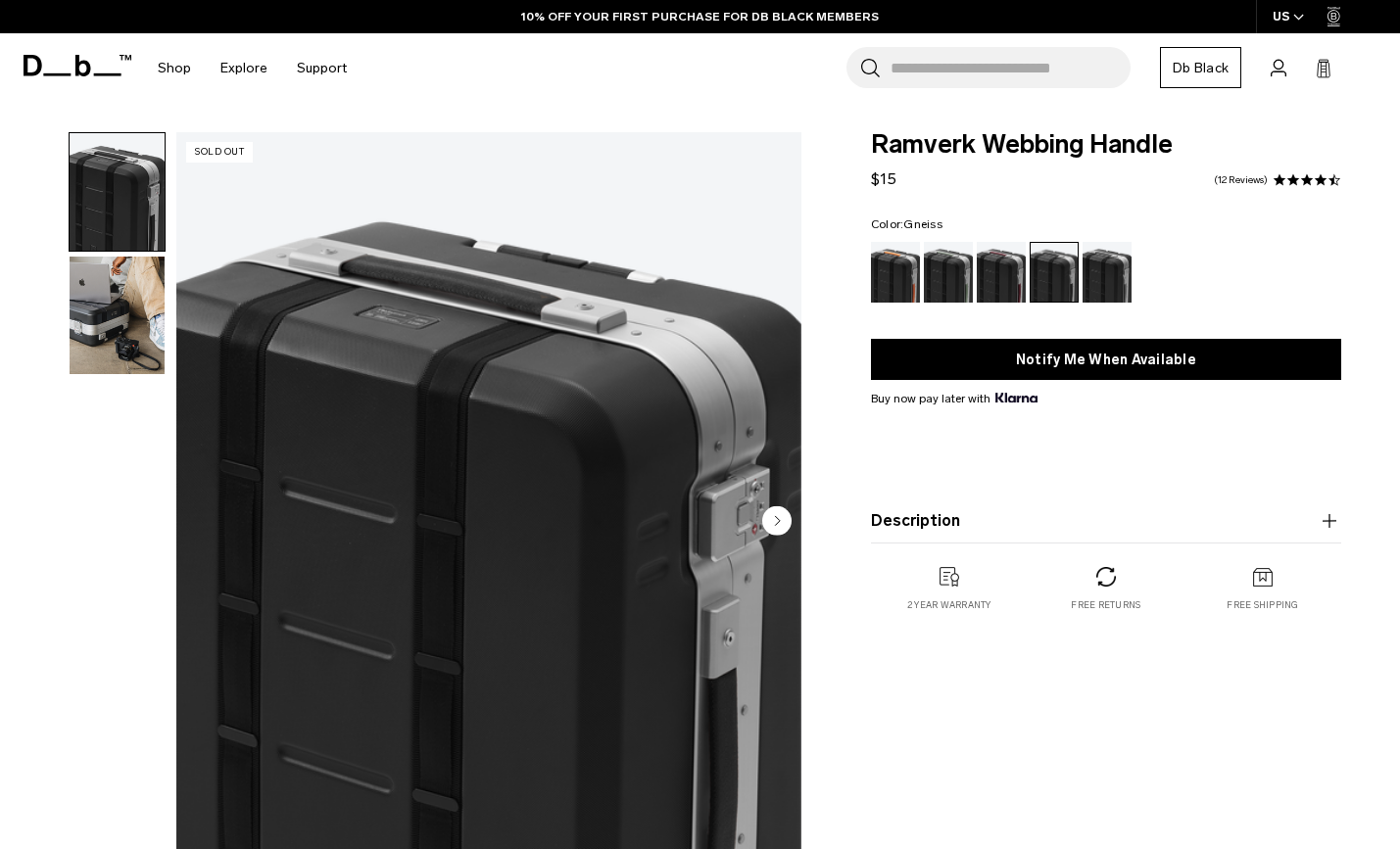 click at bounding box center (1107, 272) 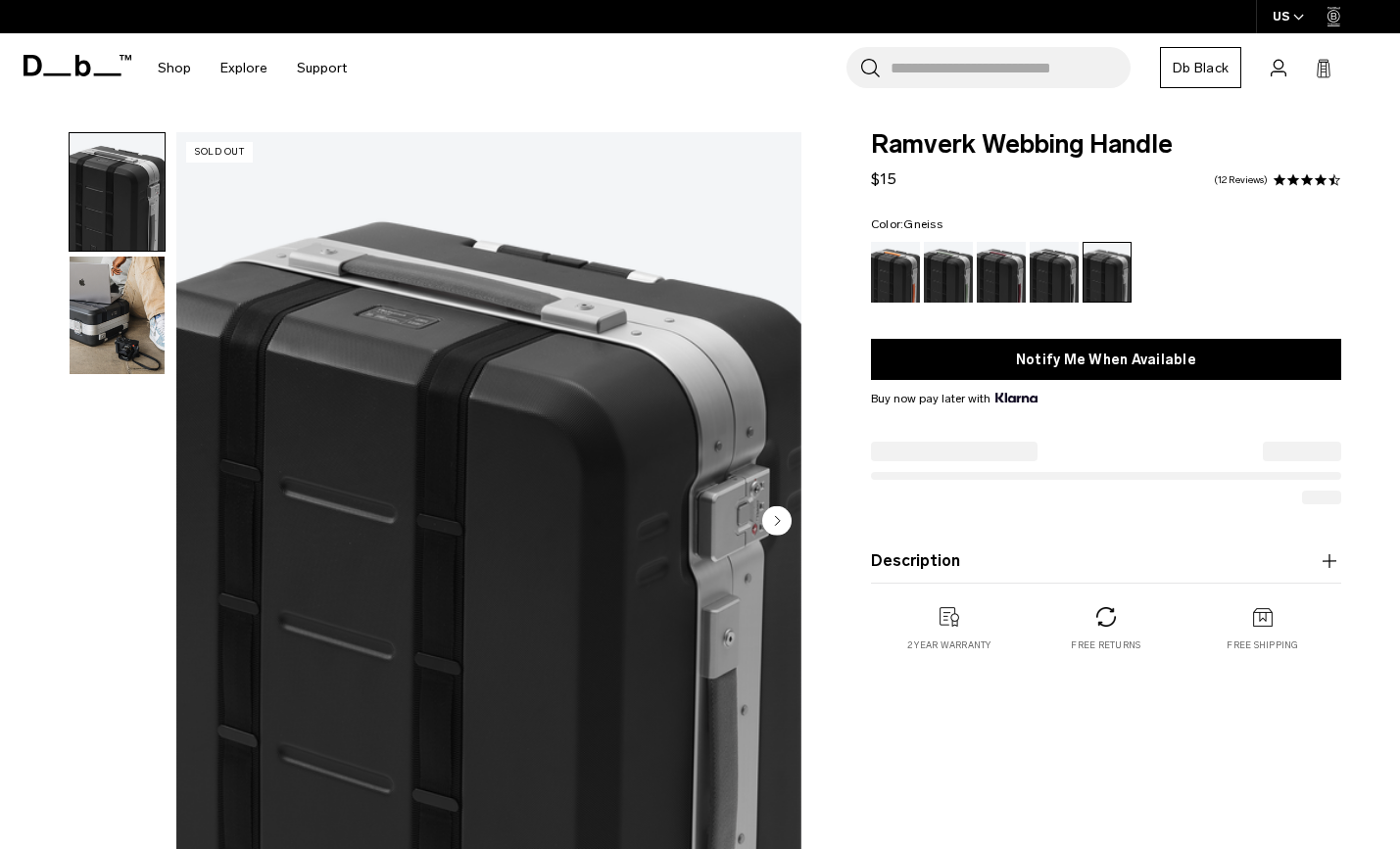 scroll, scrollTop: 0, scrollLeft: 0, axis: both 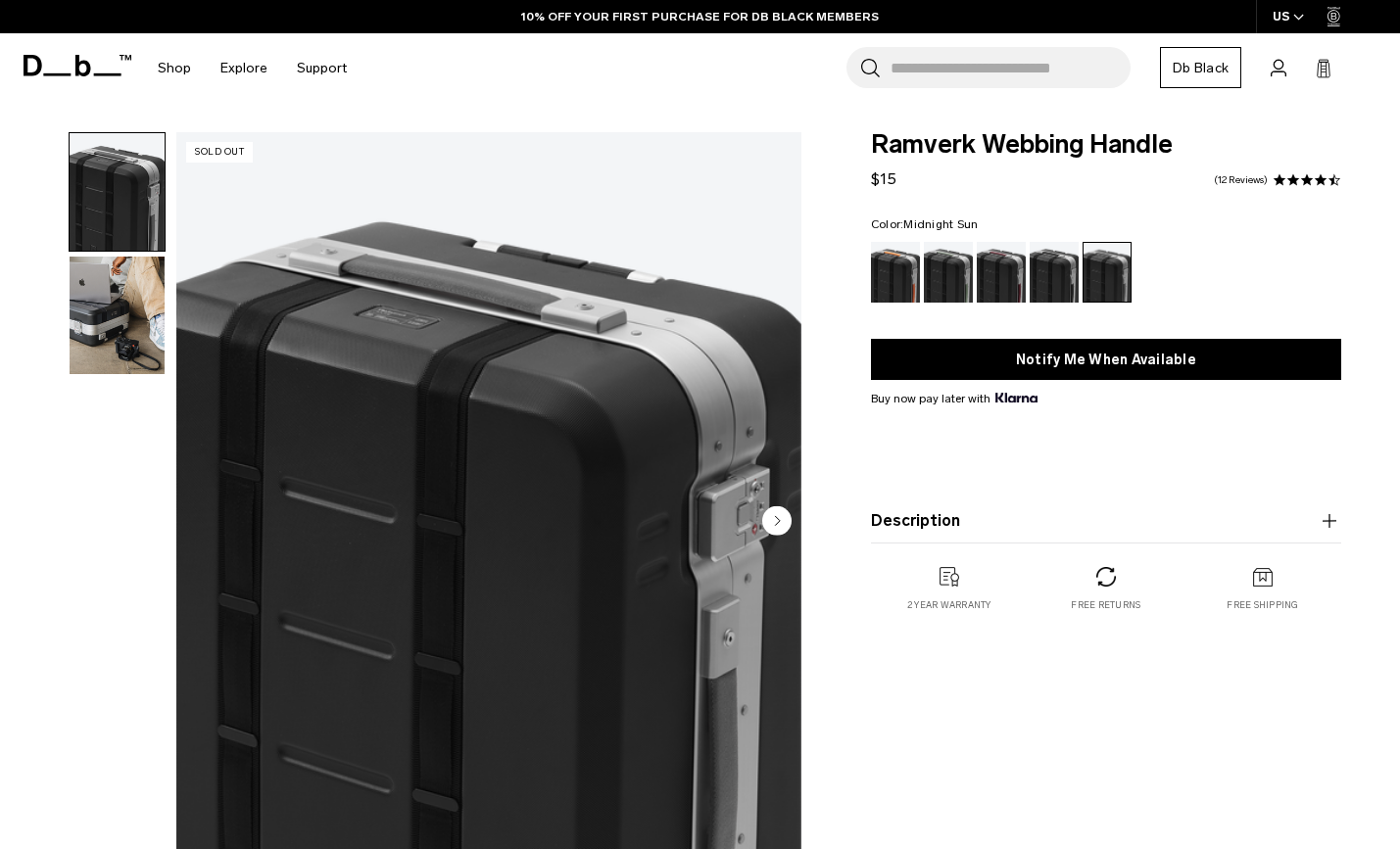 click at bounding box center [895, 272] 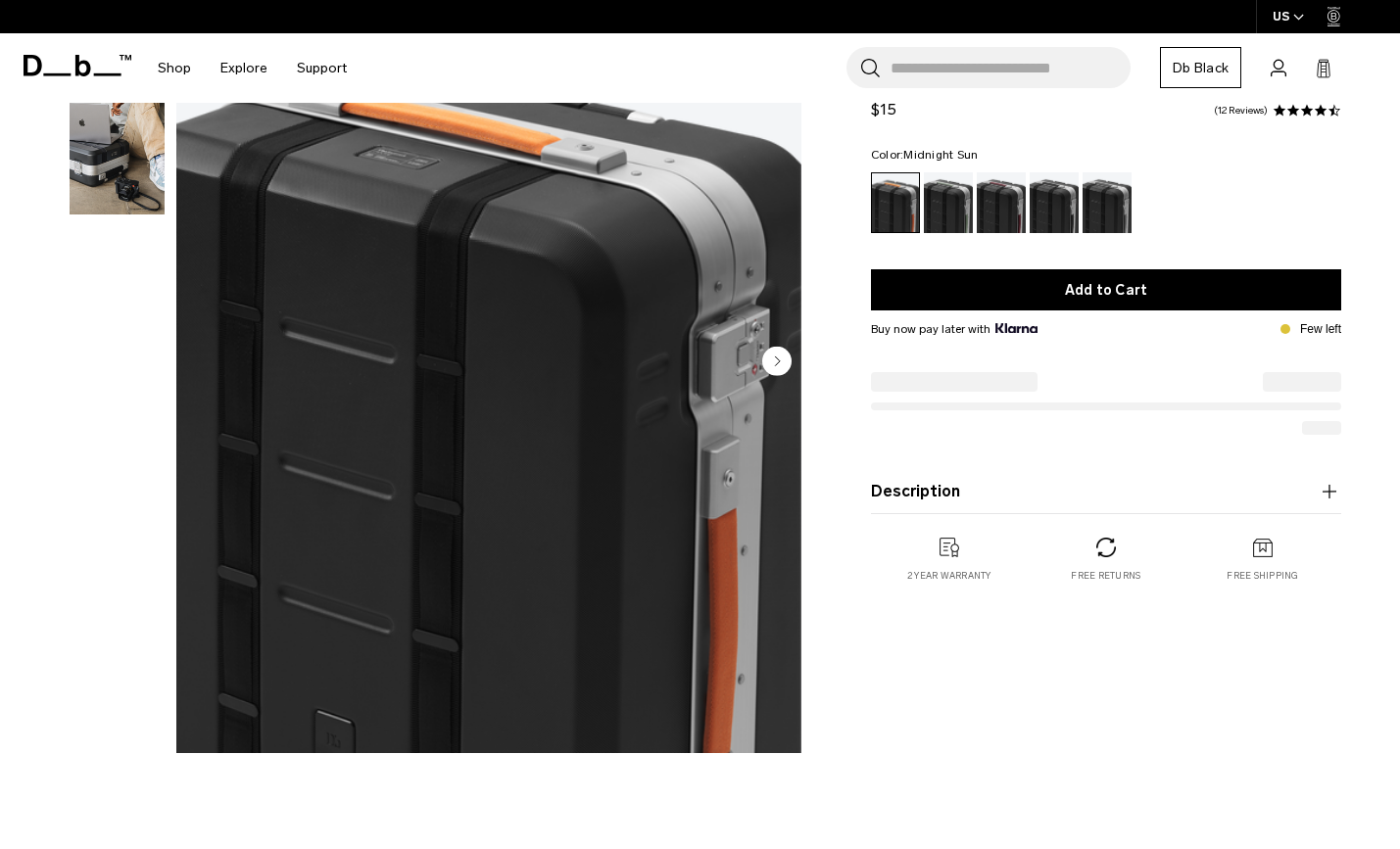 scroll, scrollTop: 0, scrollLeft: 0, axis: both 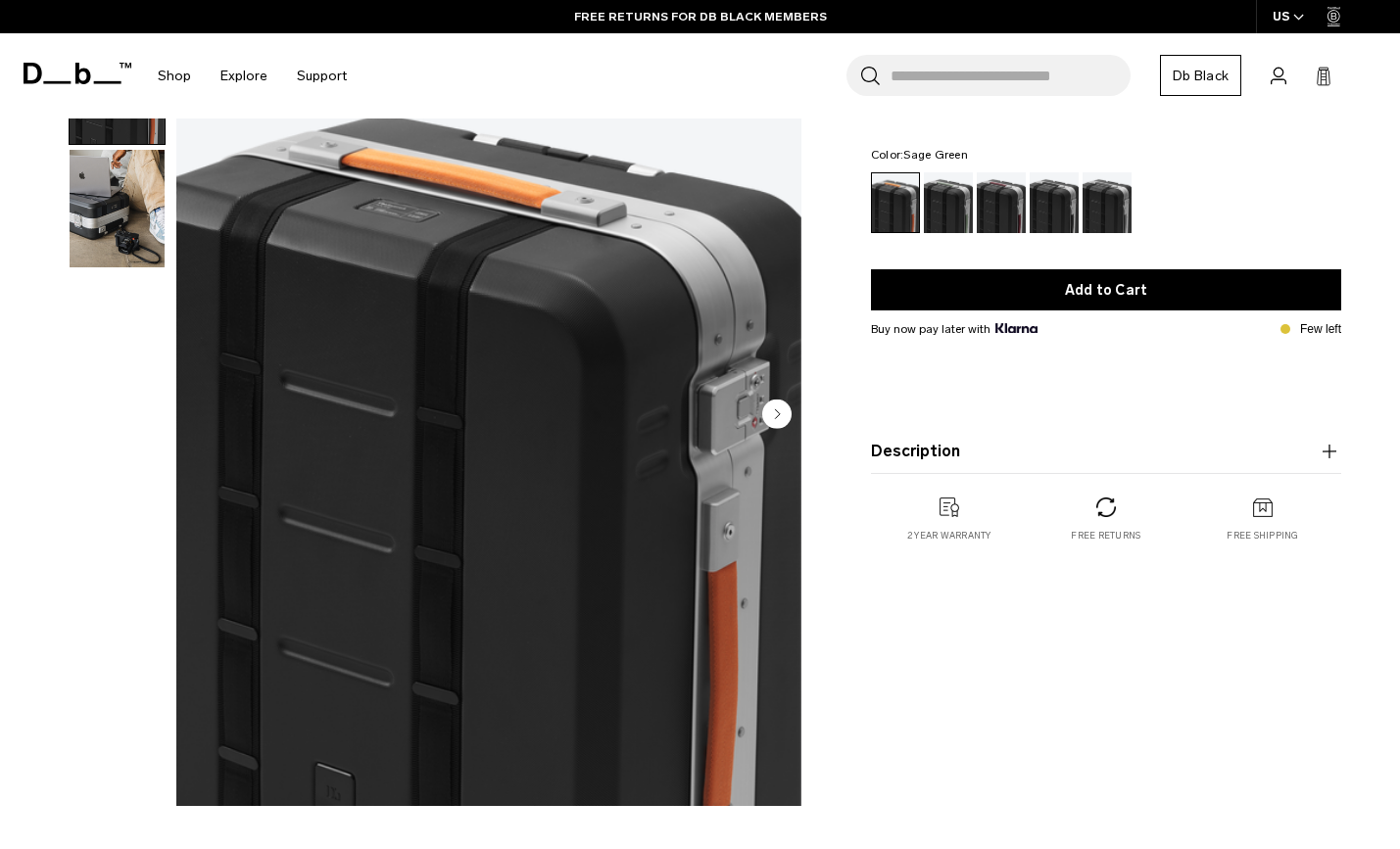 click at bounding box center [948, 203] 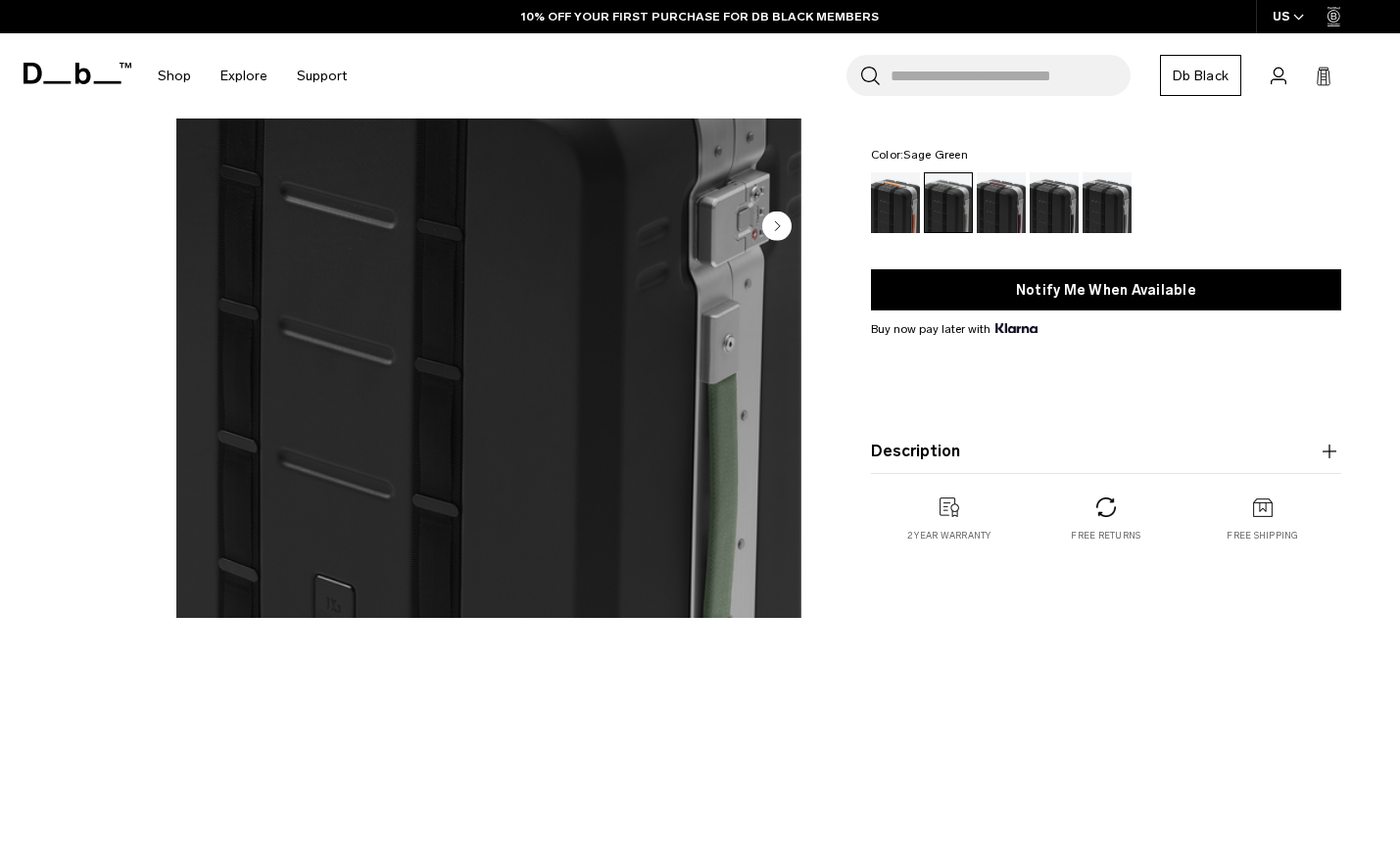 scroll, scrollTop: 291, scrollLeft: 1, axis: both 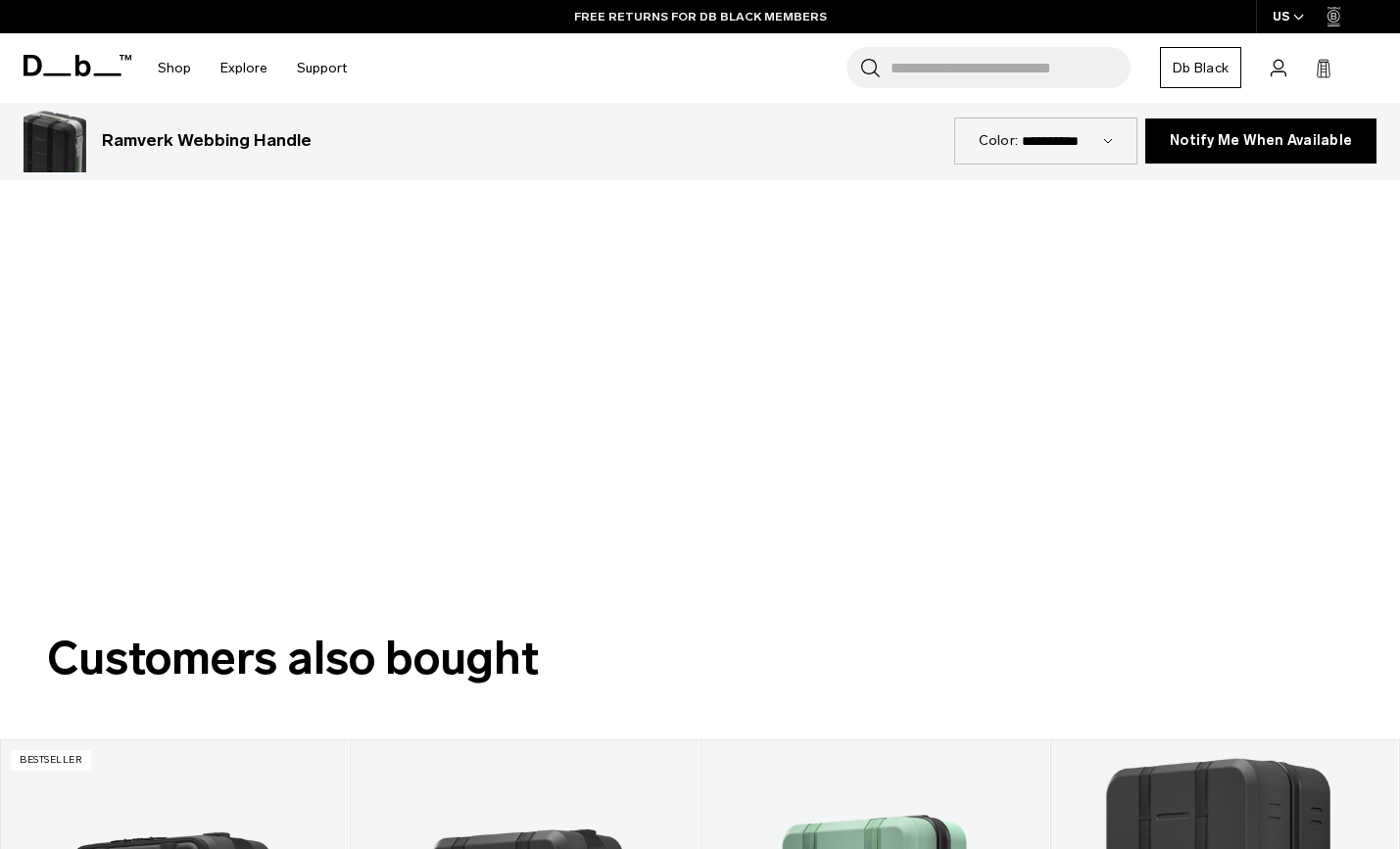 click on "Skip to content
Summer Sale Ends In:
00
days,
00
hours,
00
minutes ,
00
seconds
BUY NOW, PAY LATER WITH KLARNA
10% OFF YOUR FIRST PURCHASE FOR DB BLACK MEMBERS
FREE SHIPPING FOR DB BLACK MEMBERS
FREE RETURNS FOR DB BLACK MEMBERS
LIMITED LIFETIME WARRANTY FOR DB BLACK MEMBERS
BUY NOW, PAY LATER WITH KLARNA
10% OFF YOUR FIRST PURCHASE FOR DB BLACK MEMBERS
Summer Sale Ends In:
00" at bounding box center [700, -707] 